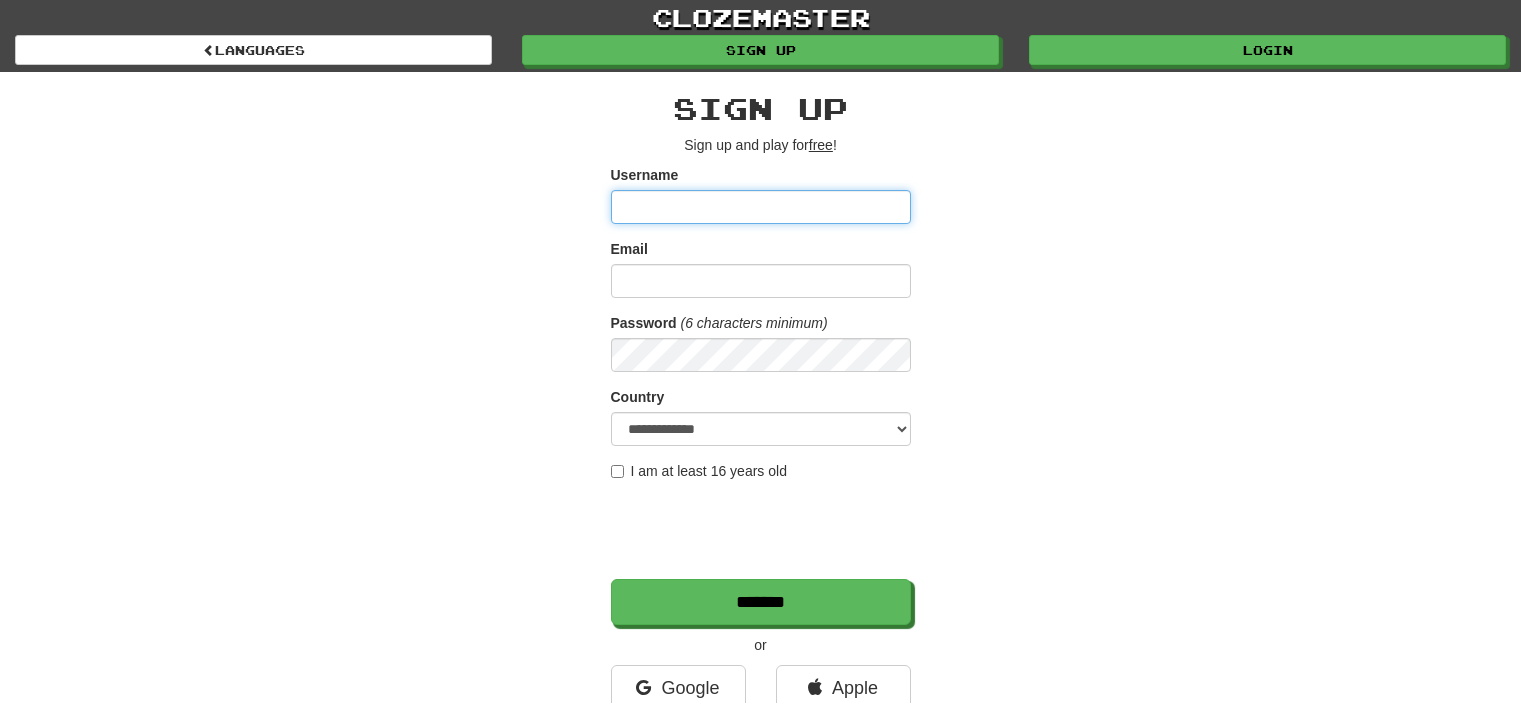 scroll, scrollTop: 0, scrollLeft: 0, axis: both 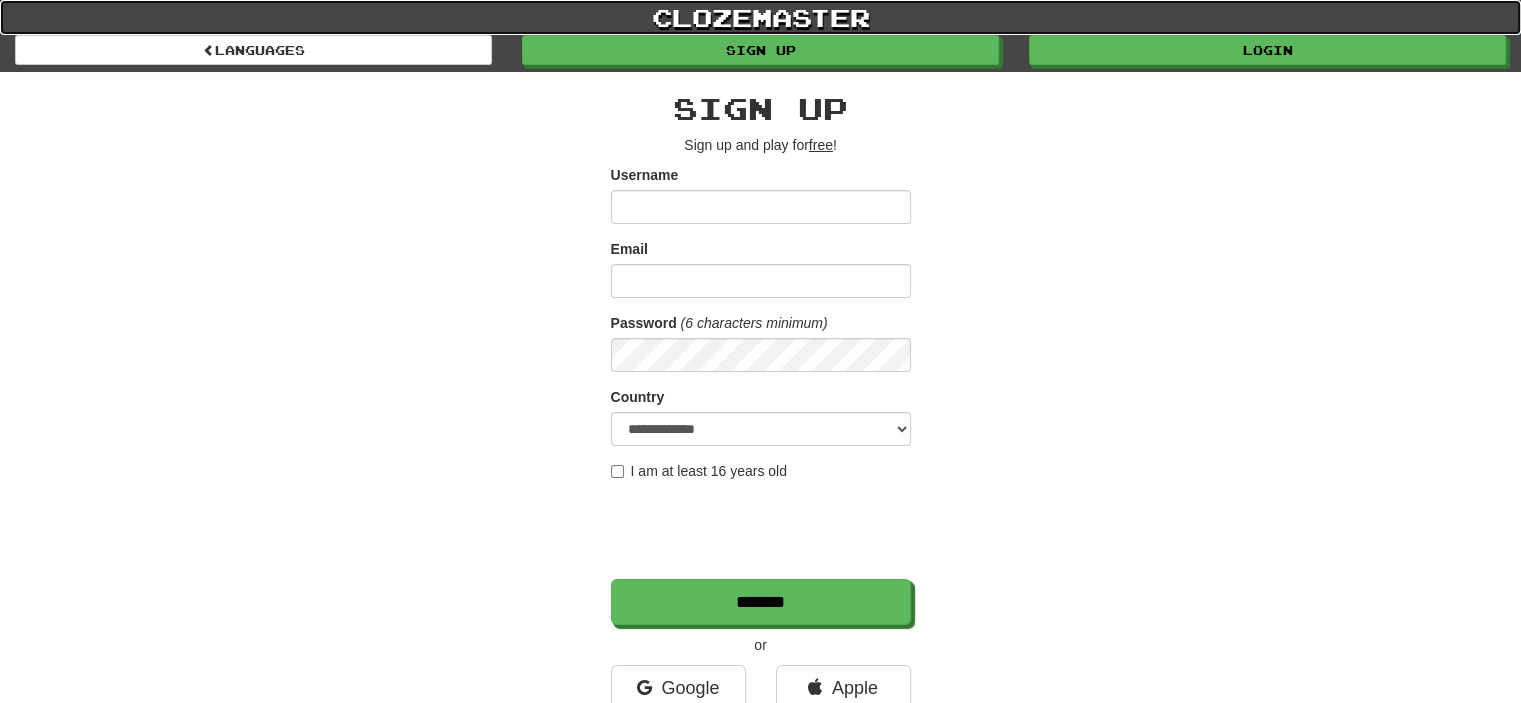 click on "clozemaster" at bounding box center [760, 17] 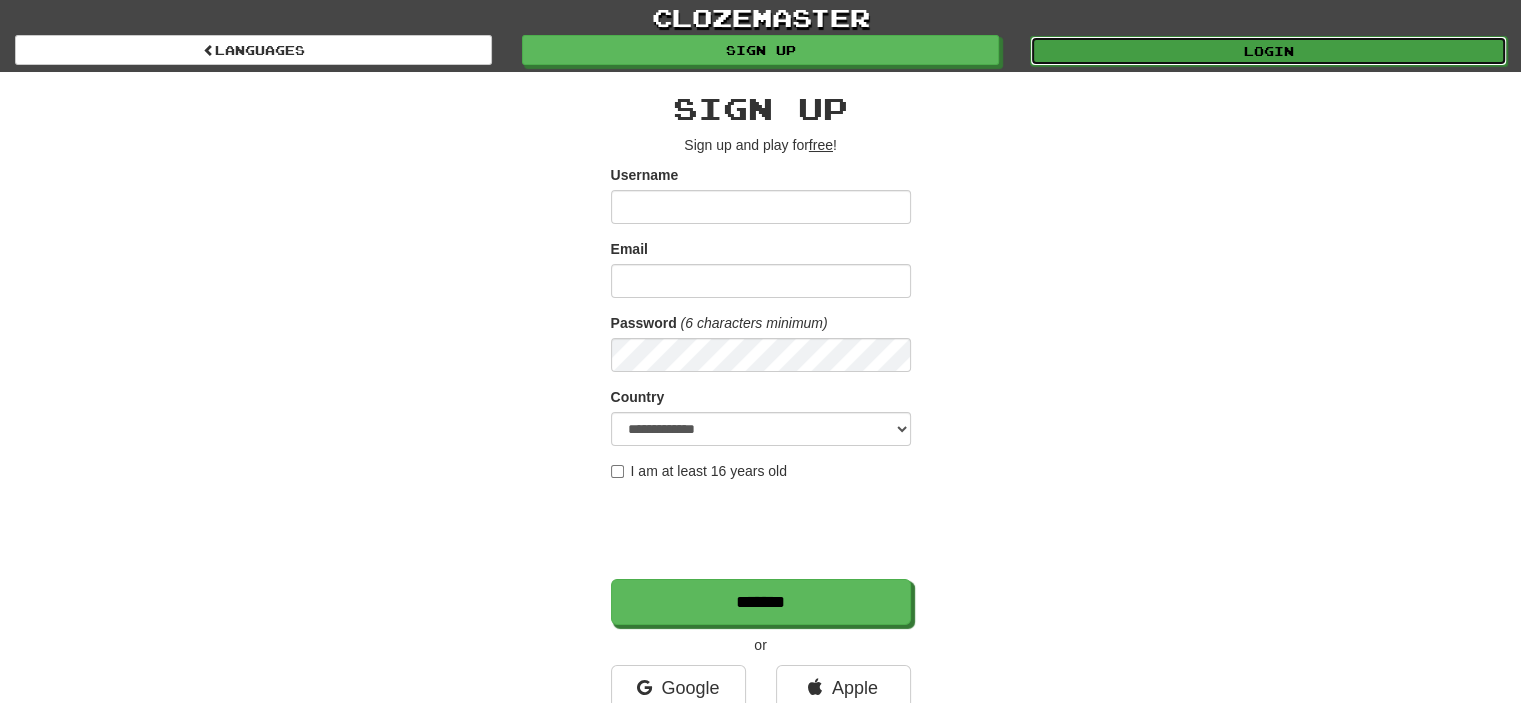 click on "Login" at bounding box center [1268, 51] 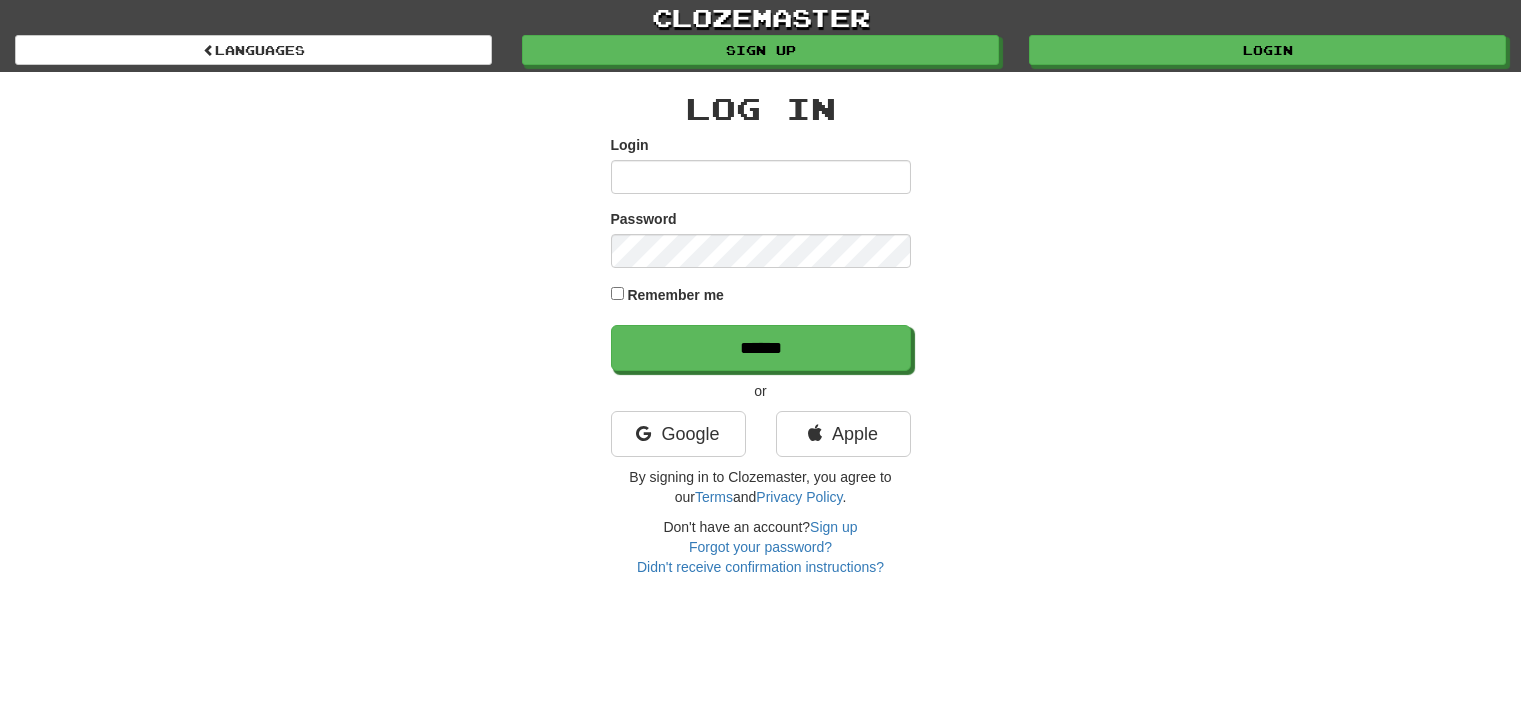 scroll, scrollTop: 0, scrollLeft: 0, axis: both 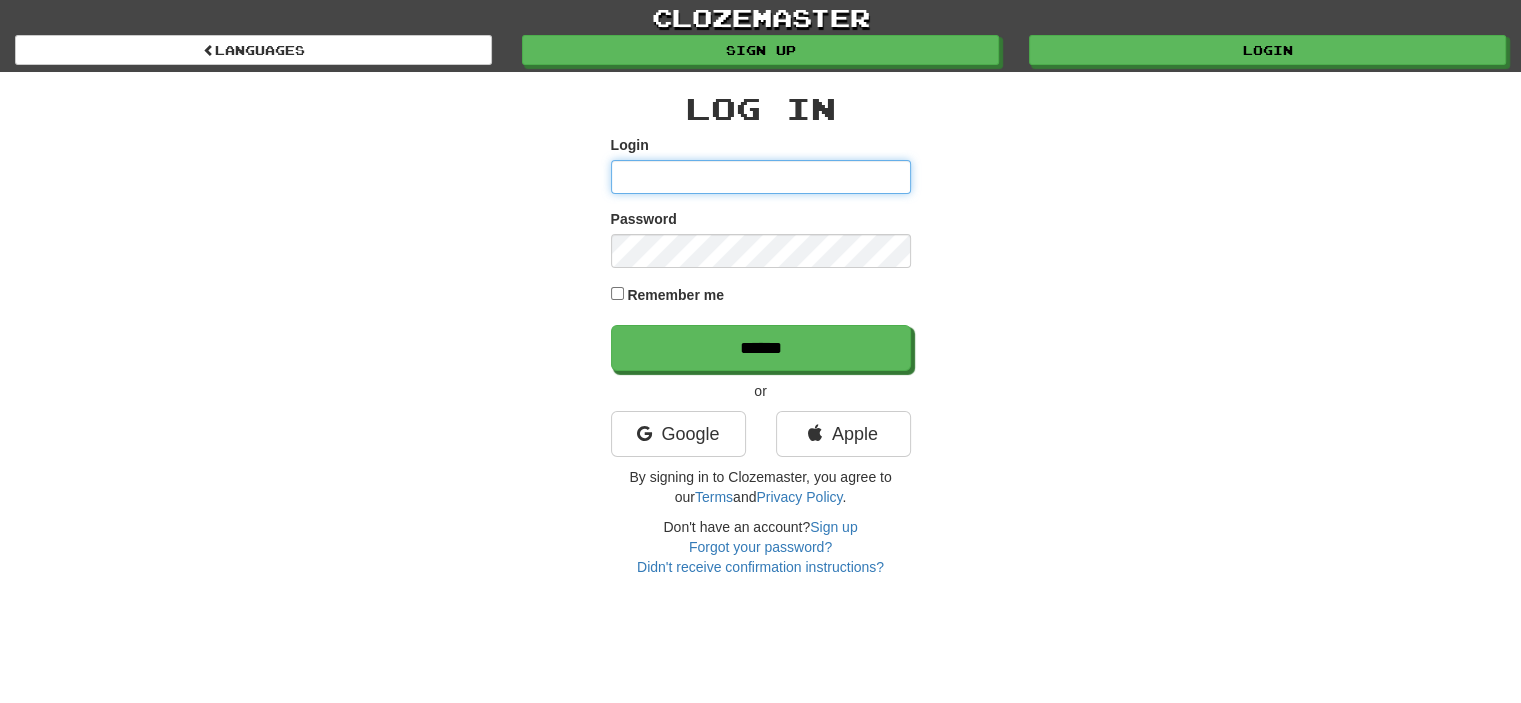 click on "Login" at bounding box center [761, 177] 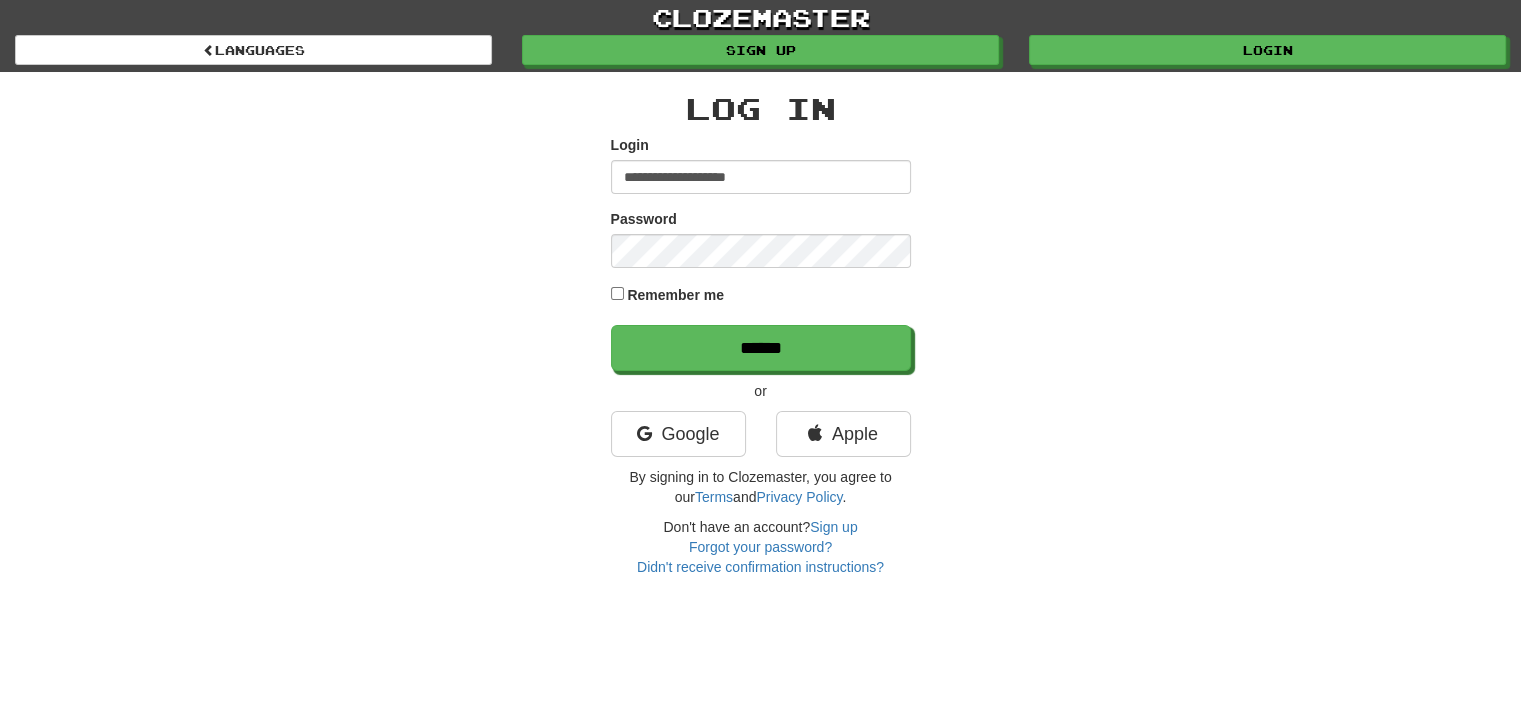 click on "**********" at bounding box center (761, 253) 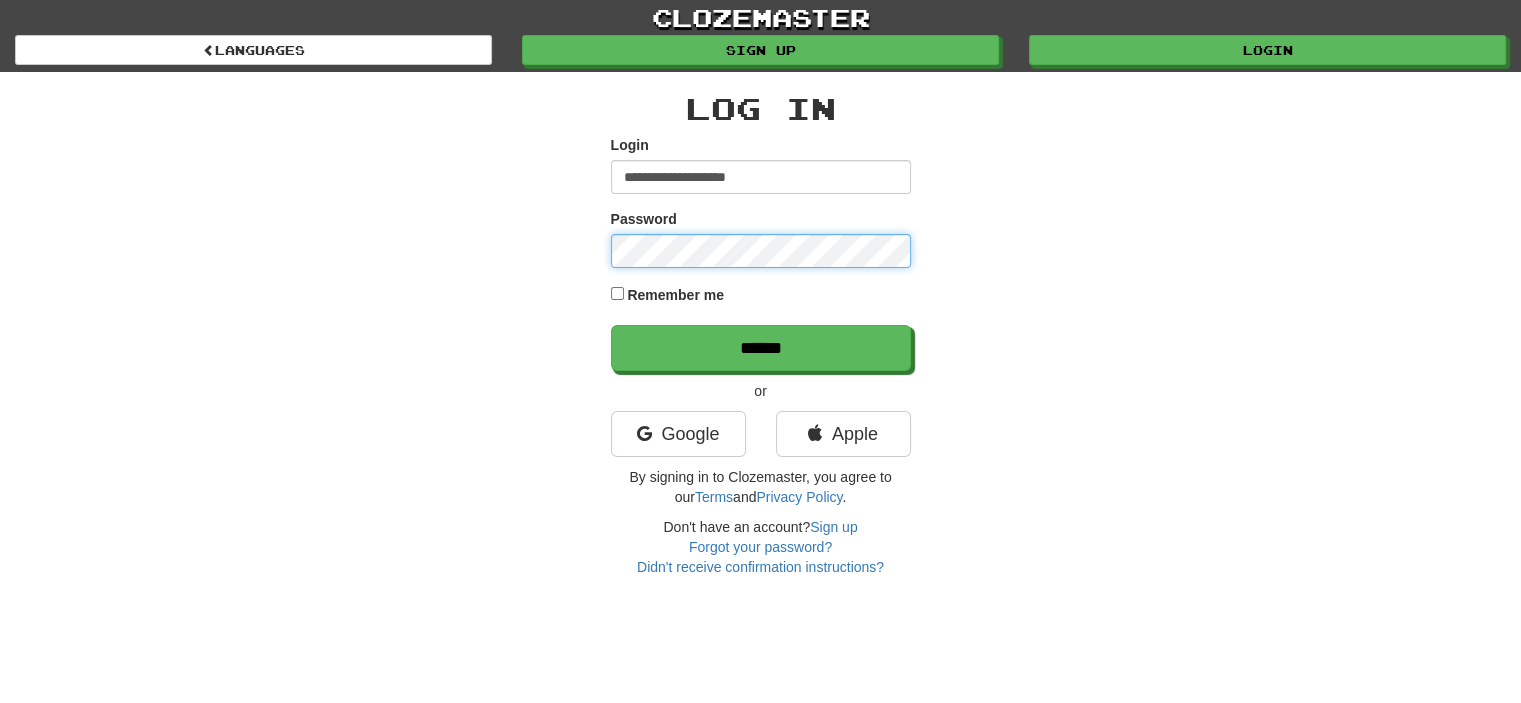 click on "******" at bounding box center (761, 348) 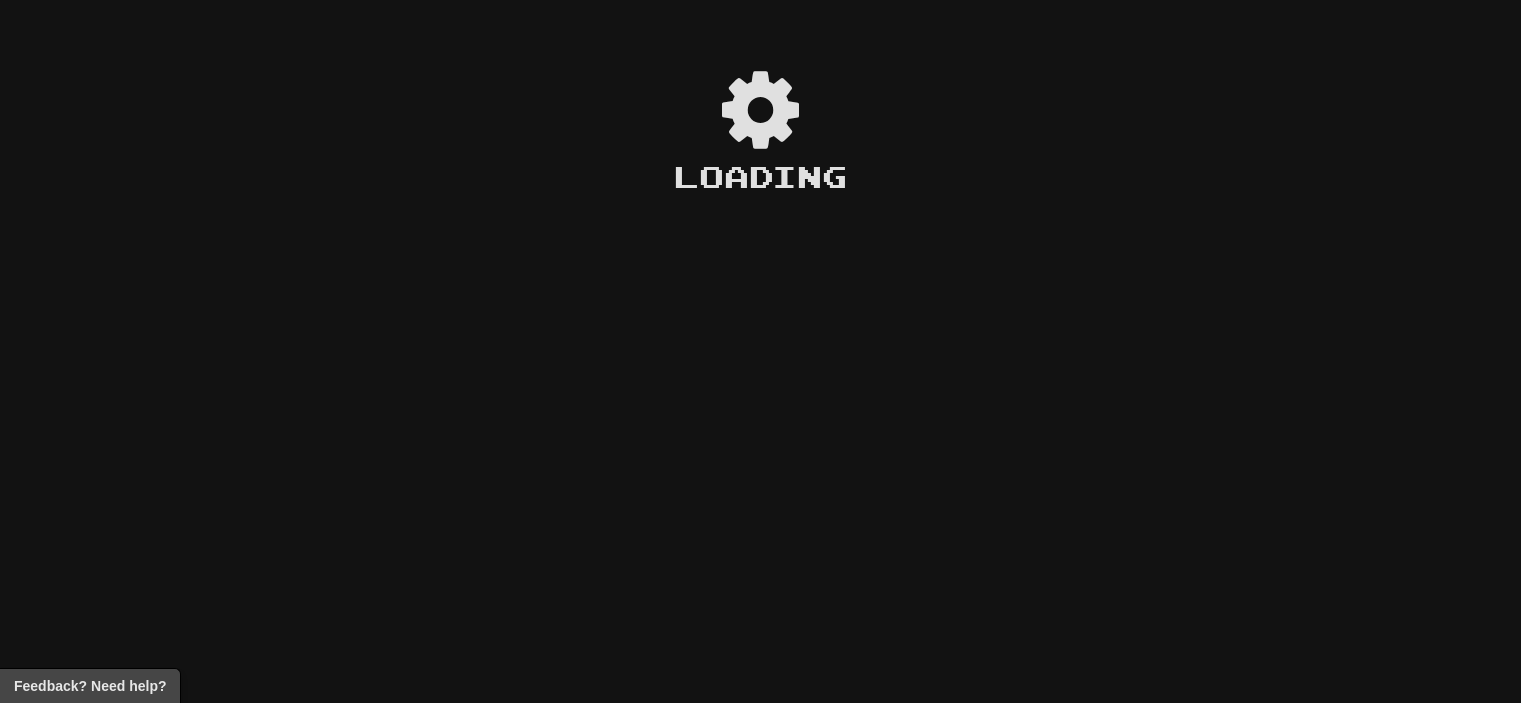 scroll, scrollTop: 0, scrollLeft: 0, axis: both 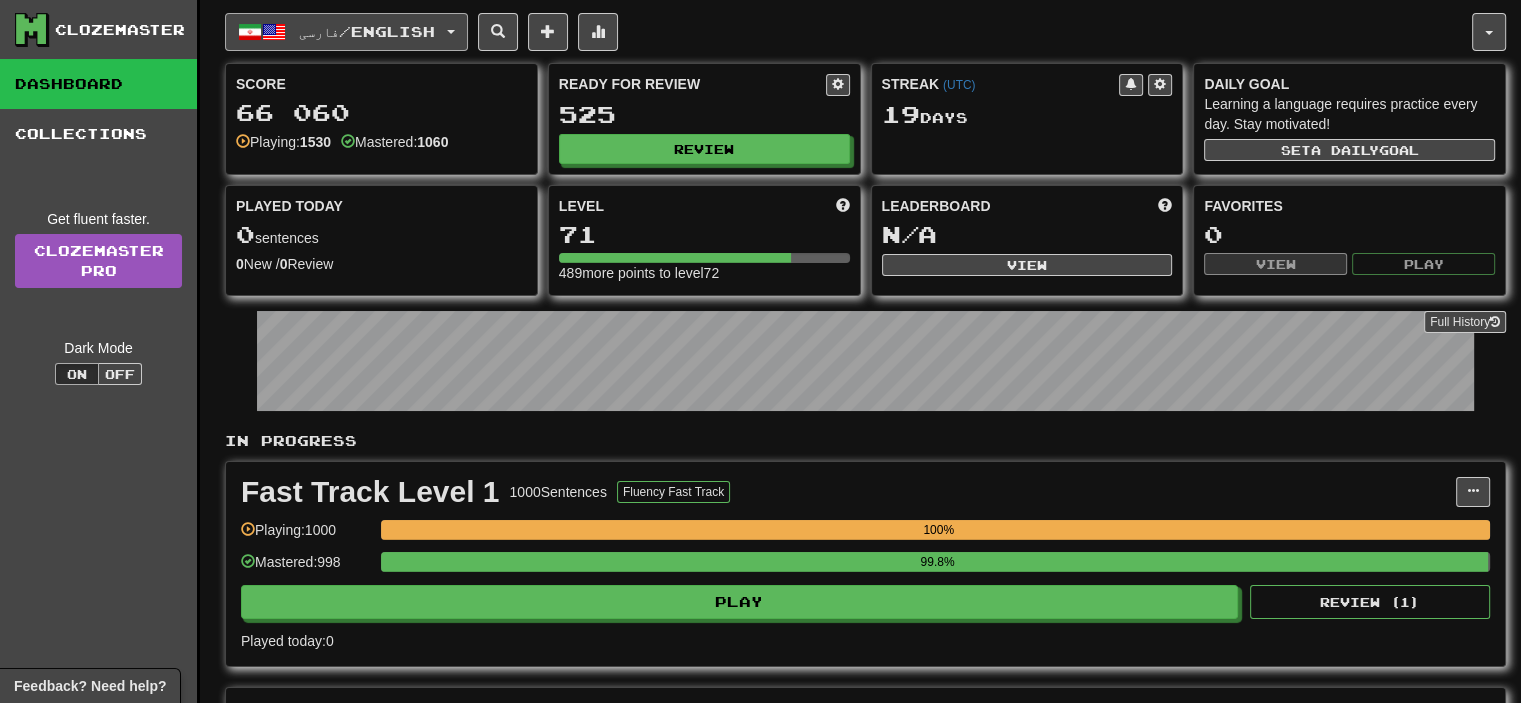 click on "فارسی  /  English" 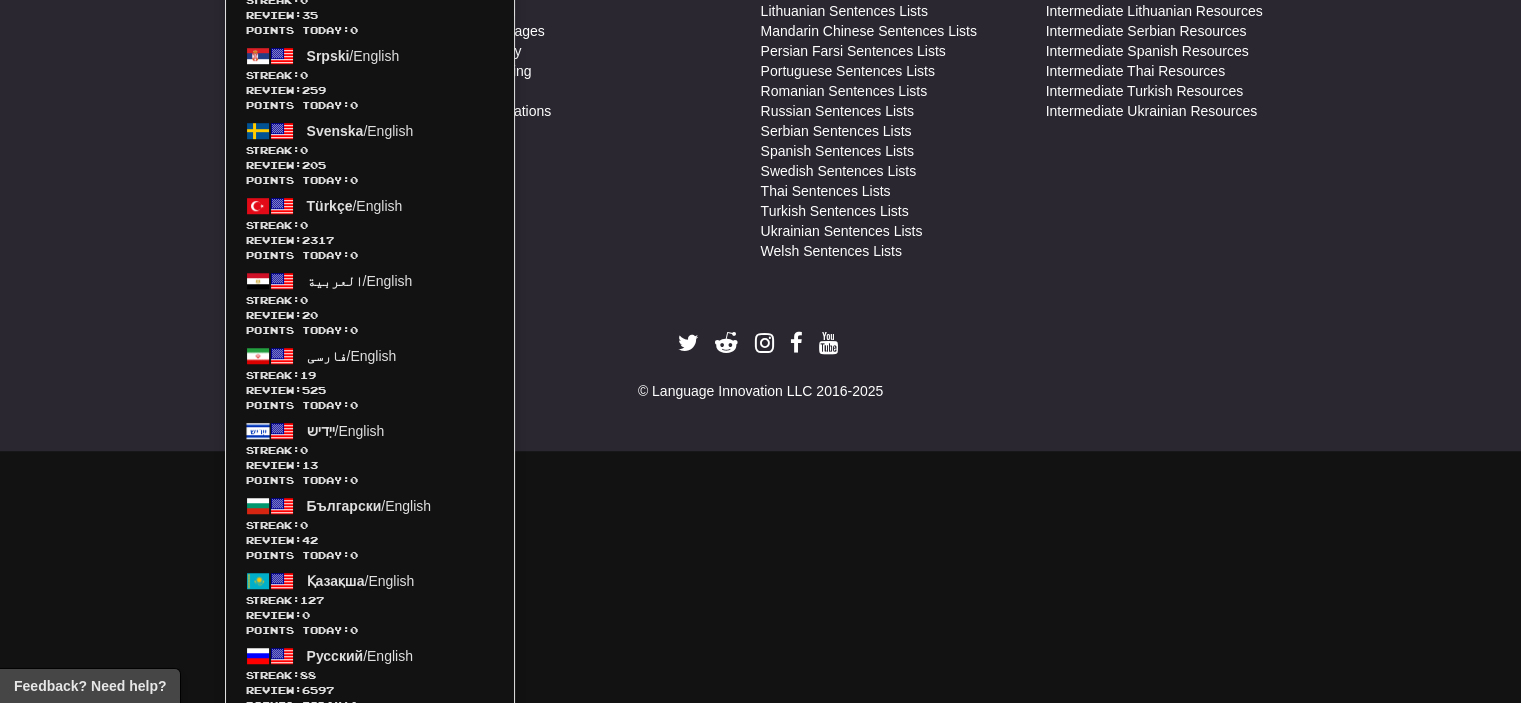 scroll, scrollTop: 1283, scrollLeft: 0, axis: vertical 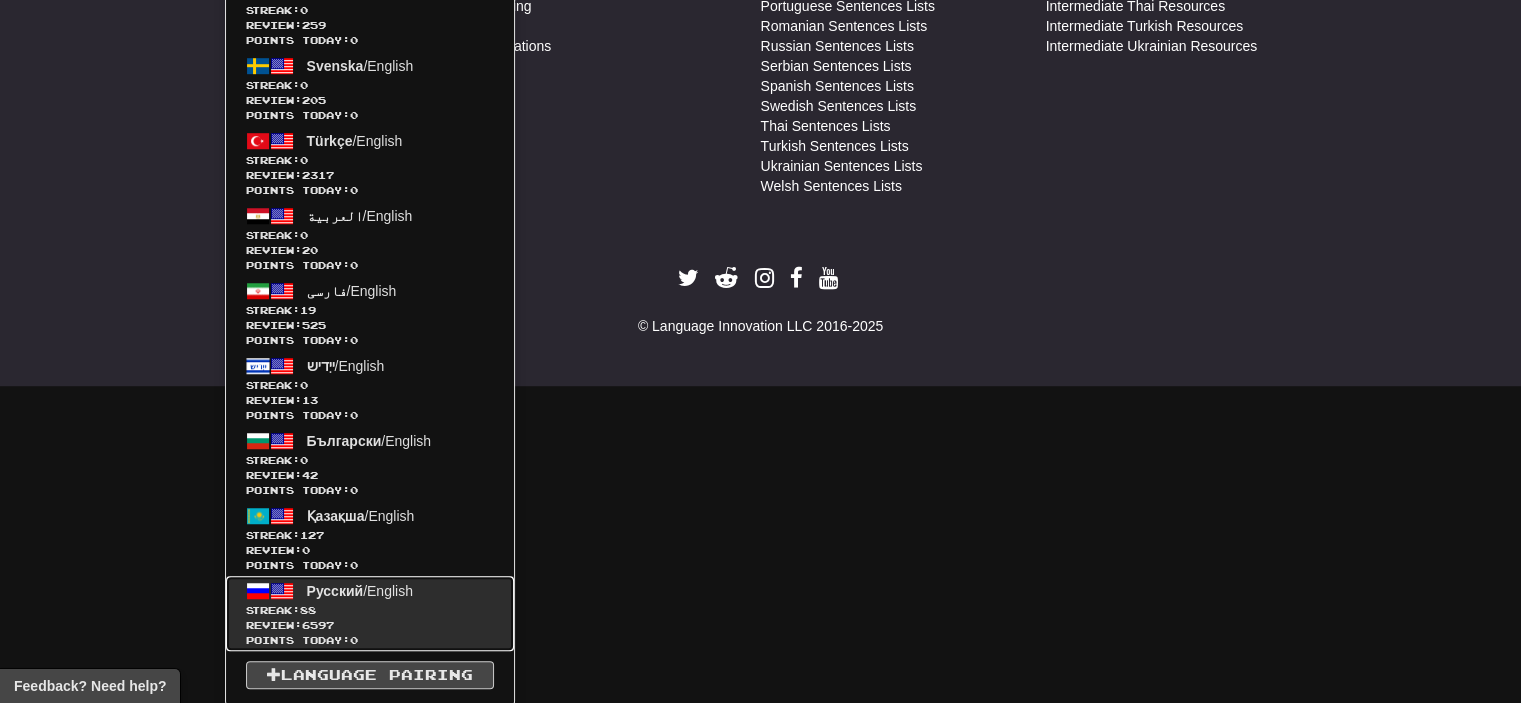 click on "Русский  /  English Streak:  88   Review:  6597 Points today:  0" 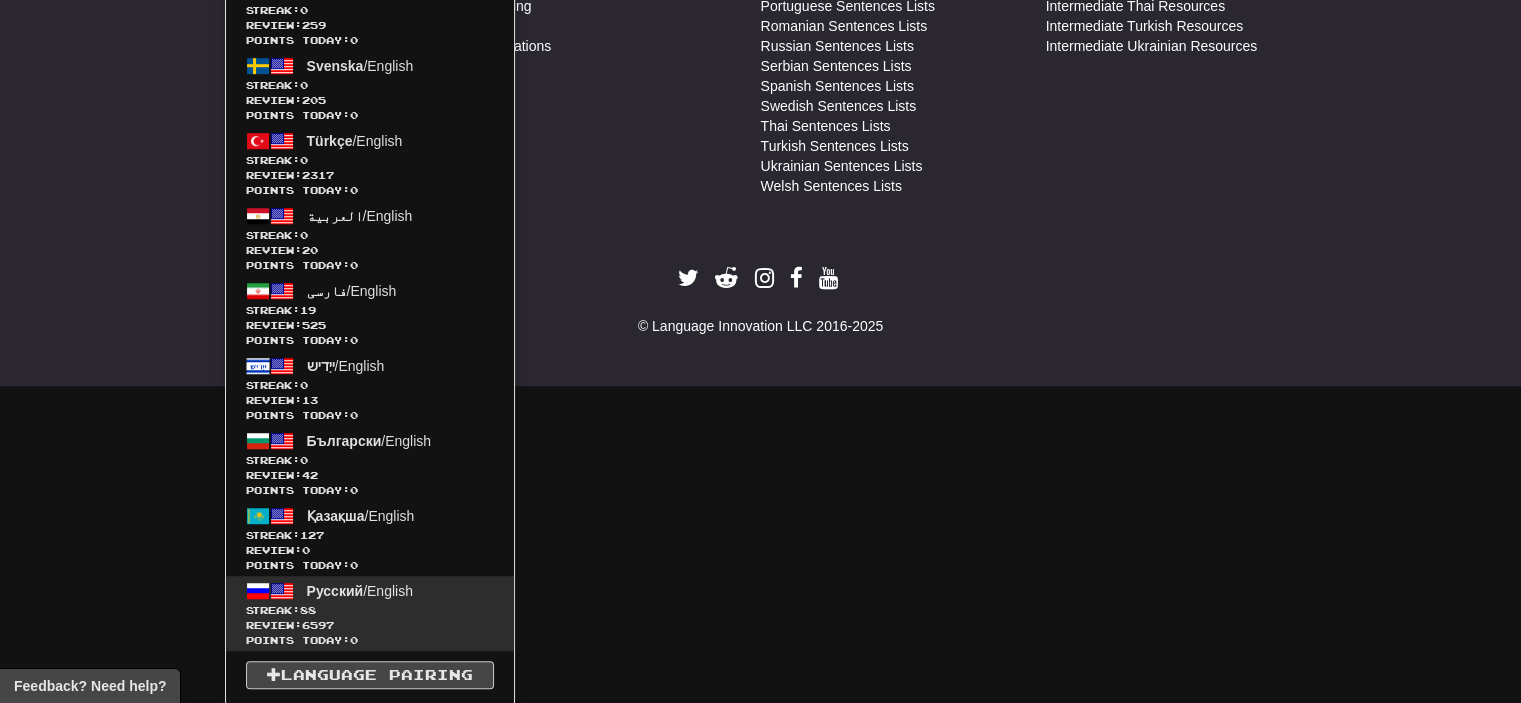scroll, scrollTop: 961, scrollLeft: 0, axis: vertical 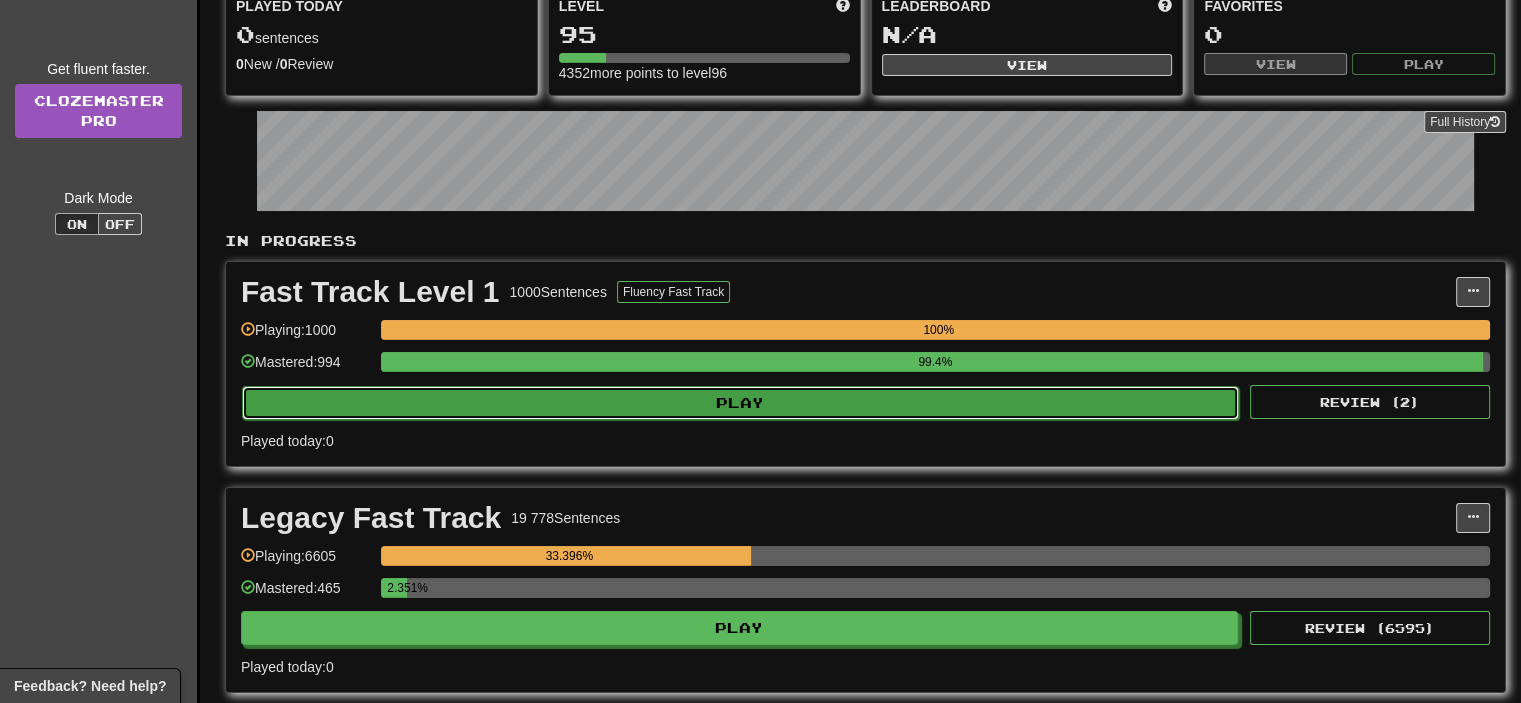 click on "Play" at bounding box center (740, 403) 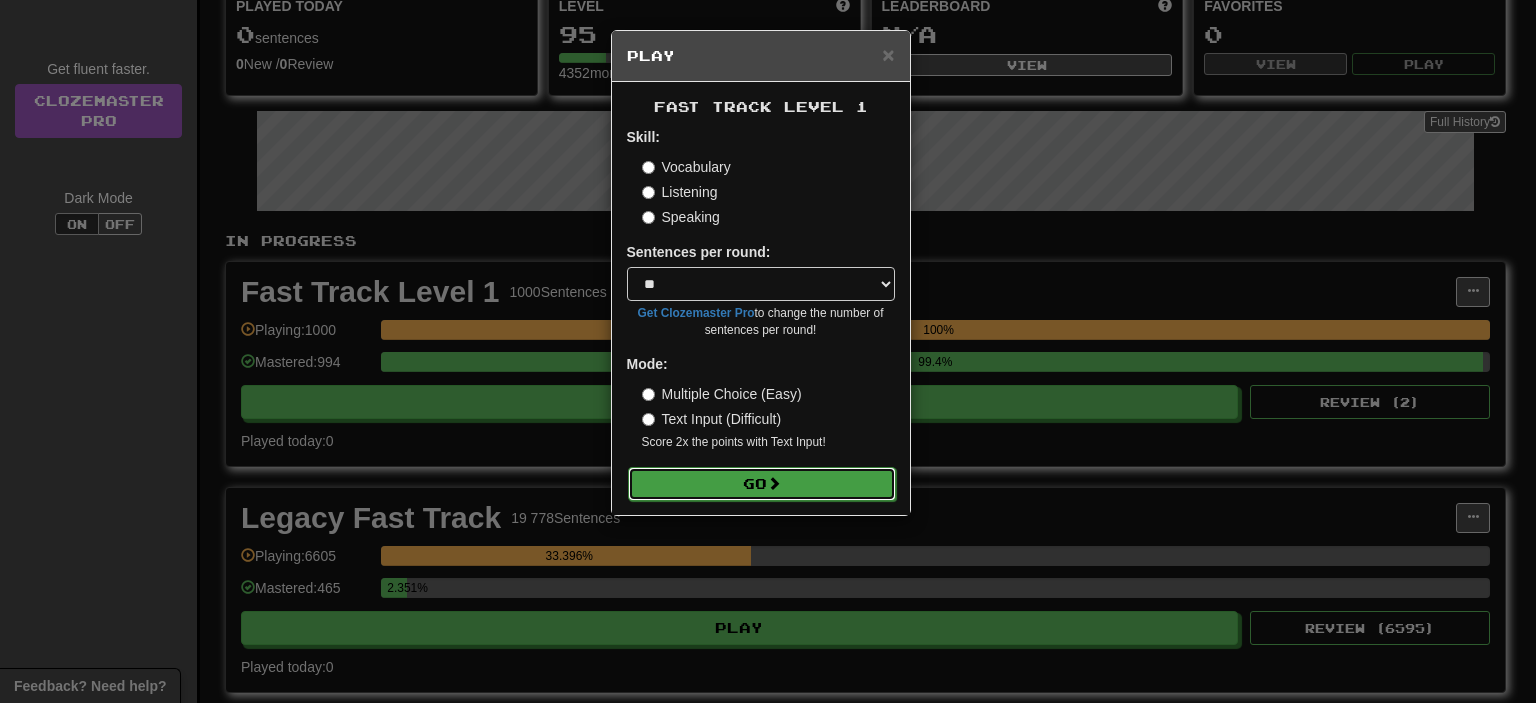 click on "Go" at bounding box center [762, 484] 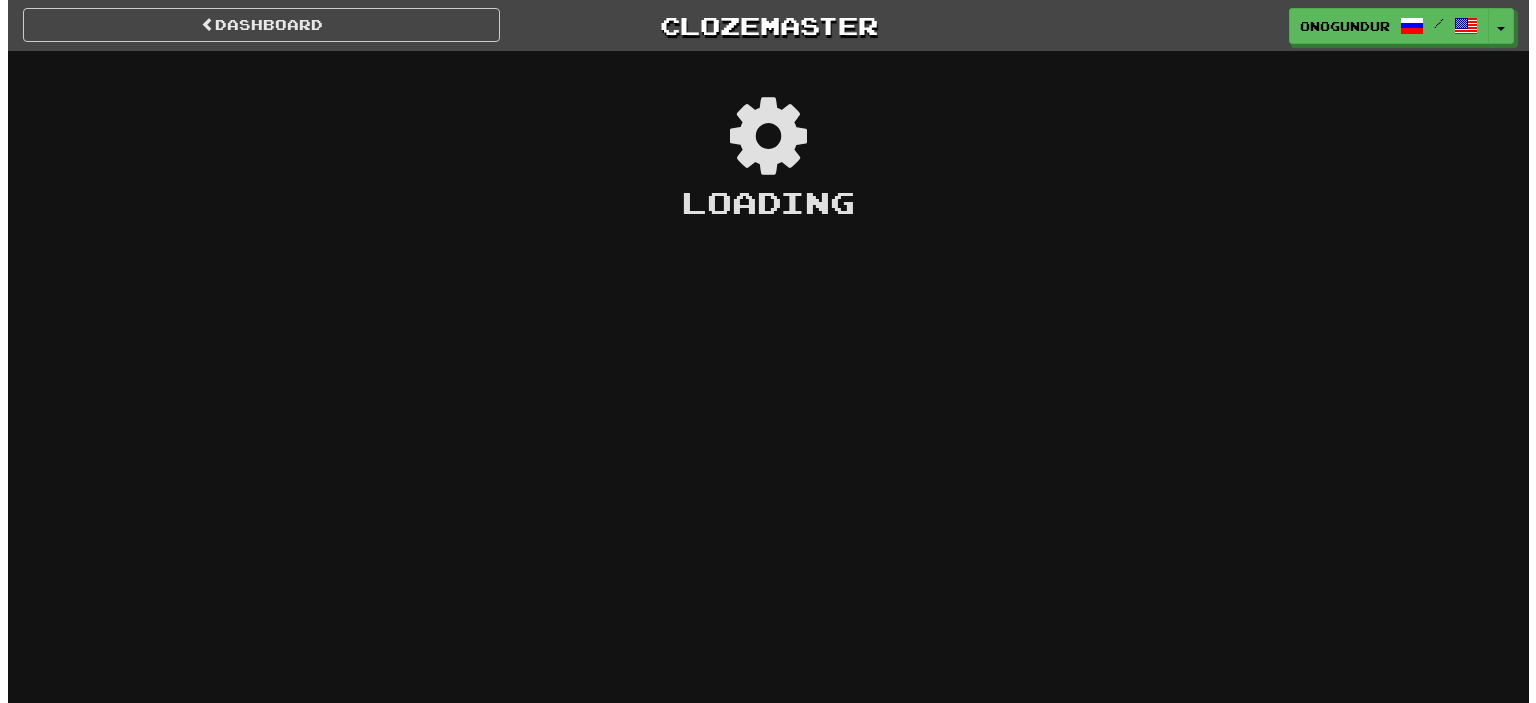 scroll, scrollTop: 0, scrollLeft: 0, axis: both 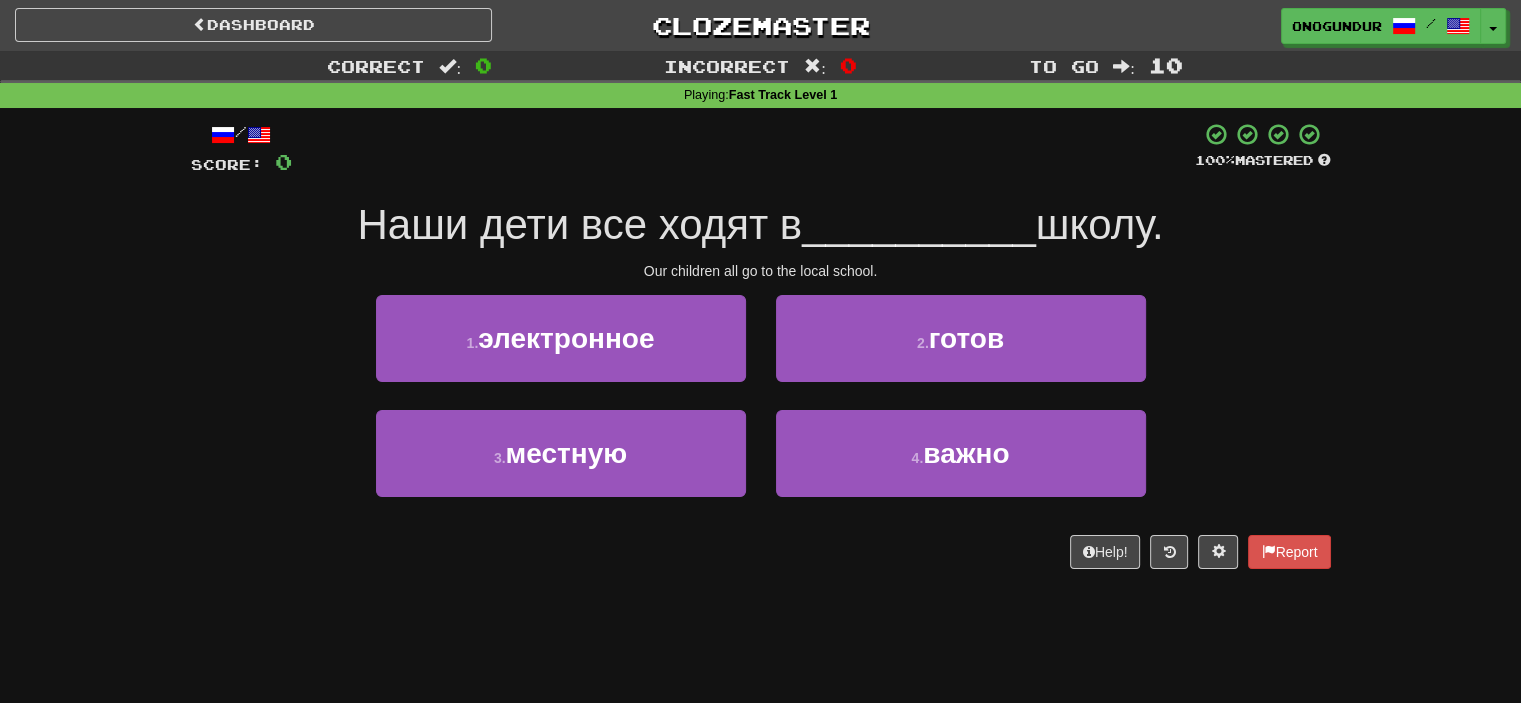 click on "Correct   :   0 Incorrect   :   0 To go   :   10 Playing :  Fast Track Level 1  /  Score:   0 100 %  Mastered Наши дети все ходят в  __________  школу. Our children all go to the local school. 1 .  электронное 2 .  готов 3 .  местную 4 .  важно  Help!  Report" at bounding box center [760, 324] 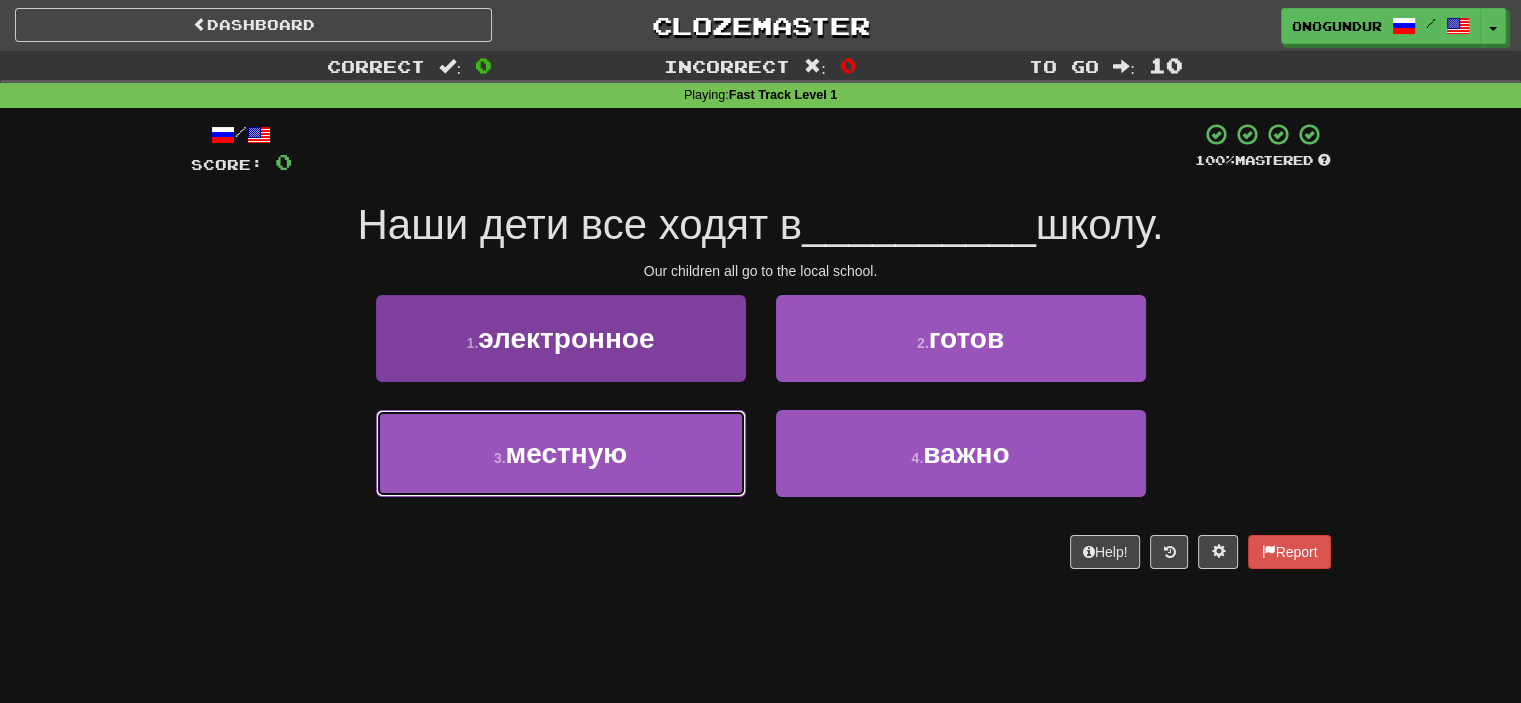 click on "местную" at bounding box center (567, 453) 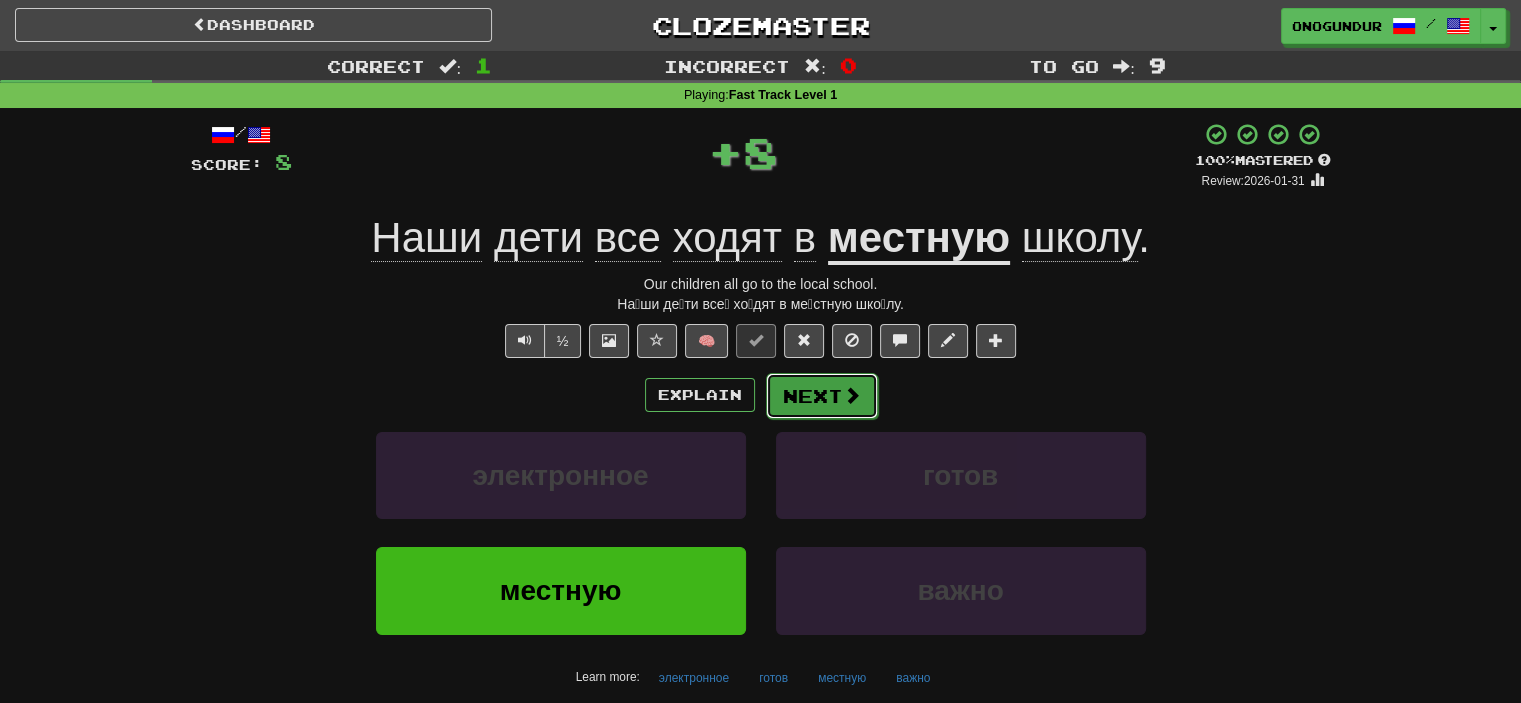click on "Next" at bounding box center (822, 396) 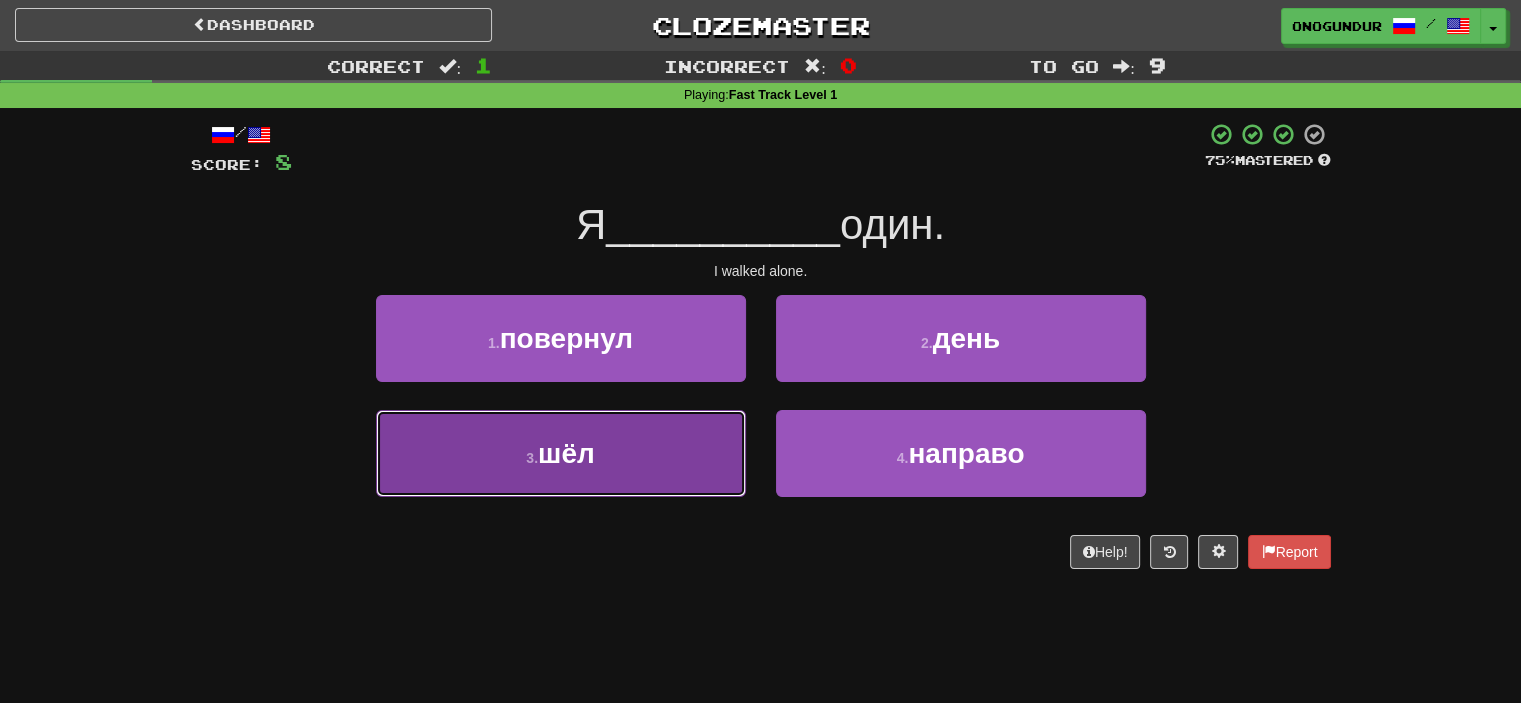 drag, startPoint x: 728, startPoint y: 461, endPoint x: 763, endPoint y: 455, distance: 35.510563 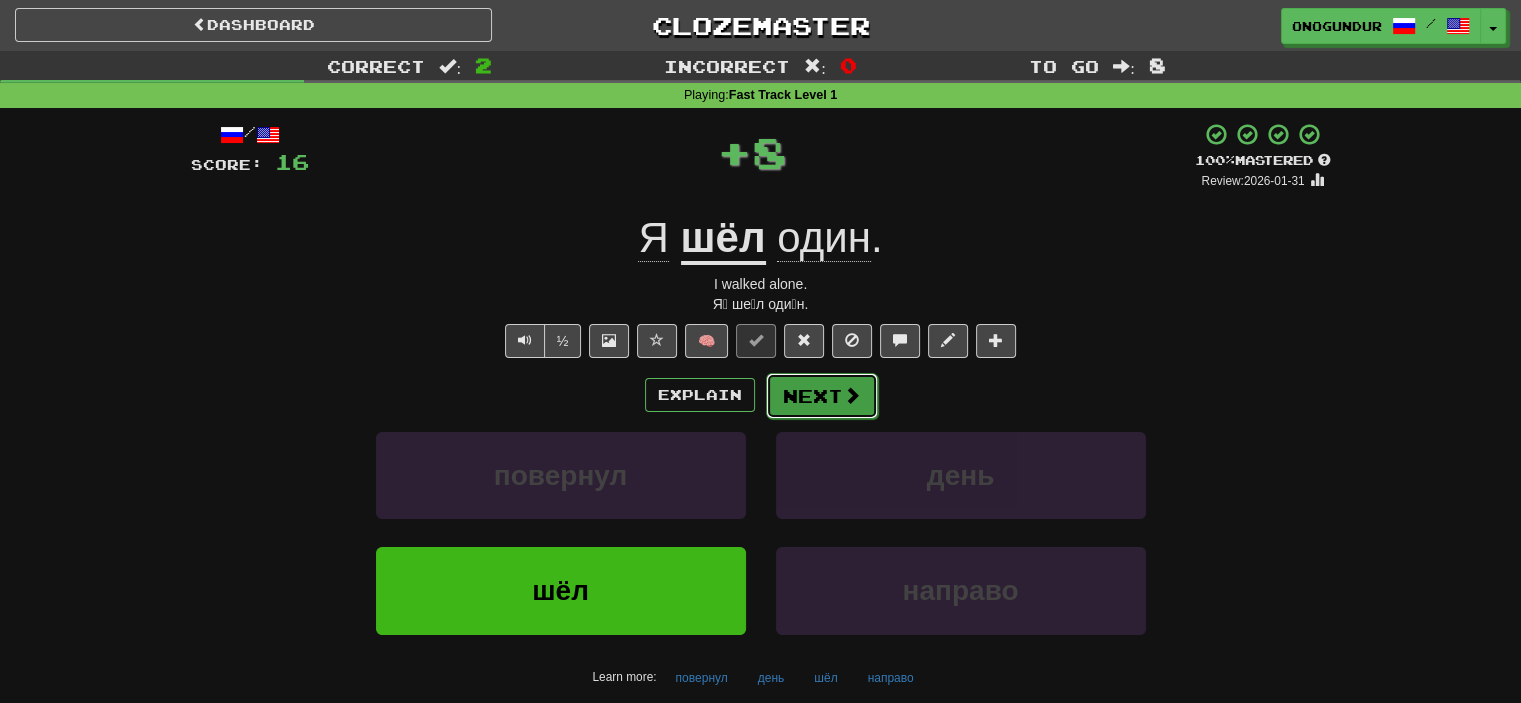 click on "Next" at bounding box center (822, 396) 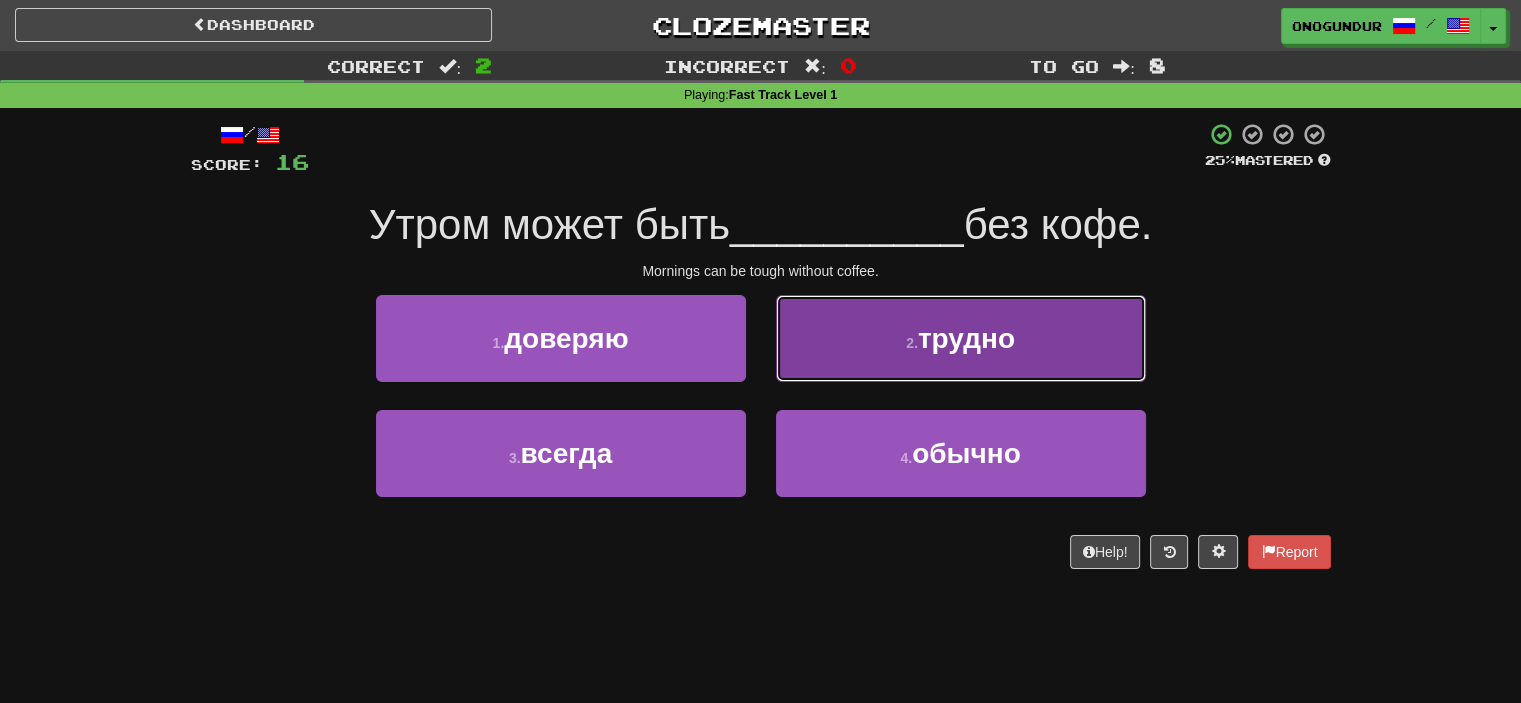 click on "2 .  трудно" at bounding box center [961, 338] 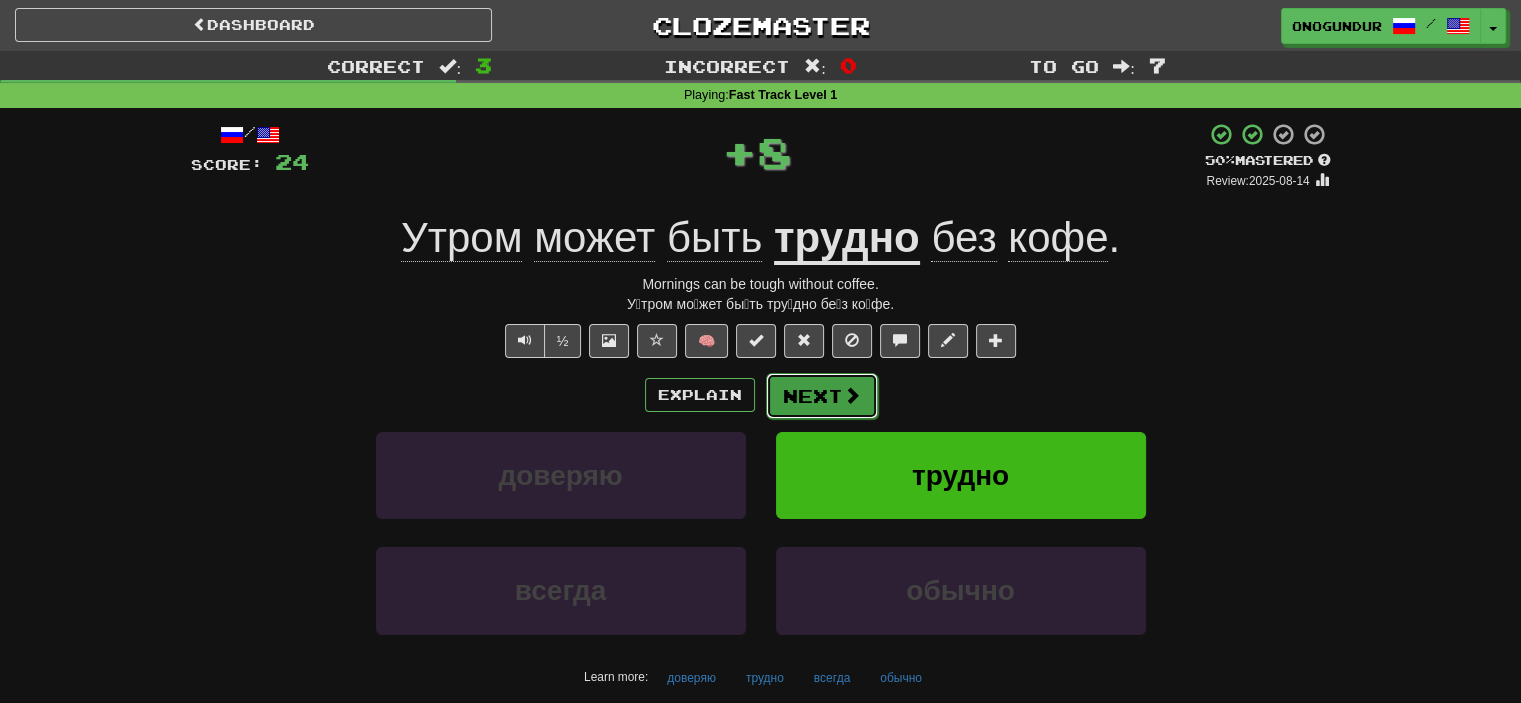 click on "Next" at bounding box center (822, 396) 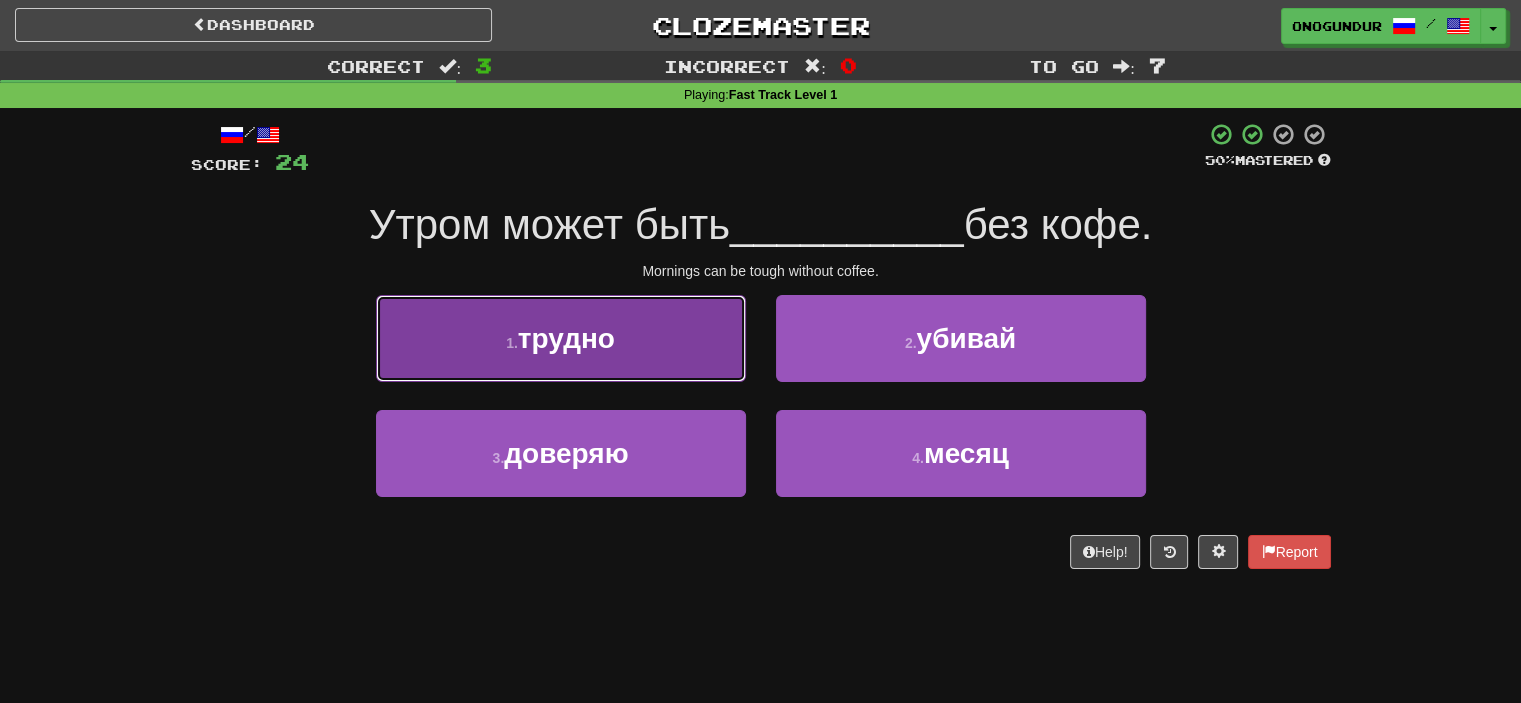 click on "1 .  трудно" at bounding box center (561, 338) 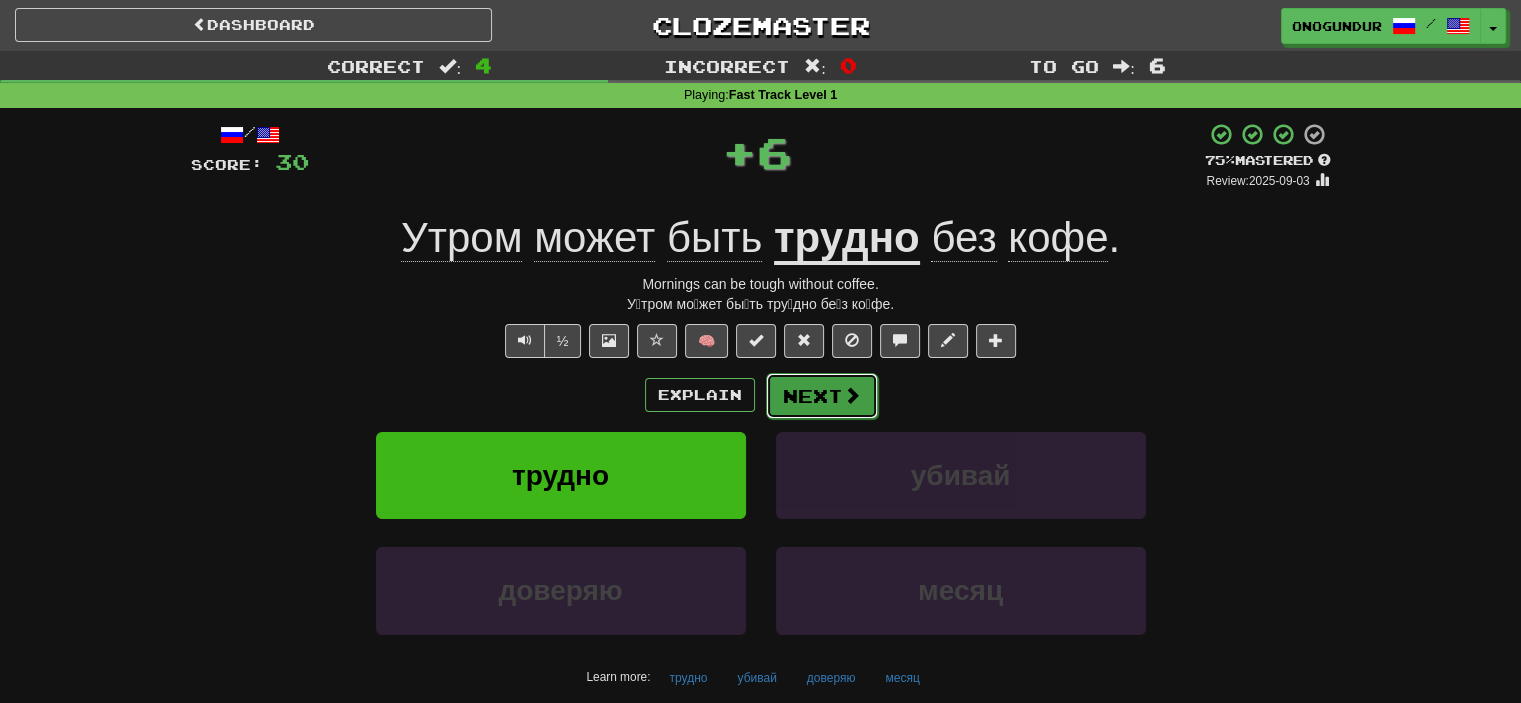 click on "Next" at bounding box center [822, 396] 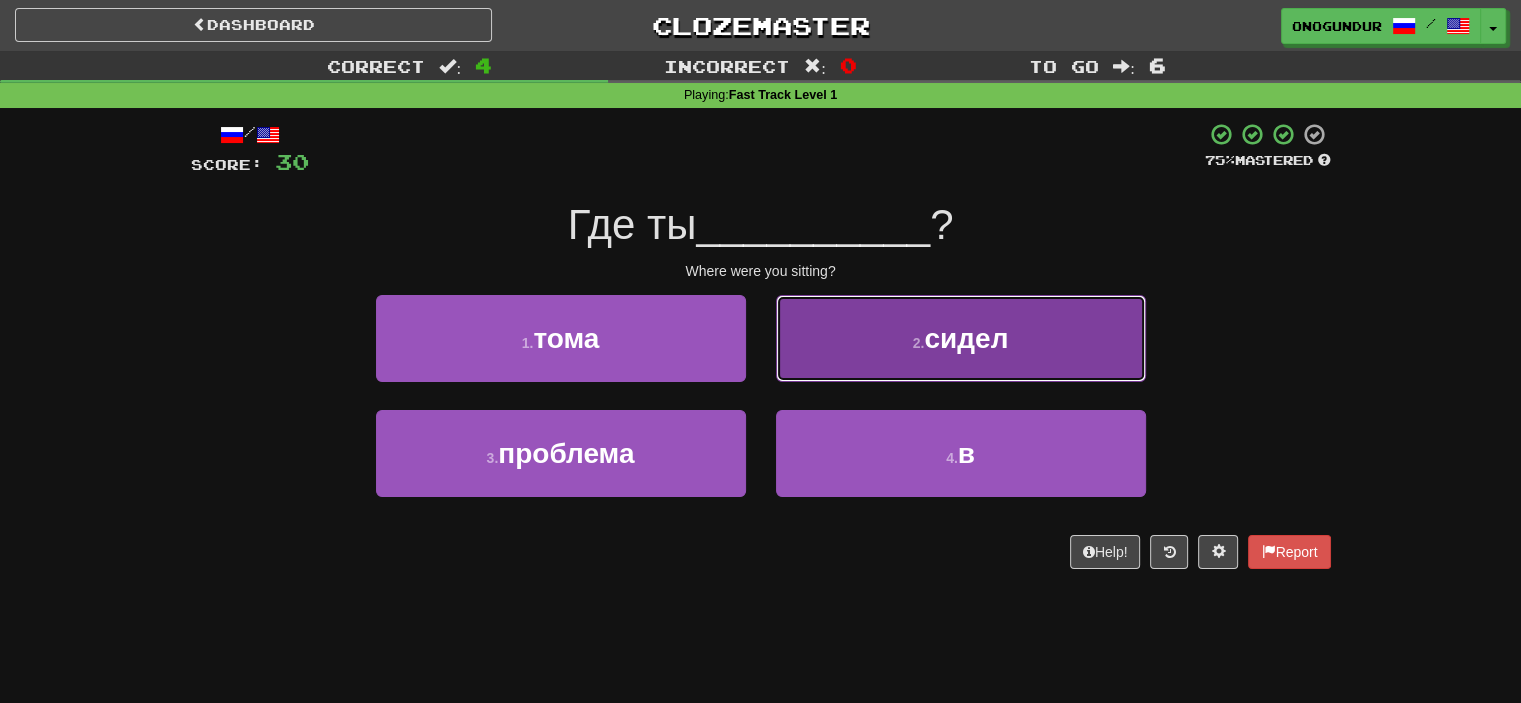 click on "2 .  сидел" at bounding box center (961, 338) 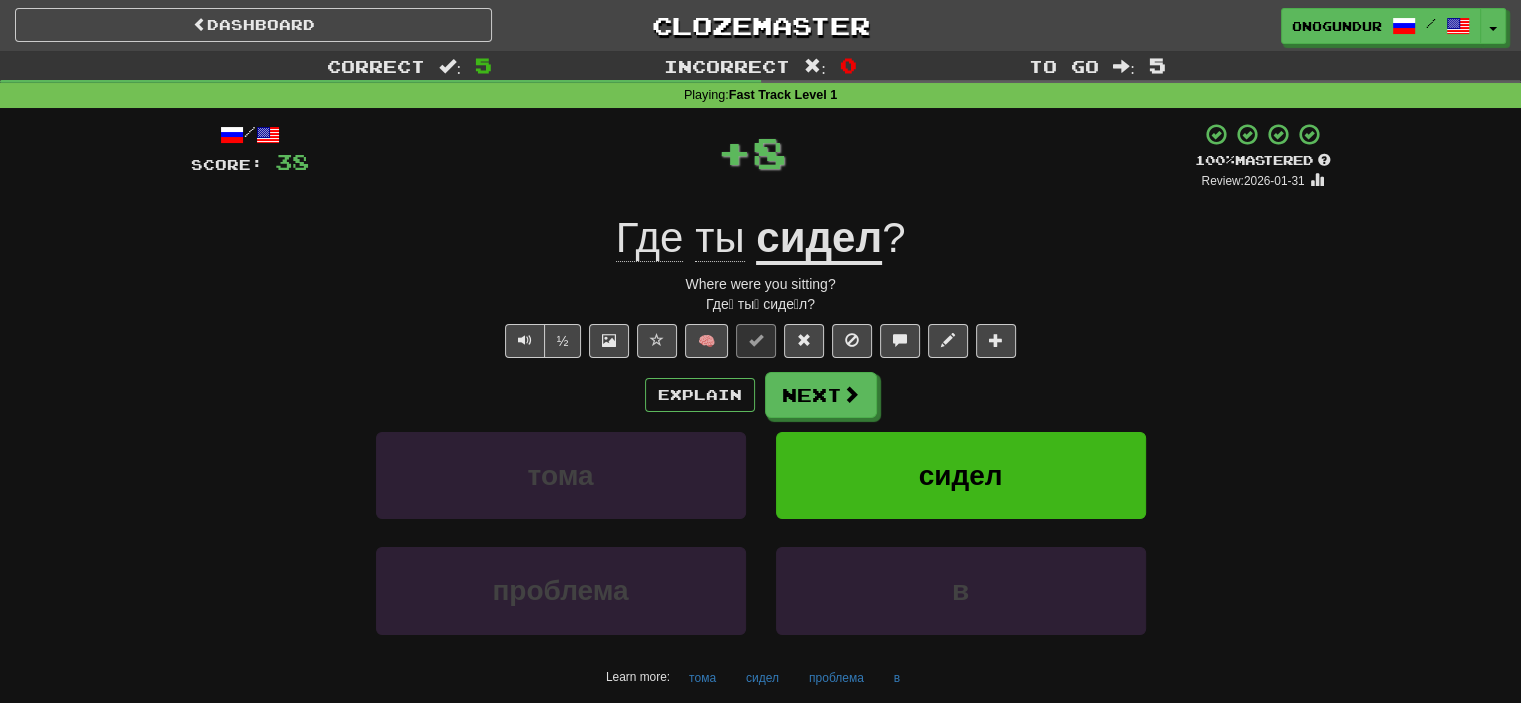 click on "Next" at bounding box center (821, 395) 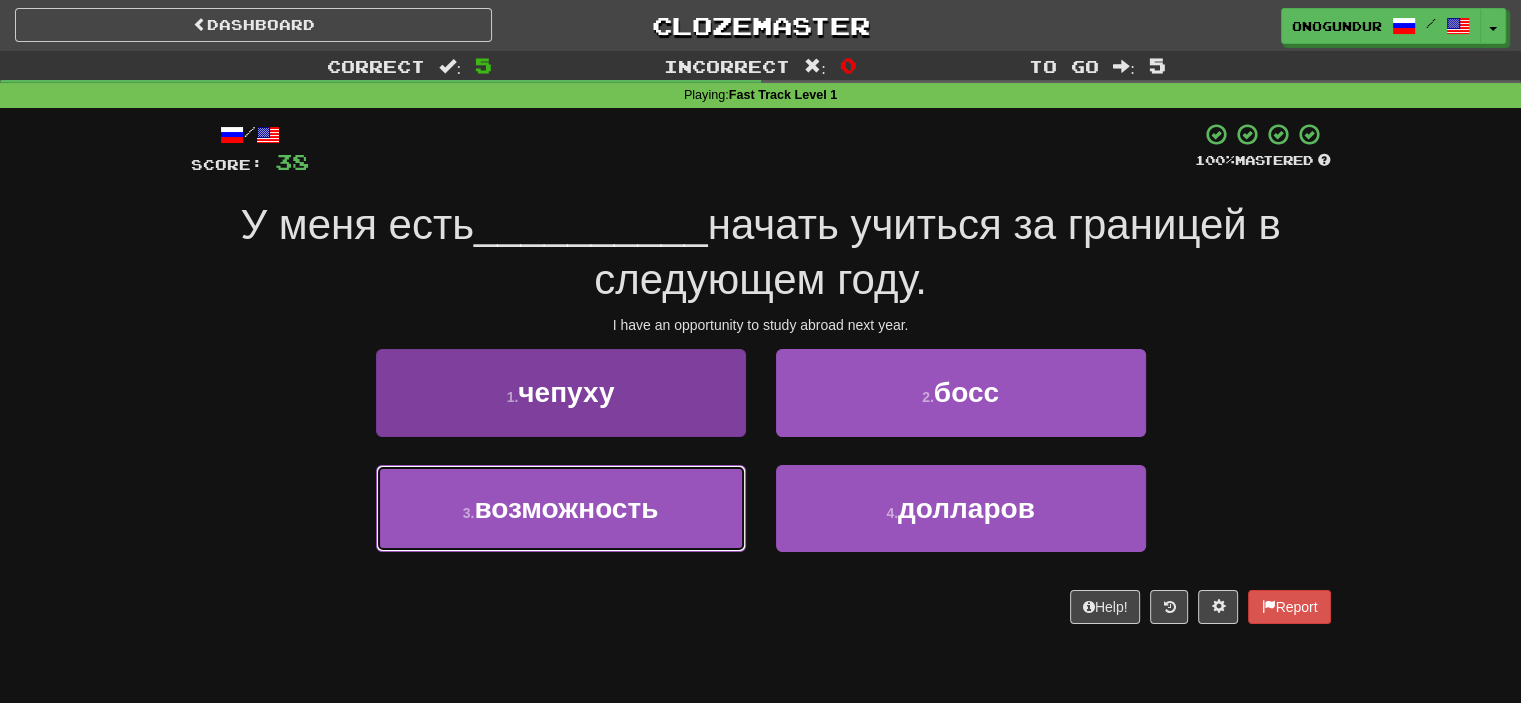 click on "возможность" at bounding box center (566, 508) 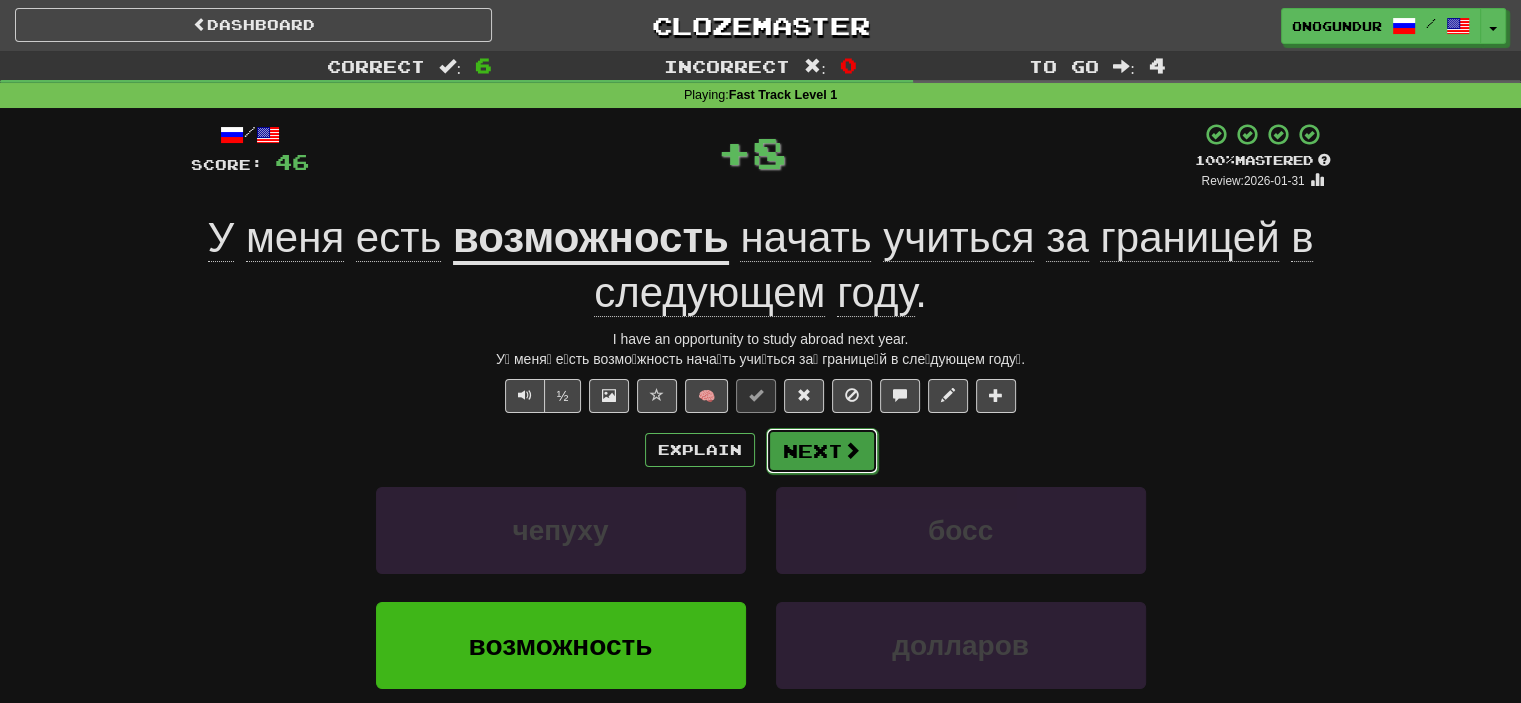click on "Next" at bounding box center [822, 451] 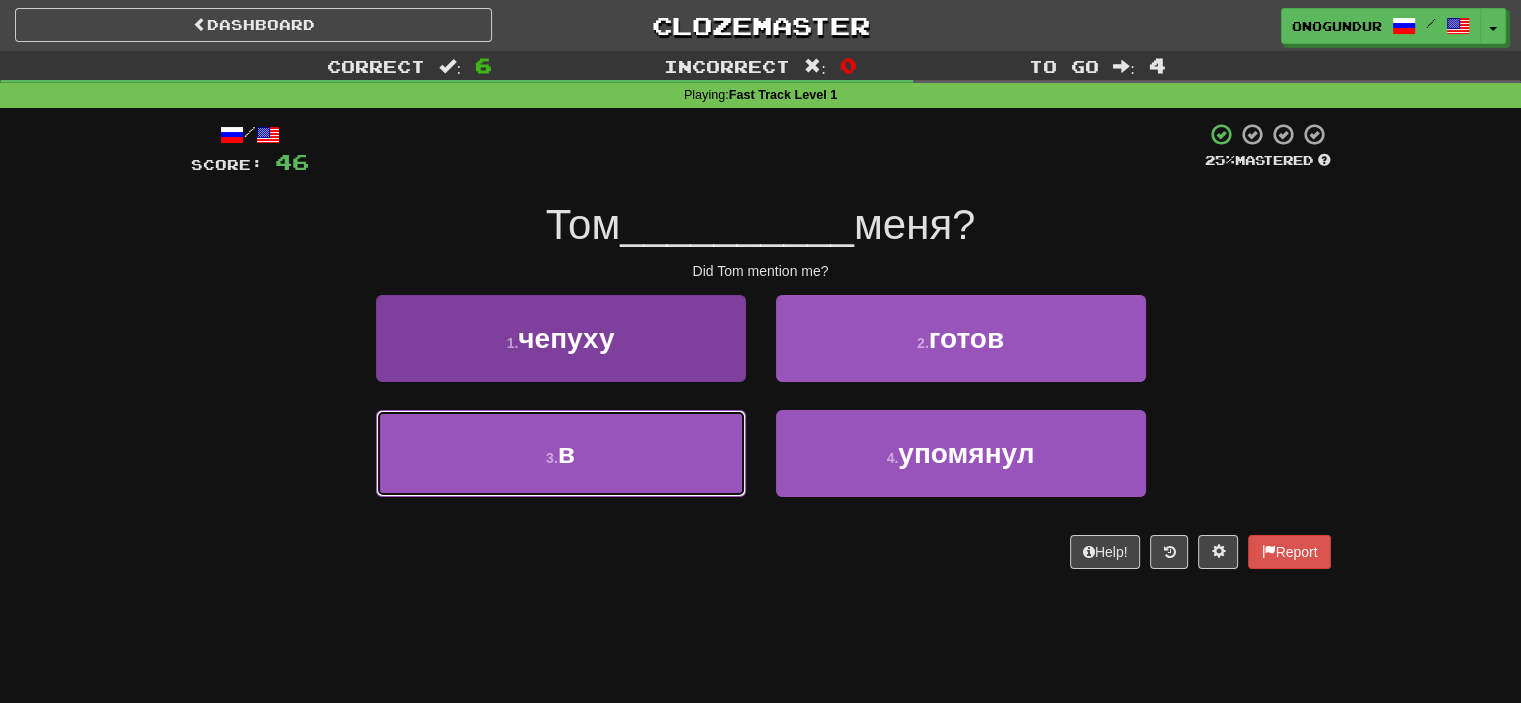 drag, startPoint x: 594, startPoint y: 443, endPoint x: 661, endPoint y: 435, distance: 67.47592 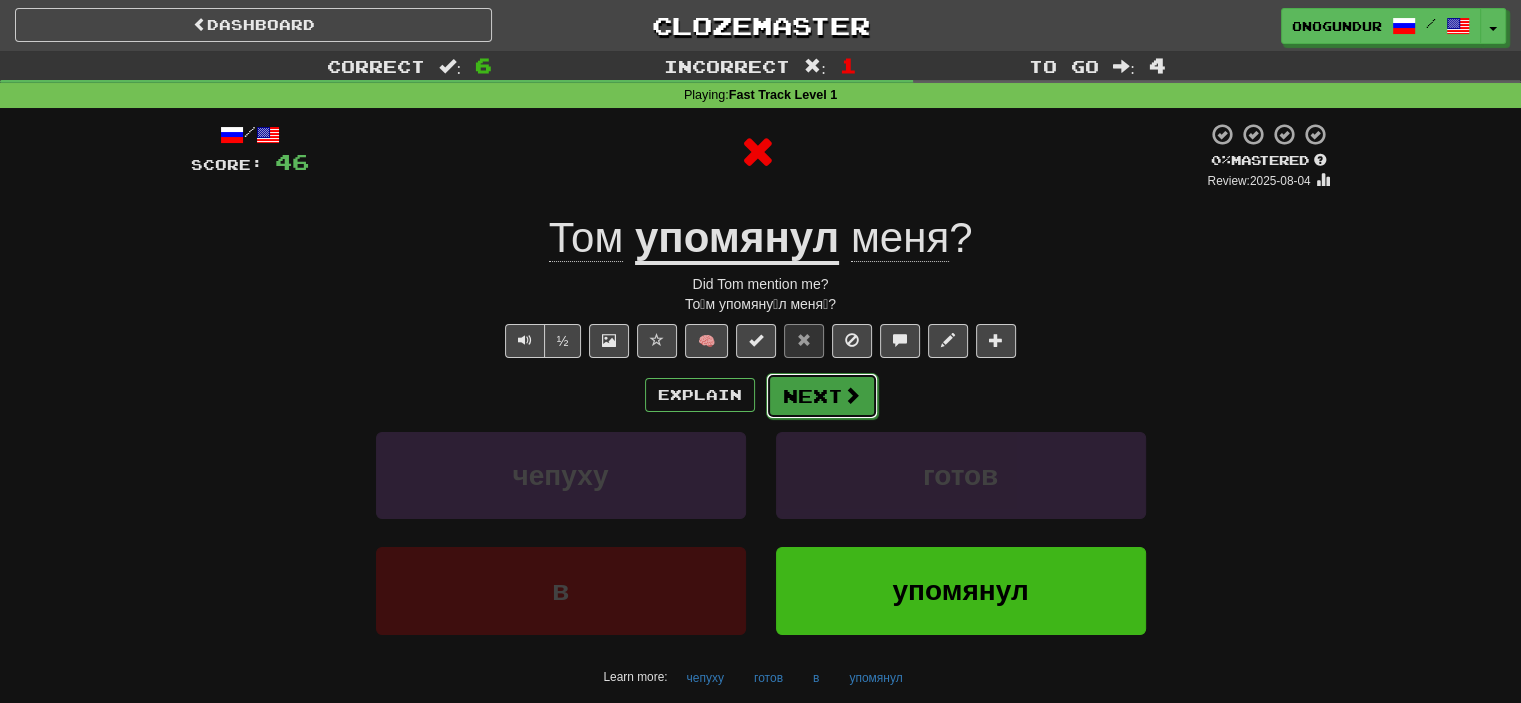 click on "Next" at bounding box center (822, 396) 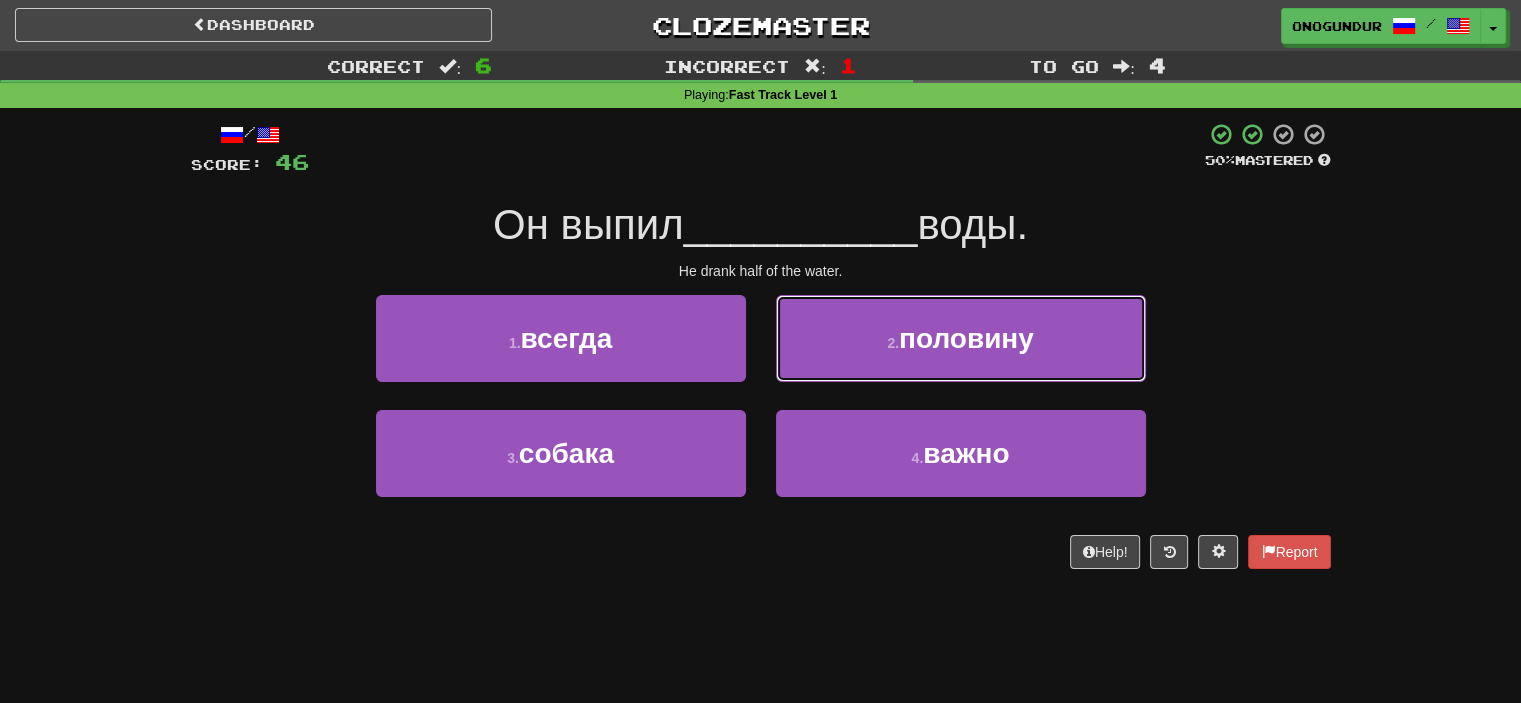 drag, startPoint x: 902, startPoint y: 354, endPoint x: 857, endPoint y: 369, distance: 47.434166 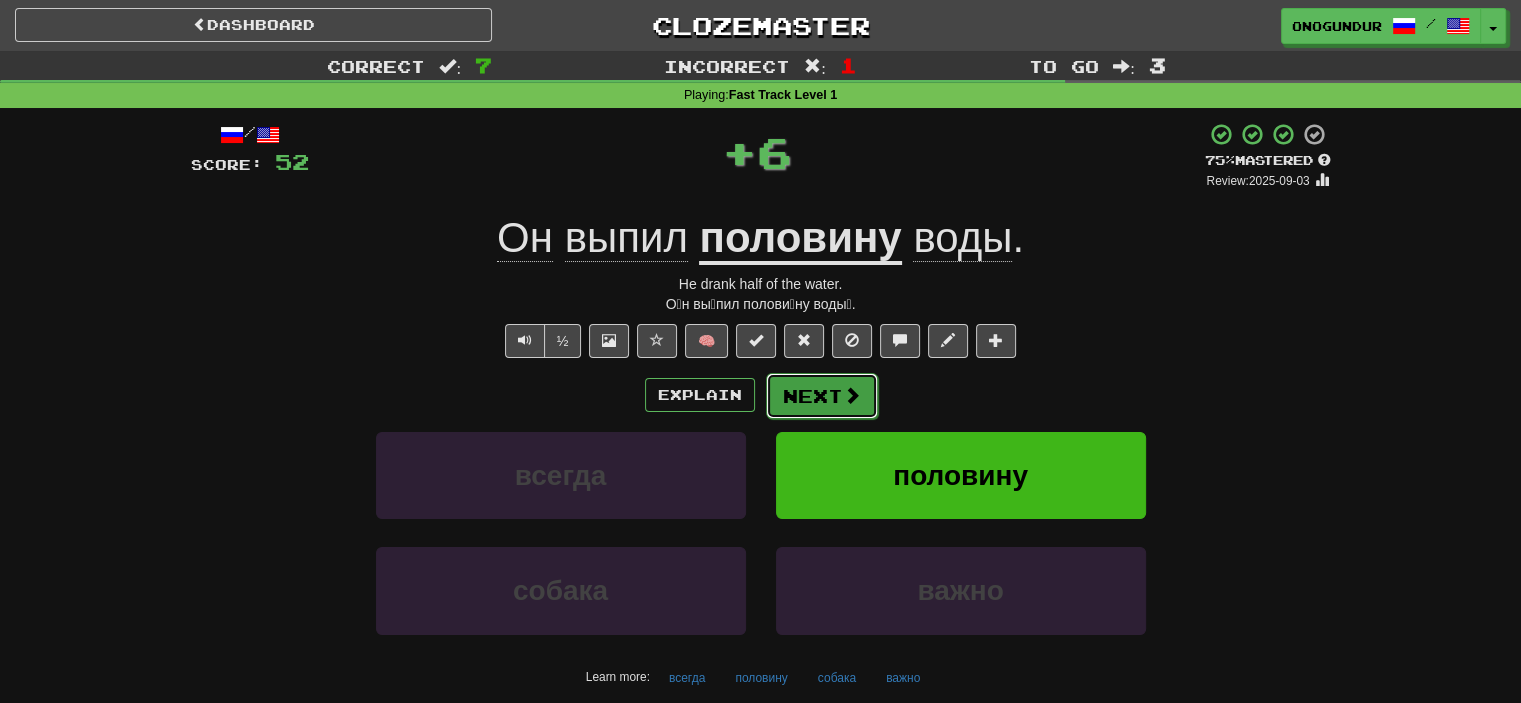 click on "Next" at bounding box center [822, 396] 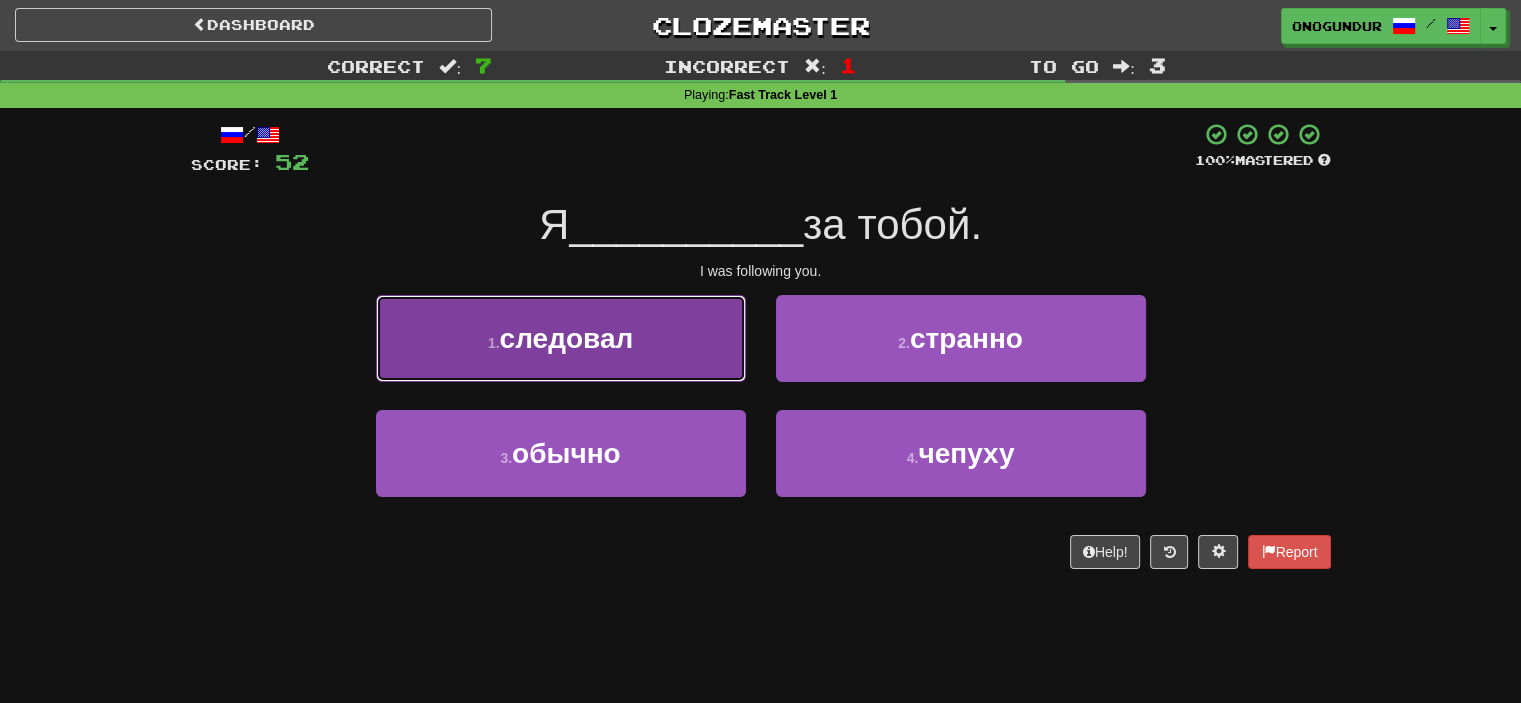 click on "1 .  следовал" at bounding box center (561, 338) 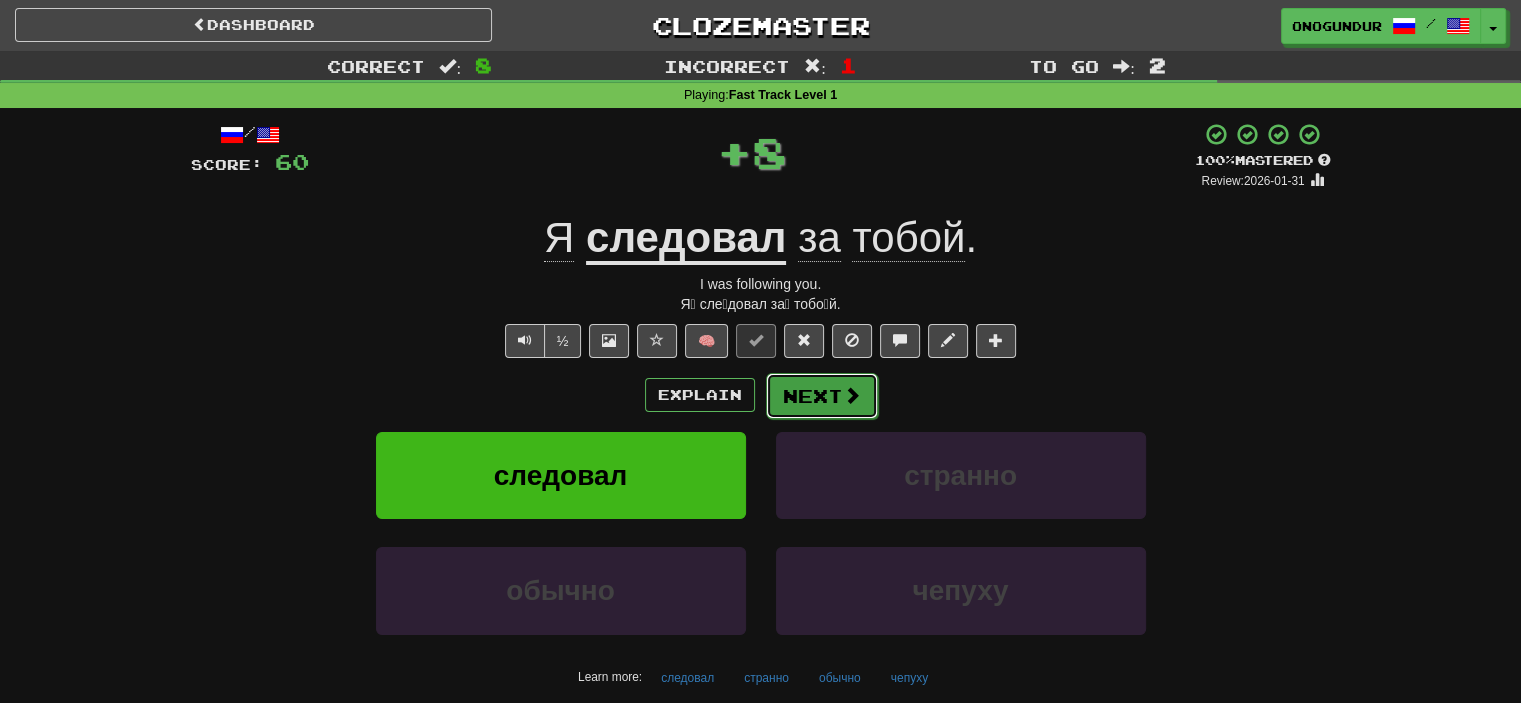 click on "Next" at bounding box center (822, 396) 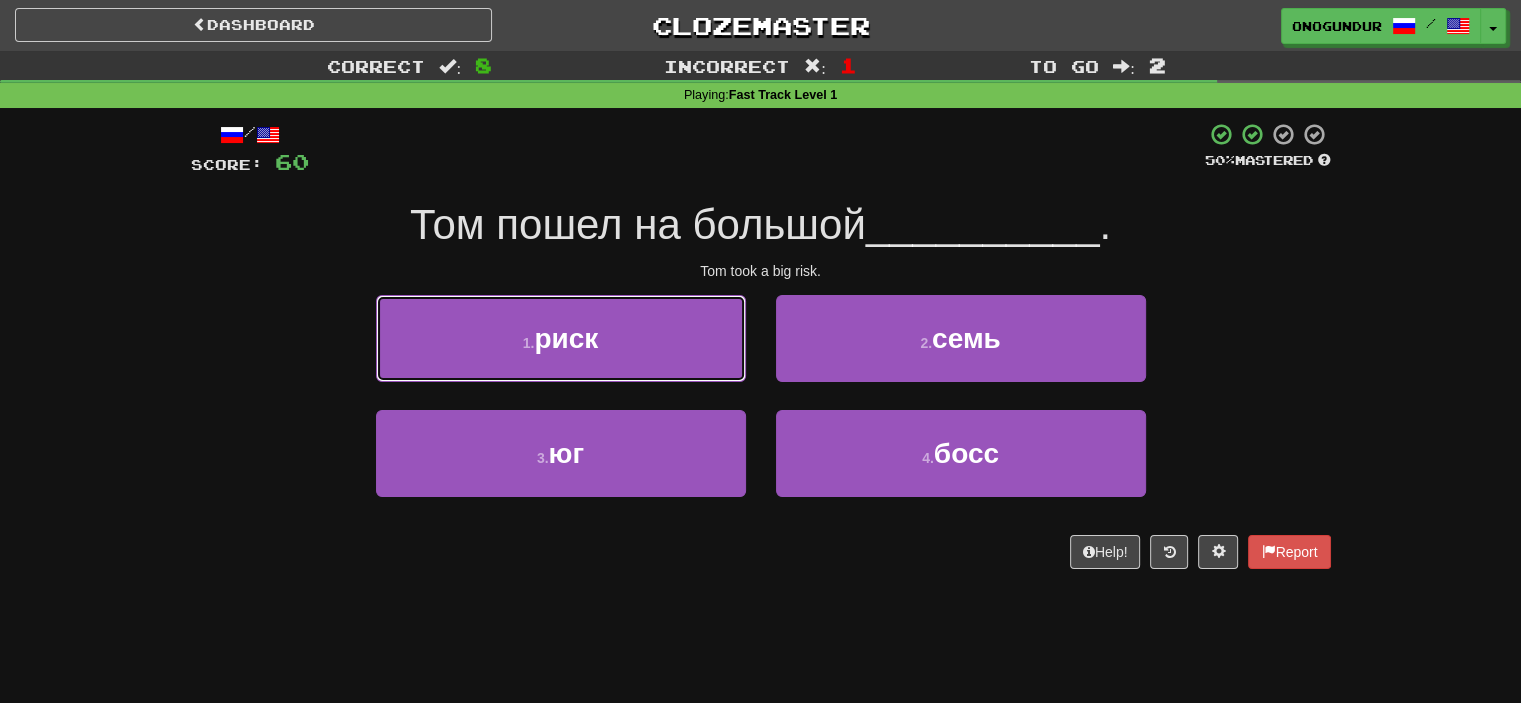 click on "1 .  риск" at bounding box center [561, 338] 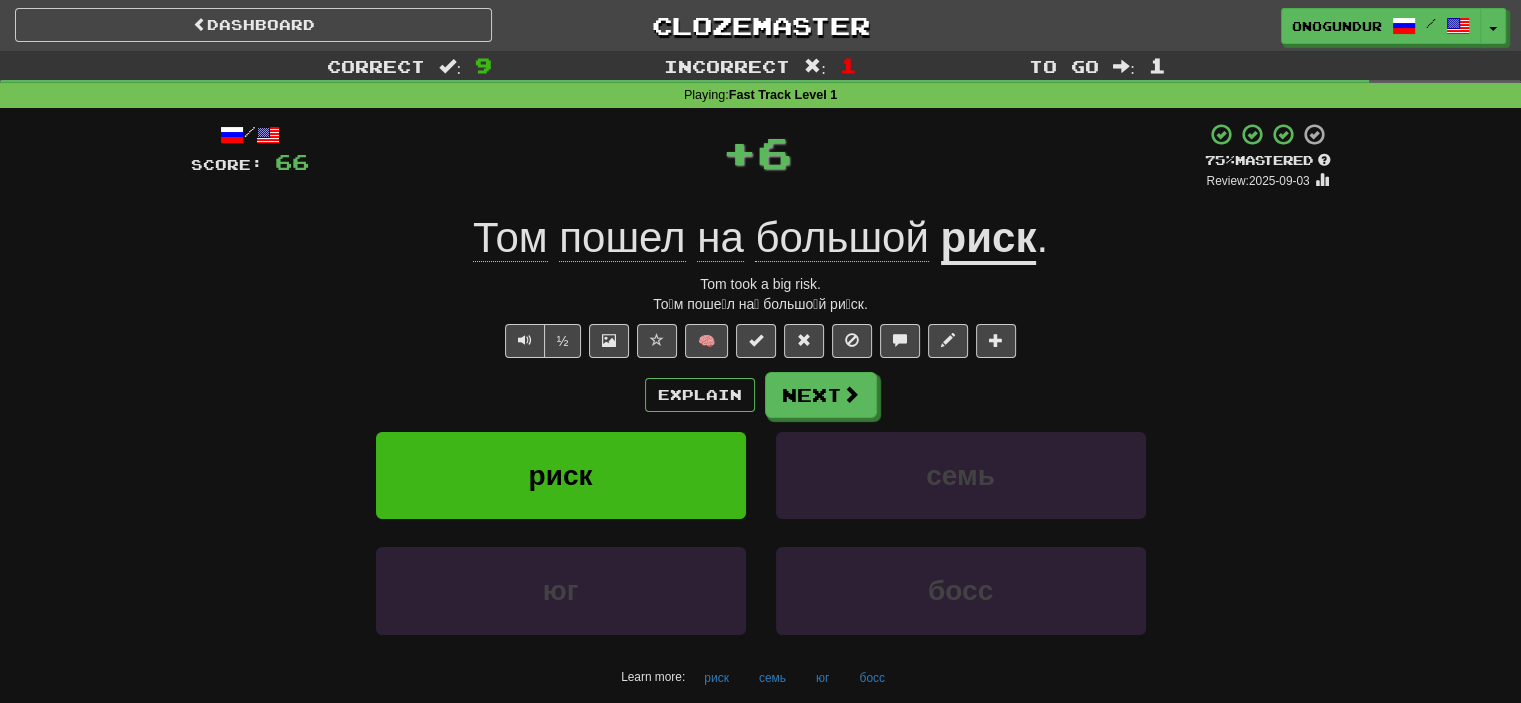 click on "/  Score:   66 + 6 75 %  Mastered Review:  2025-09-03 Том   пошел   на   большой   риск . Tom took a big risk. То́м поше́л на́ большо́й ри́ск. ½ 🧠 Explain Next риск семь юг босс Learn more: риск семь юг босс  Help!  Report" at bounding box center (761, 429) 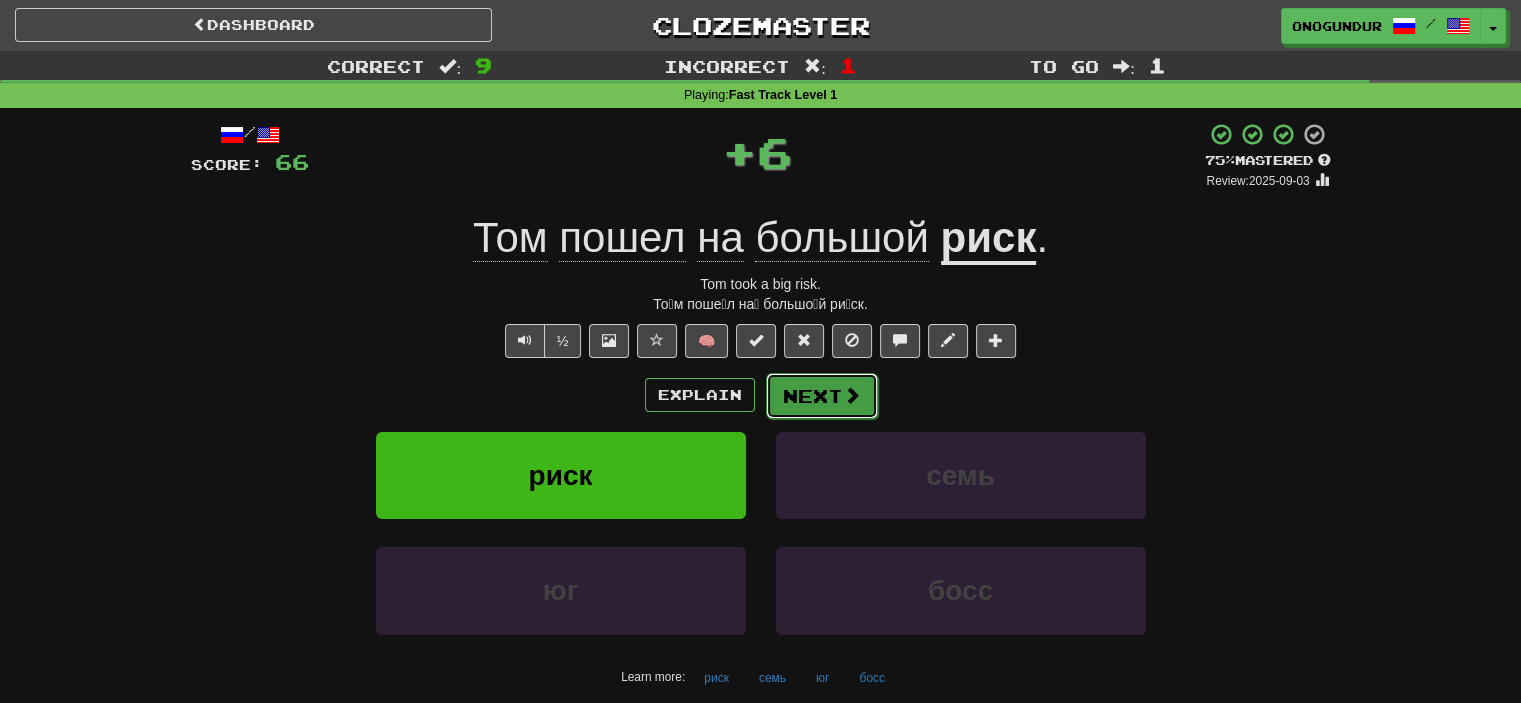 click on "Next" at bounding box center [822, 396] 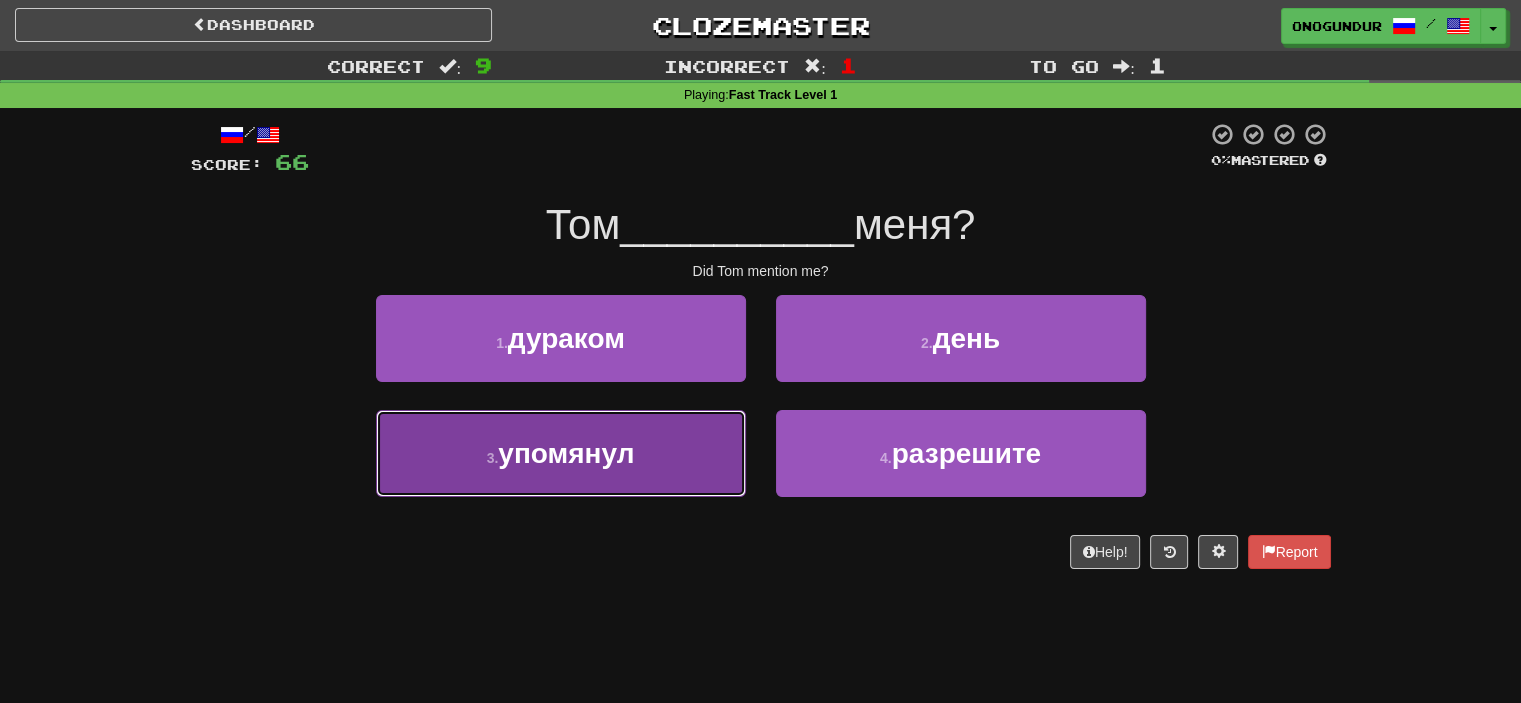 click on "3 .  упомянул" at bounding box center (561, 453) 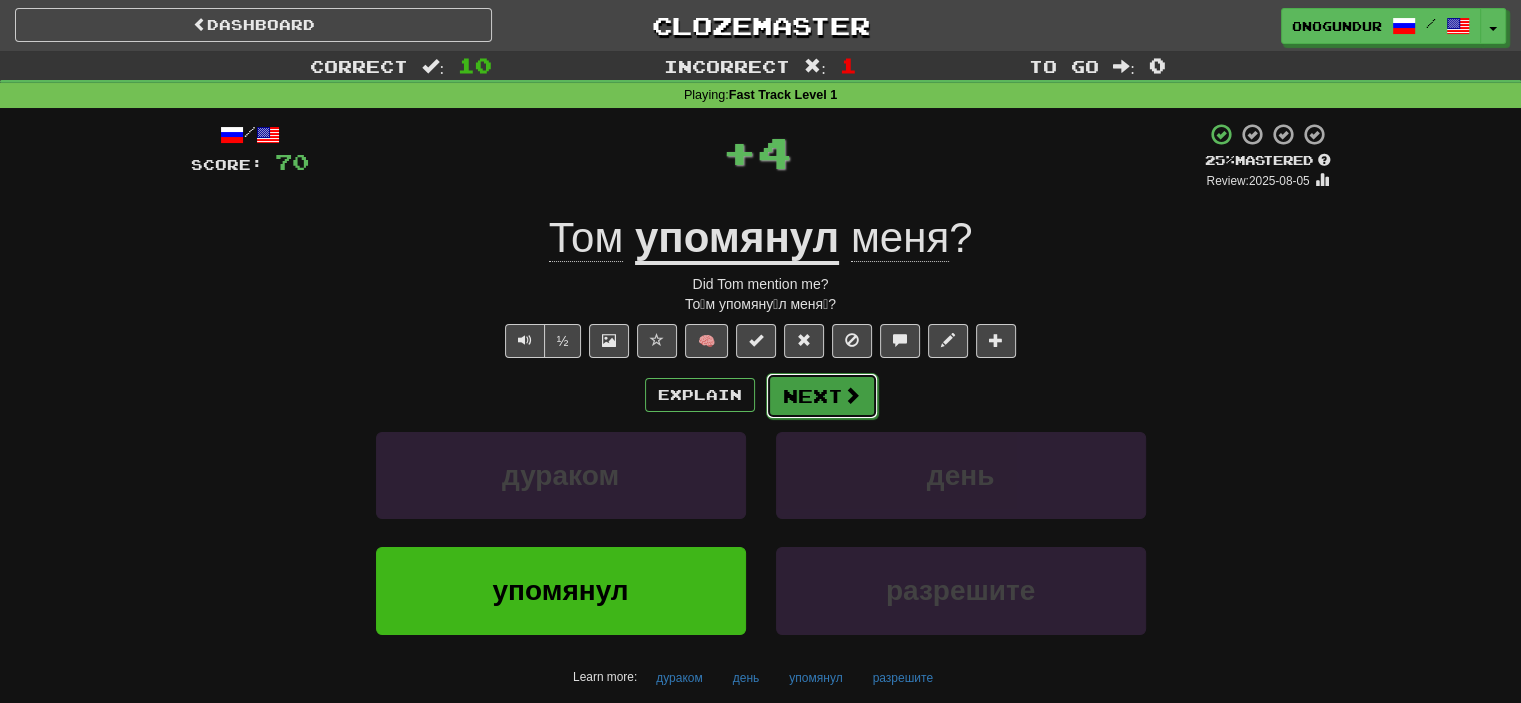 click on "Next" at bounding box center [822, 396] 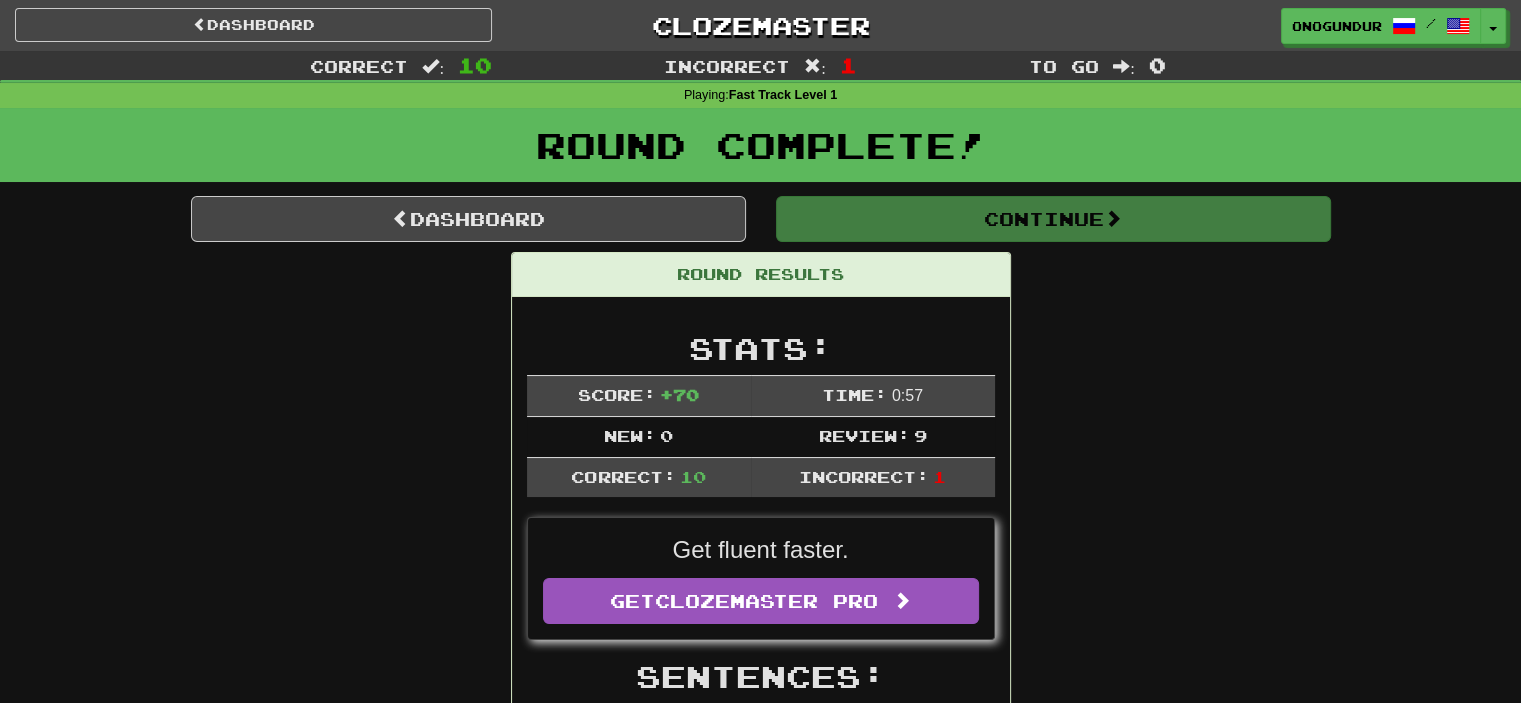 click on "Round Results Stats: Score:   + 70 Time:   0 : 57 New:   0 Review:   9 Correct:   10 Incorrect:   1 Get fluent faster. Get  Clozemaster Pro   Sentences:  Report Наши дети все ходят в  местную  школу. Our children all go to the local school.  Report Я  шёл  один. I walked alone.  Report Утром может быть  трудно  без кофе. Mornings can be tough without coffee.  Report Где ты  сидел ? Where were you sitting?  Report У меня есть  возможность  начать учиться за границей в следующем году. I have an opportunity to study abroad next year.  Report Том  упомянул  меня? Did Tom mention me?  Report Он выпил  половину  воды. He drank half of the water.  Report Я  следовал  за тобой. I was following you.  Report Том пошел на большой  риск . Tom took a big risk." at bounding box center (761, 914) 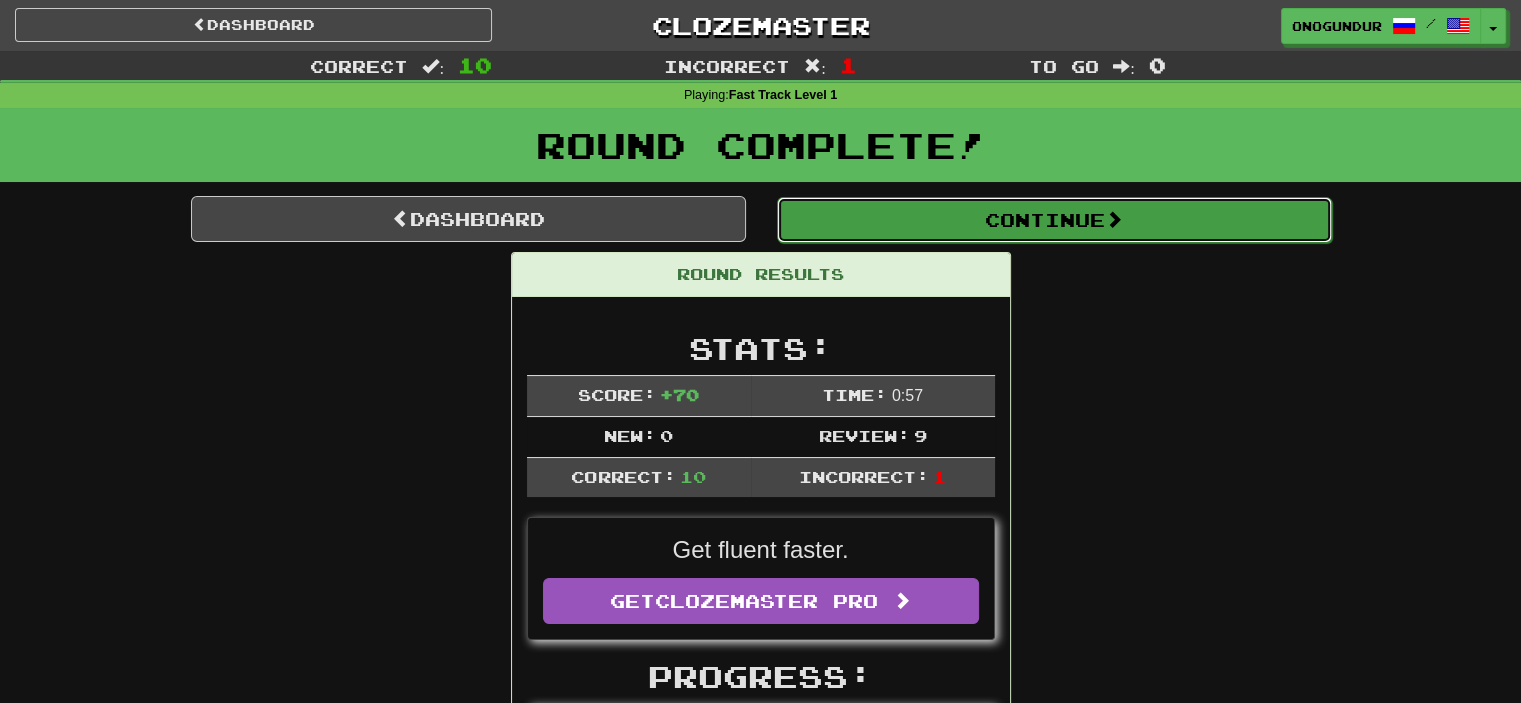click on "Continue" at bounding box center (1054, 220) 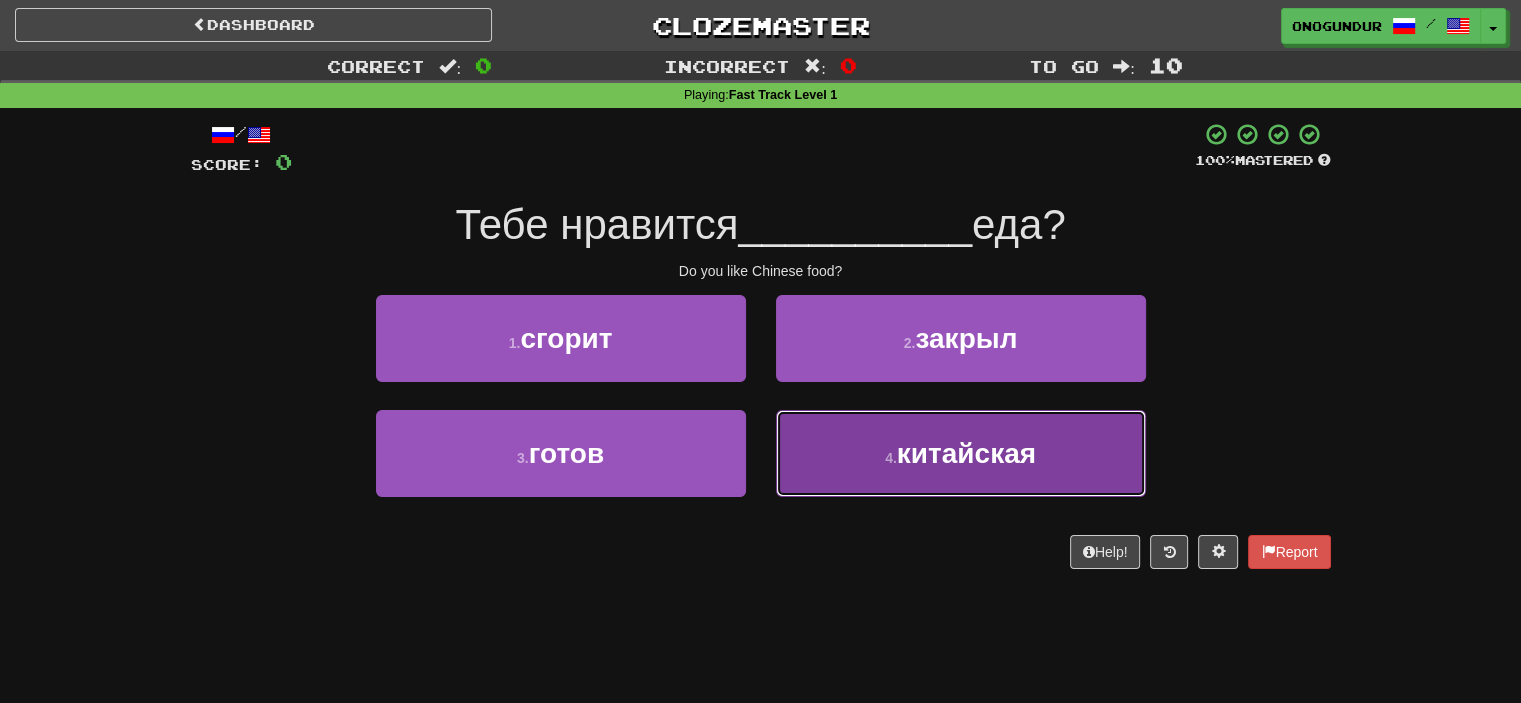 click on "4 ." at bounding box center [891, 458] 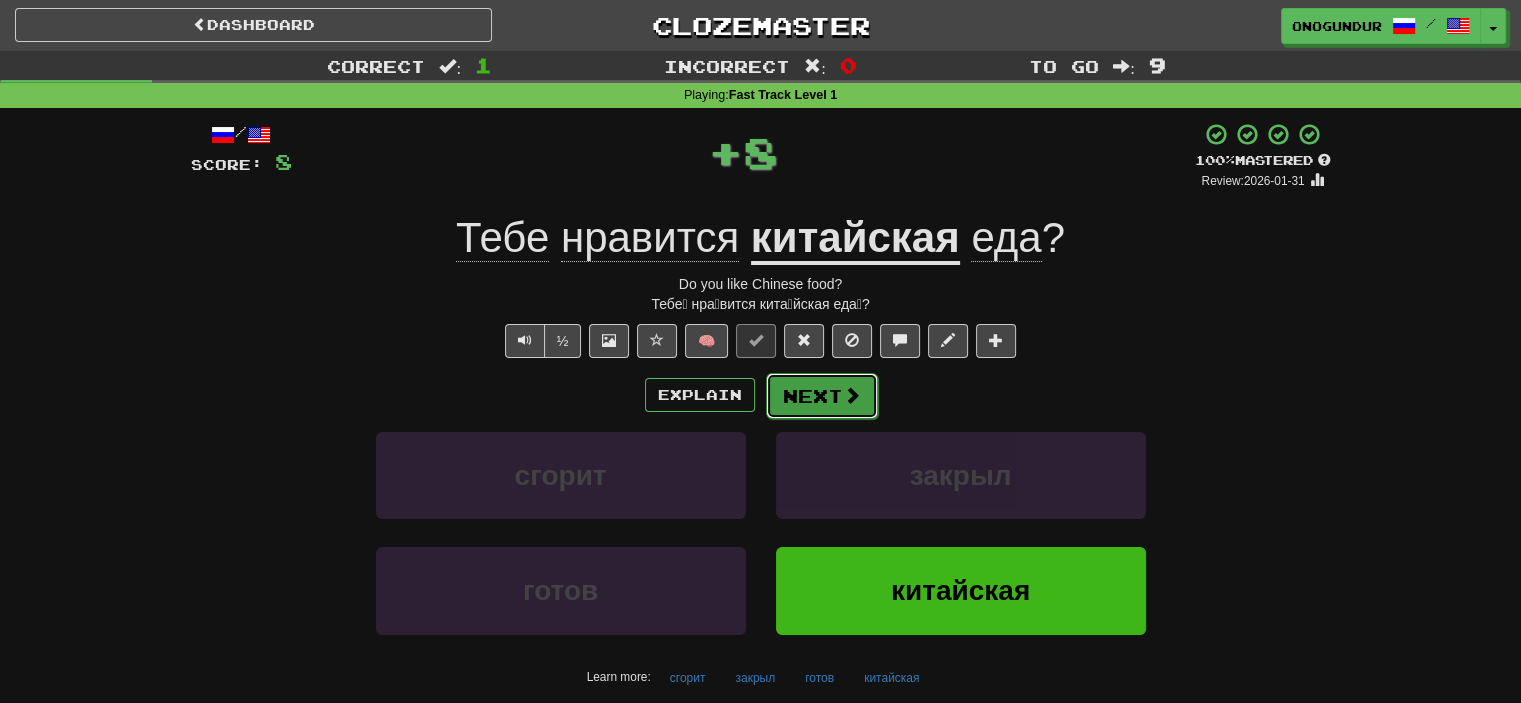click on "Next" at bounding box center (822, 396) 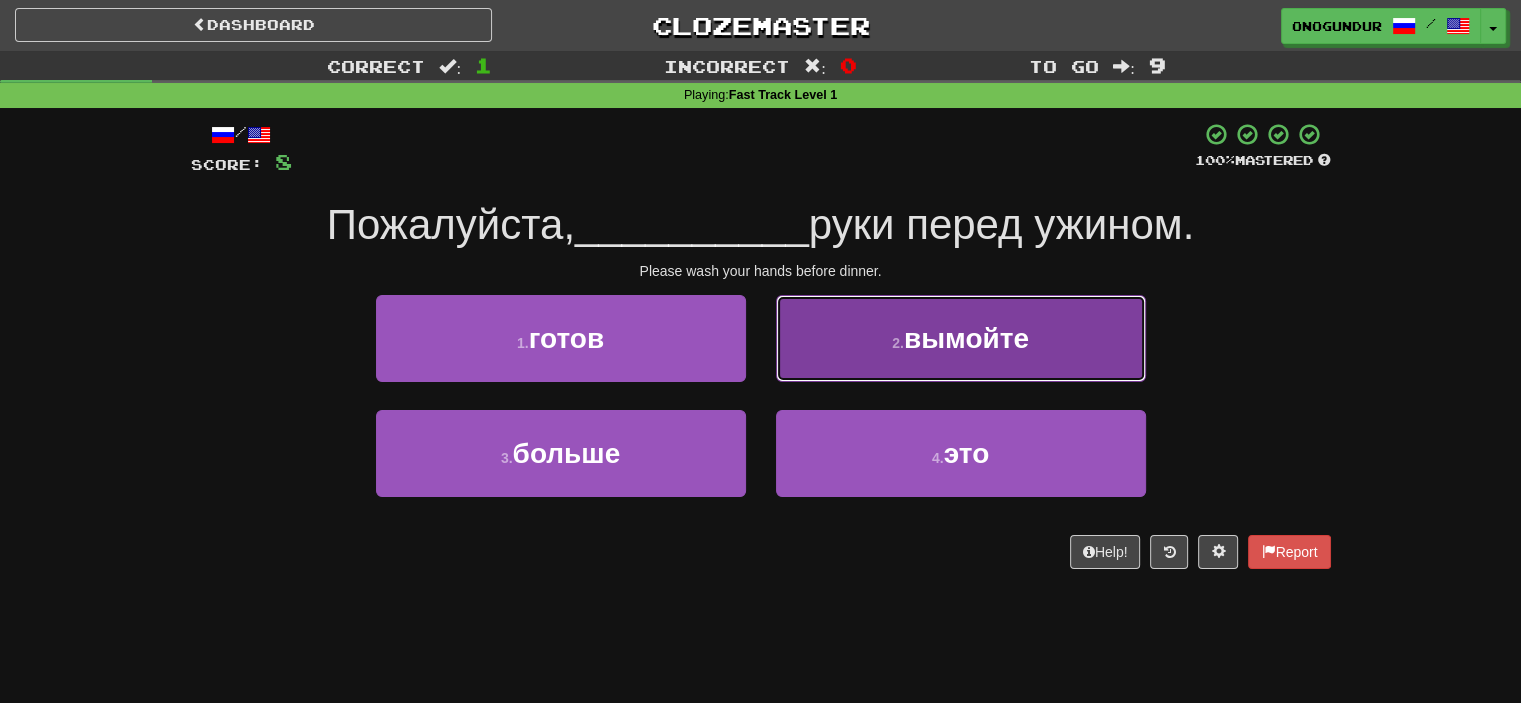 click on "2 .  вымойте" at bounding box center [961, 338] 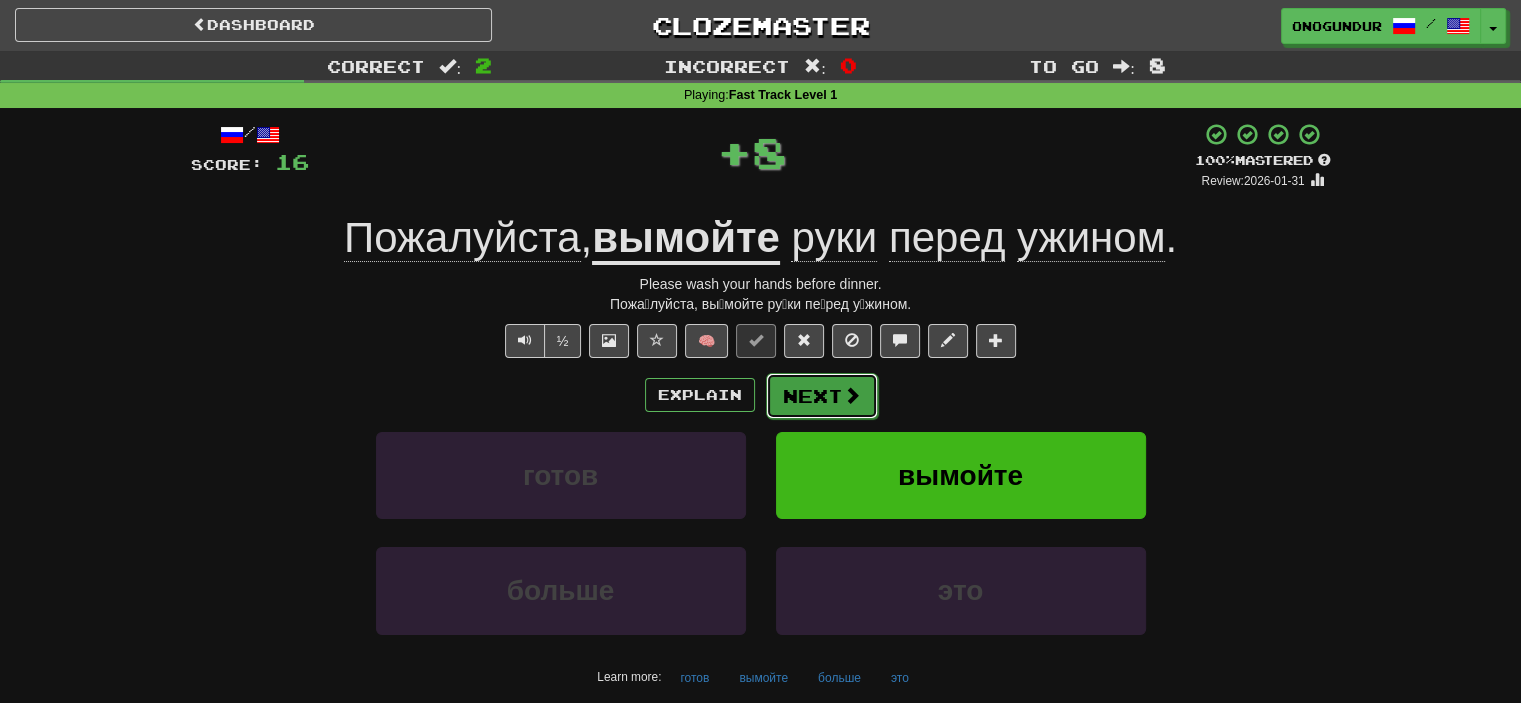 click on "Next" at bounding box center (822, 396) 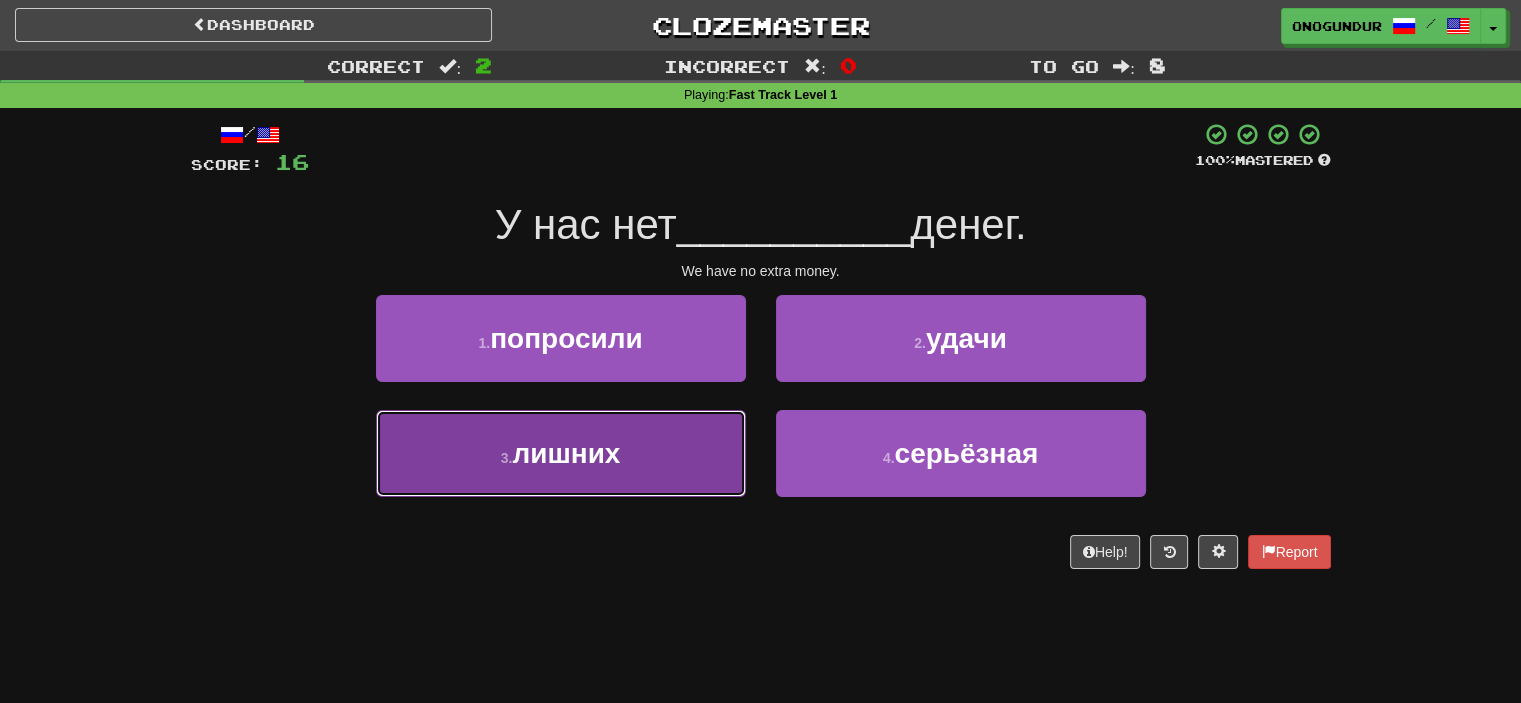 click on "лишних" at bounding box center (566, 453) 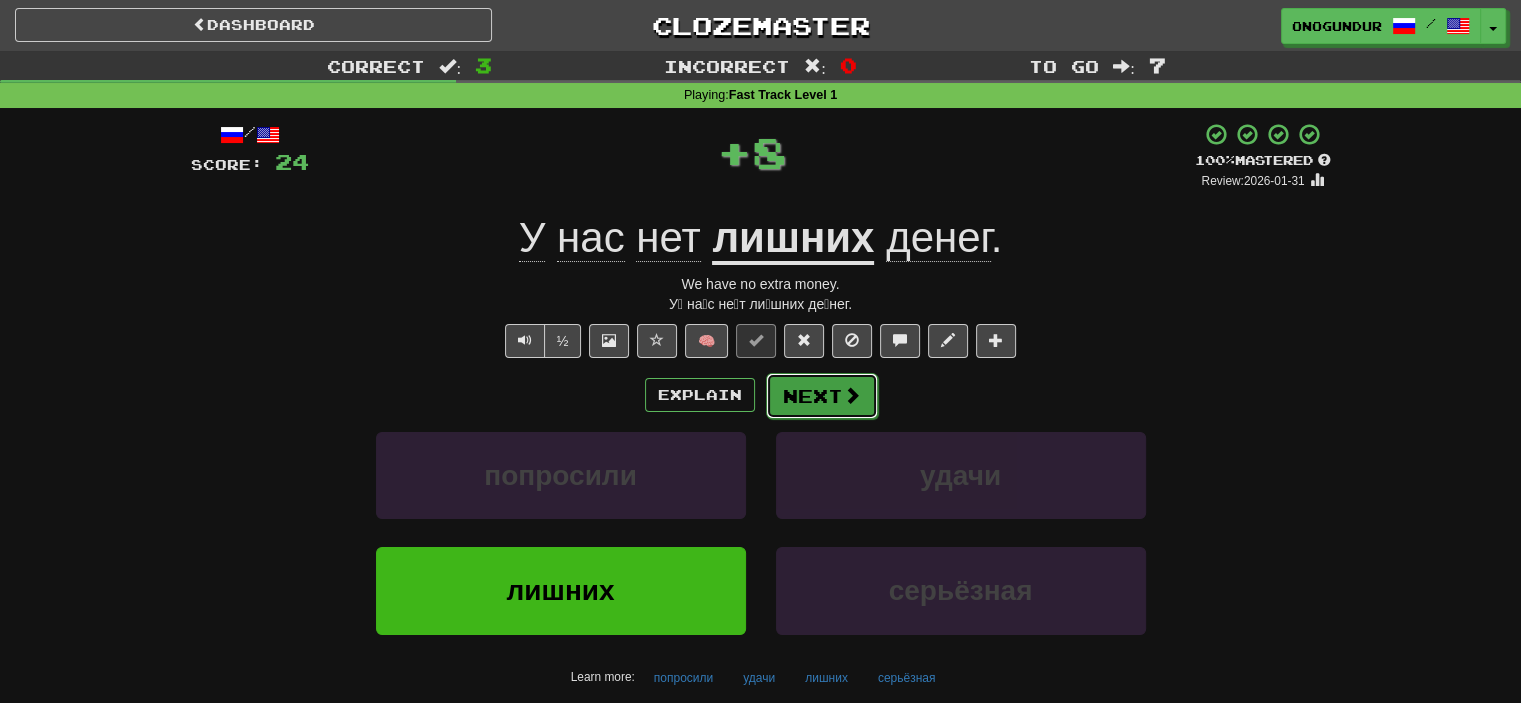 click on "Next" at bounding box center (822, 396) 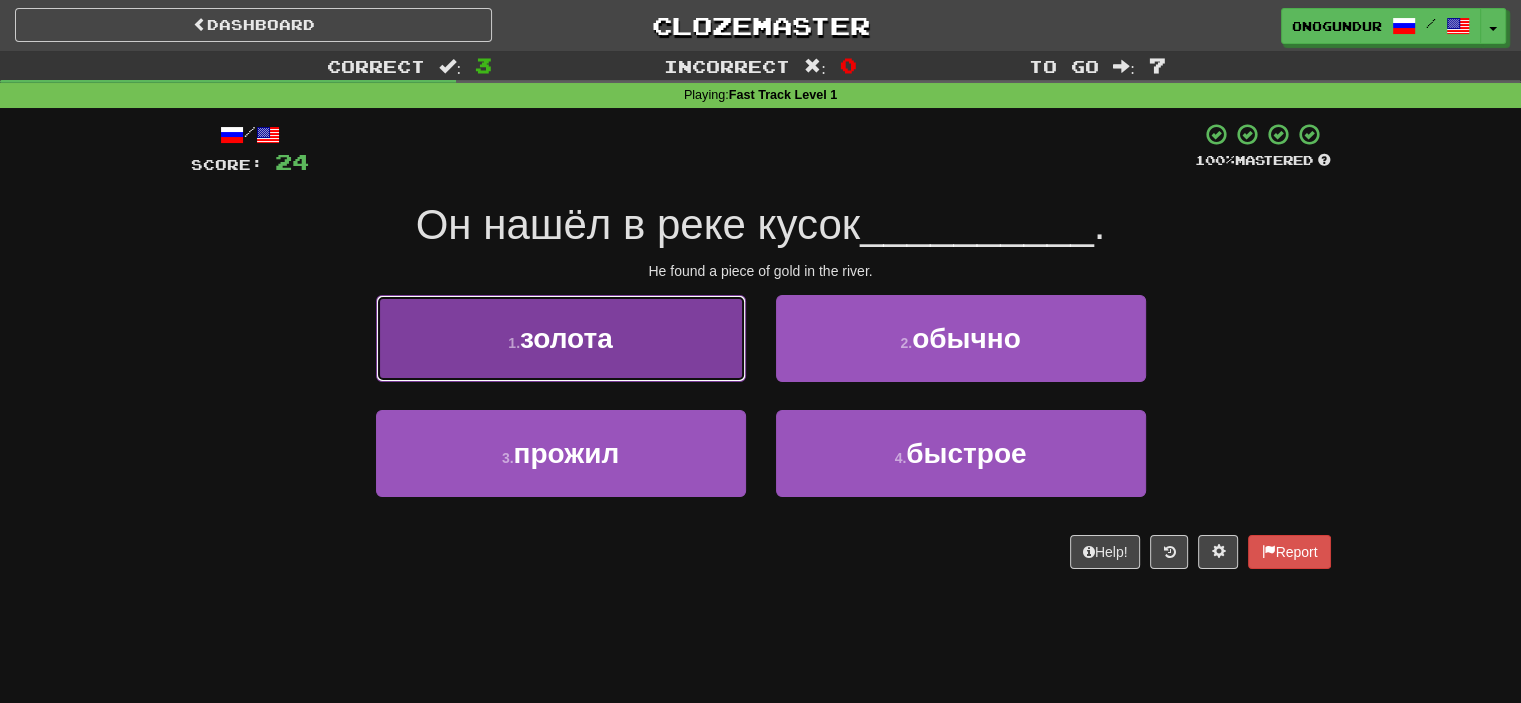 click on "золота" at bounding box center (566, 338) 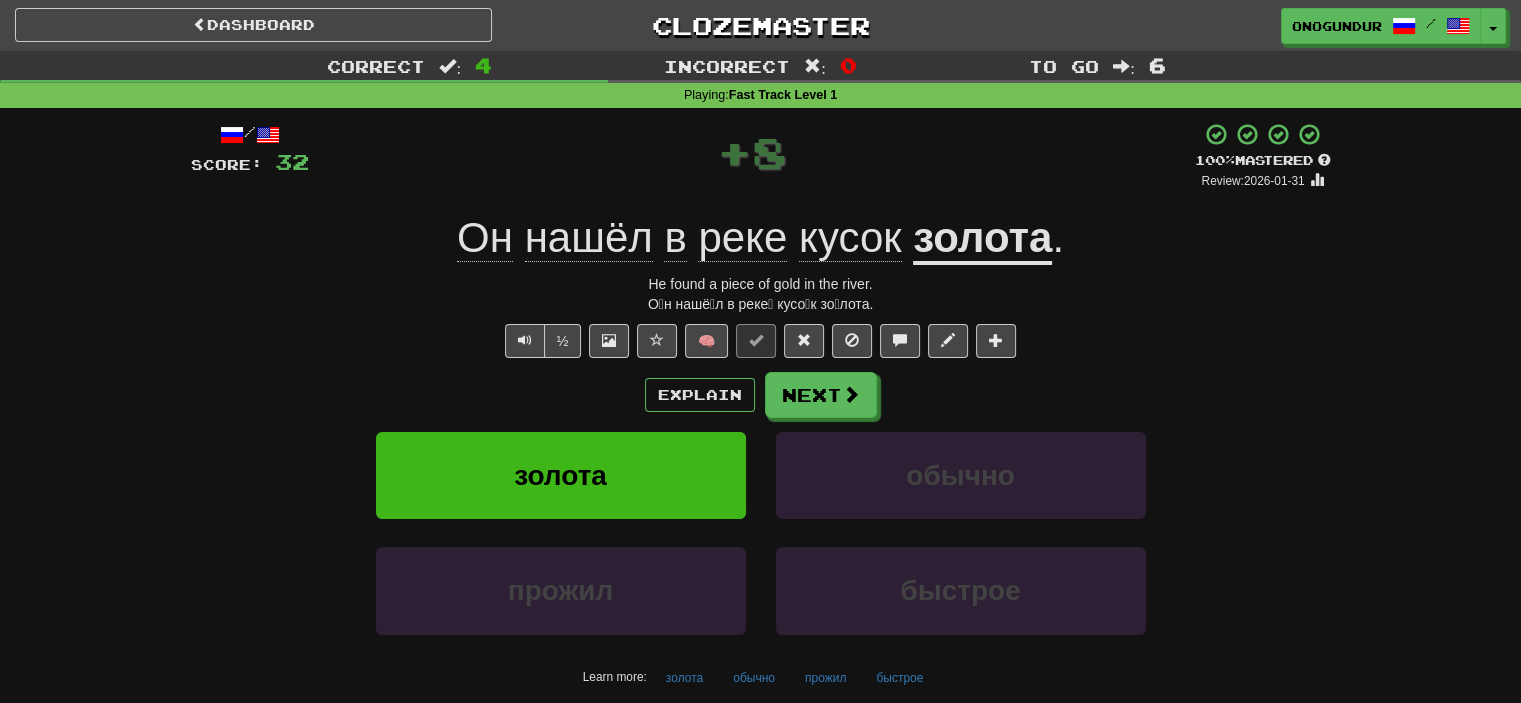 click on "золота обычно" at bounding box center [761, 489] 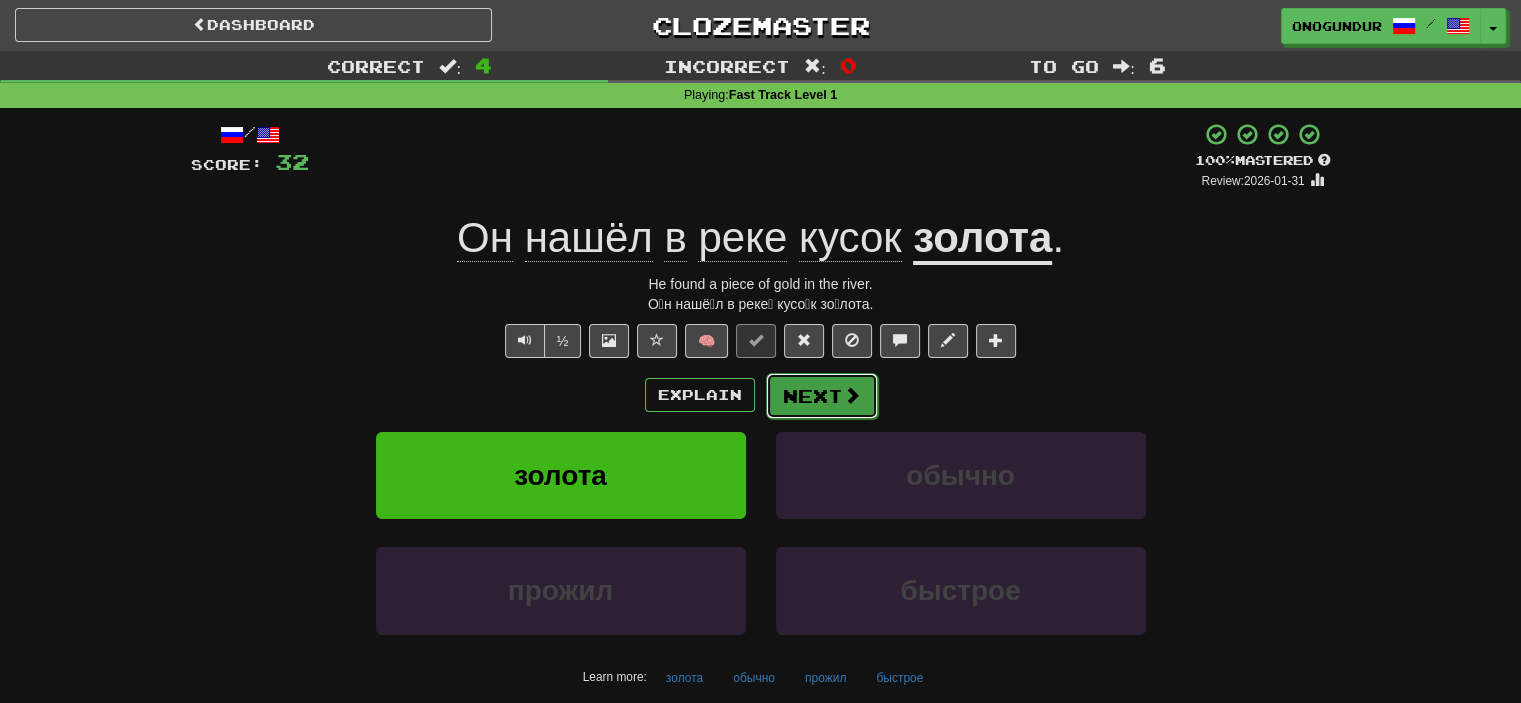 click on "Next" at bounding box center (822, 396) 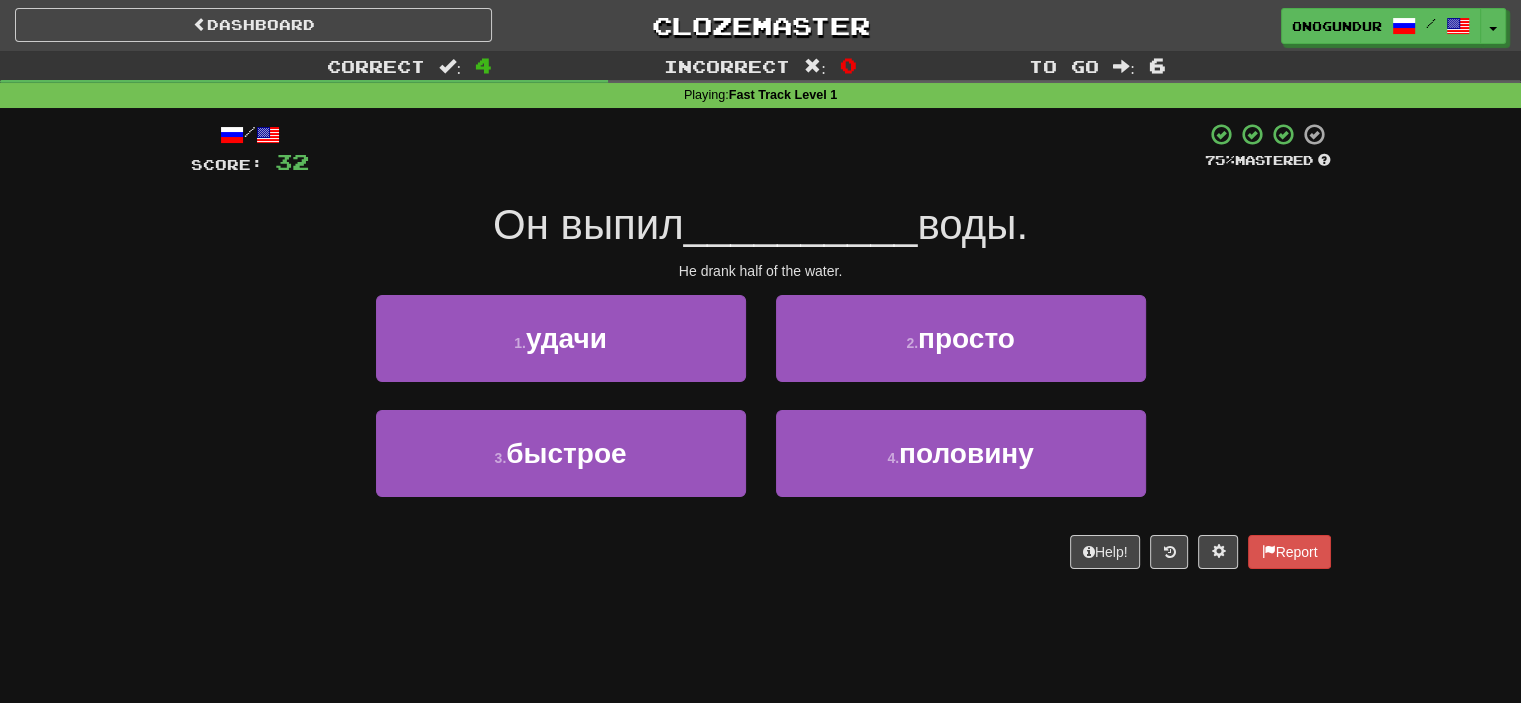 click on "Correct   :   4 Incorrect   :   0 To go   :   6 Playing :  Fast Track Level 1  /  Score:   32 75 %  Mastered Он выпил  __________  воды. He drank half of the water. 1 .  удачи 2 .  просто 3 .  быстрое 4 .  половину  Help!  Report" at bounding box center (760, 324) 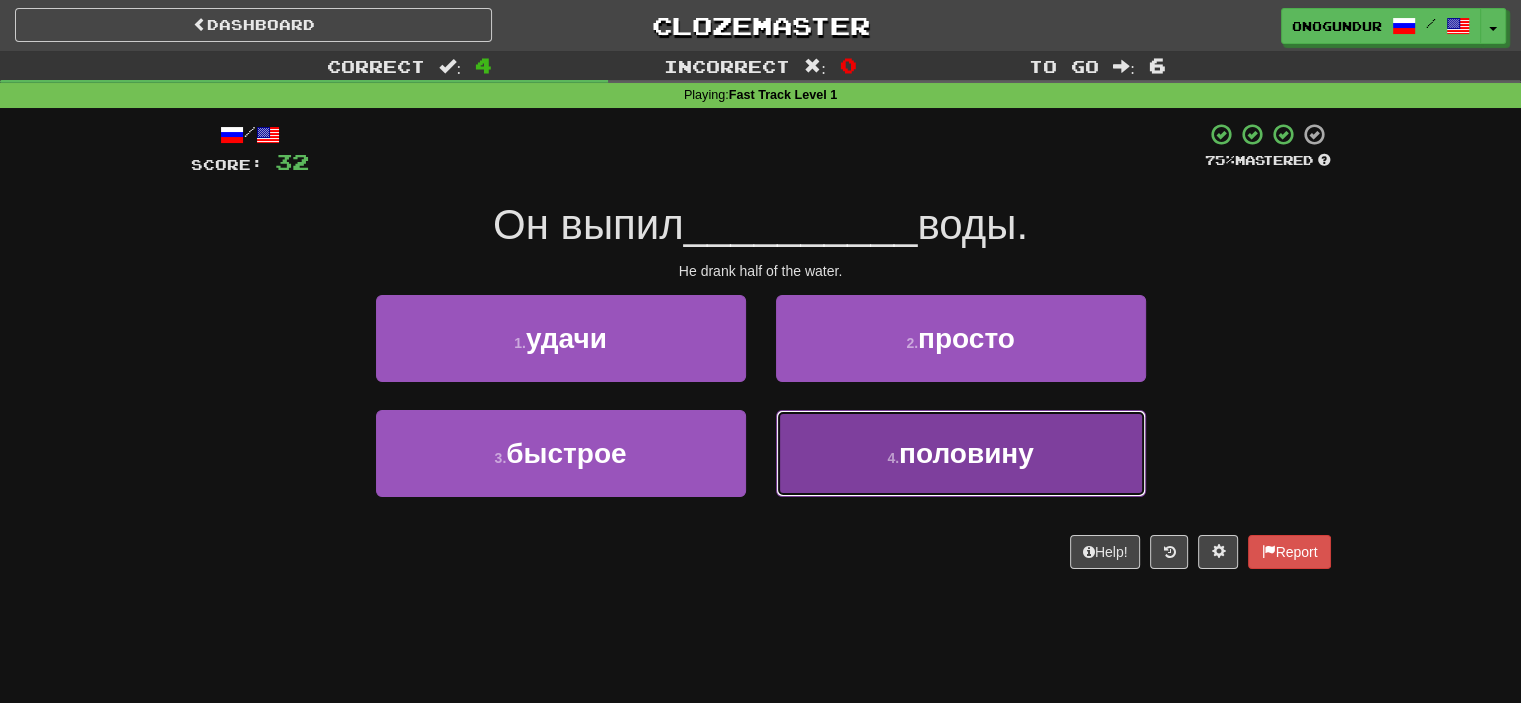 click on "4 .  половину" at bounding box center (961, 453) 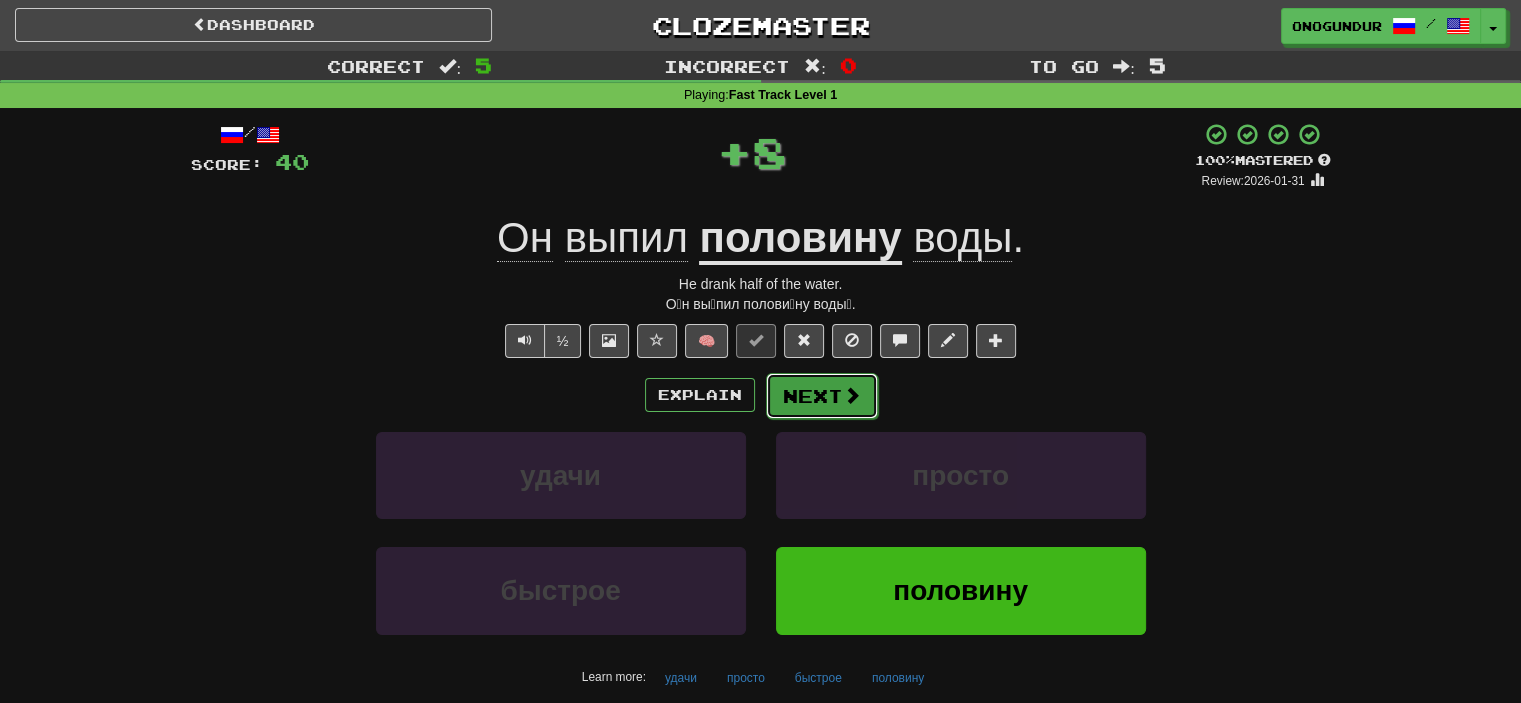 click at bounding box center (852, 395) 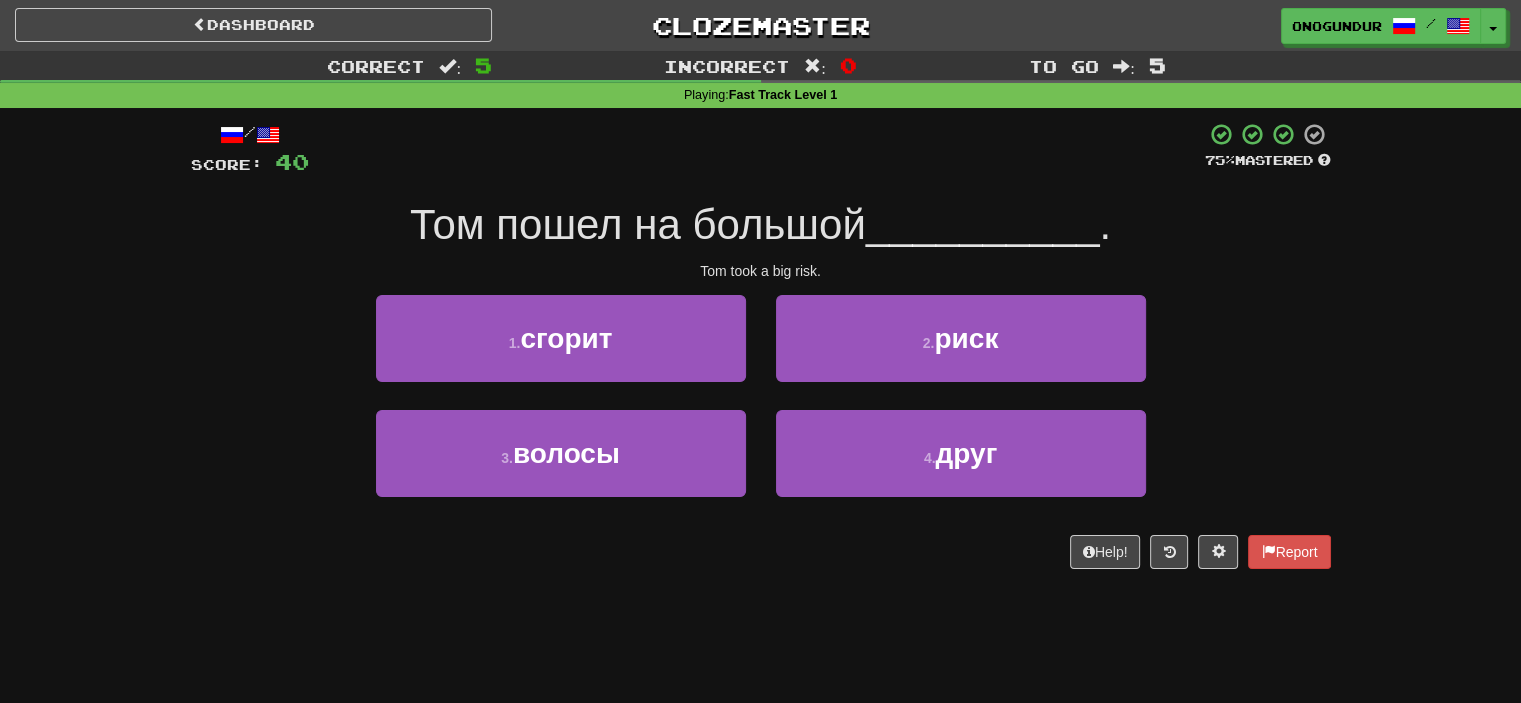 click on "Dashboard
Clozemaster
onogundur
/
Toggle Dropdown
Dashboard
Leaderboard
Activity Feed
Notifications
Profile
Discussions
Azərbaycanca
/
English
Streak:
19
Review:
2,945
Points Today: 0
Català
/
English
Streak:
0
Review:
10
Points Today: 0
Deutsch
/
English
Streak:
0
Review:
1,979
Points Today: 0
Español
/
English
Streak:
0
Review:
1,414
Points Today: 0
Esperanto
/
English
Streak:
0
Review:
1,035
Points Today: 0
Français
/
English
Streak:
0
Review:
19
Points Today: 0
Hrvatski
/
English
Streak:
0
Review:
278
Points Today: 0
Íslenska
/" at bounding box center [760, 351] 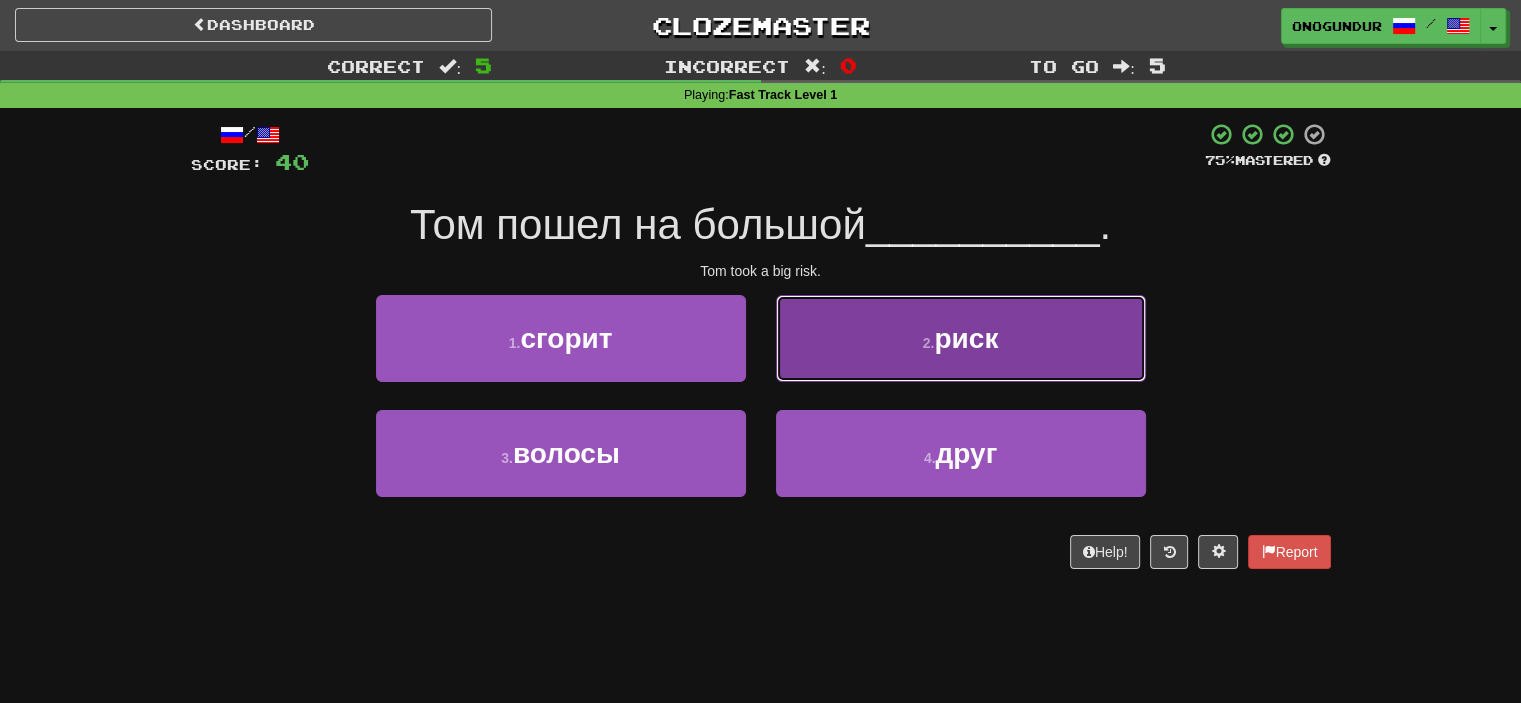 click on "2 .  риск" at bounding box center [961, 338] 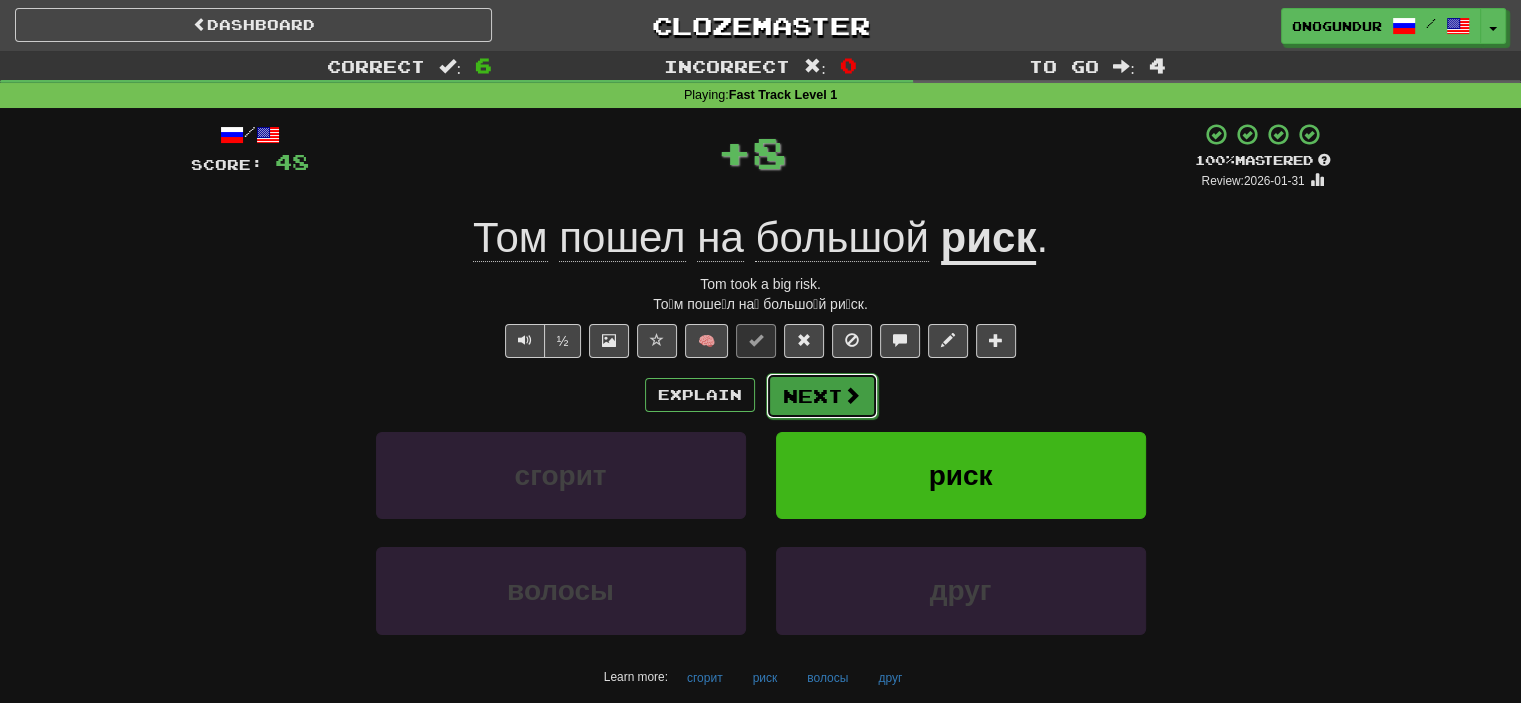 click on "Next" at bounding box center (822, 396) 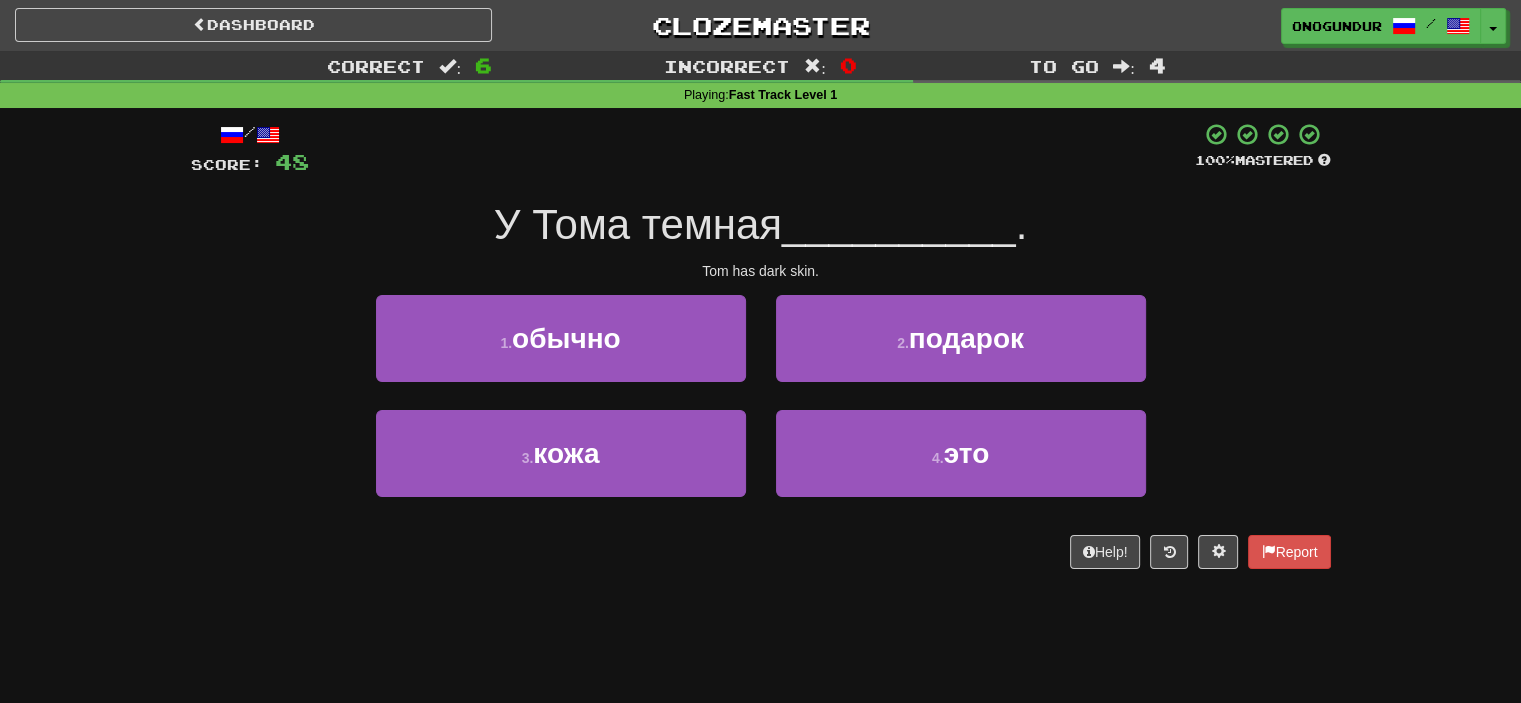 click on "Dashboard
Clozemaster
onogundur
/
Toggle Dropdown
Dashboard
Leaderboard
Activity Feed
Notifications
Profile
Discussions
Azərbaycanca
/
English
Streak:
19
Review:
2,945
Points Today: 0
Català
/
English
Streak:
0
Review:
10
Points Today: 0
Deutsch
/
English
Streak:
0
Review:
1,979
Points Today: 0
Español
/
English
Streak:
0
Review:
1,414
Points Today: 0
Esperanto
/
English
Streak:
0
Review:
1,035
Points Today: 0
Français
/
English
Streak:
0
Review:
19
Points Today: 0
Hrvatski
/
English
Streak:
0
Review:
278
Points Today: 0
Íslenska
/" at bounding box center [760, 351] 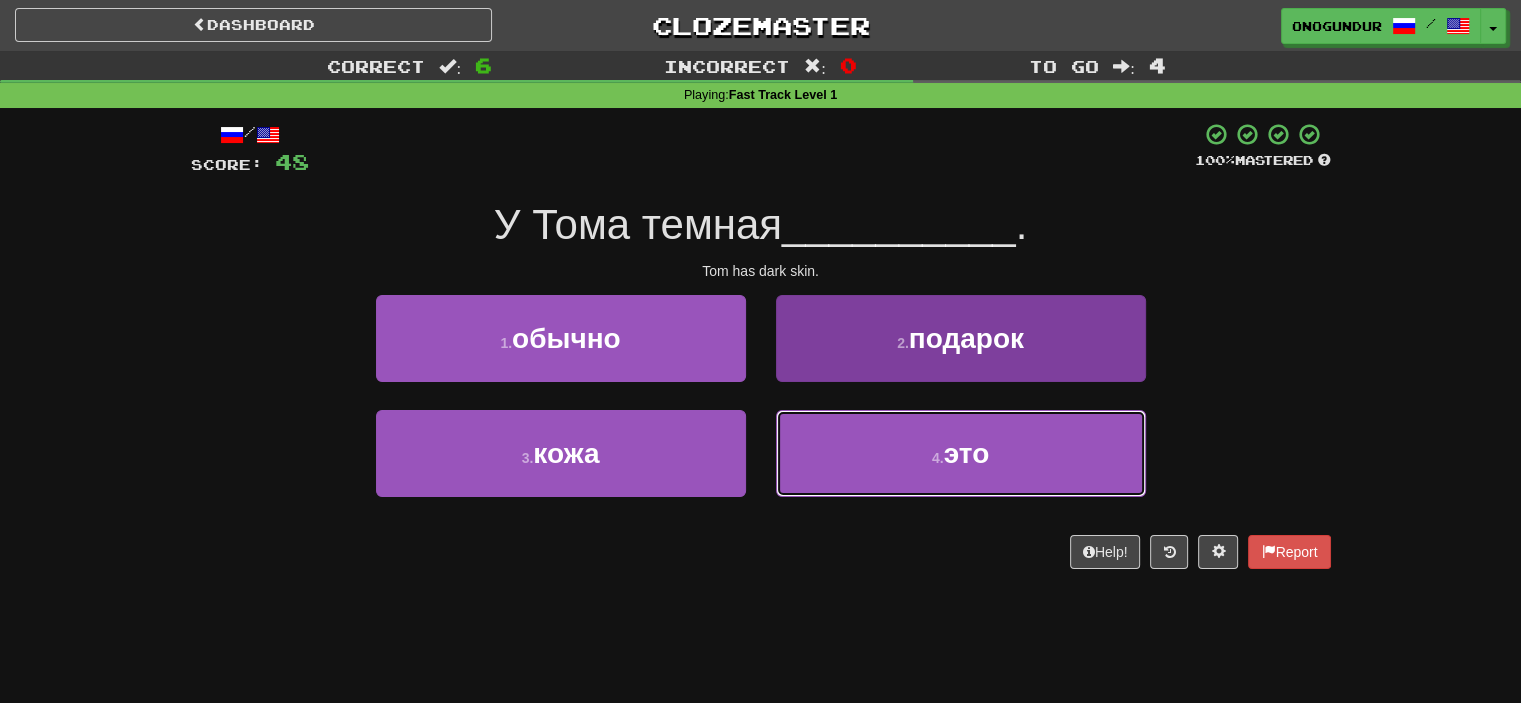 click on "4 .  это" at bounding box center [961, 453] 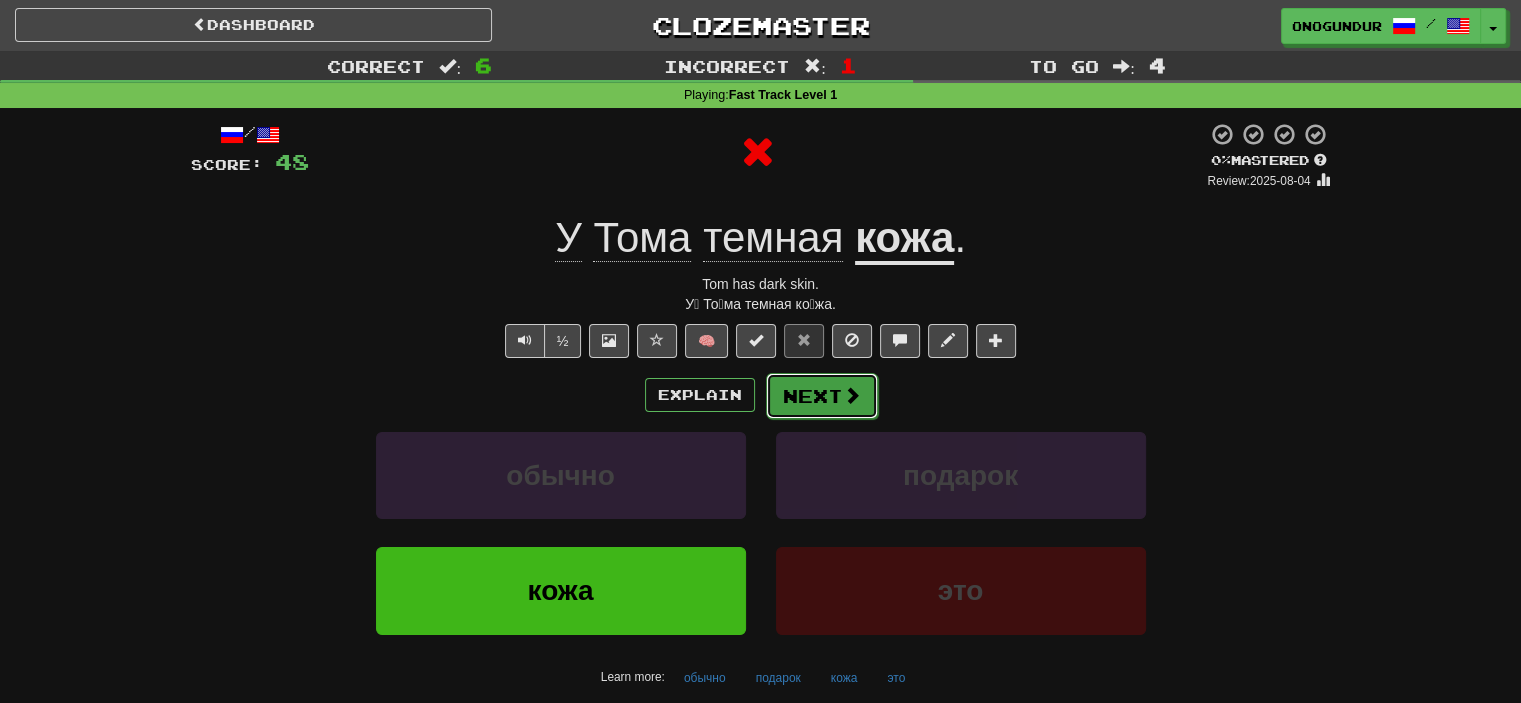 click on "Next" at bounding box center [822, 396] 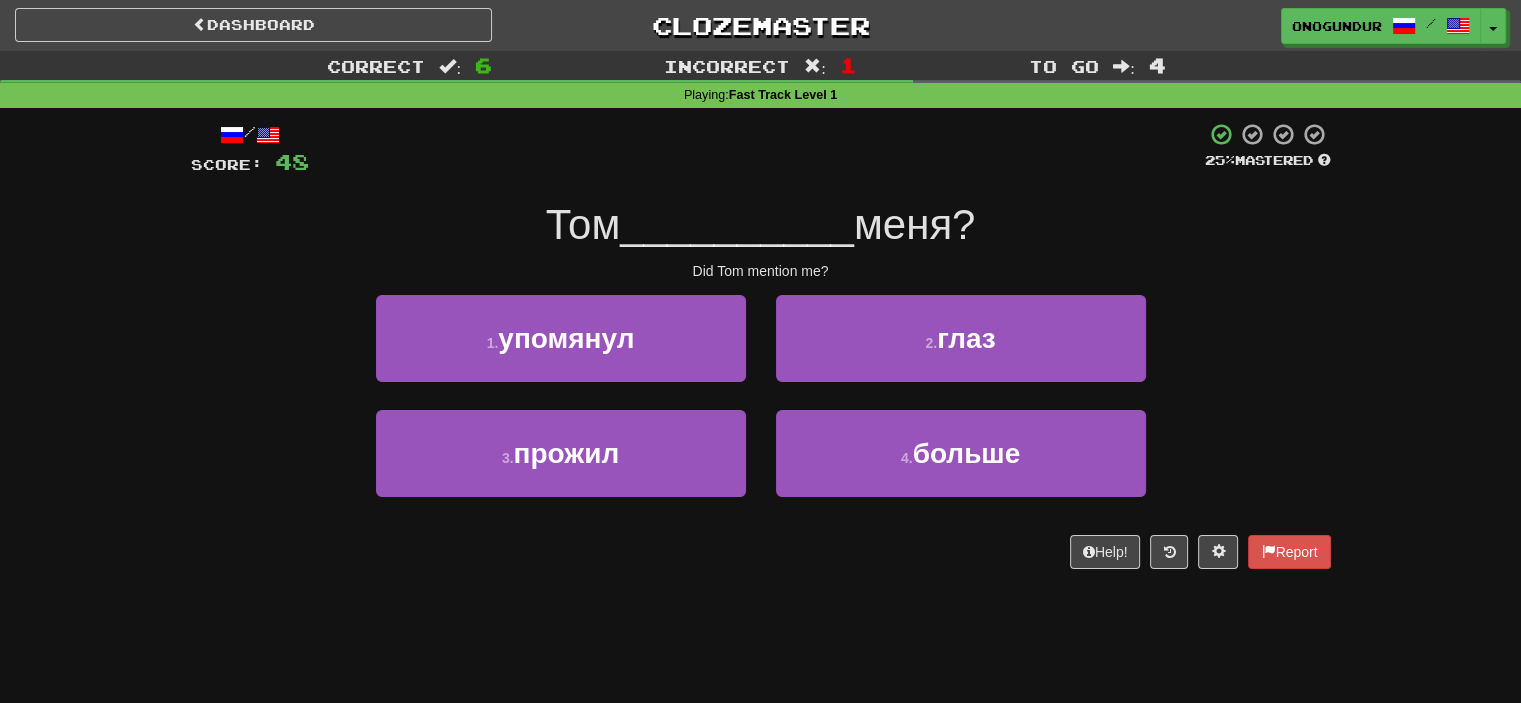 click on "Dashboard
Clozemaster
onogundur
/
Toggle Dropdown
Dashboard
Leaderboard
Activity Feed
Notifications
Profile
Discussions
Azərbaycanca
/
English
Streak:
19
Review:
2,945
Points Today: 0
Català
/
English
Streak:
0
Review:
10
Points Today: 0
Deutsch
/
English
Streak:
0
Review:
1,979
Points Today: 0
Español
/
English
Streak:
0
Review:
1,414
Points Today: 0
Esperanto
/
English
Streak:
0
Review:
1,035
Points Today: 0
Français
/
English
Streak:
0
Review:
19
Points Today: 0
Hrvatski
/
English
Streak:
0
Review:
278
Points Today: 0
Íslenska
/" at bounding box center (760, 351) 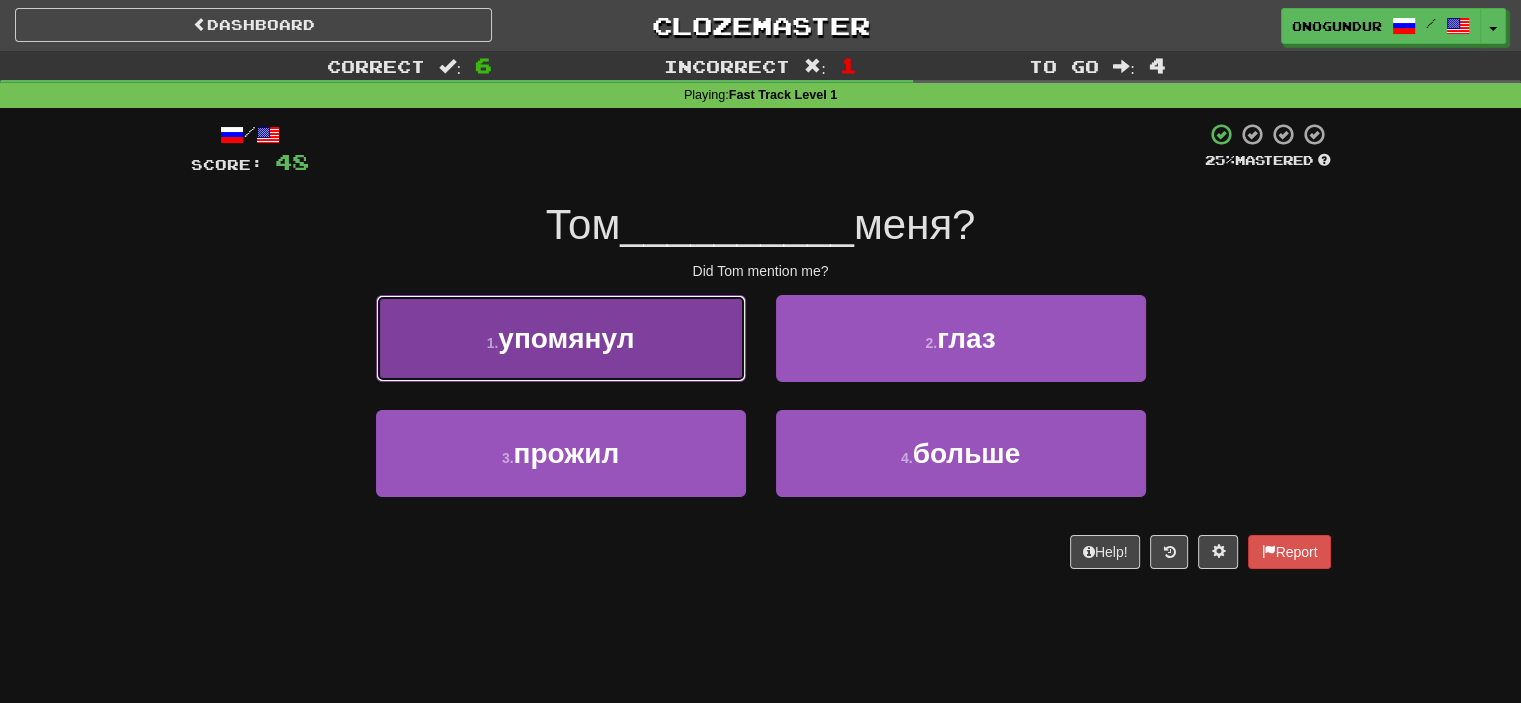 click on "1 .  упомянул" at bounding box center [561, 338] 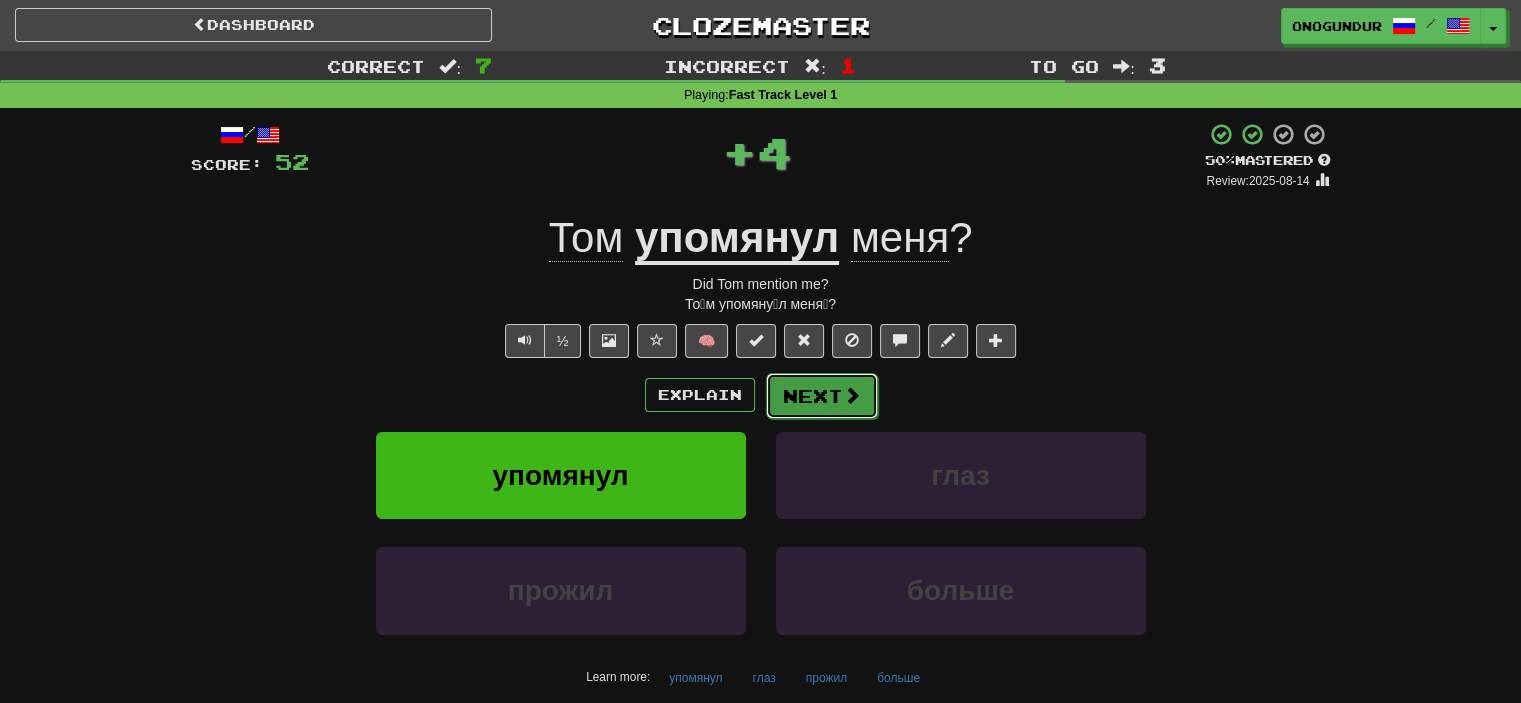 click at bounding box center (852, 395) 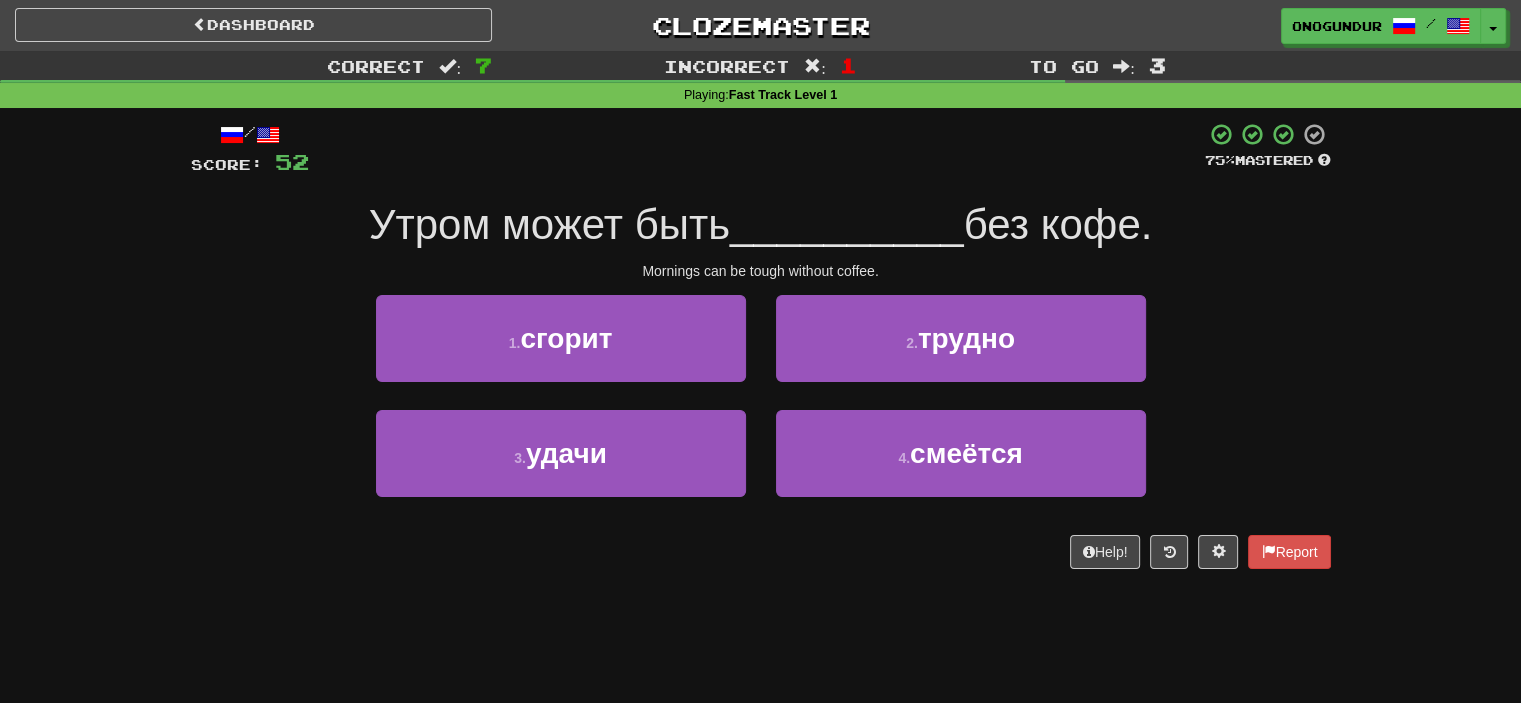 click on "/  Score:   52 75 %  Mastered Утром может быть  __________  без кофе. Mornings can be tough without coffee. 1 .  сгорит 2 .  трудно 3 .  удачи 4 .  смеётся  Help!  Report" at bounding box center (761, 352) 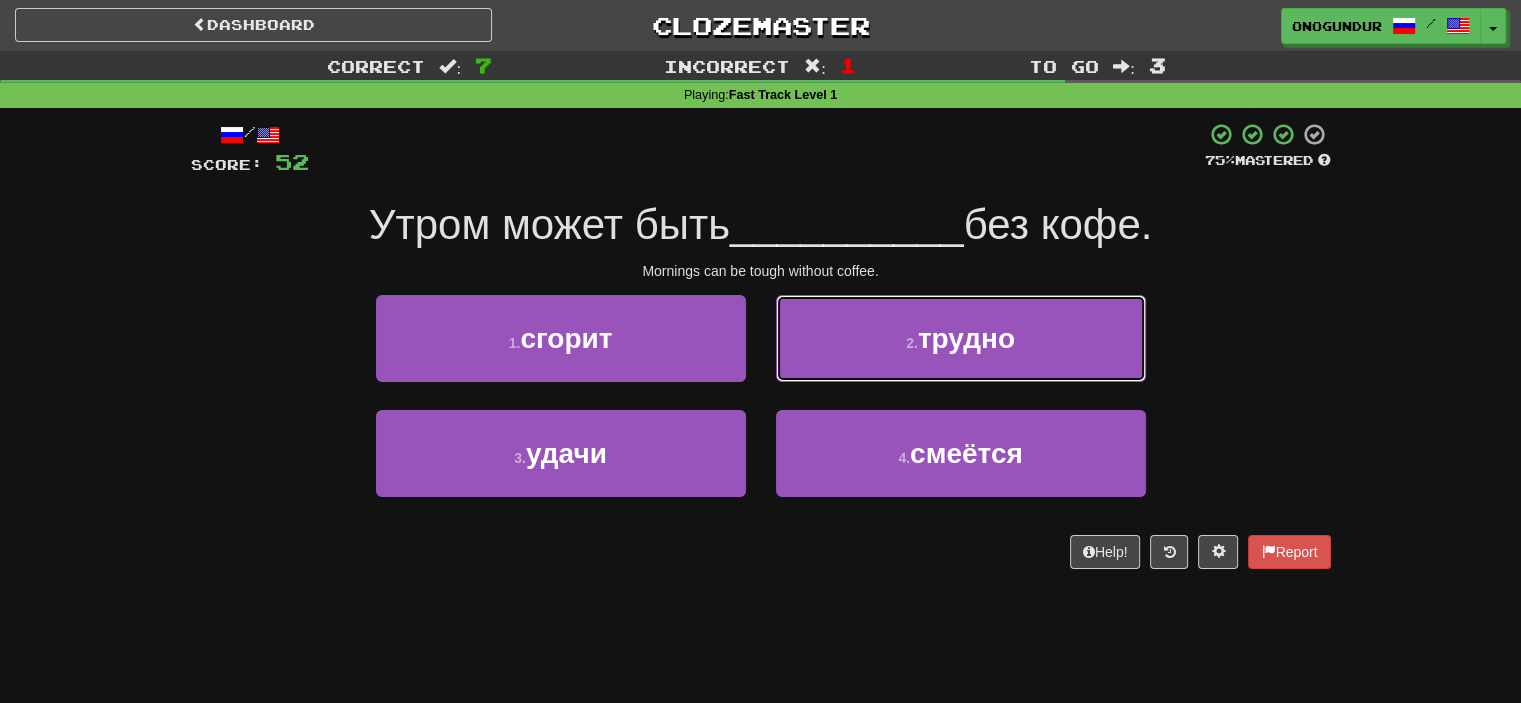 click on "2 .  трудно" at bounding box center (961, 338) 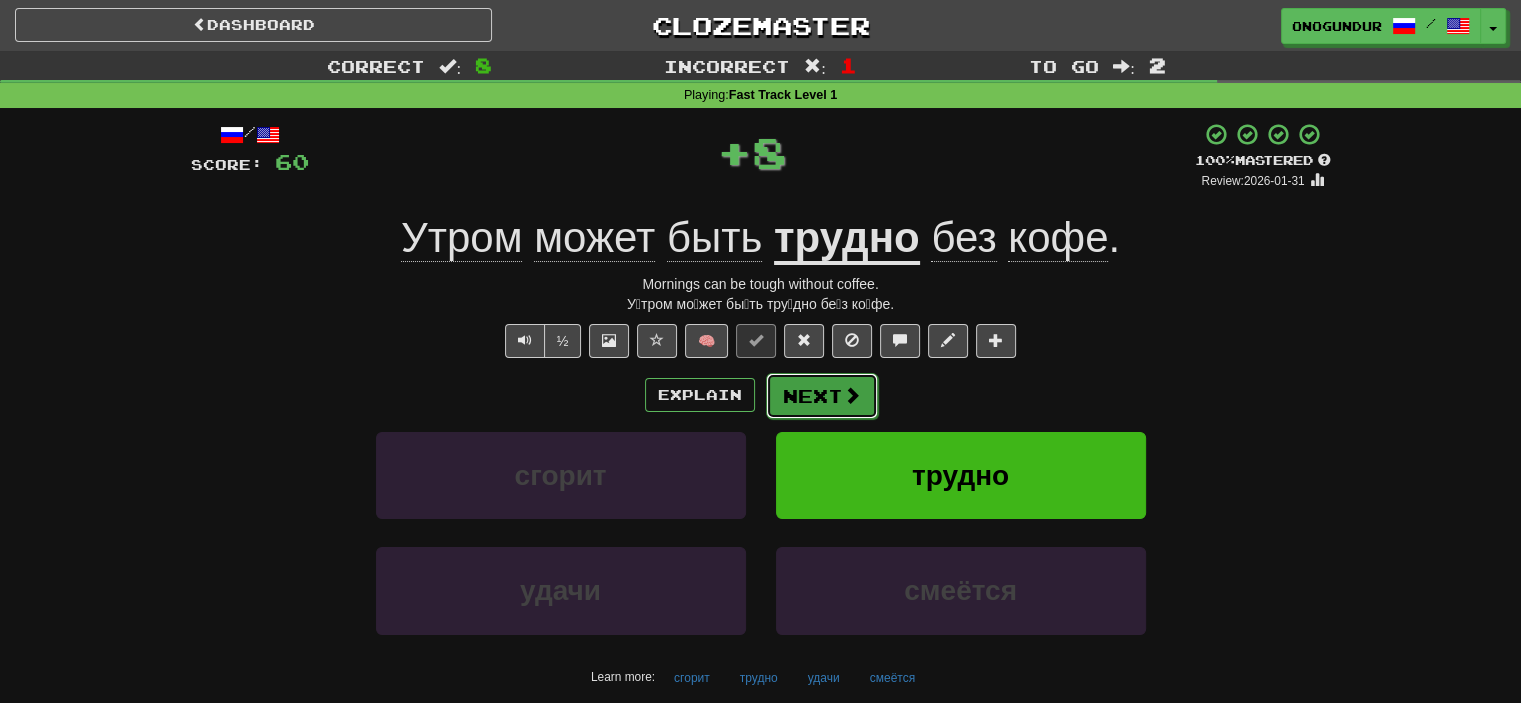 click on "Next" at bounding box center (822, 396) 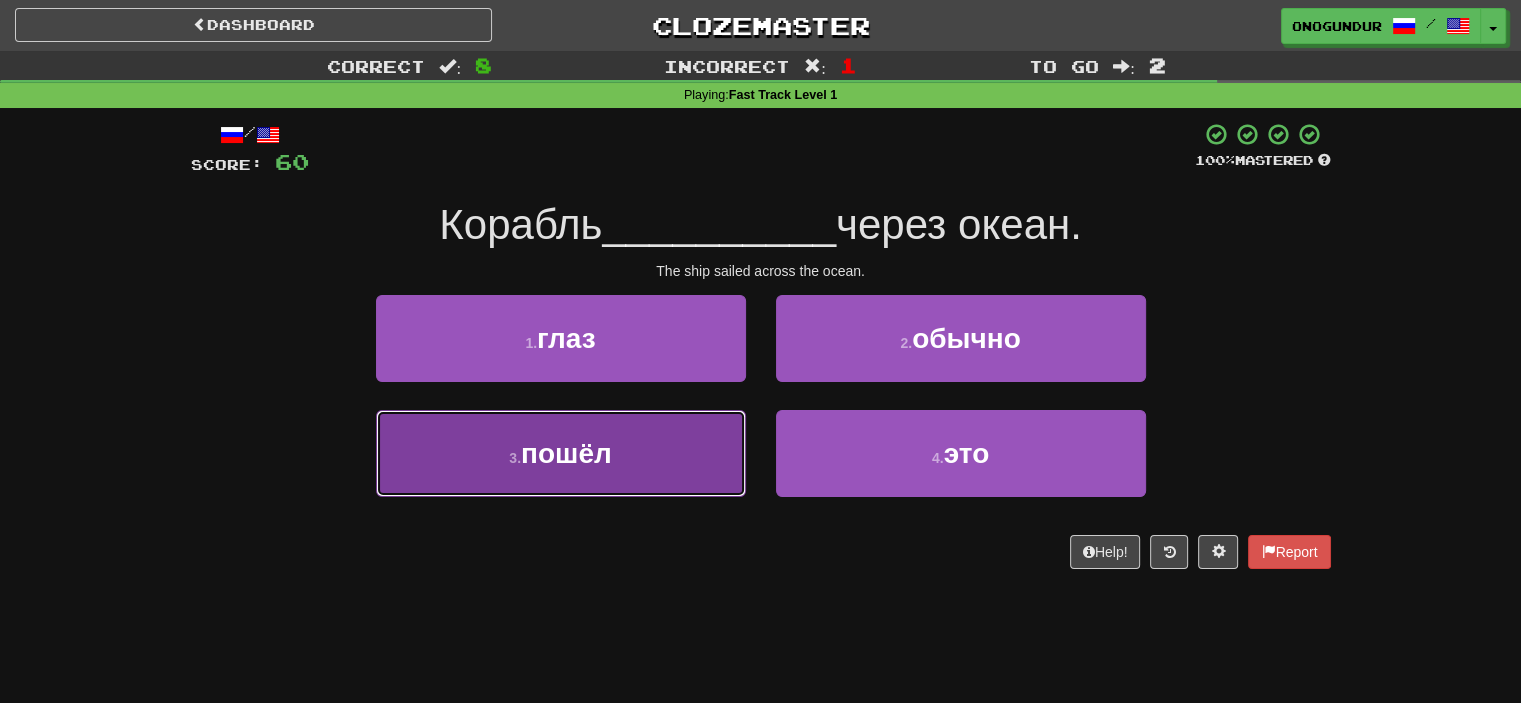 click on "3 .  пошёл" at bounding box center [561, 453] 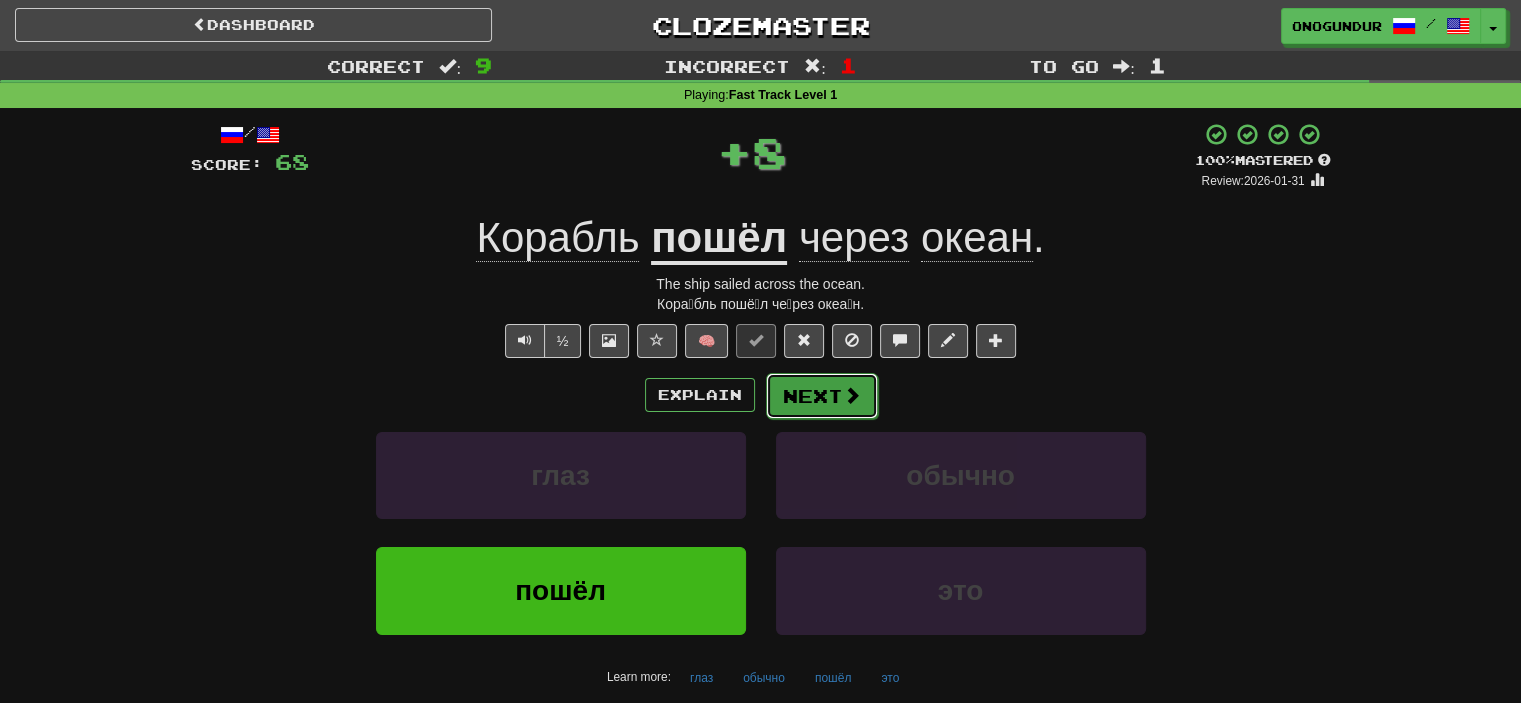 click on "Next" at bounding box center (822, 396) 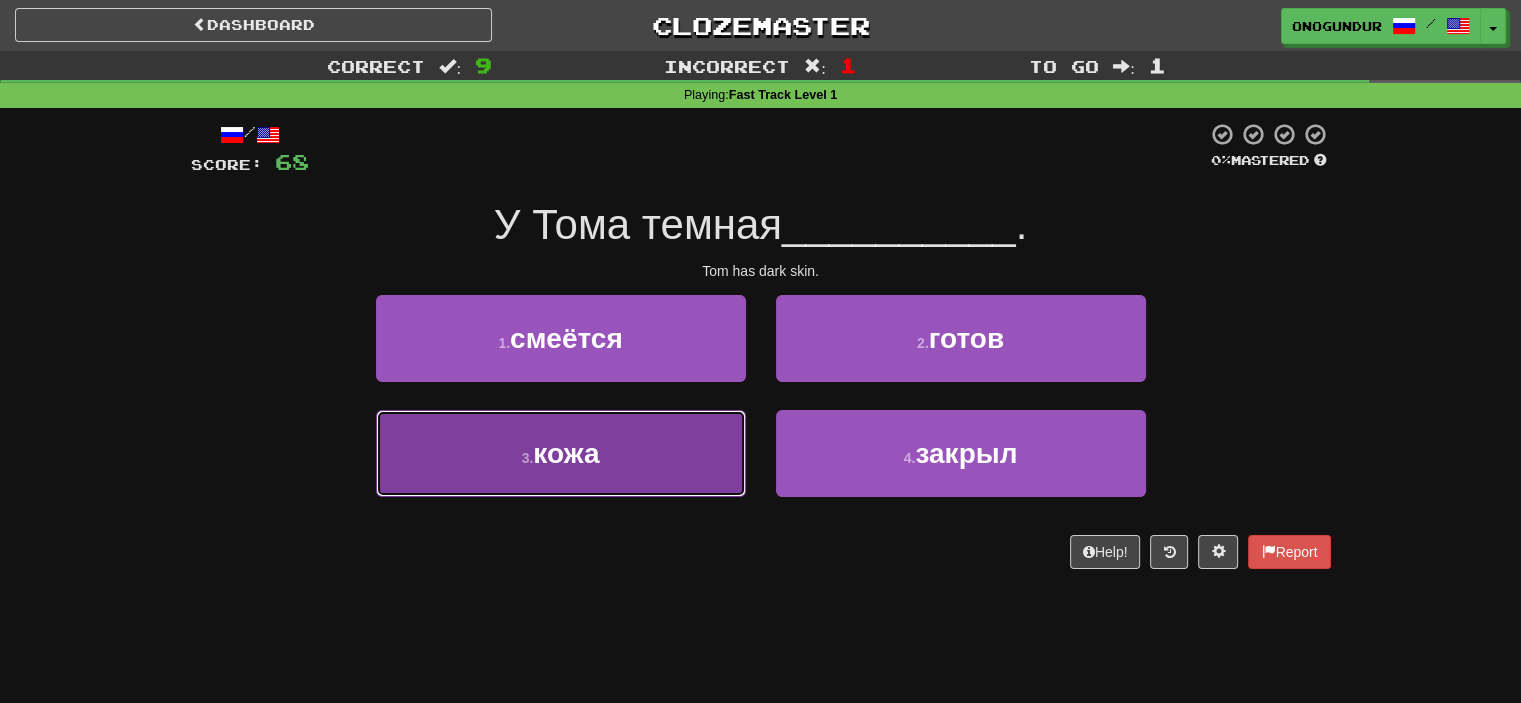 click on "3 .  кожа" at bounding box center (561, 453) 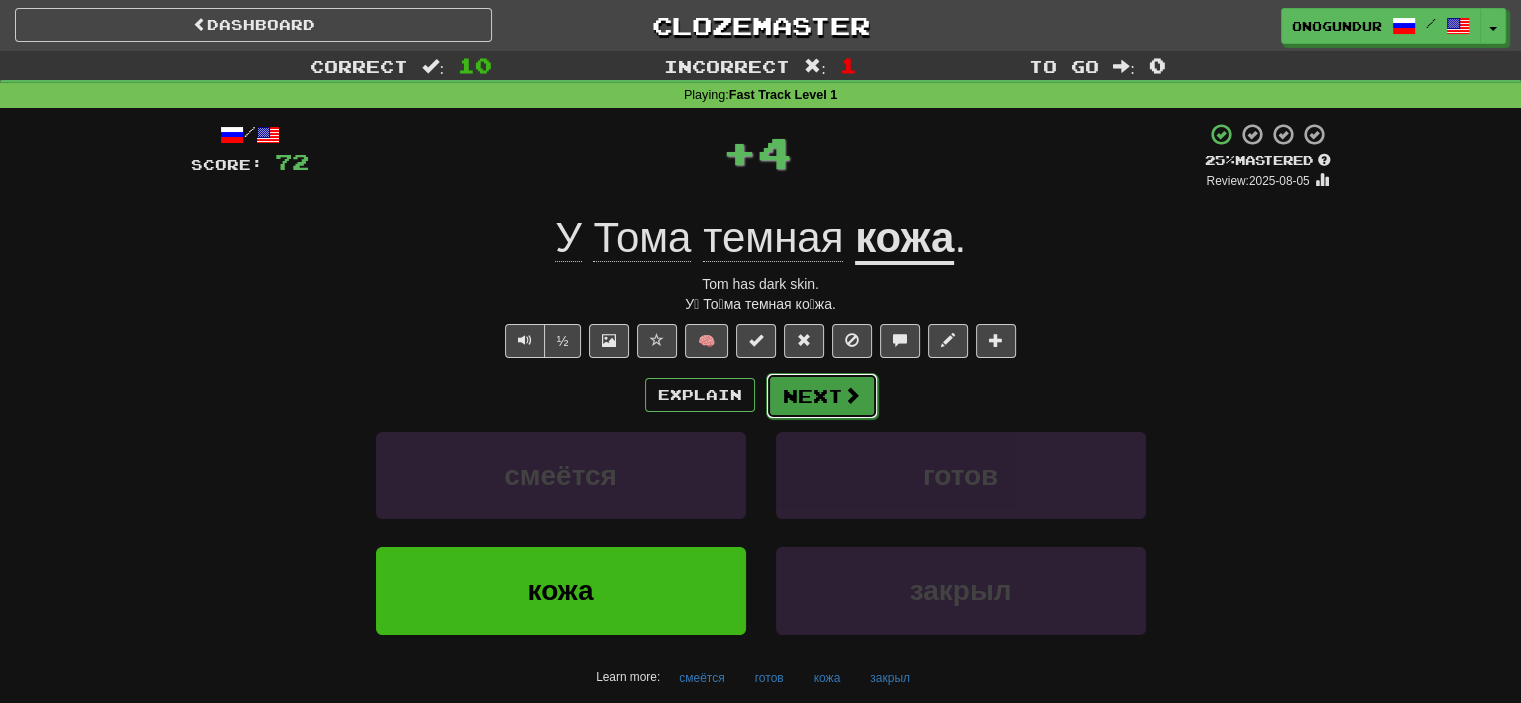 click at bounding box center (852, 395) 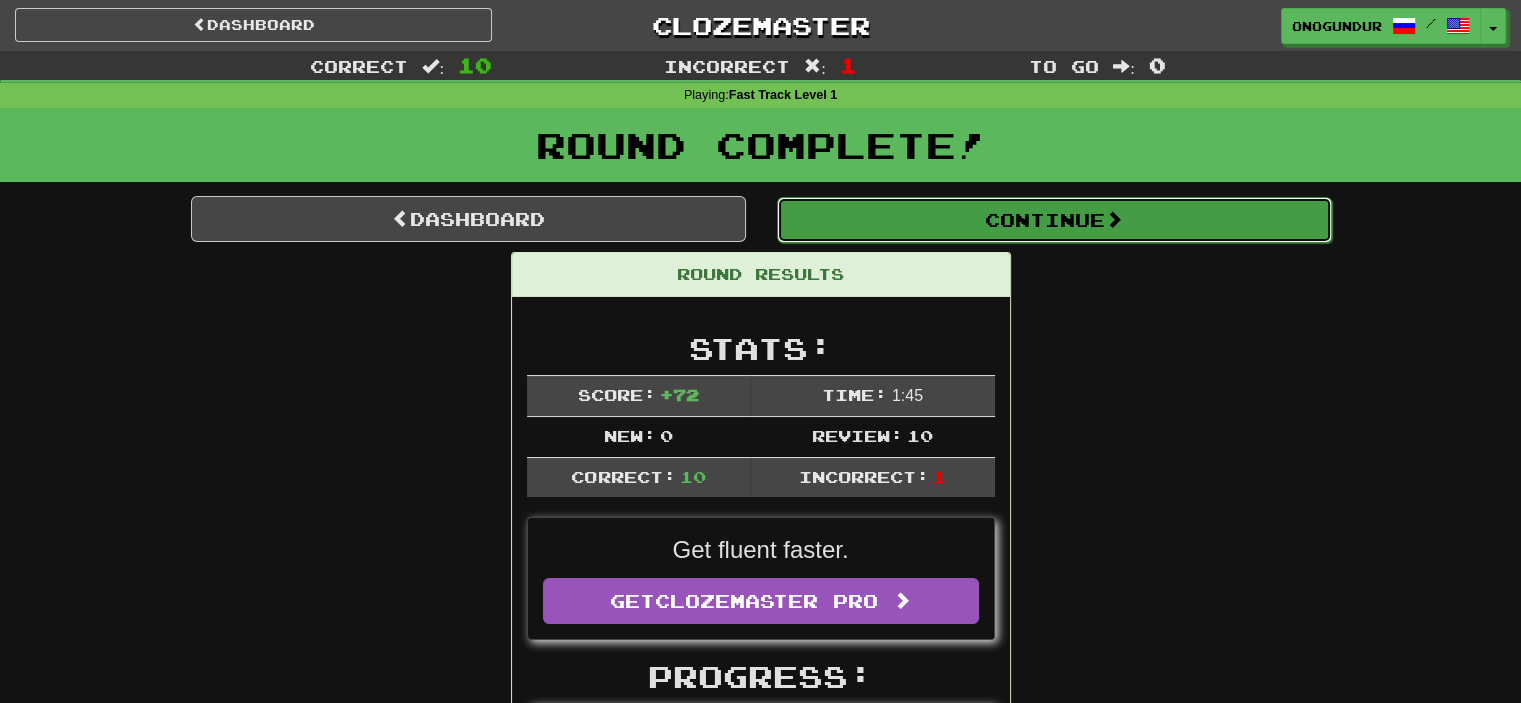 click on "Continue" at bounding box center (1054, 220) 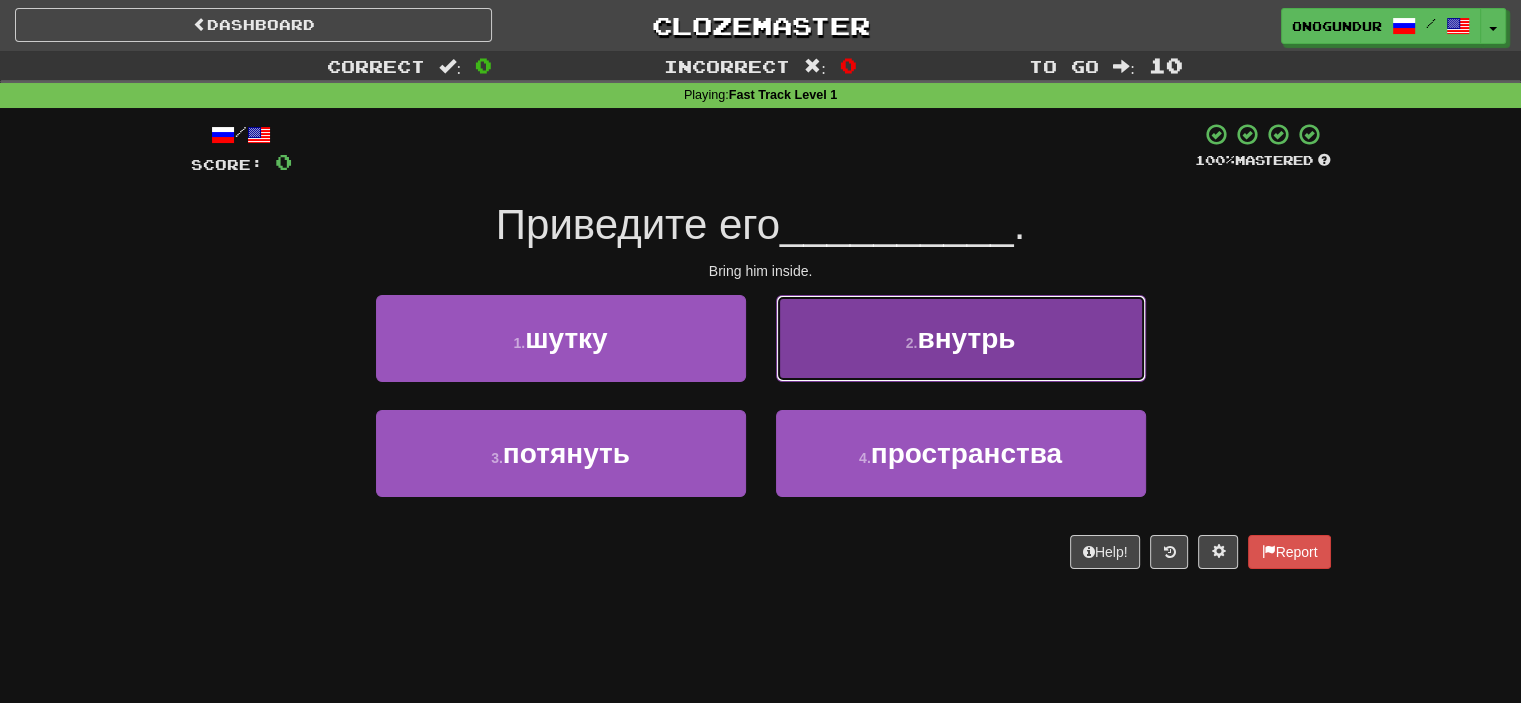 click on "2 .  внутрь" at bounding box center (961, 338) 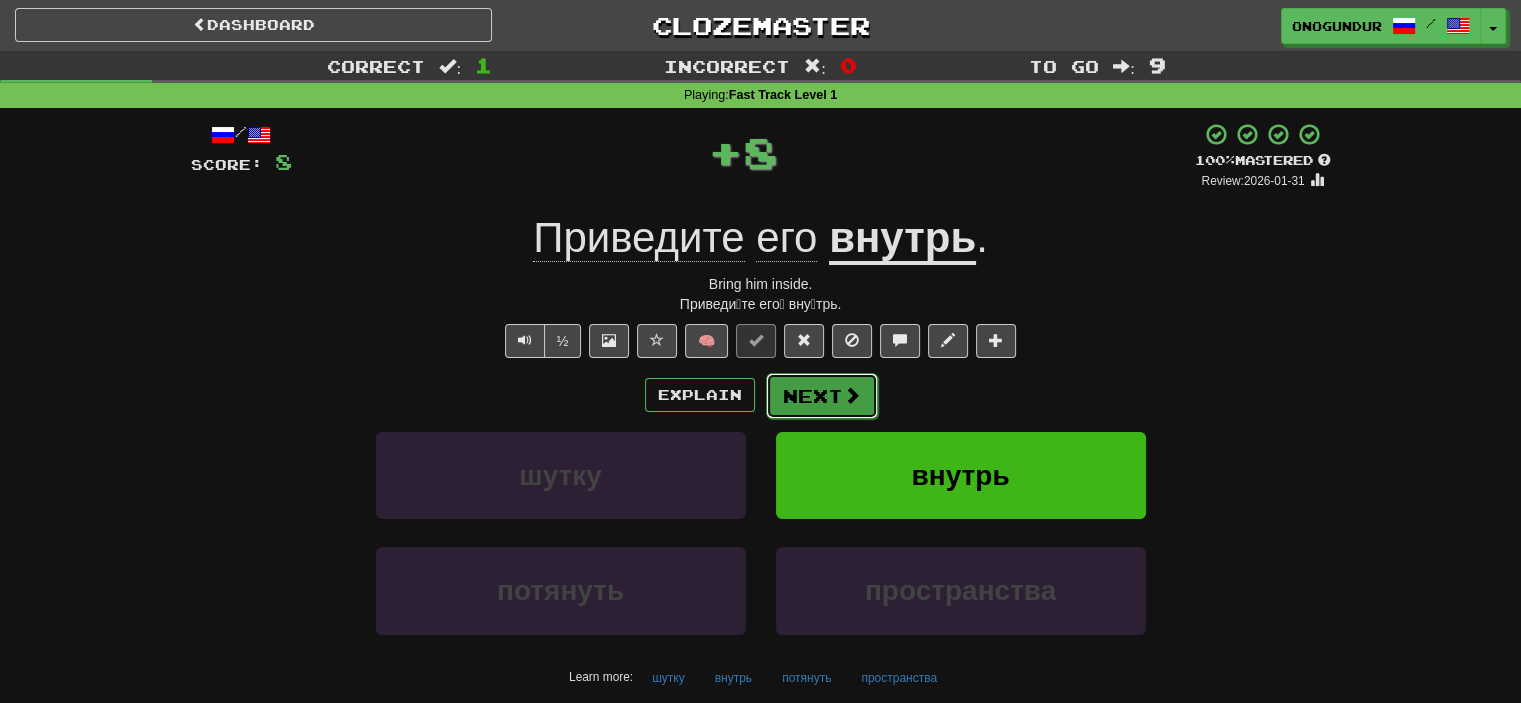 click on "Next" at bounding box center [822, 396] 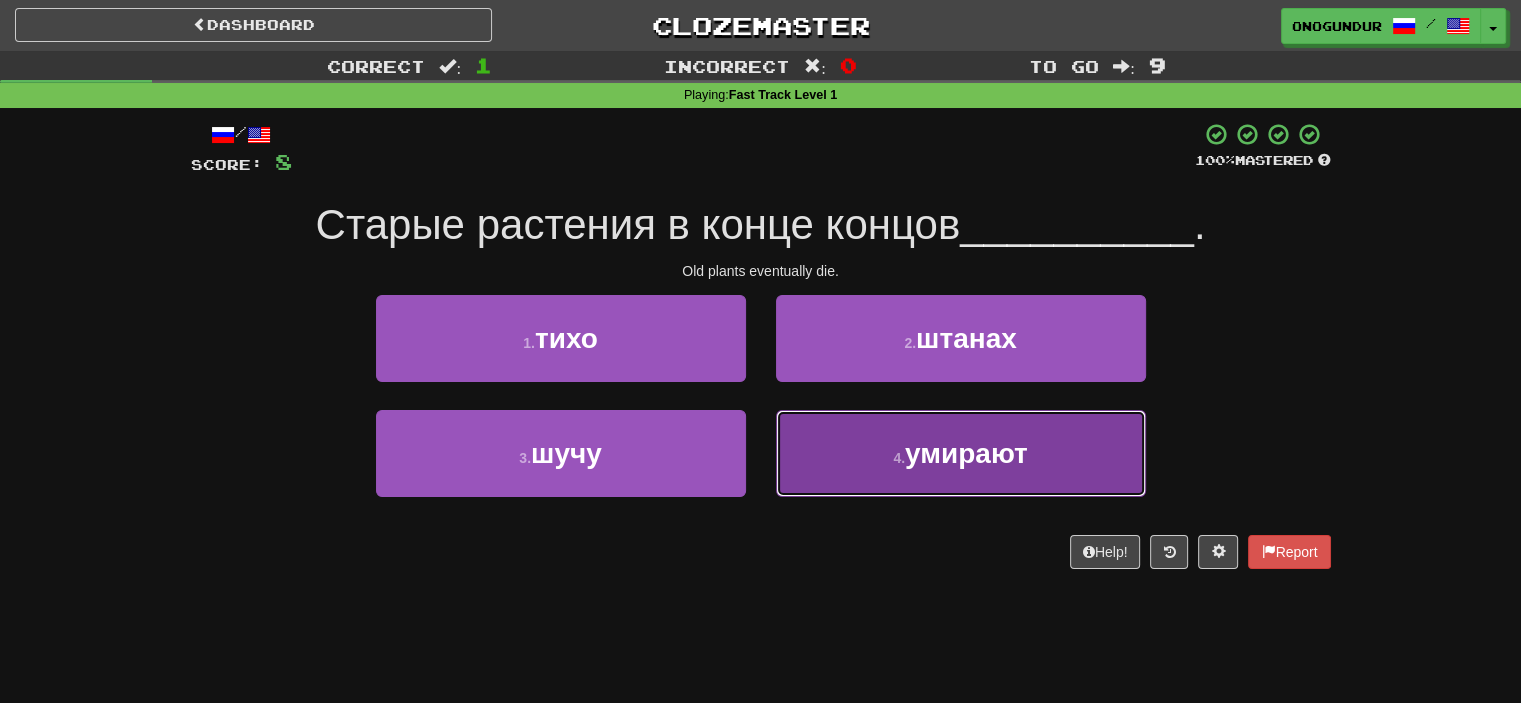 click on "4 .  умирают" at bounding box center (961, 453) 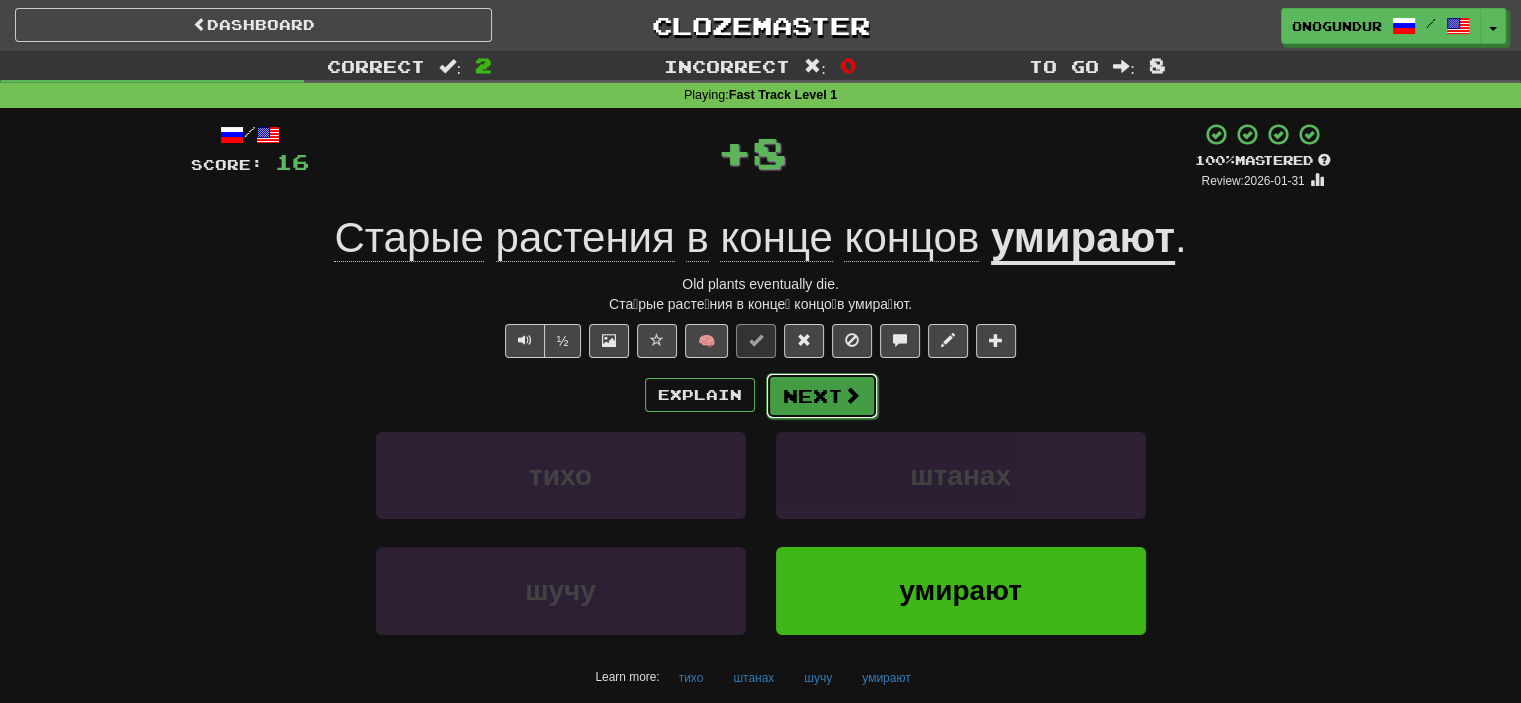 click on "Next" at bounding box center [822, 396] 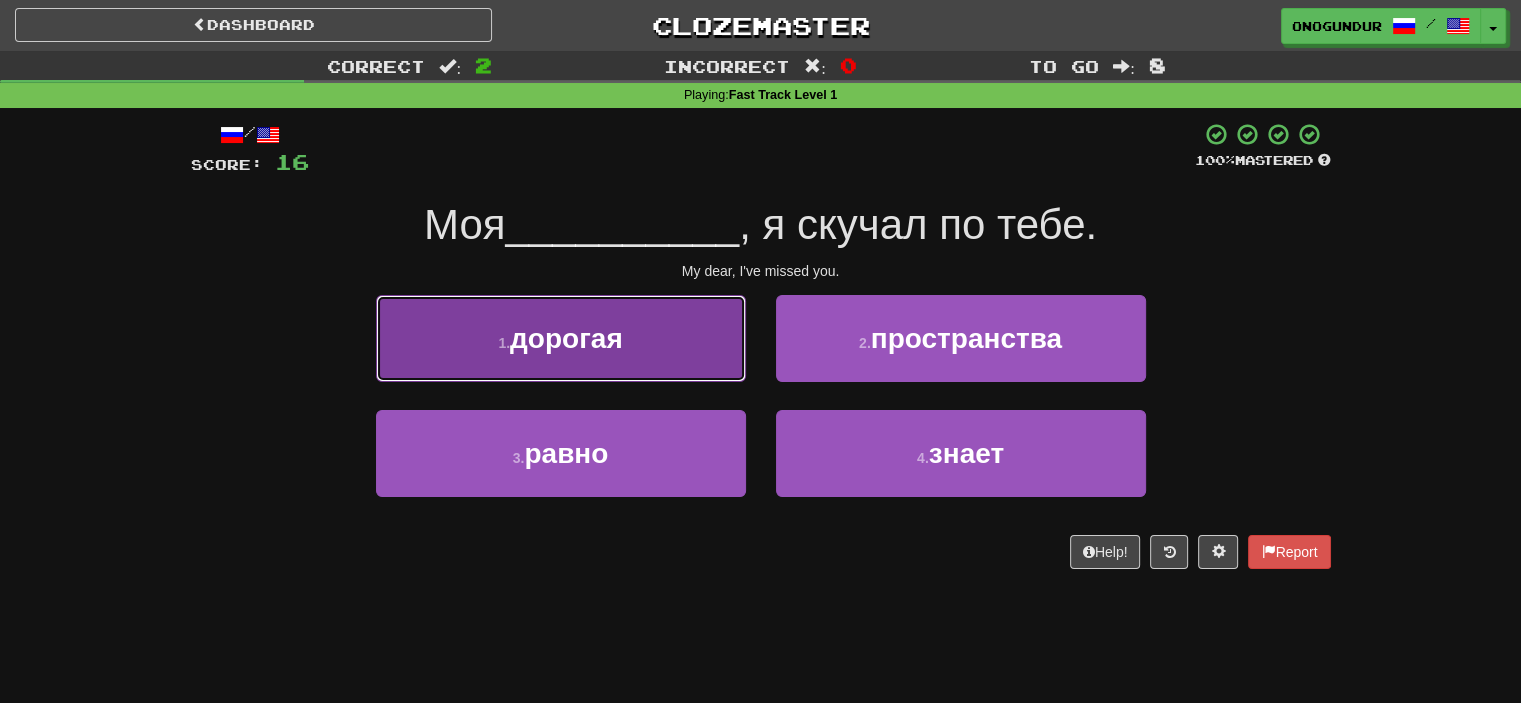 click on "дорогая" at bounding box center [566, 338] 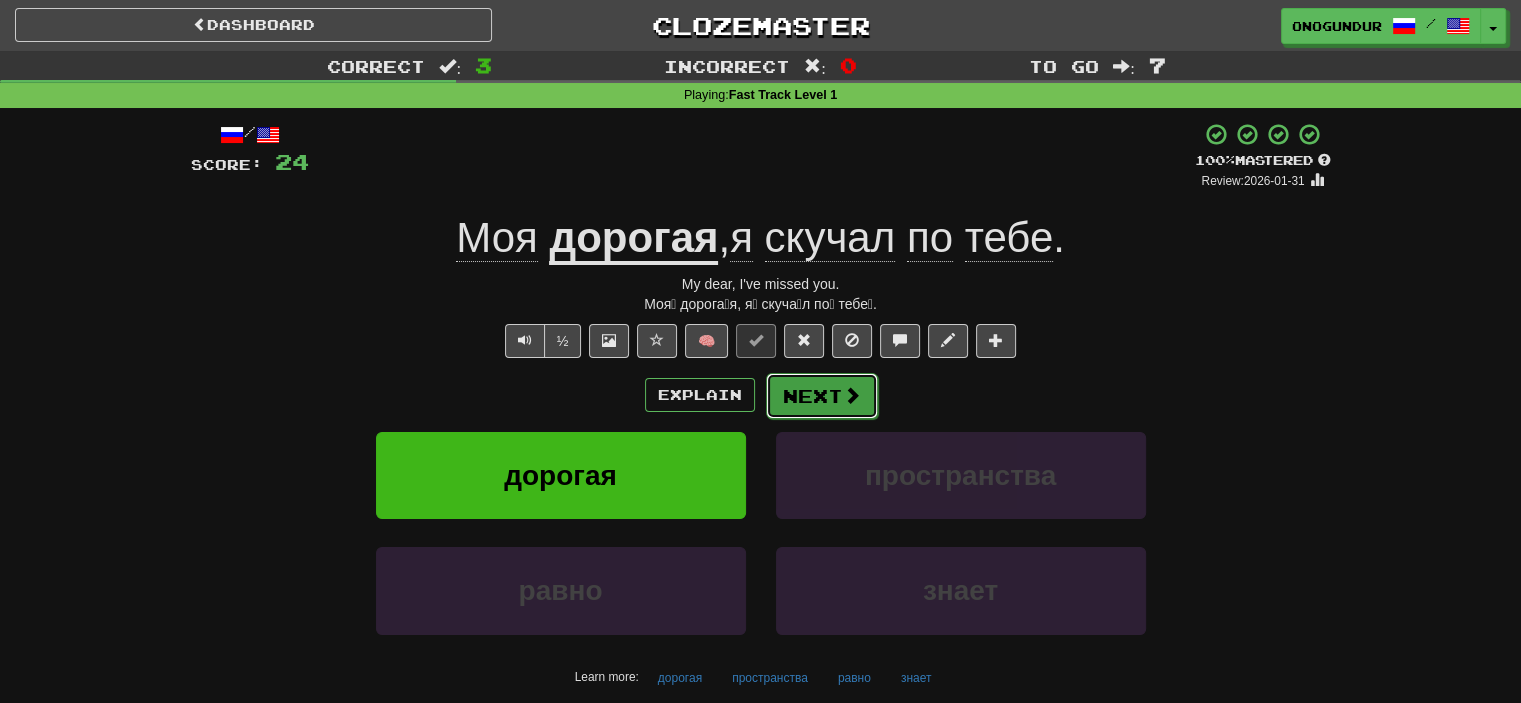 click on "Next" at bounding box center (822, 396) 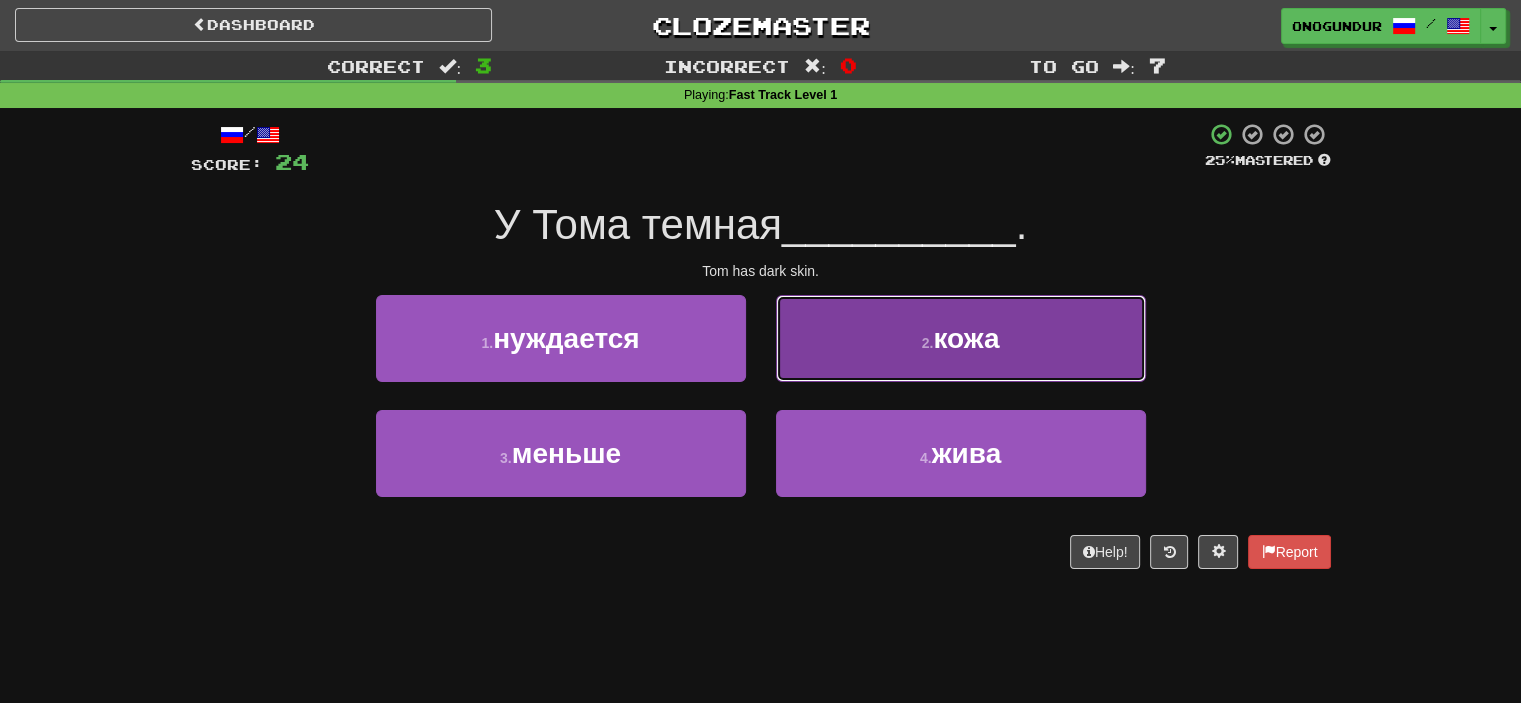 click on "2 .  кожа" at bounding box center (961, 338) 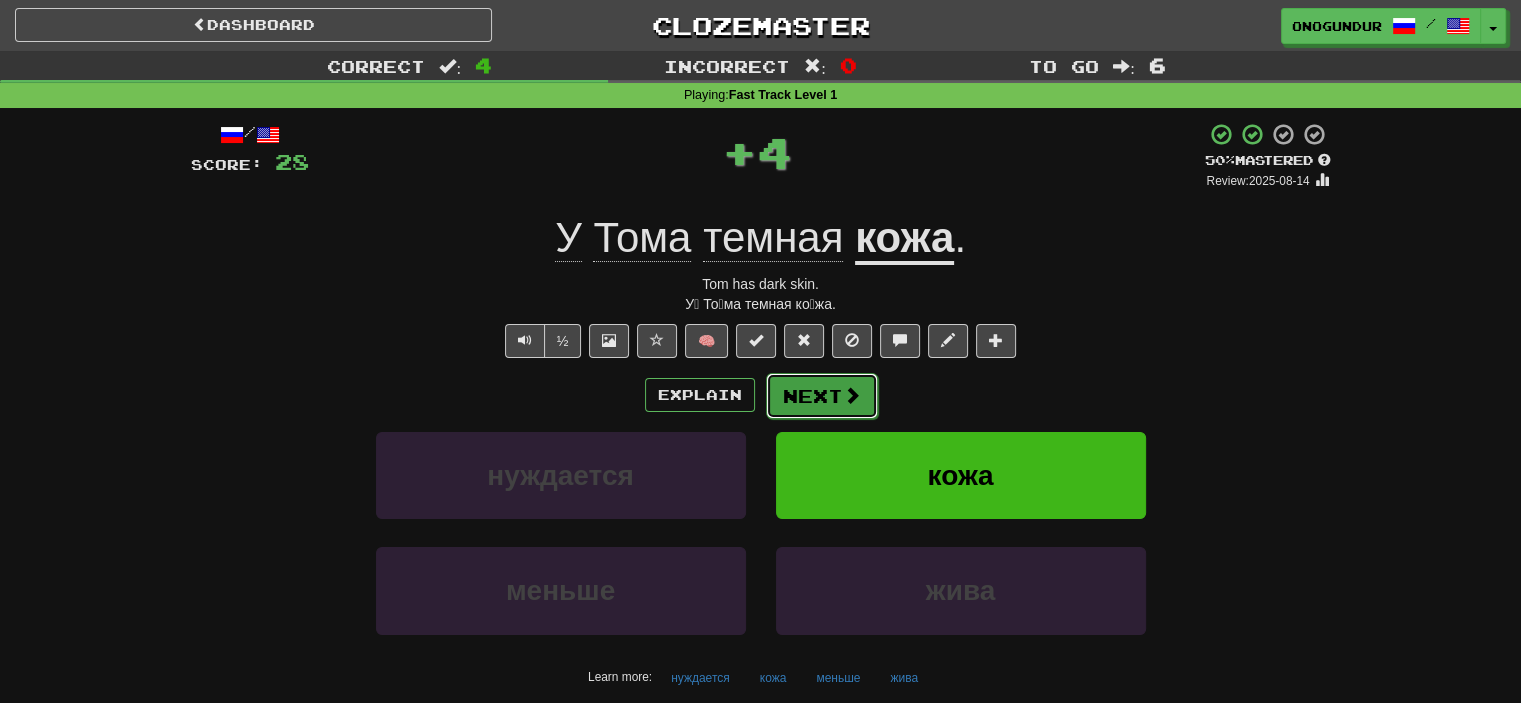 click on "Next" at bounding box center [822, 396] 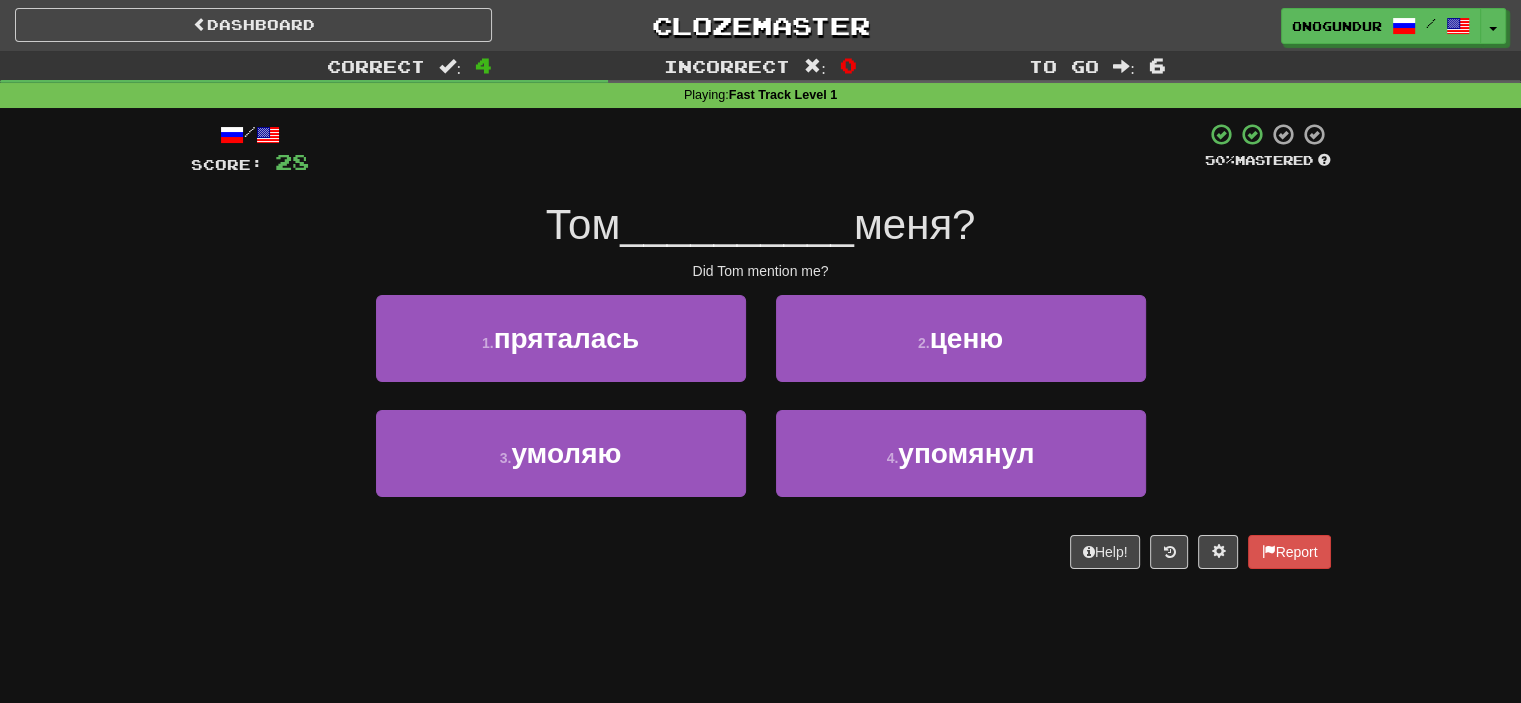 click on "4 .  упомянул" at bounding box center (961, 467) 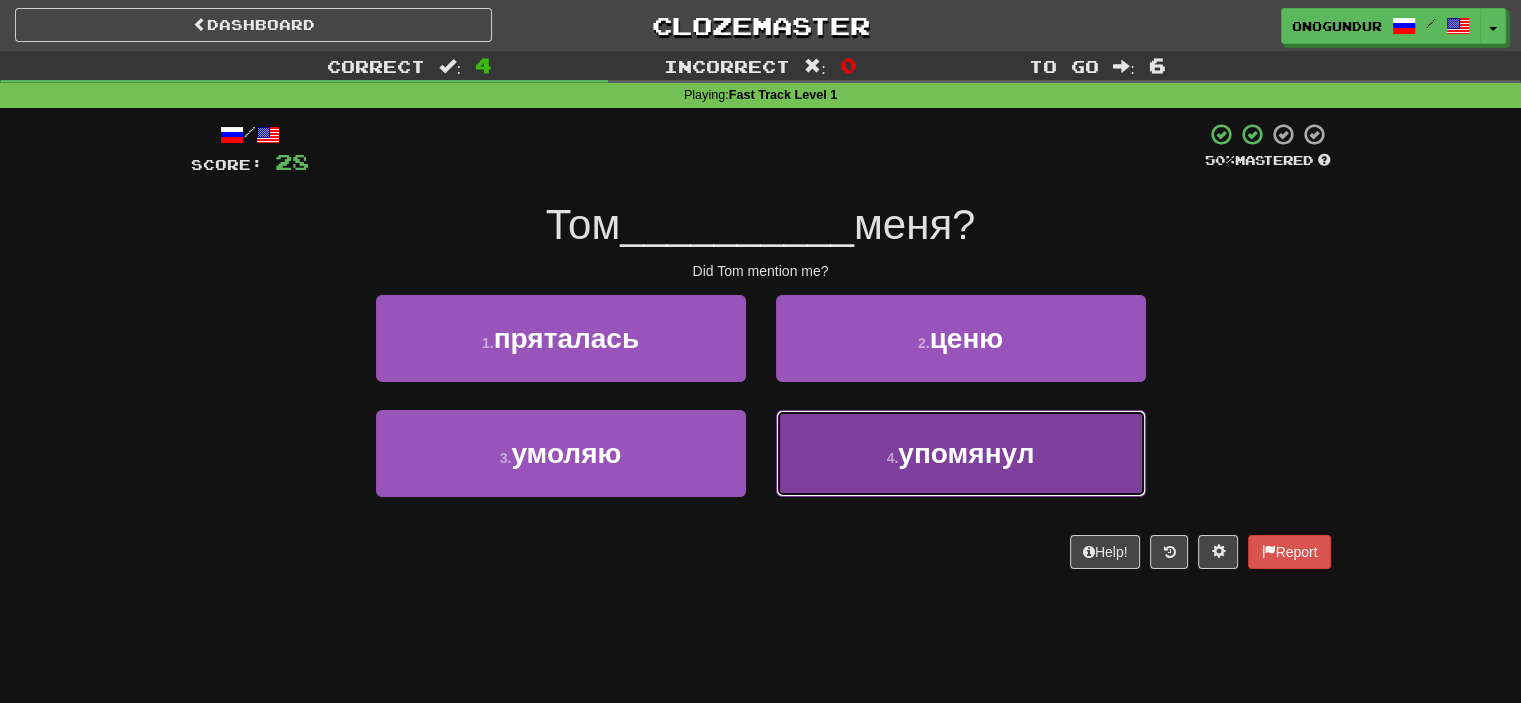 click on "4 .  упомянул" at bounding box center (961, 453) 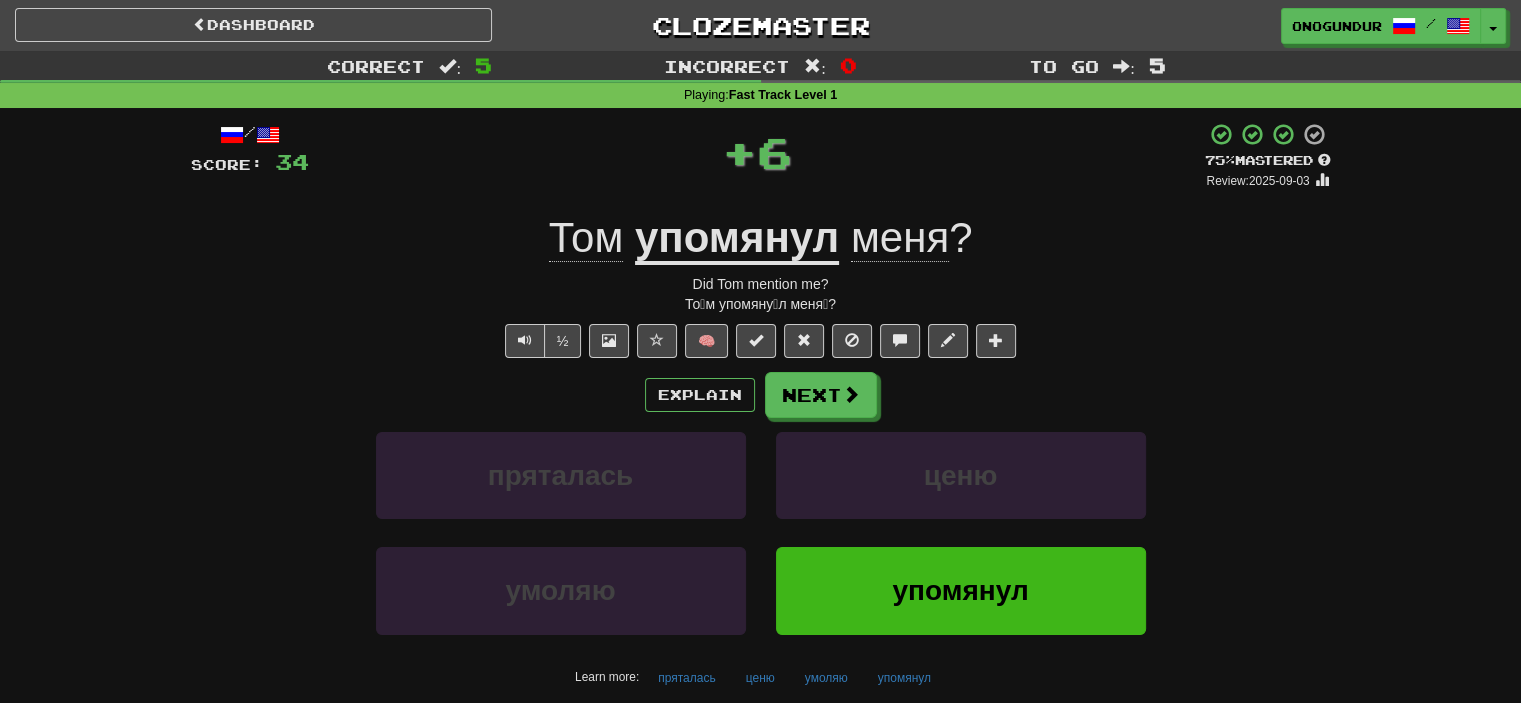 click on "Explain Next пряталась ценю умоляю упомянул Learn more: пряталась ценю умоляю упомянул" at bounding box center [761, 532] 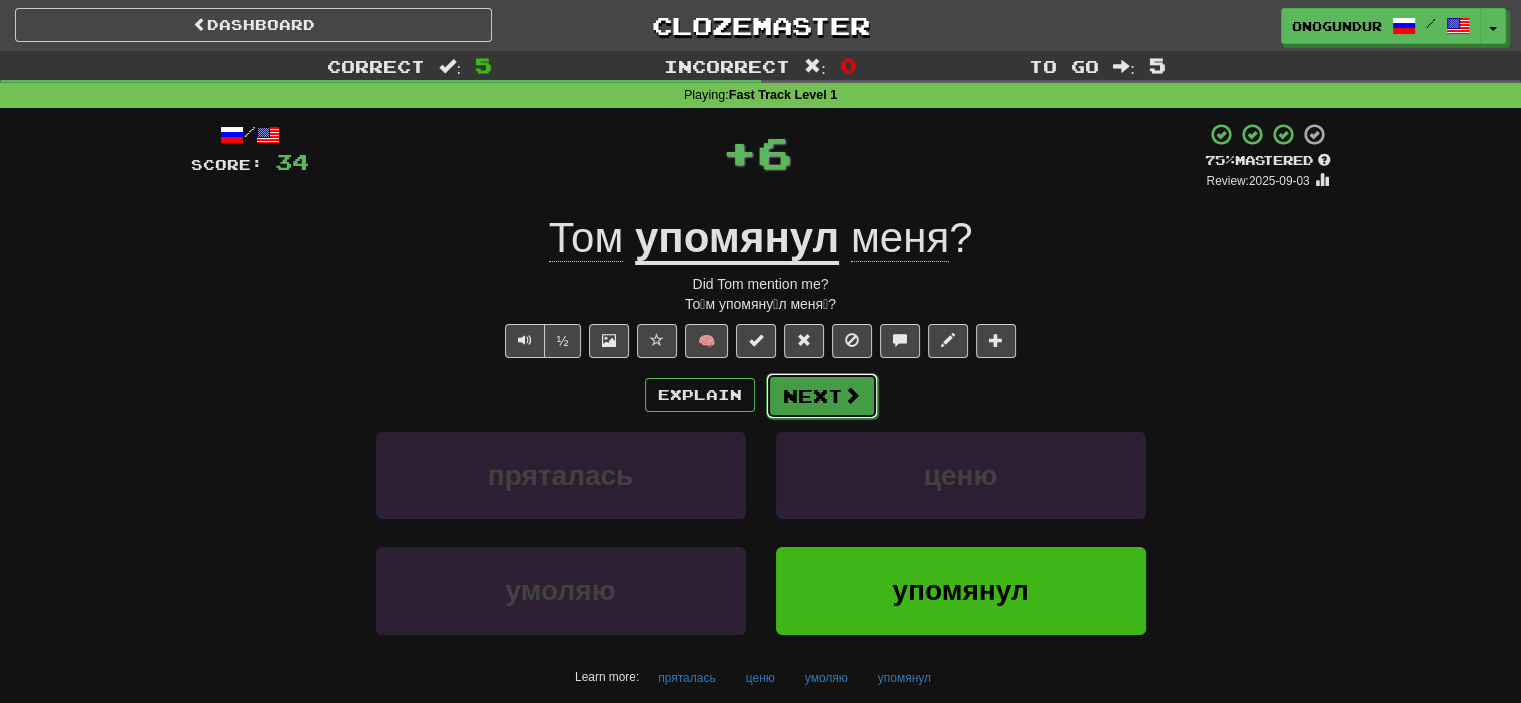 click on "Next" at bounding box center (822, 396) 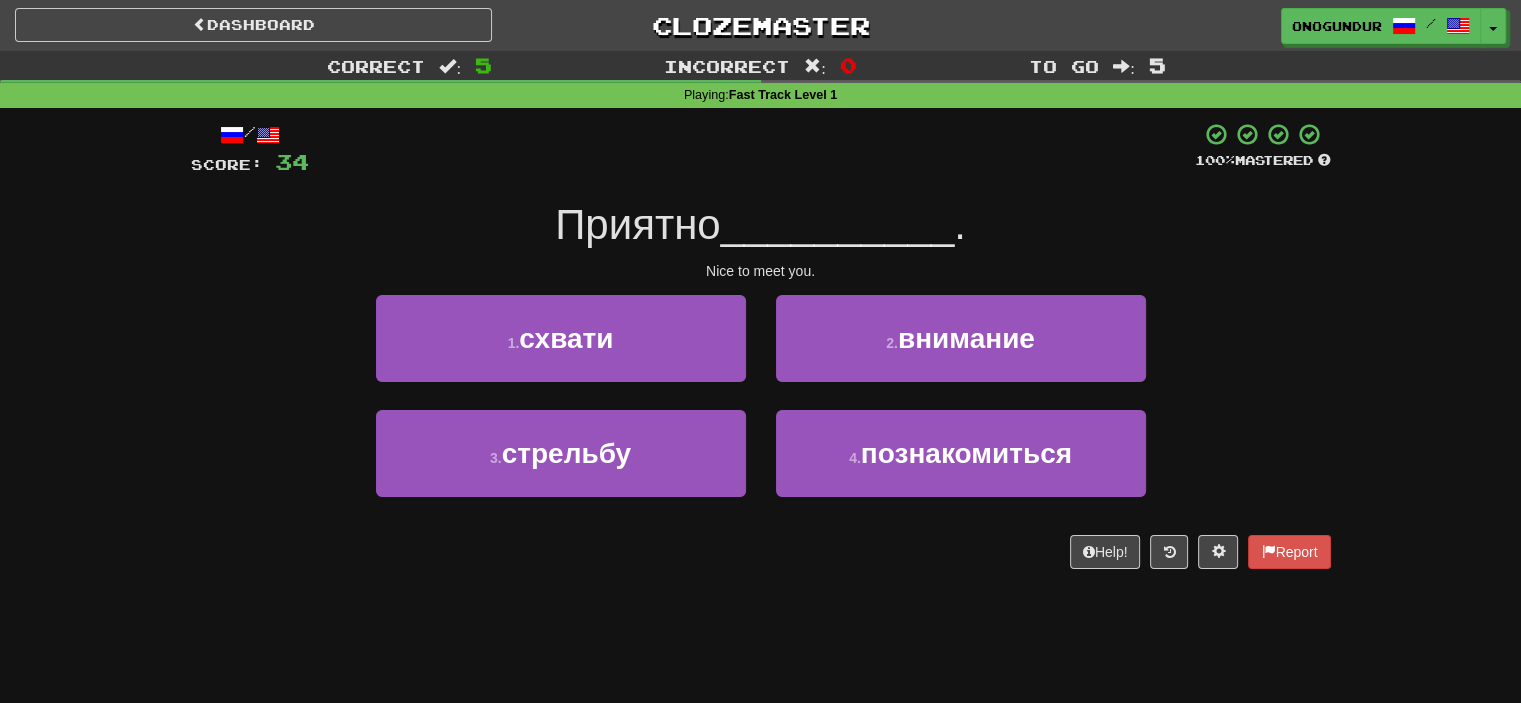 click on "Dashboard
Clozemaster
onogundur
/
Toggle Dropdown
Dashboard
Leaderboard
Activity Feed
Notifications
Profile
Discussions
Azərbaycanca
/
English
Streak:
19
Review:
2,945
Points Today: 0
Català
/
English
Streak:
0
Review:
10
Points Today: 0
Deutsch
/
English
Streak:
0
Review:
1,979
Points Today: 0
Español
/
English
Streak:
0
Review:
1,414
Points Today: 0
Esperanto
/
English
Streak:
0
Review:
1,035
Points Today: 0
Français
/
English
Streak:
0
Review:
19
Points Today: 0
Hrvatski
/
English
Streak:
0
Review:
278
Points Today: 0
Íslenska
/" at bounding box center (760, 351) 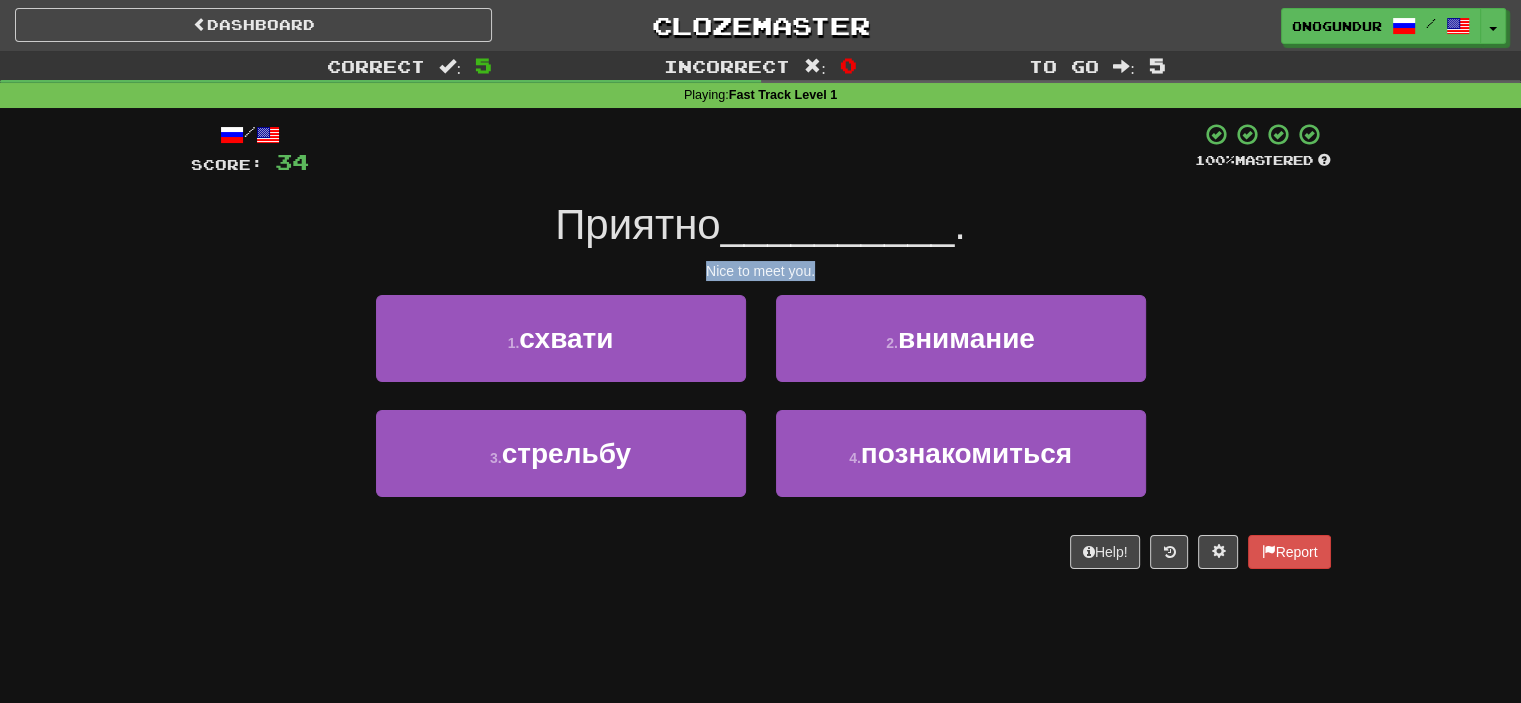 drag, startPoint x: 702, startPoint y: 259, endPoint x: 857, endPoint y: 261, distance: 155.01291 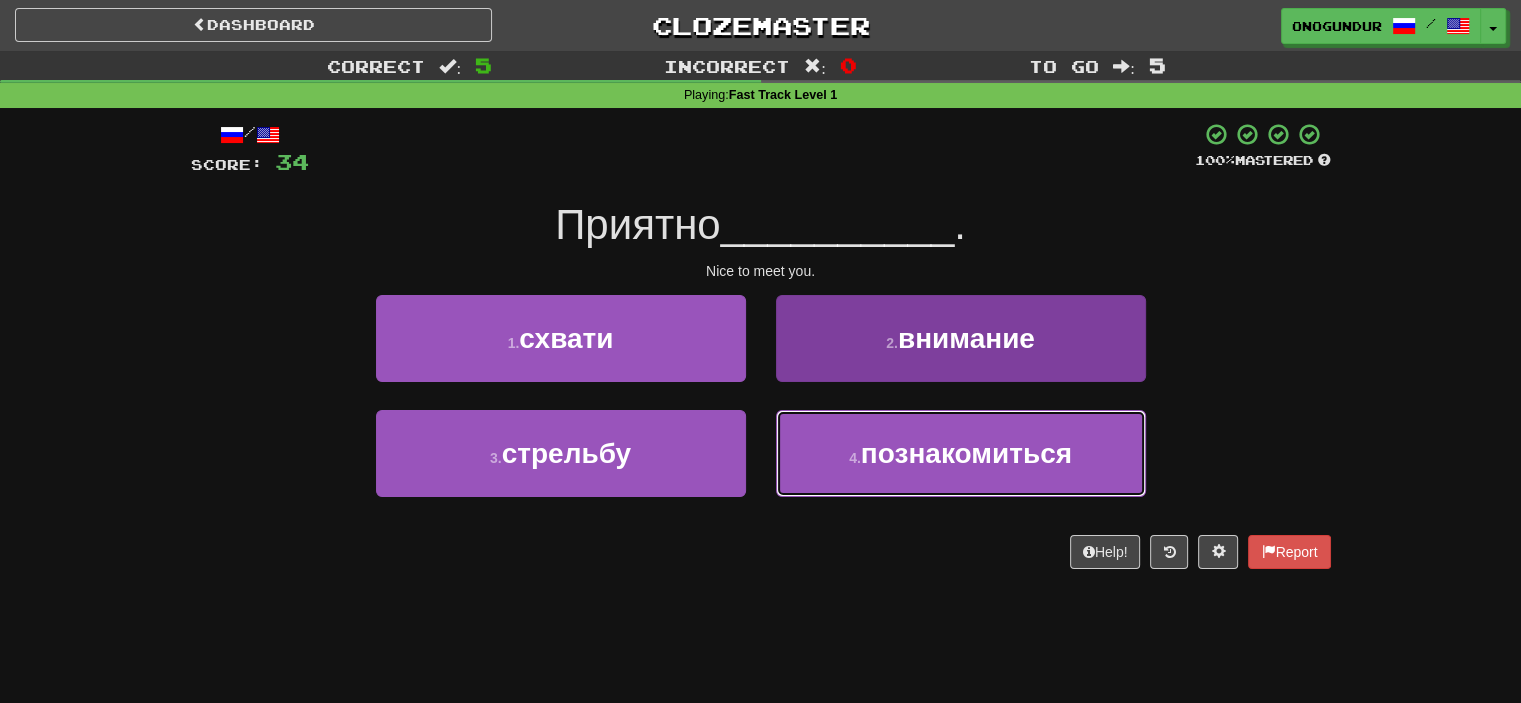 click on "4 .  познакомиться" at bounding box center [961, 453] 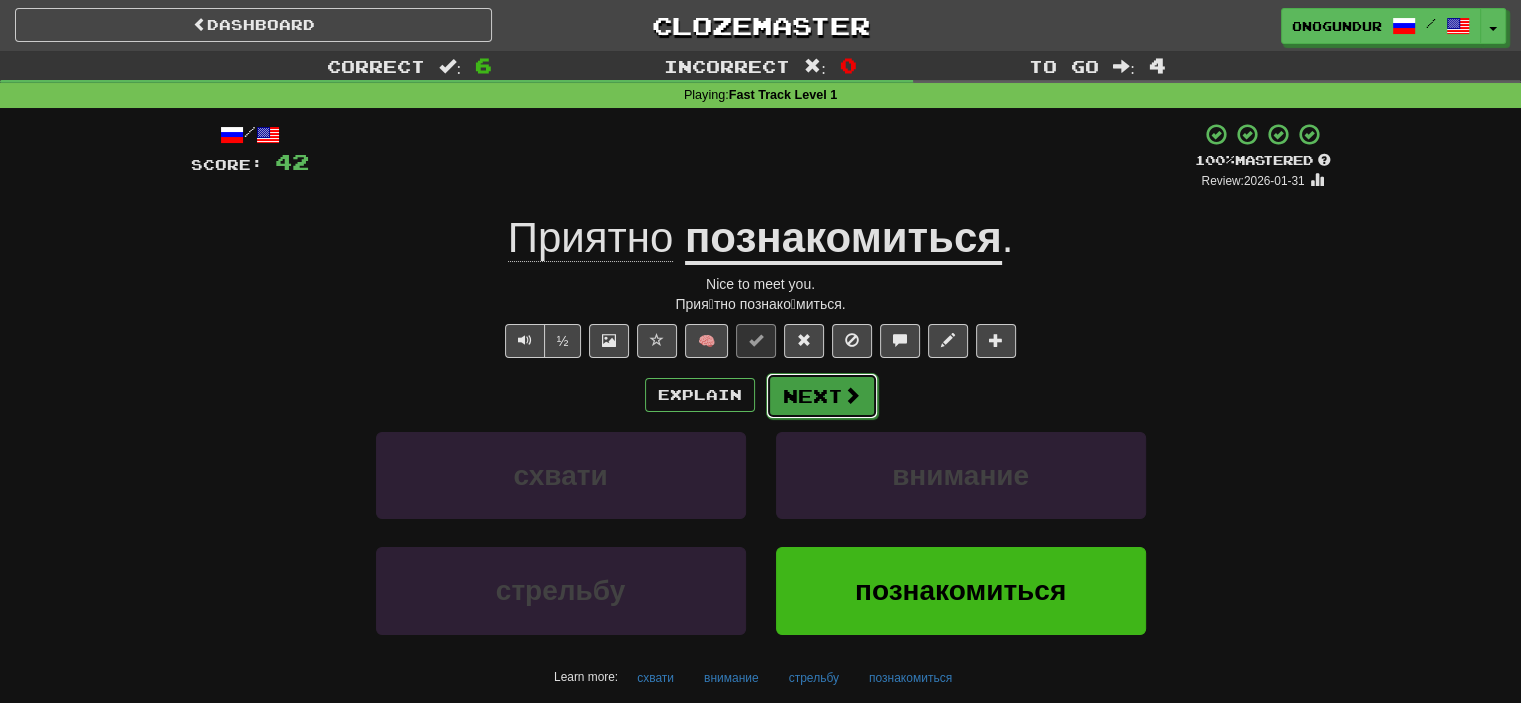 click on "Next" at bounding box center [822, 396] 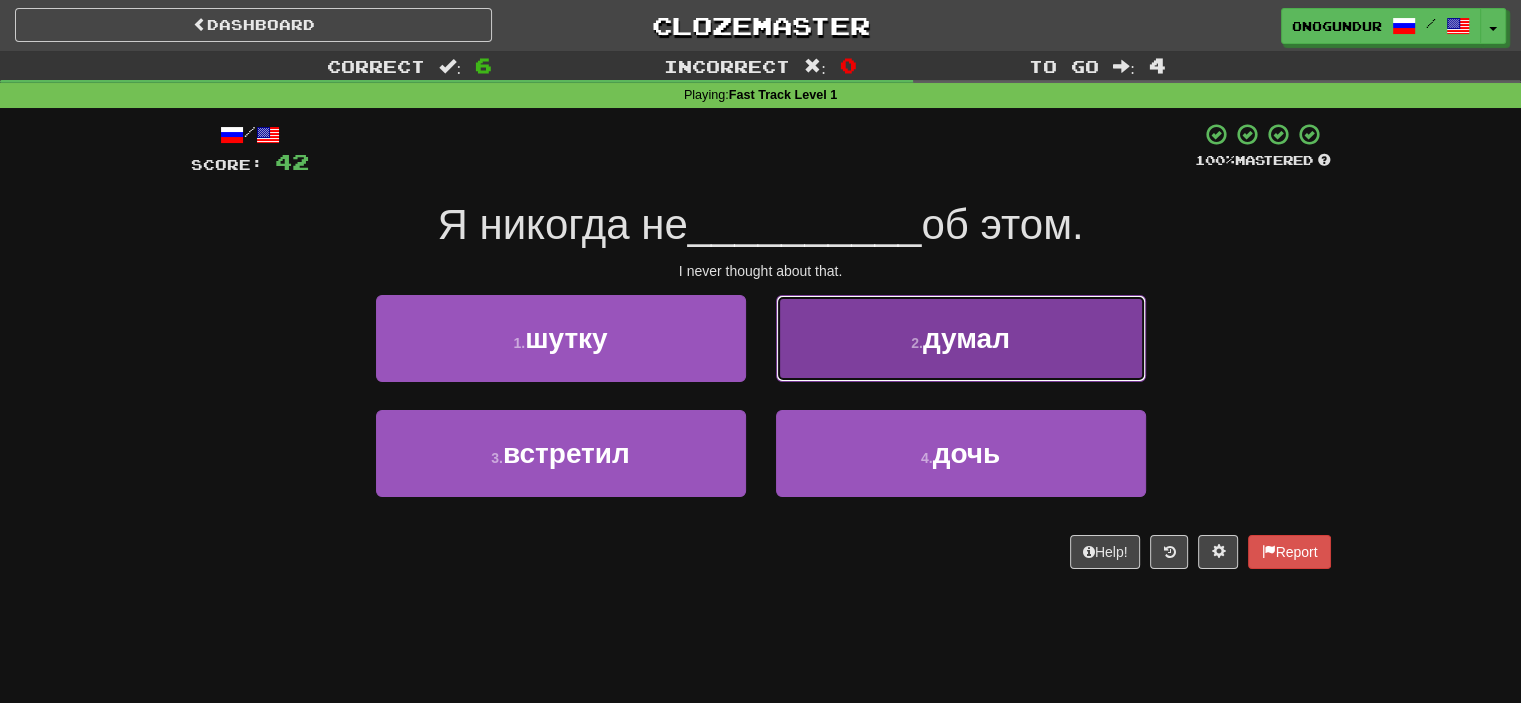 click on "2 .  думал" at bounding box center (961, 338) 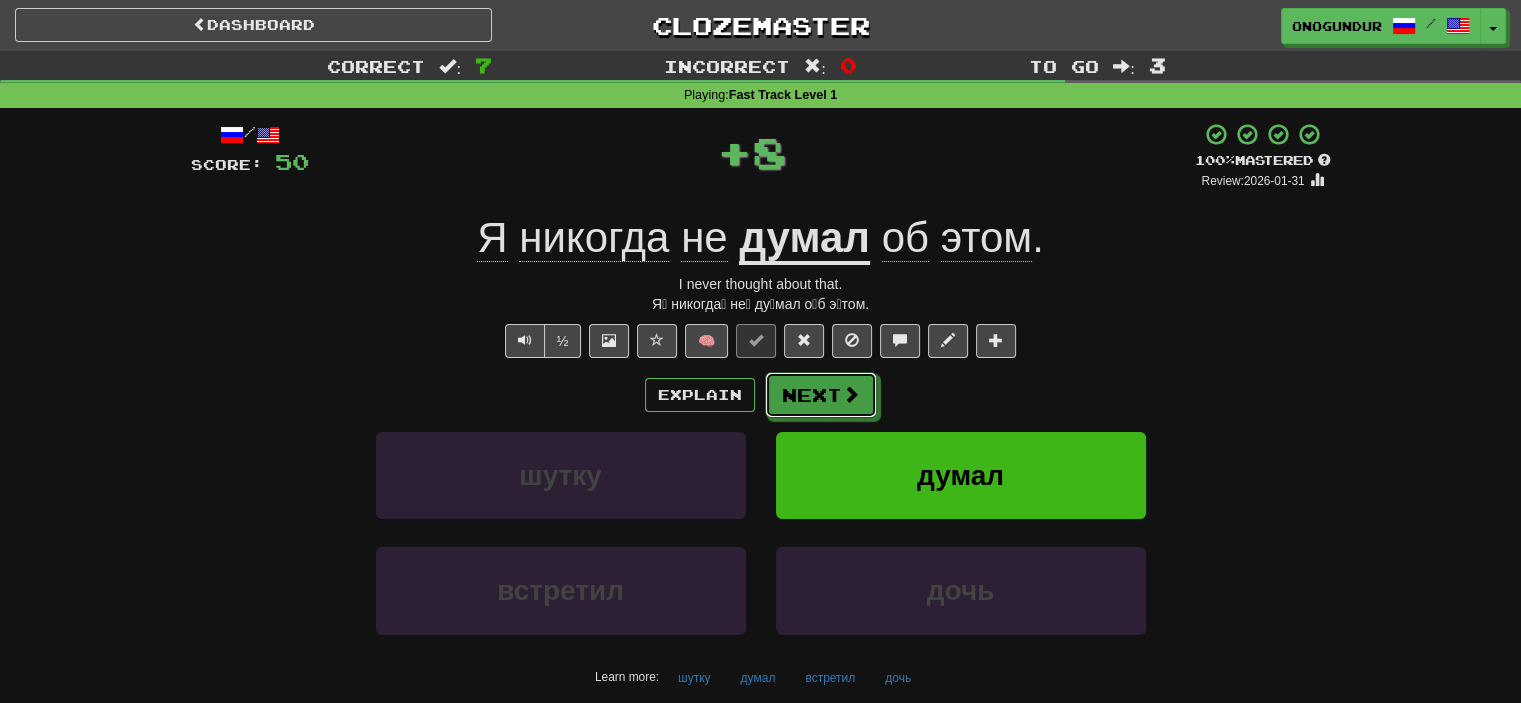 click at bounding box center [851, 394] 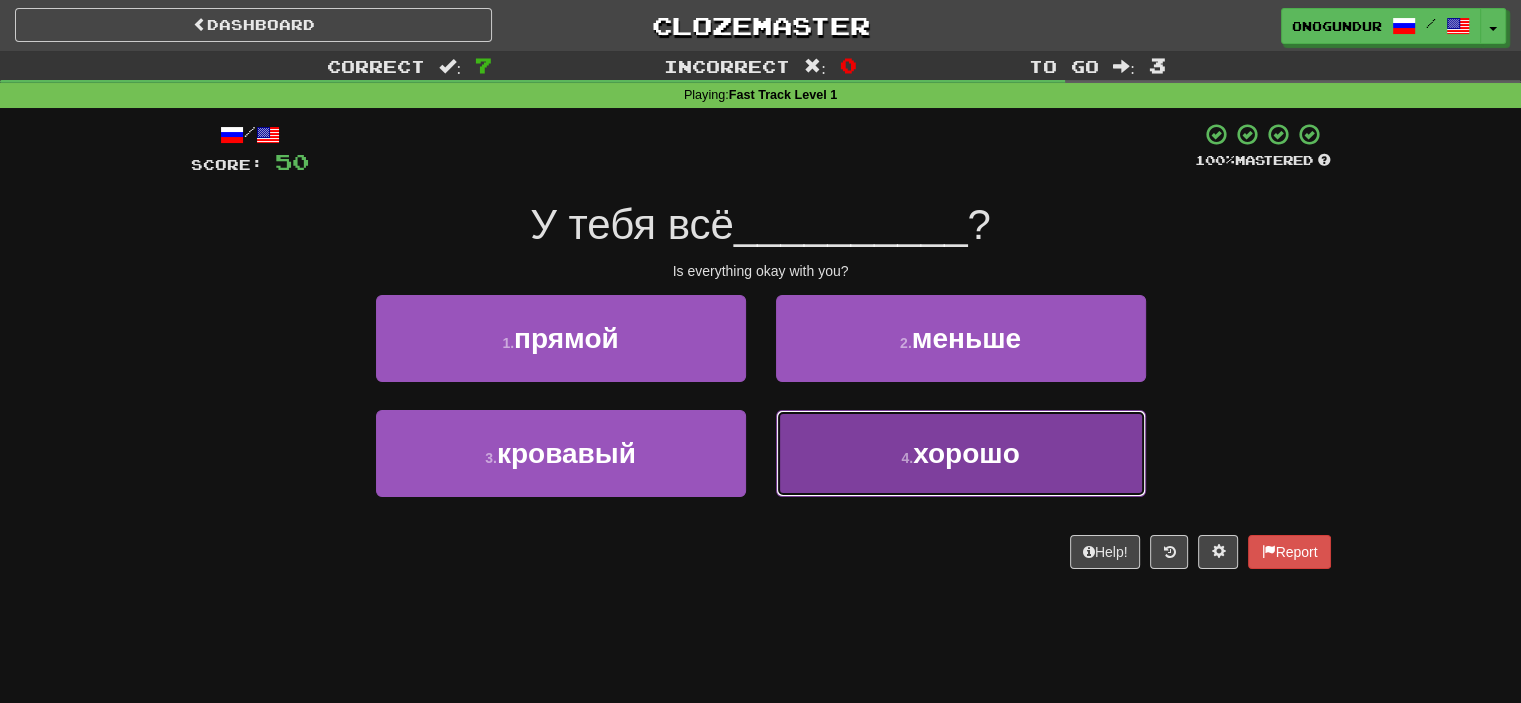 click on "4 ." at bounding box center (907, 458) 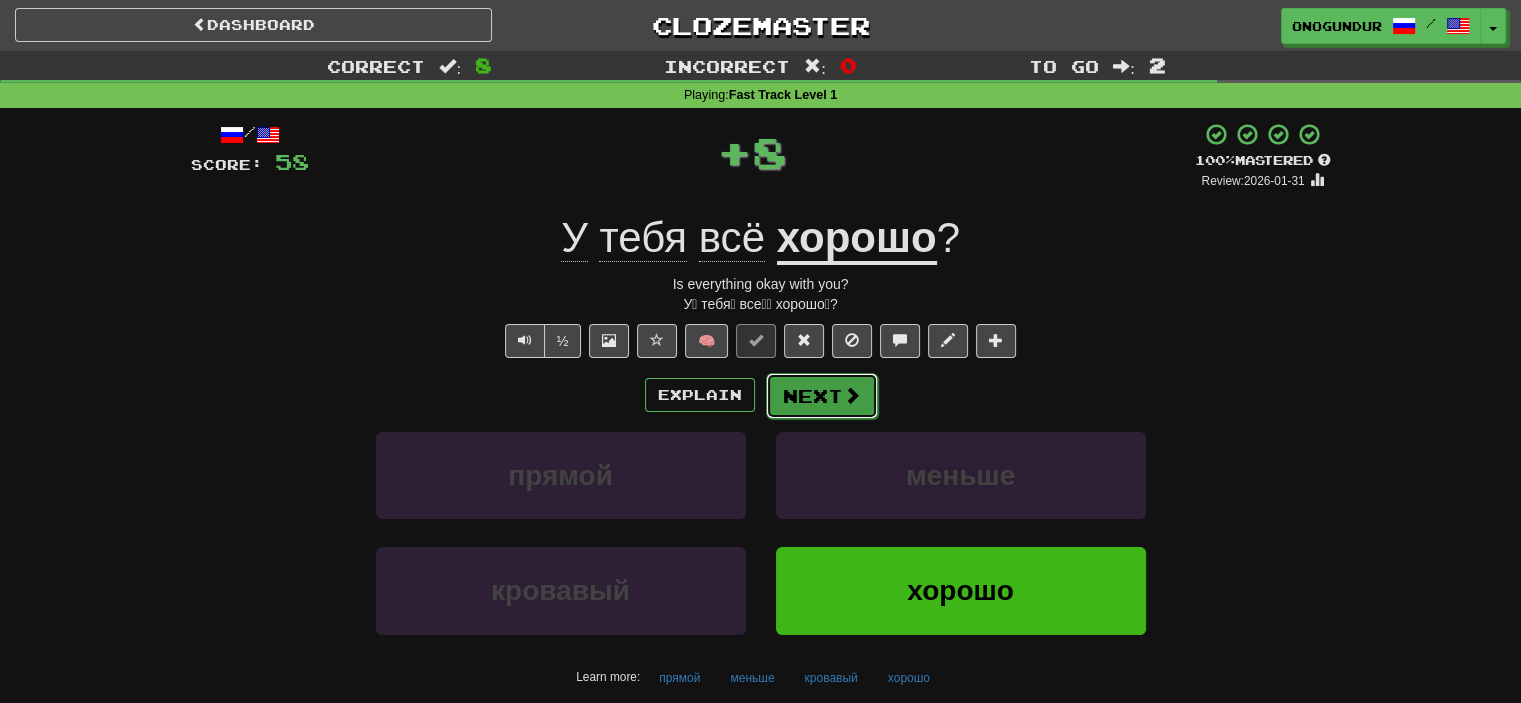 click at bounding box center (852, 395) 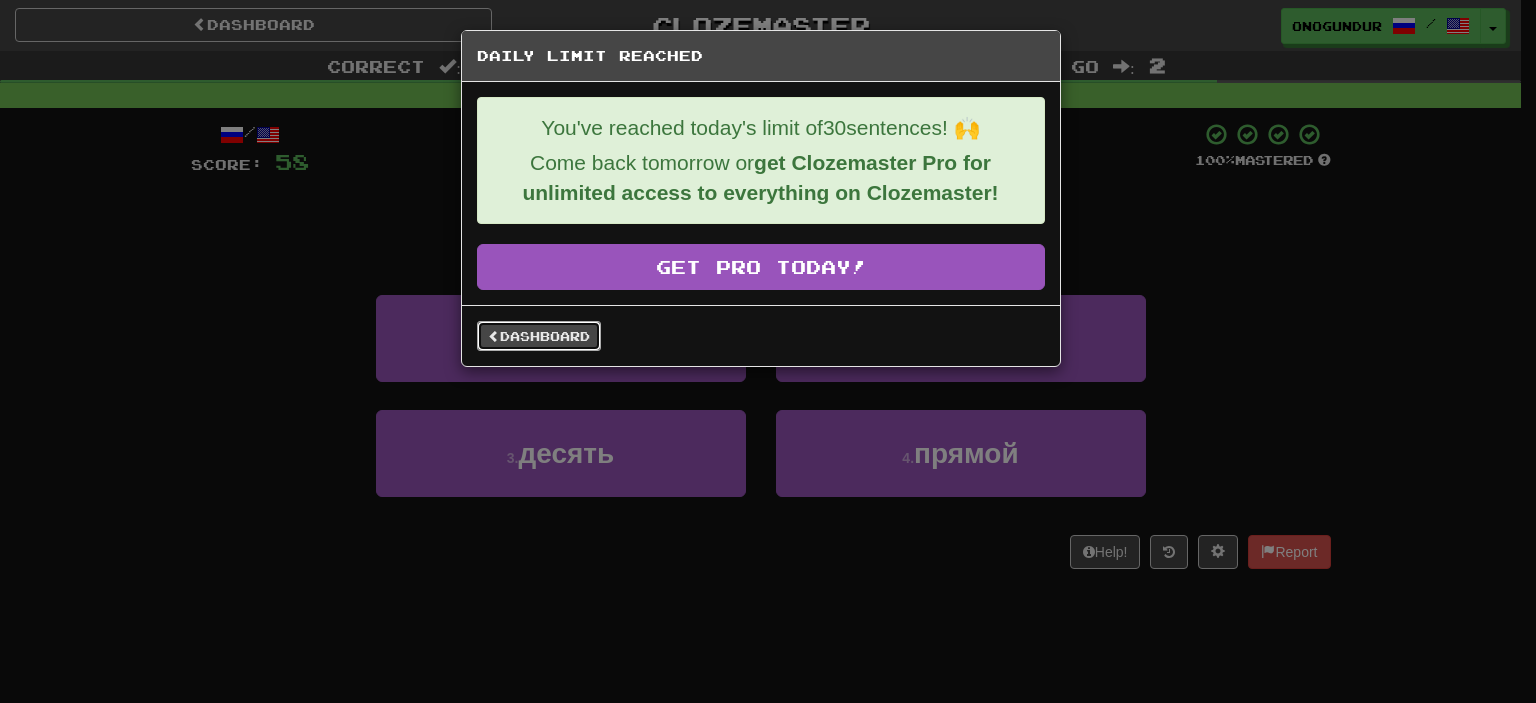 click on "Dashboard" at bounding box center (539, 336) 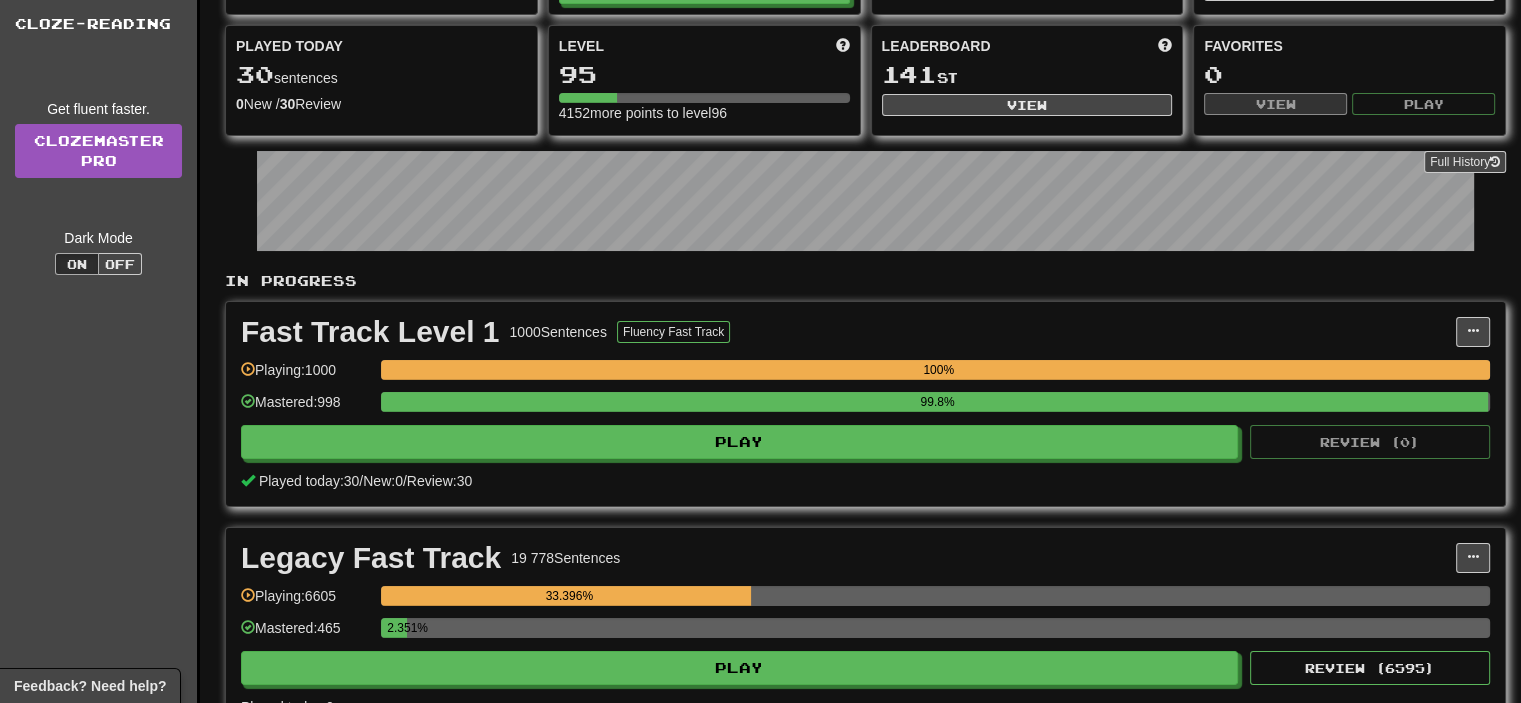 scroll, scrollTop: 0, scrollLeft: 0, axis: both 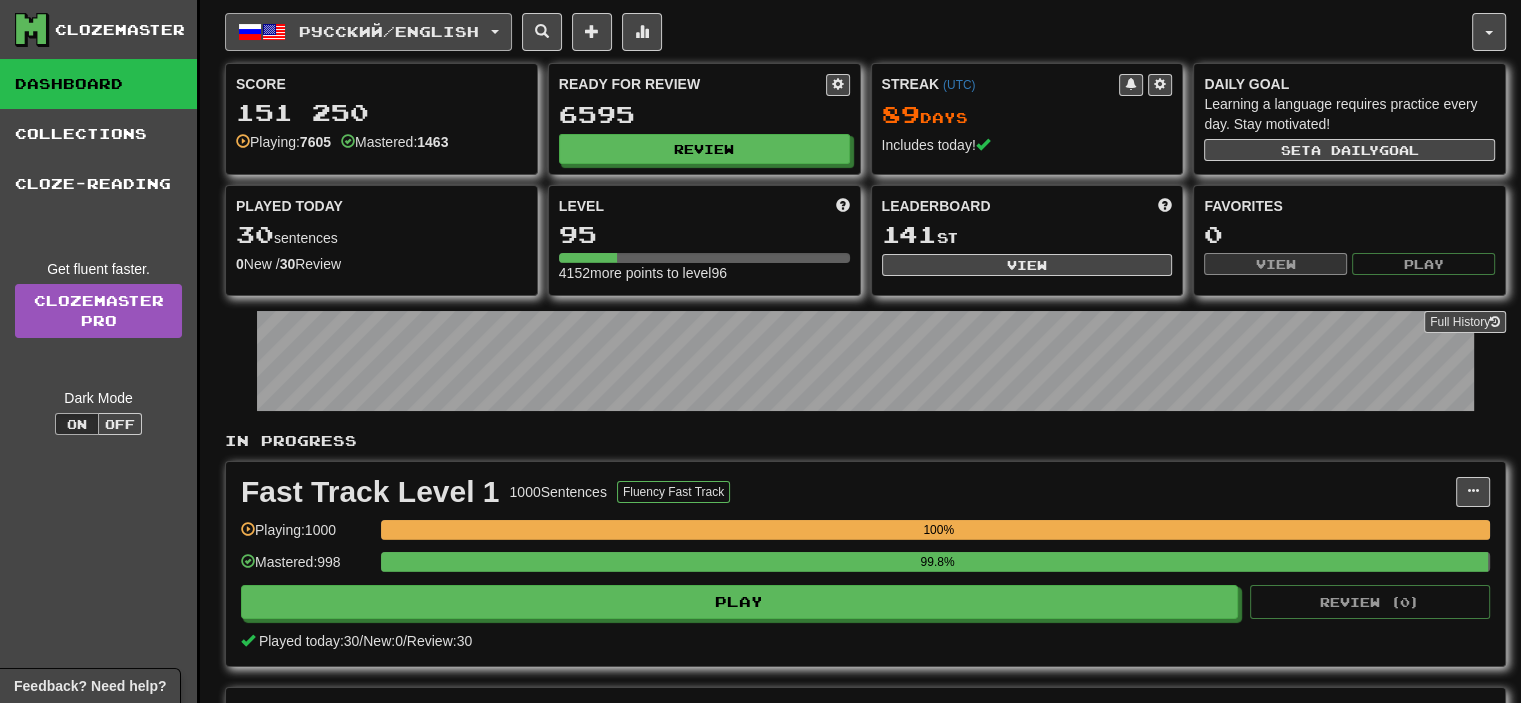 click on "Русский  /  English" at bounding box center [389, 31] 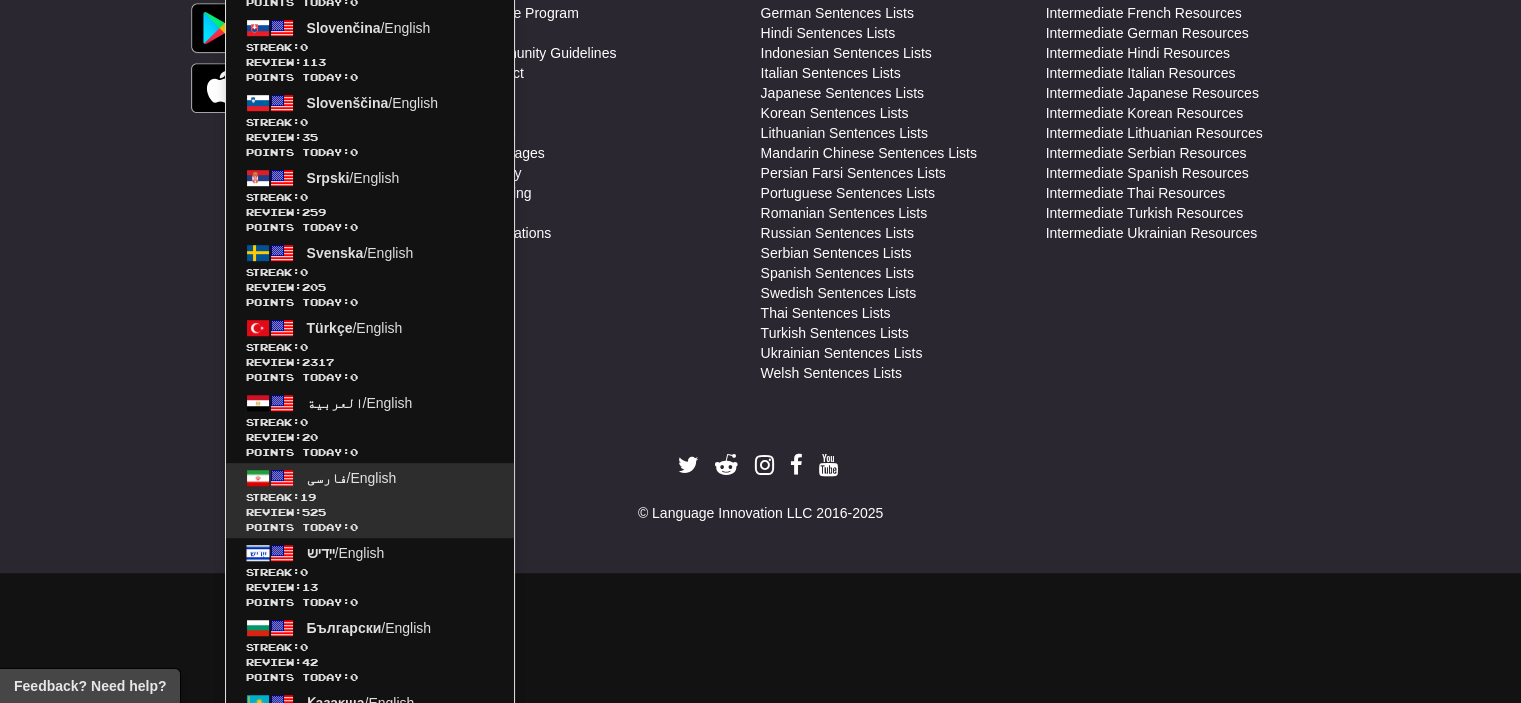 scroll, scrollTop: 1283, scrollLeft: 0, axis: vertical 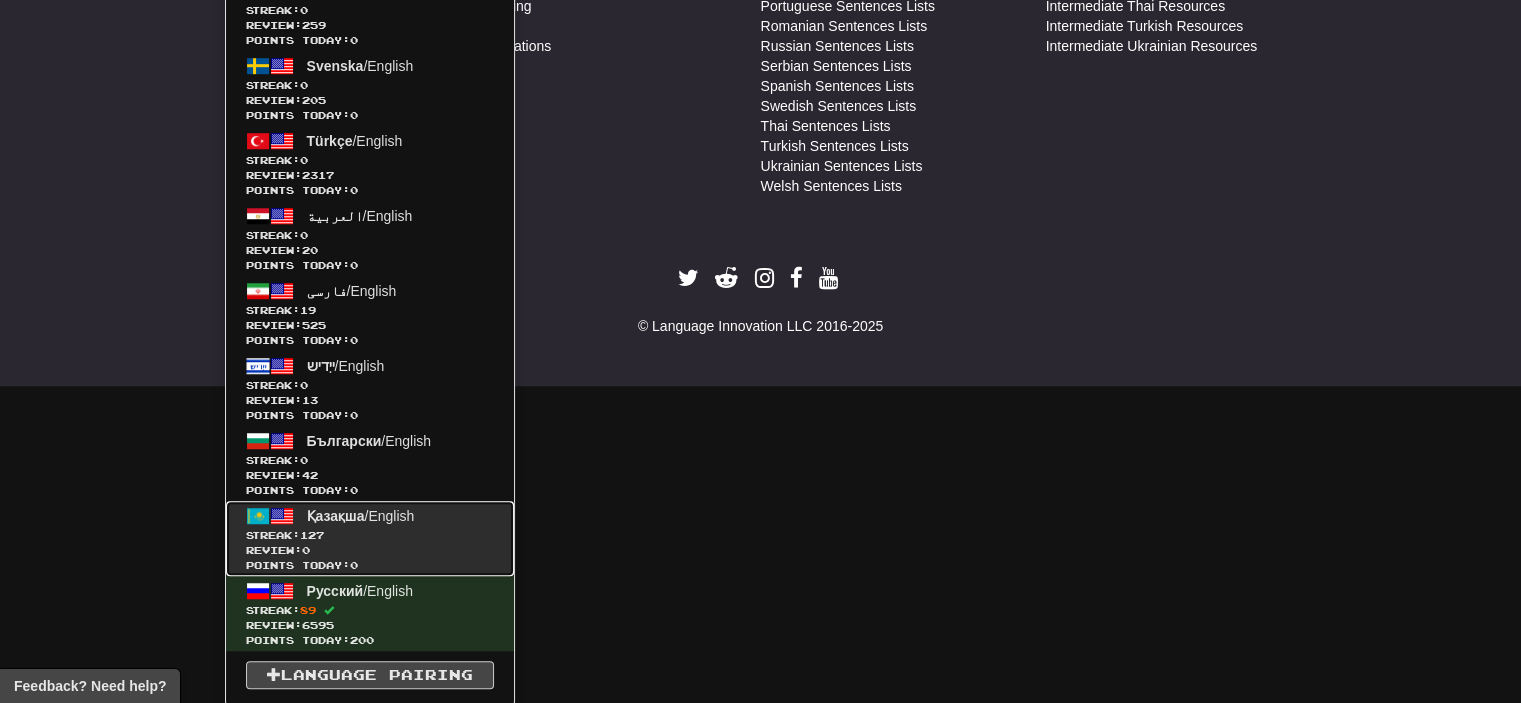 click on "Қазақша  /  English" at bounding box center (361, 516) 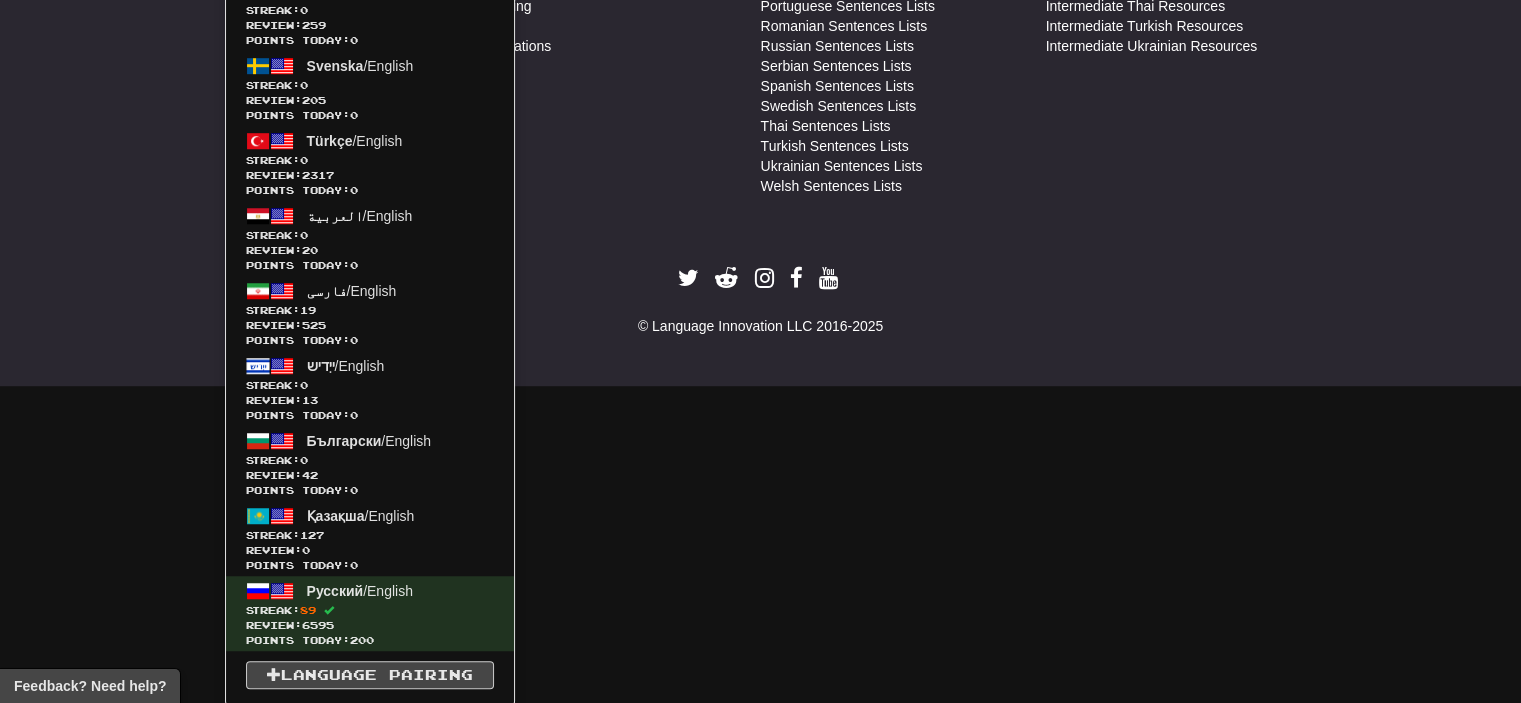 scroll, scrollTop: 961, scrollLeft: 0, axis: vertical 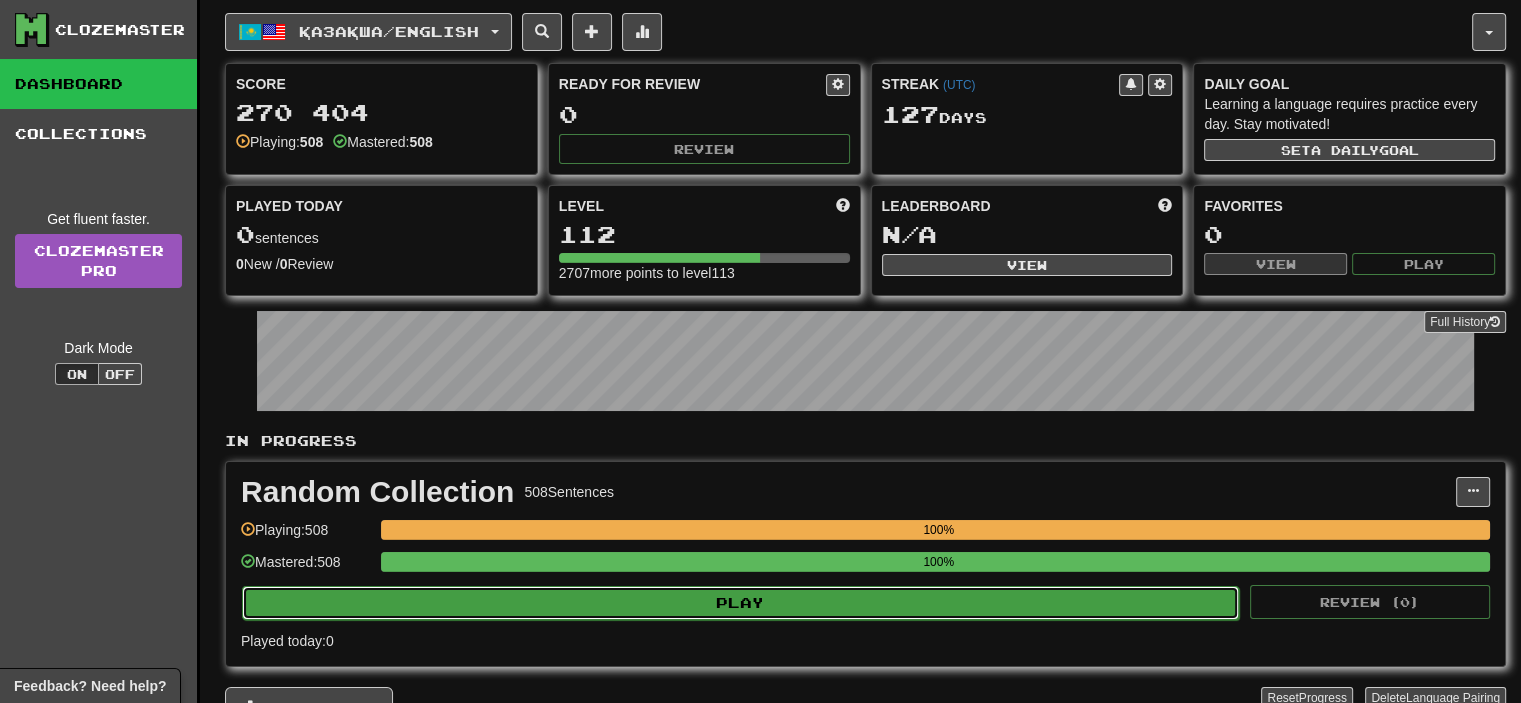 click on "Play" 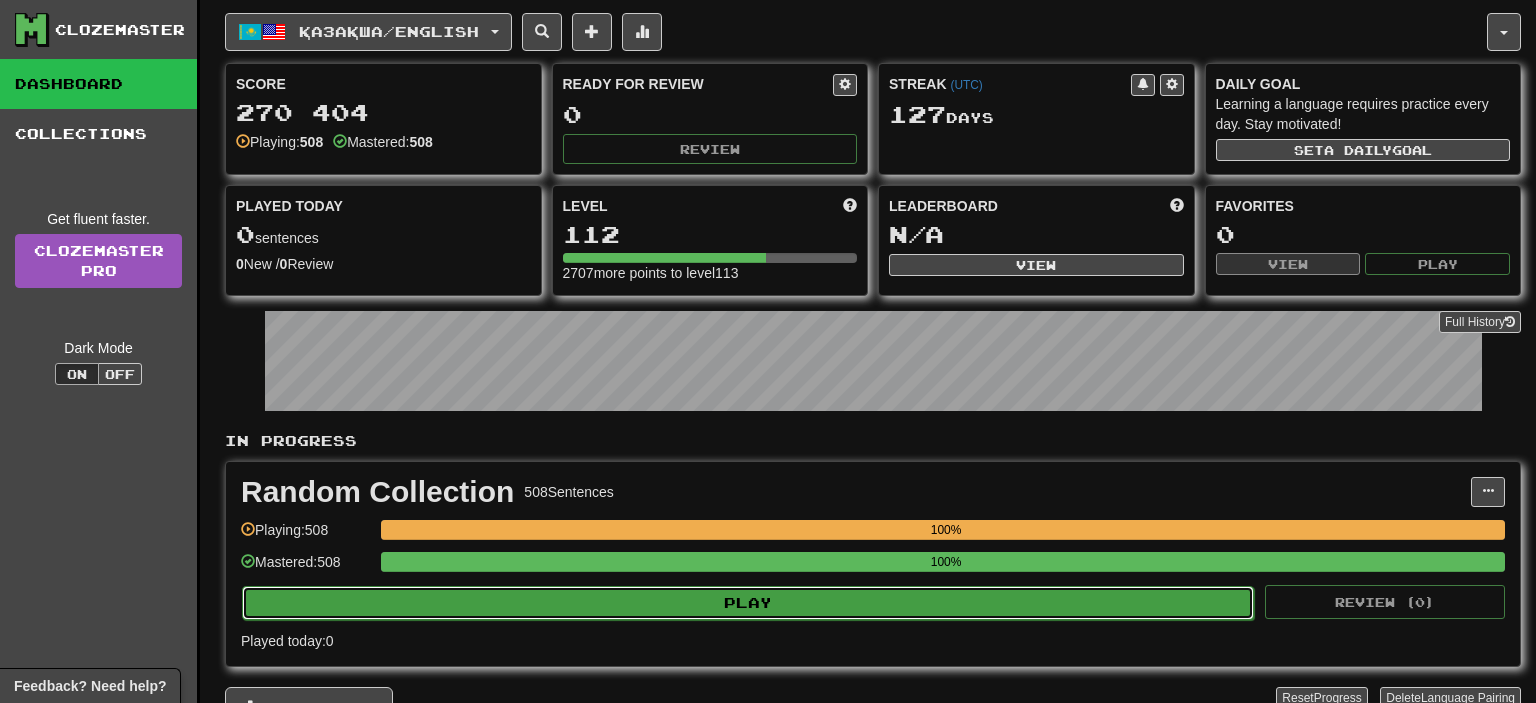 select on "**" 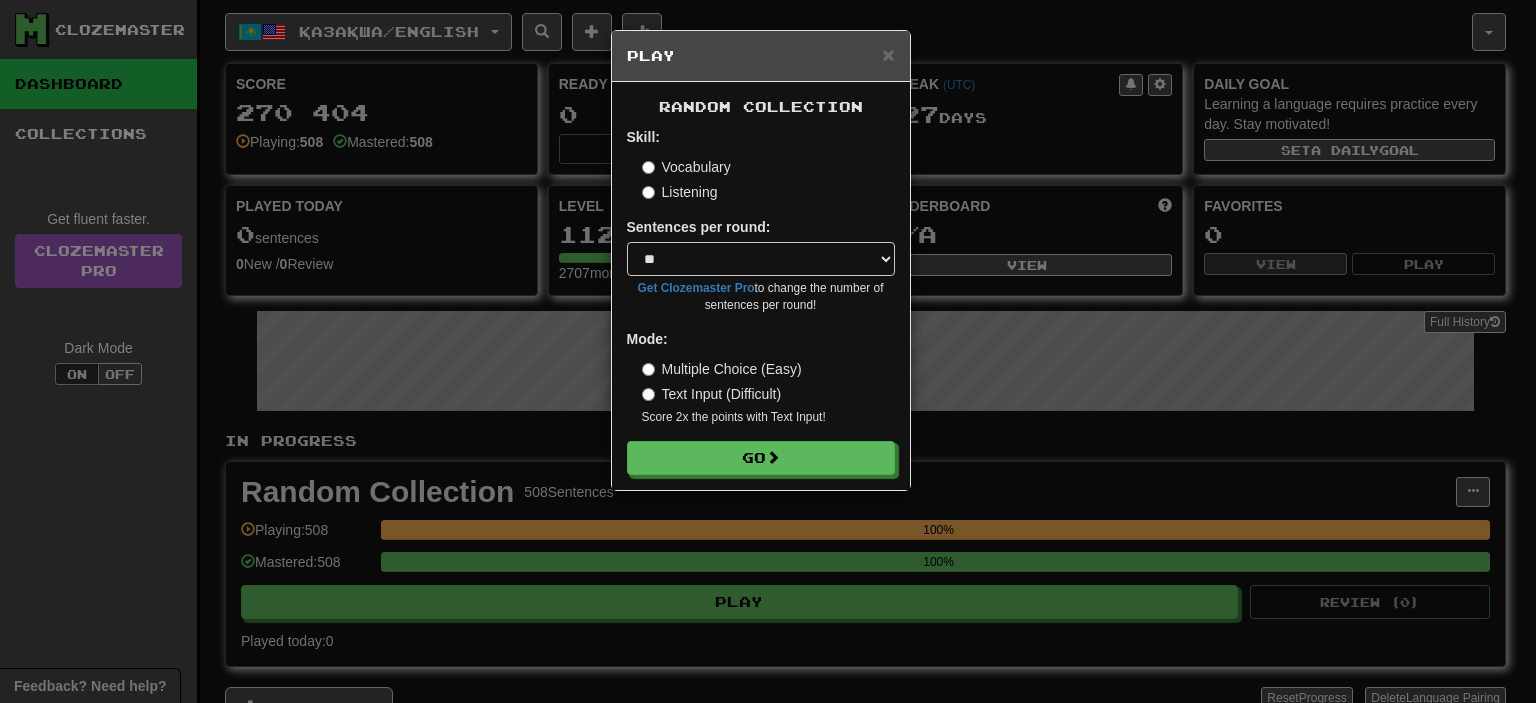 click on "Random Collection Skill: Vocabulary Listening Sentences per round: * ** ** ** ** ** *** ******** Get Clozemaster Pro  to change the number of sentences per round! Mode: Multiple Choice (Easy) Text Input (Difficult) Score 2x the points with Text Input ! Go" at bounding box center (761, 286) 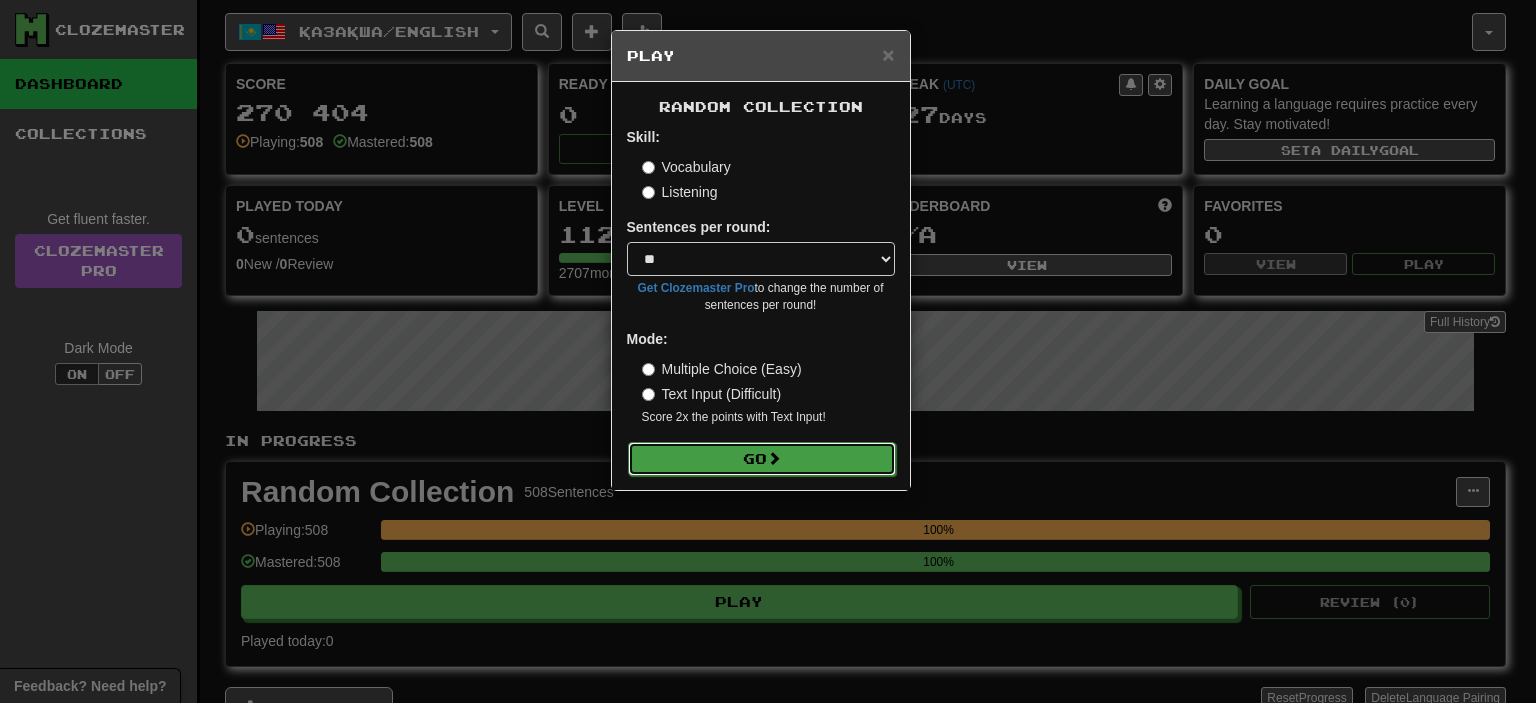 click on "Go" at bounding box center [762, 459] 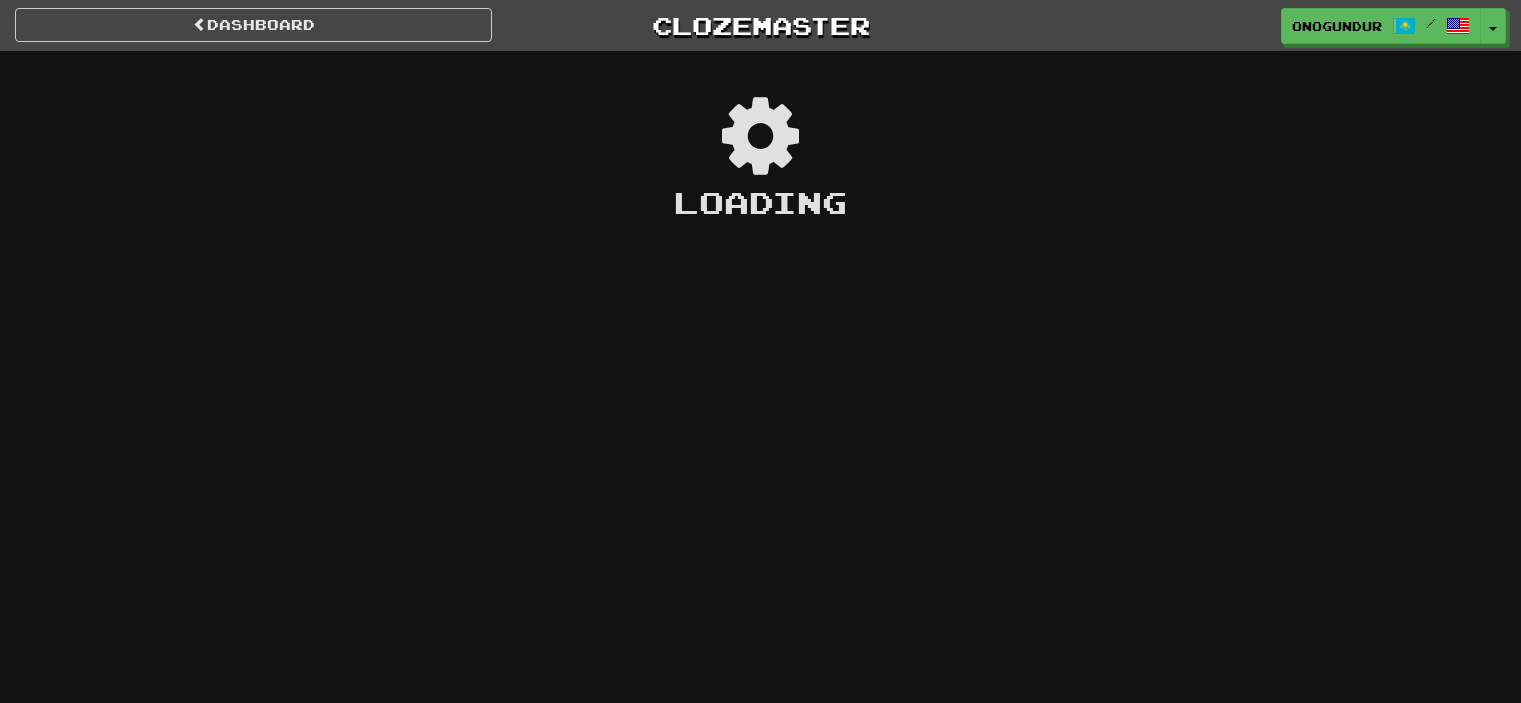 scroll, scrollTop: 0, scrollLeft: 0, axis: both 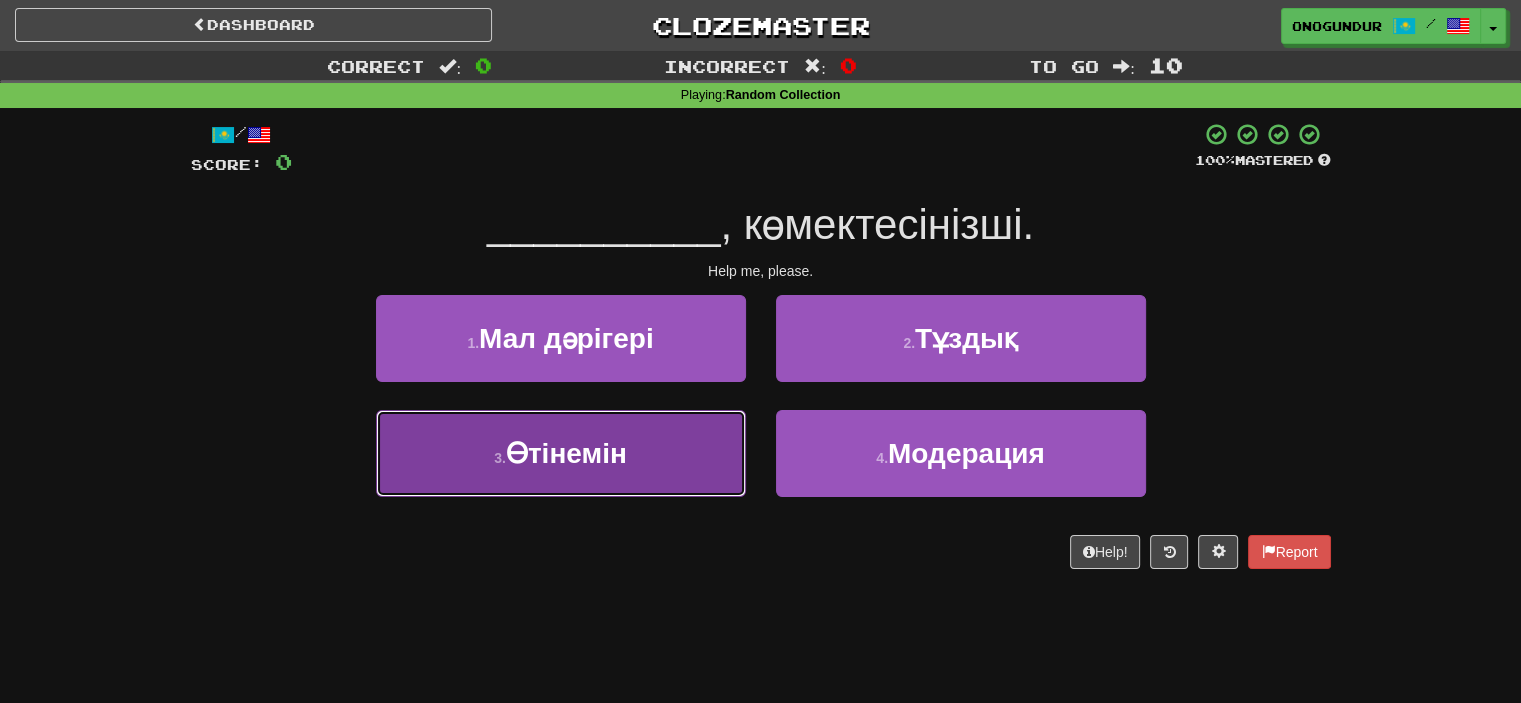 click on "Өтінемін" at bounding box center (566, 453) 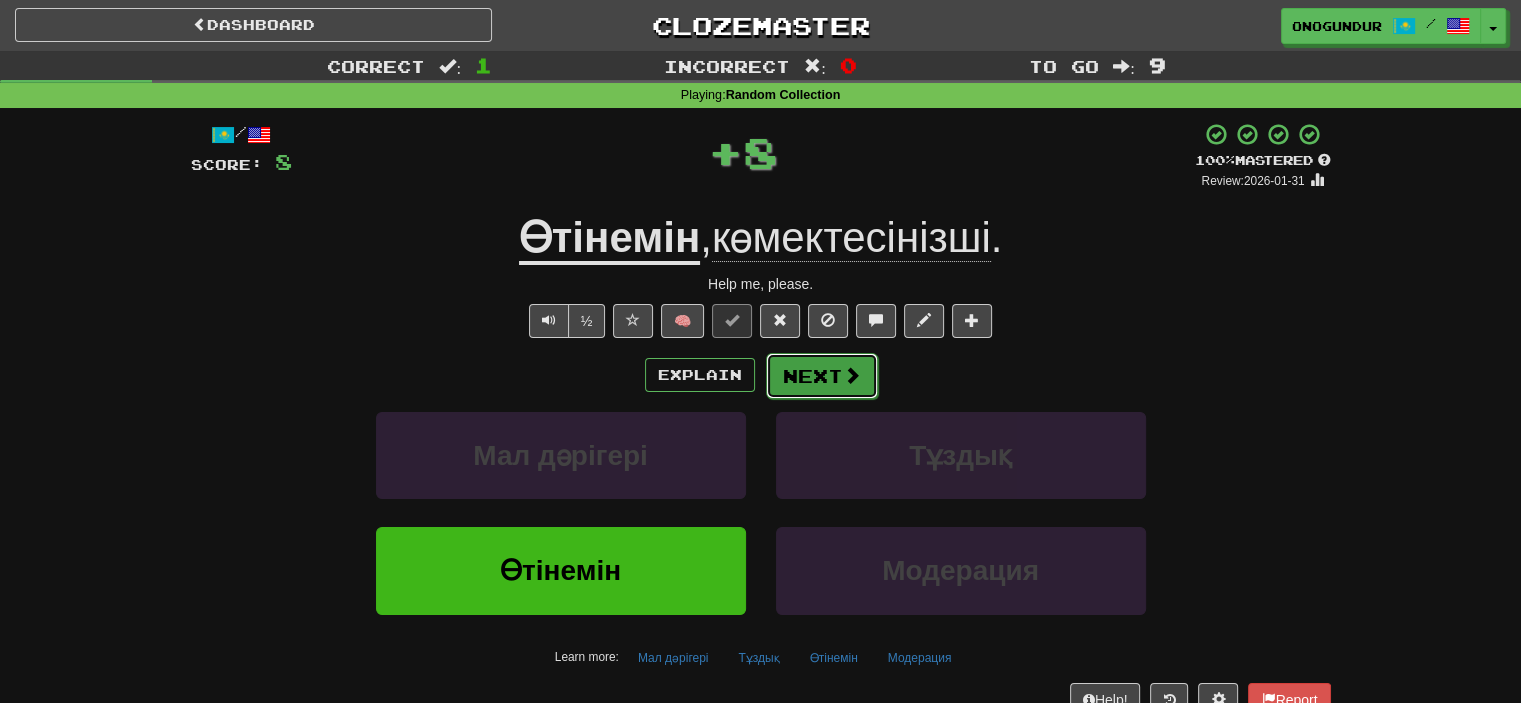 click on "Next" at bounding box center (822, 376) 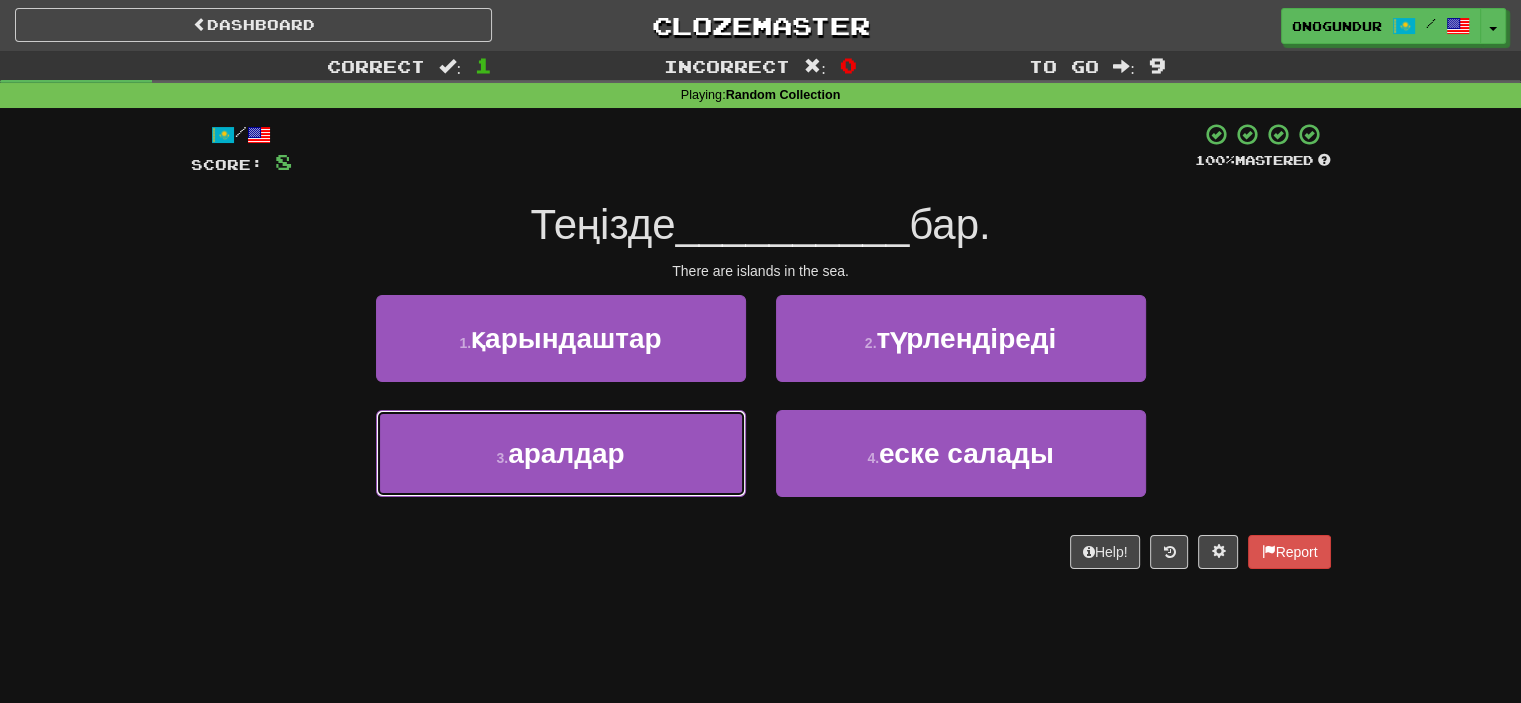 drag, startPoint x: 642, startPoint y: 454, endPoint x: 831, endPoint y: 399, distance: 196.84004 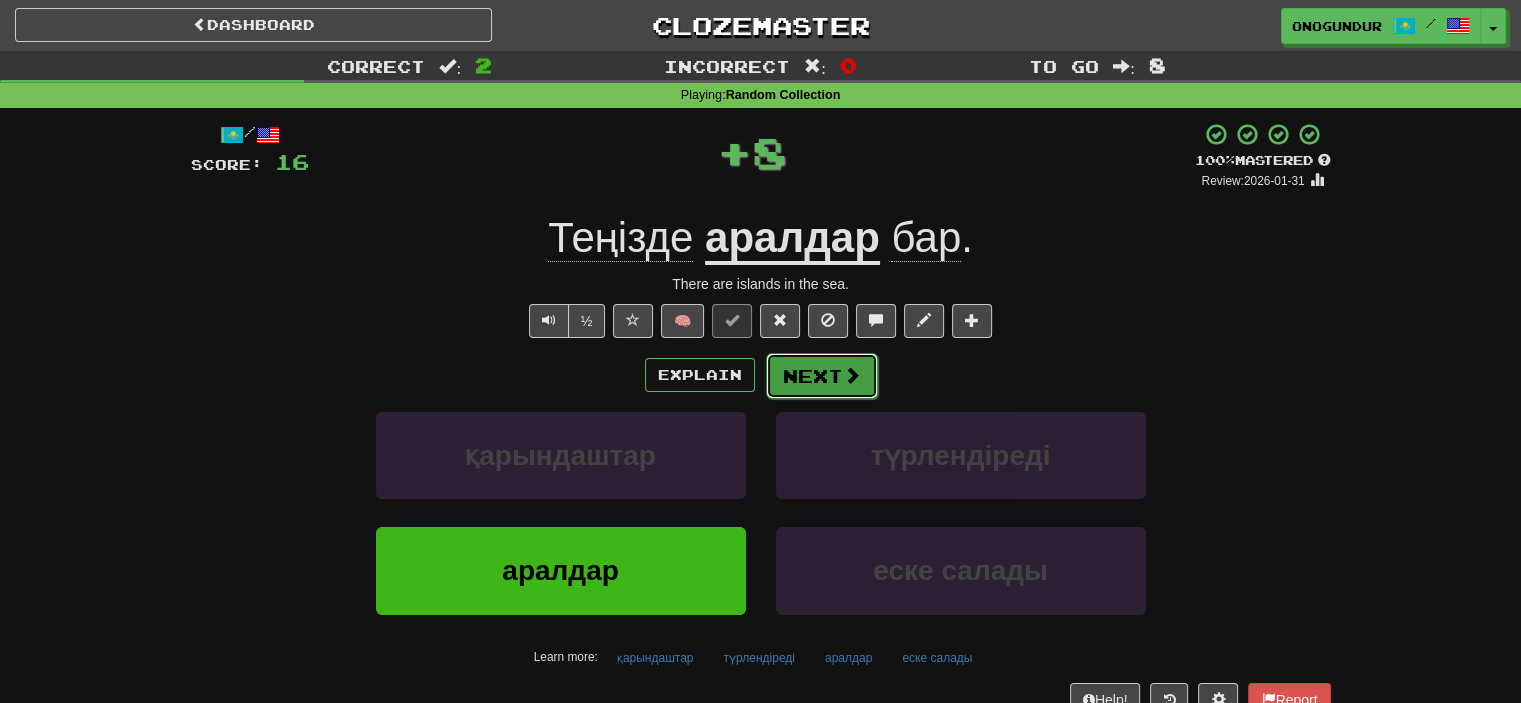 click on "Next" at bounding box center [822, 376] 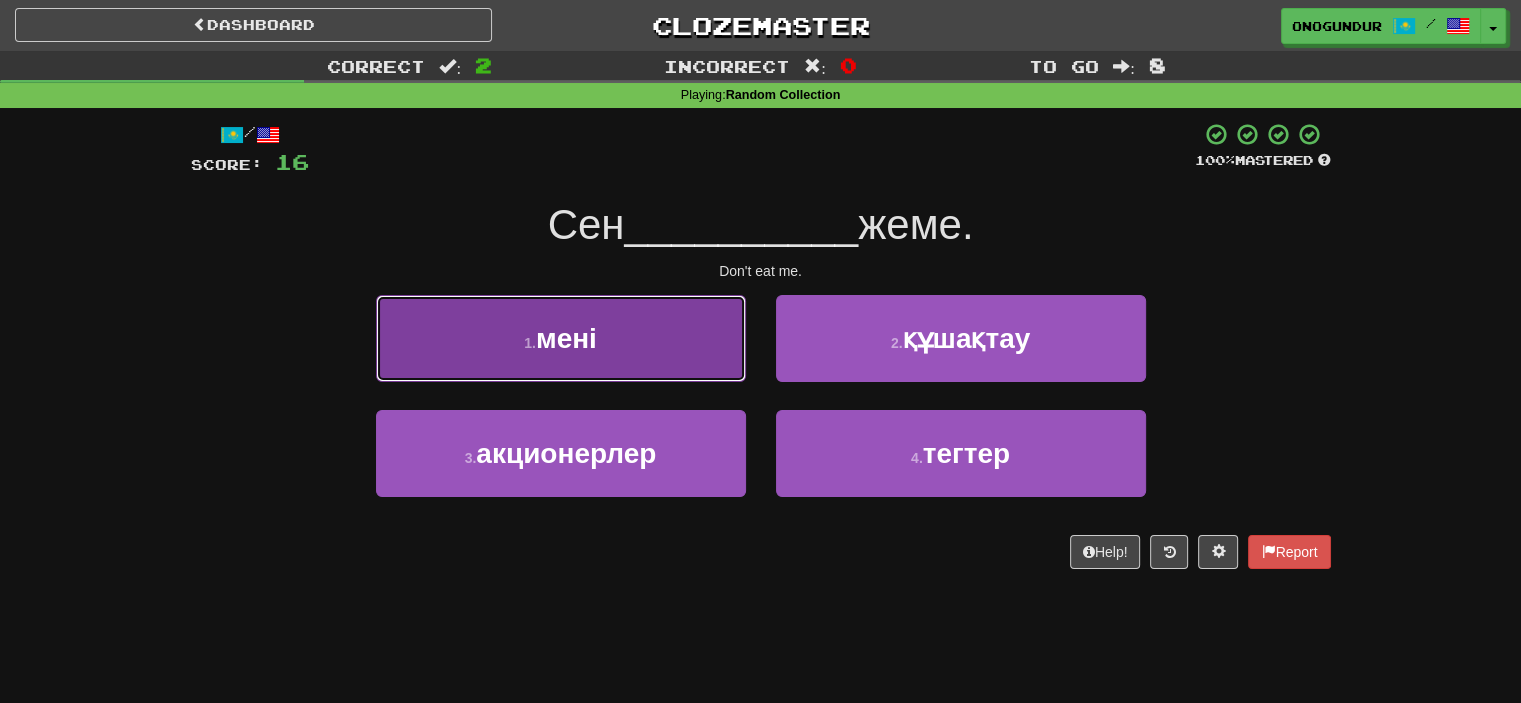 drag, startPoint x: 578, startPoint y: 346, endPoint x: 601, endPoint y: 353, distance: 24.04163 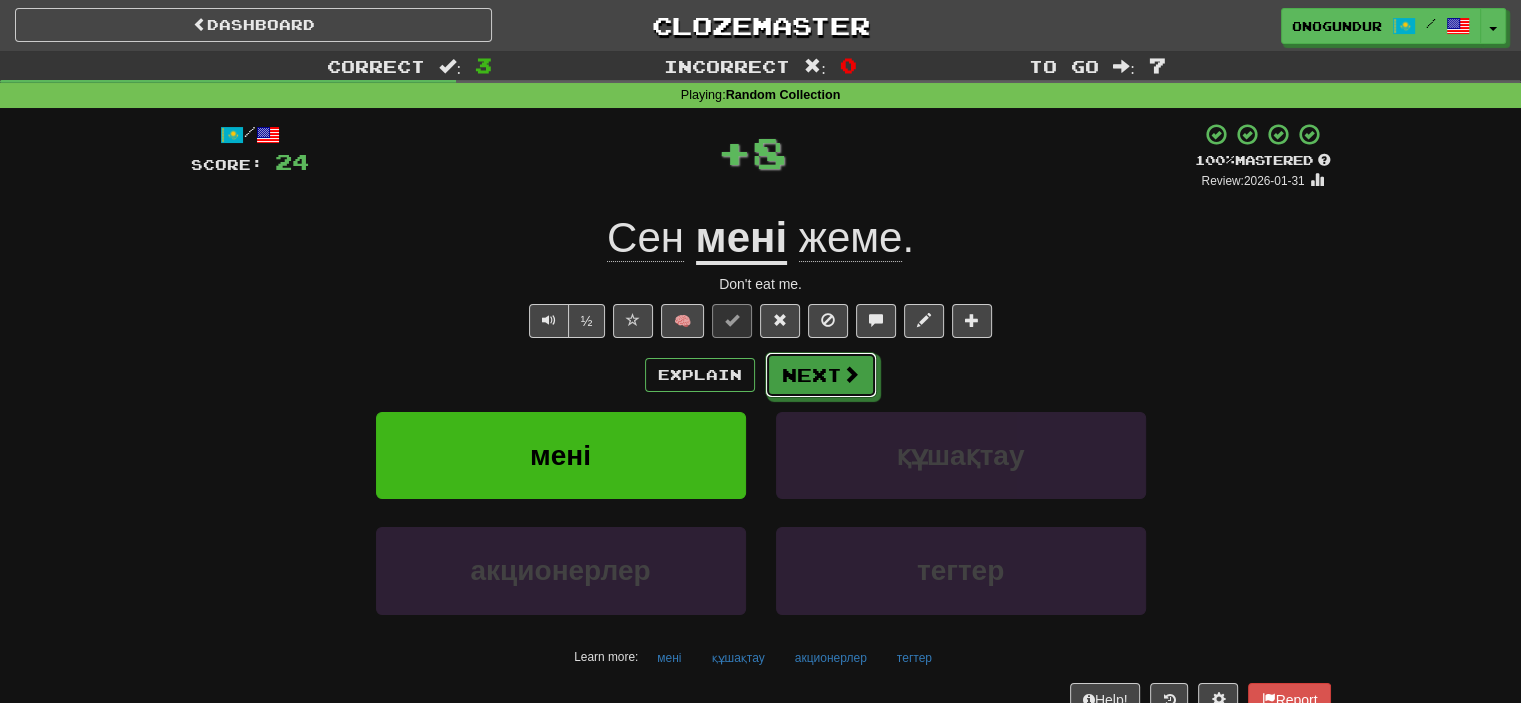 click on "Next" at bounding box center [821, 375] 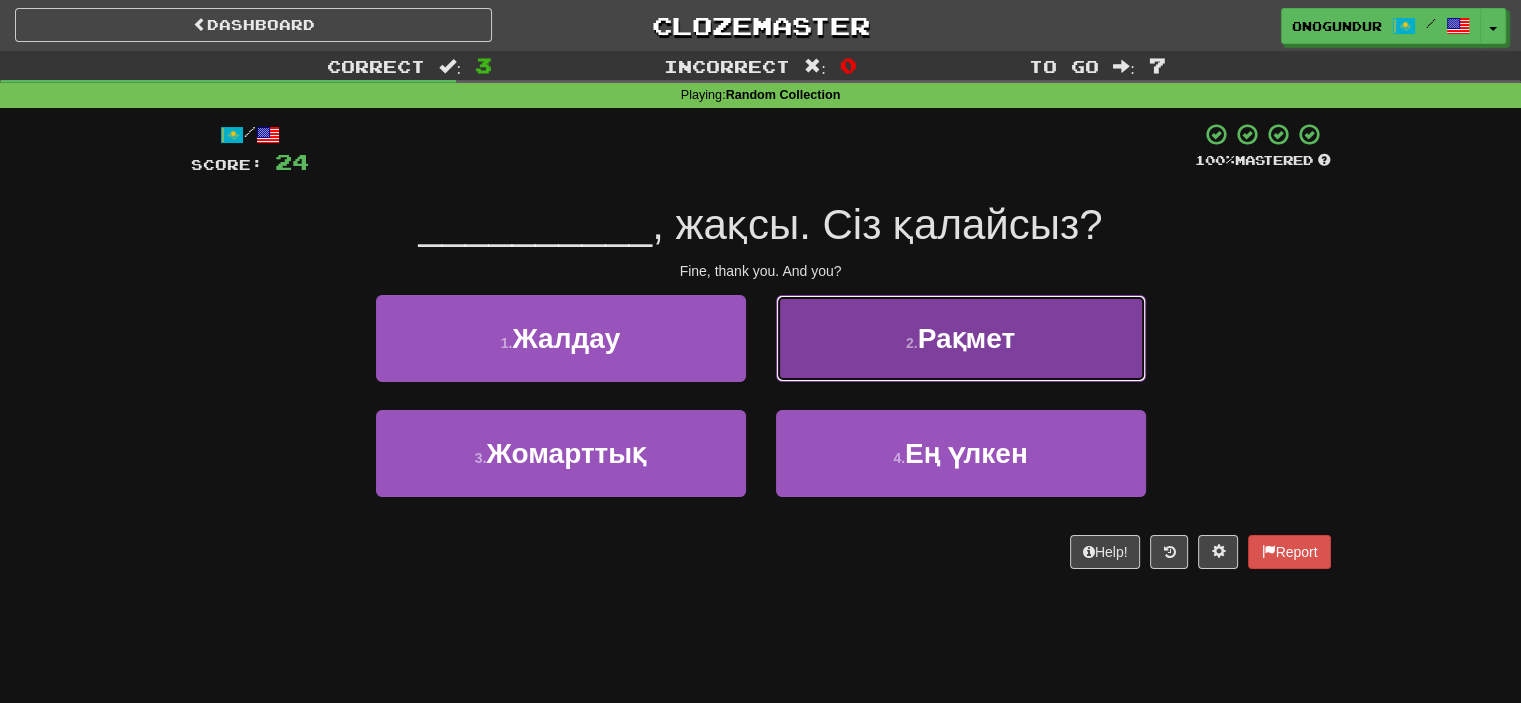 click on "2 .  Рақмет" at bounding box center [961, 338] 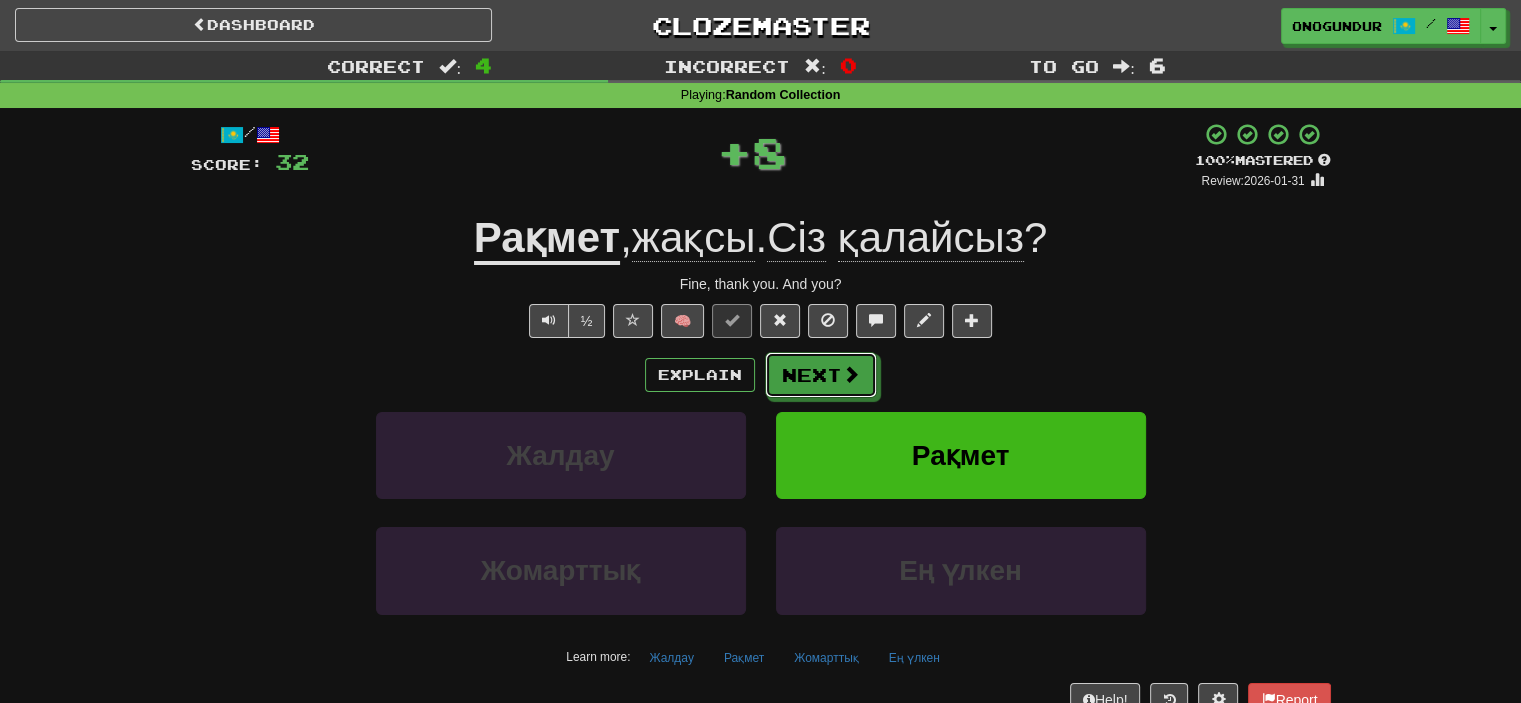click on "Next" at bounding box center [821, 375] 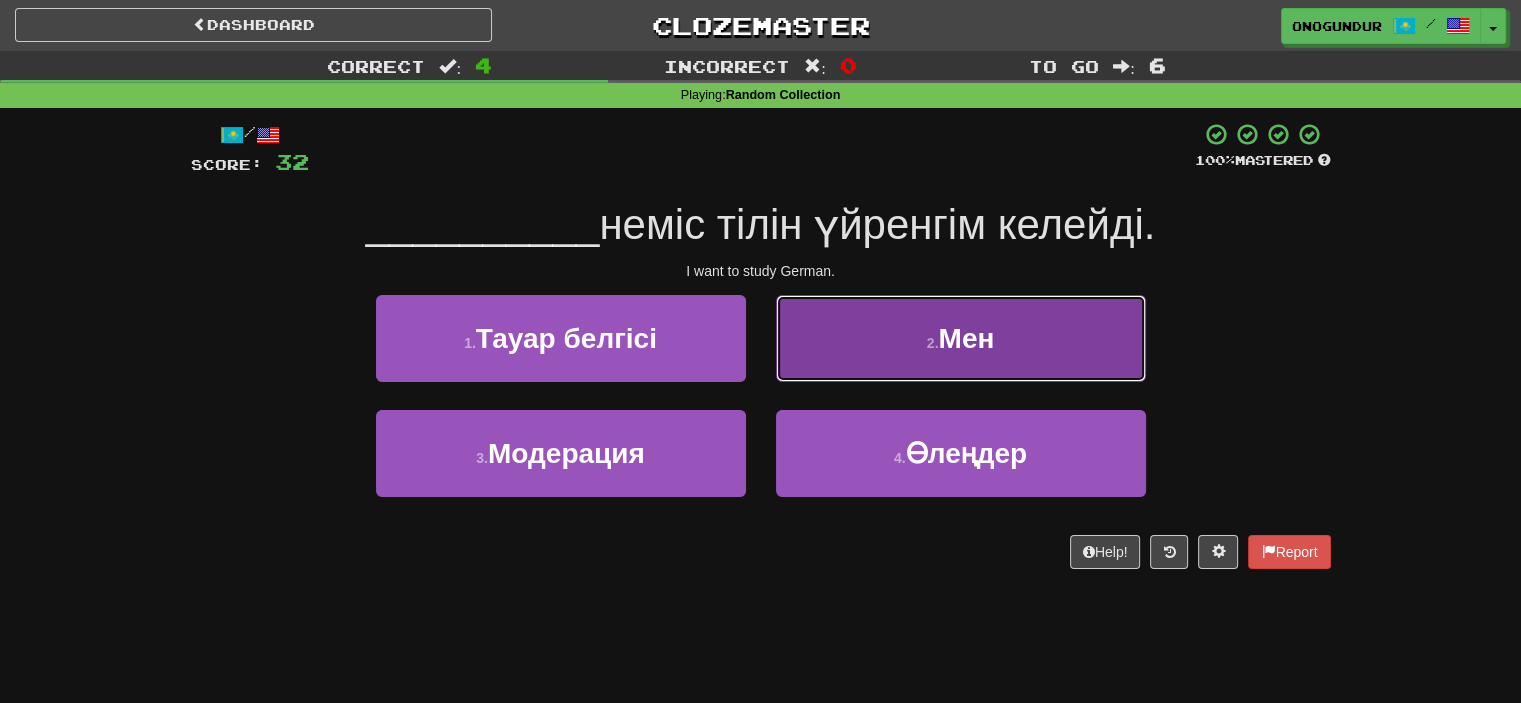 click on "Мен" at bounding box center [966, 338] 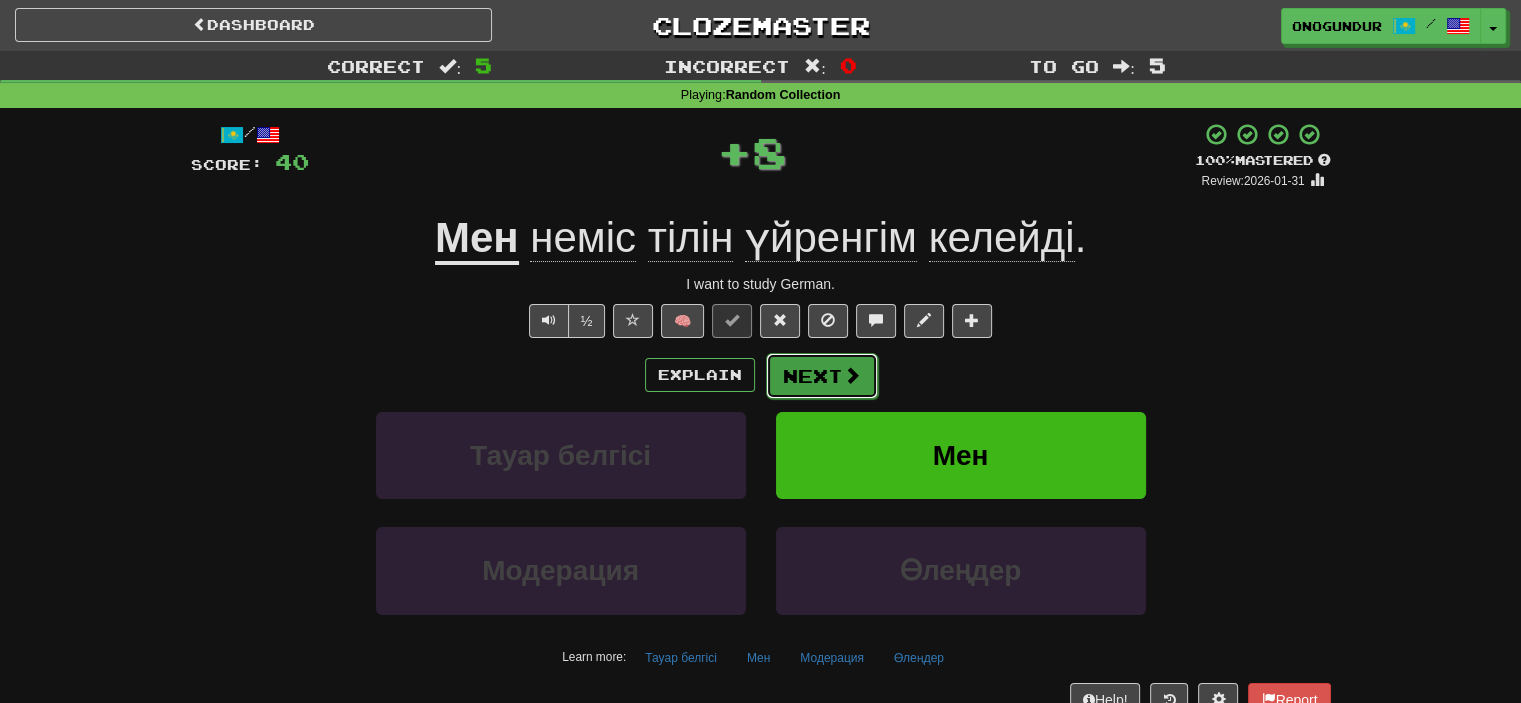 click on "Next" at bounding box center [822, 376] 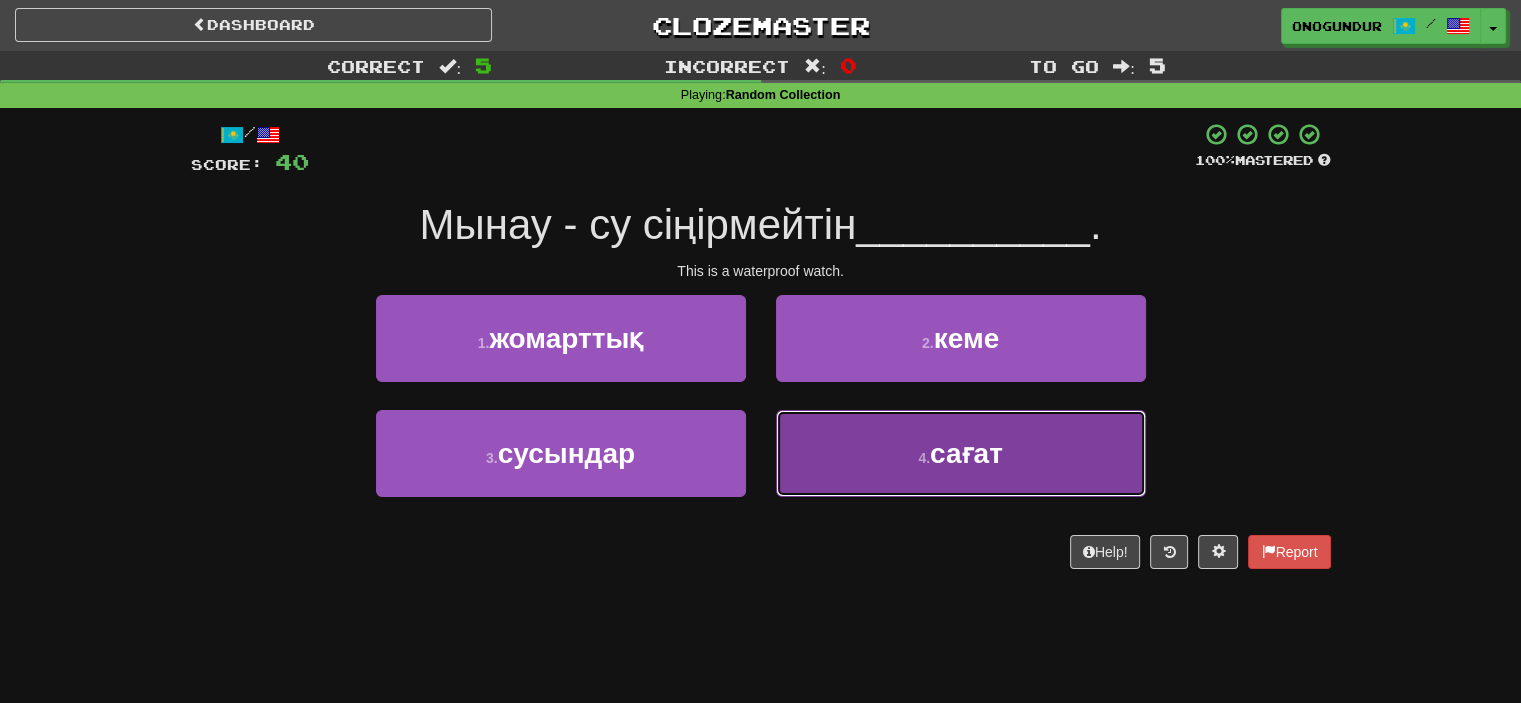 click on "4 .  сағат" at bounding box center [961, 453] 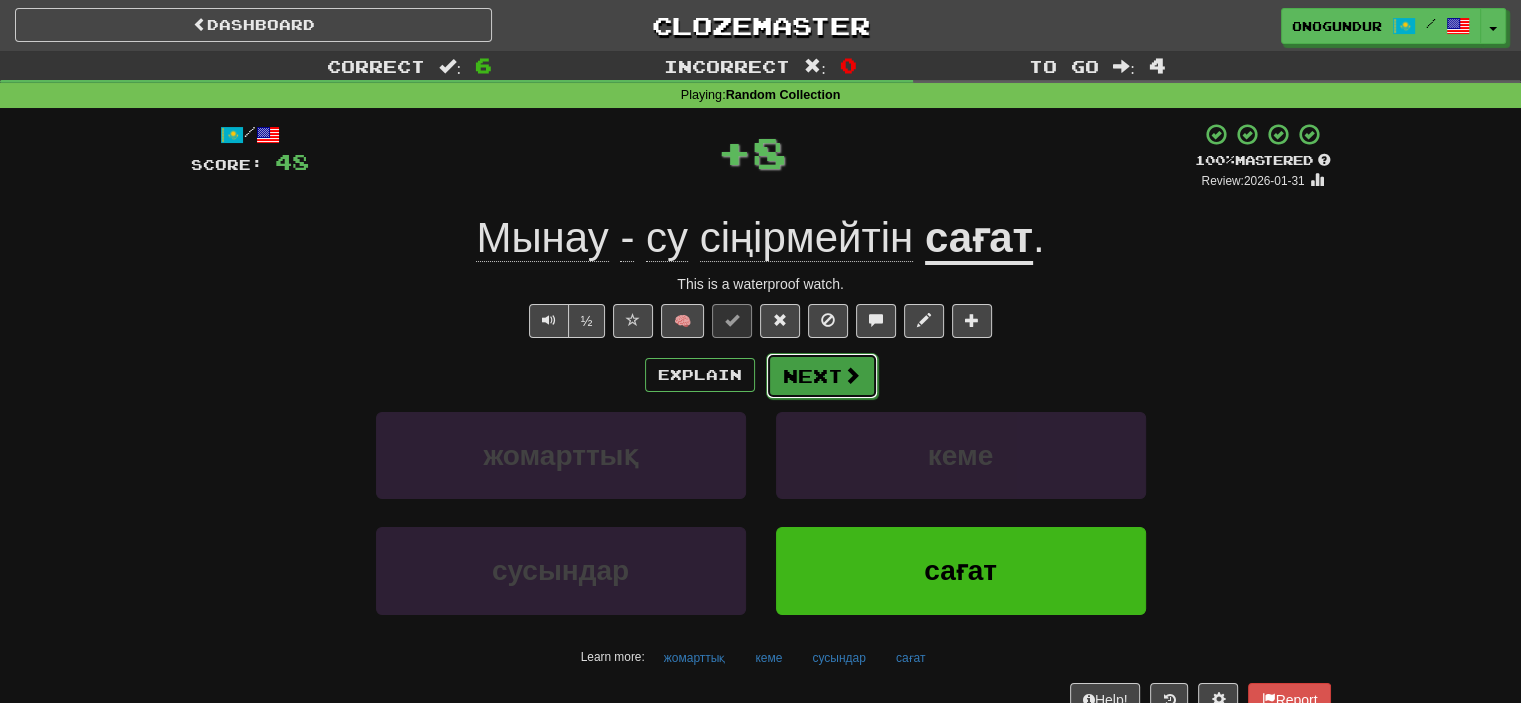 click on "Next" at bounding box center (822, 376) 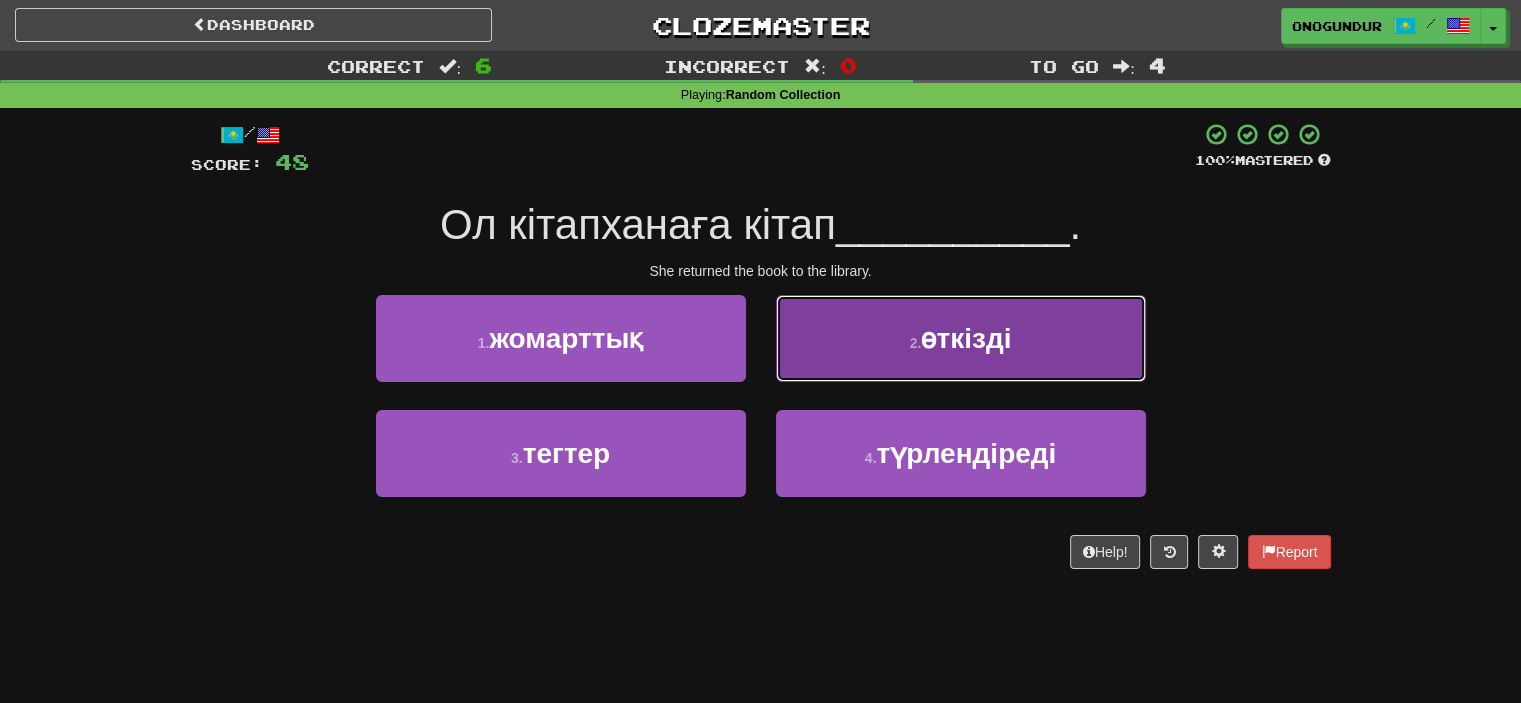 click on "2 .  өткізді" at bounding box center [961, 338] 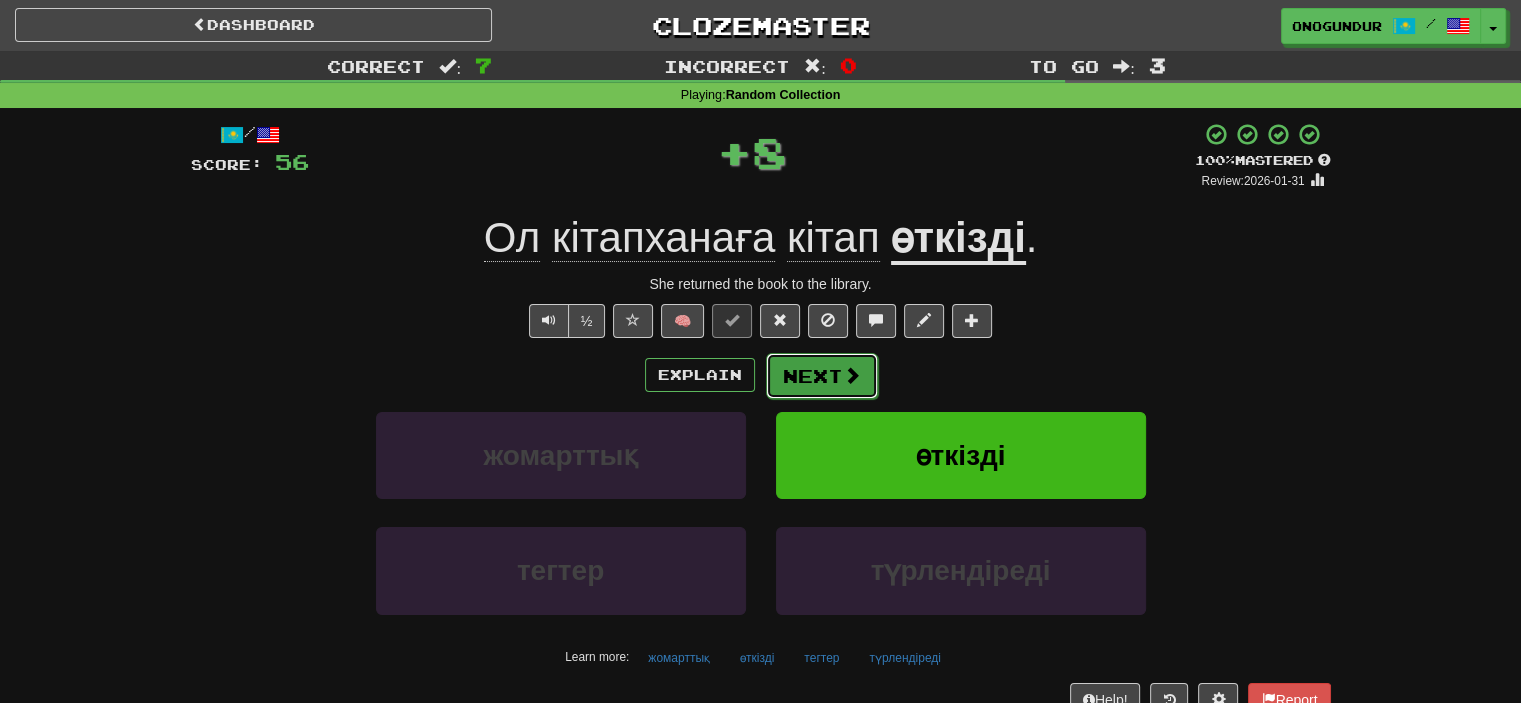 click on "Next" at bounding box center [822, 376] 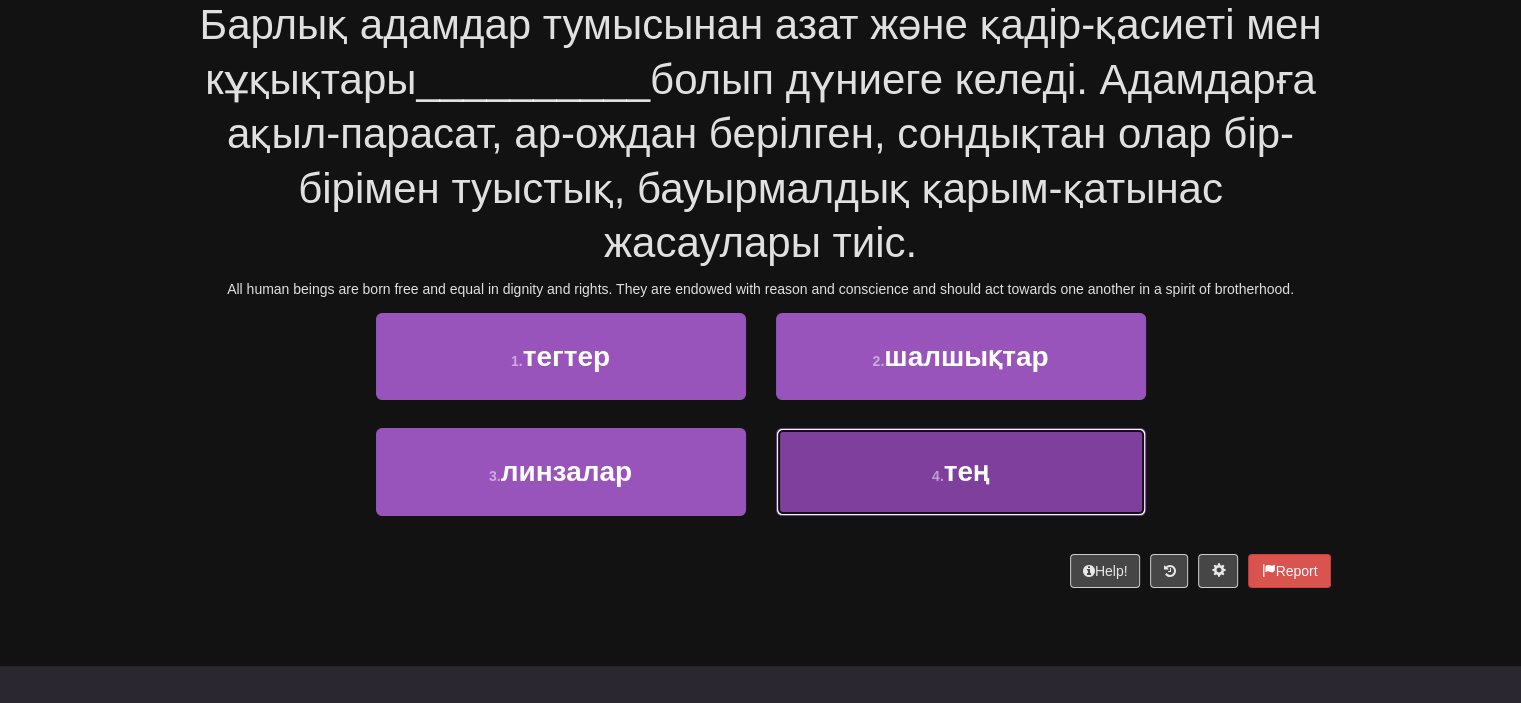 click on "4 .  тең" at bounding box center (961, 471) 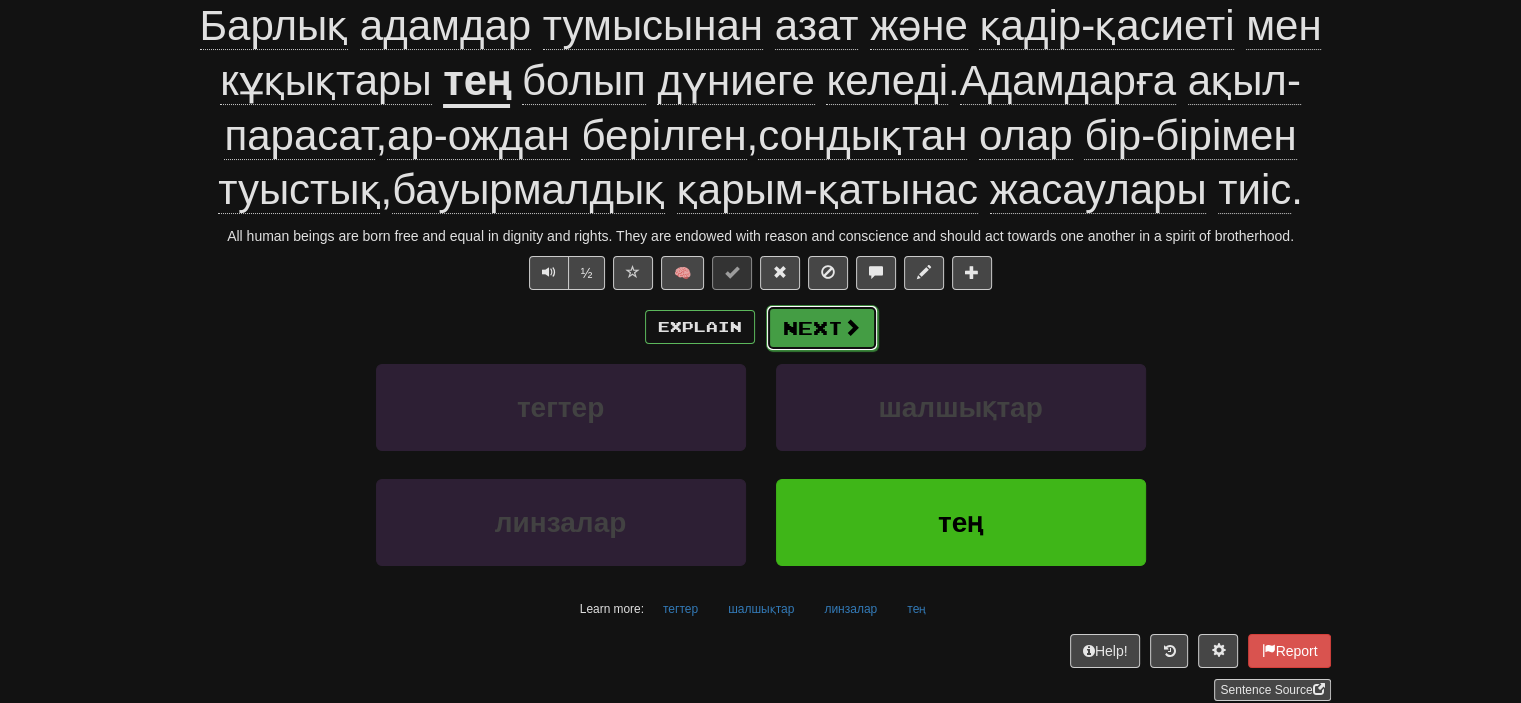 click on "Next" at bounding box center (822, 328) 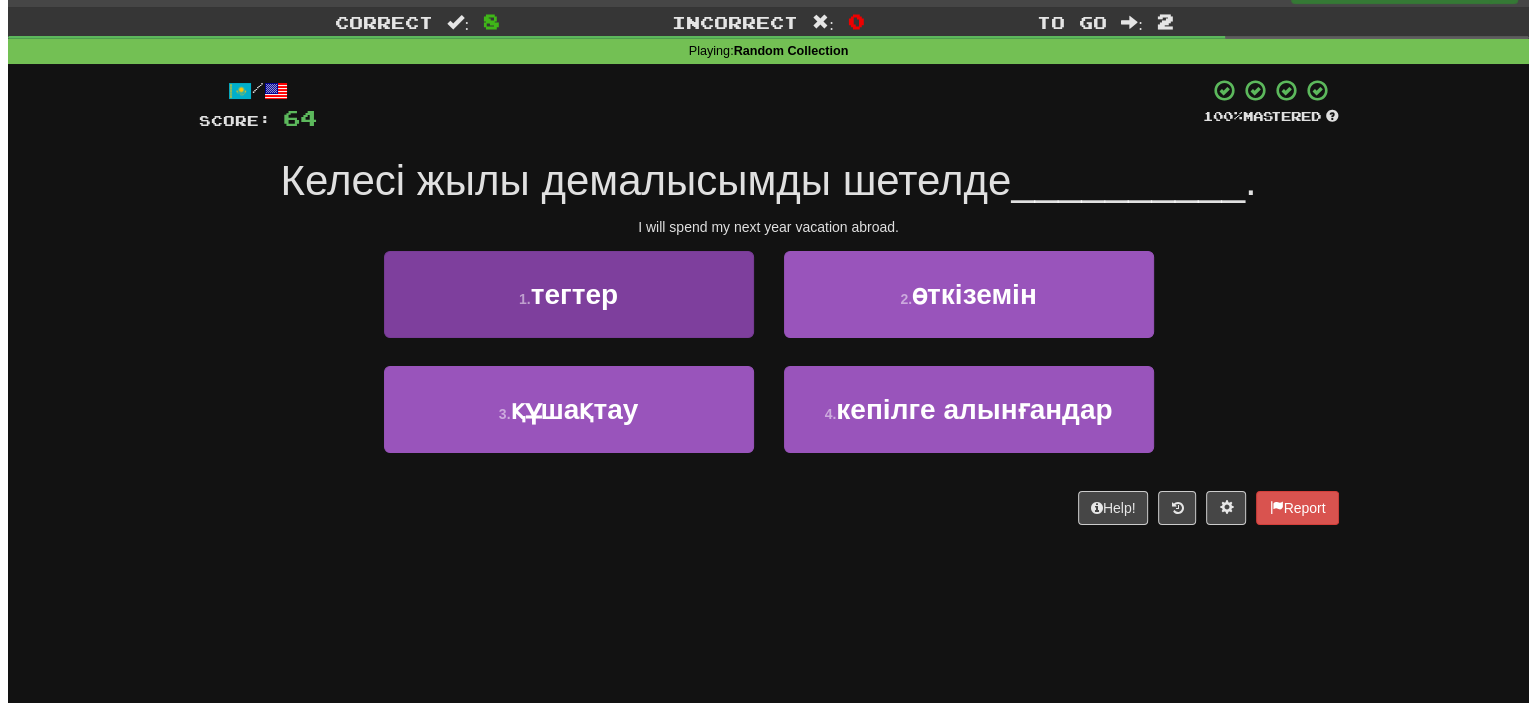 scroll, scrollTop: 0, scrollLeft: 0, axis: both 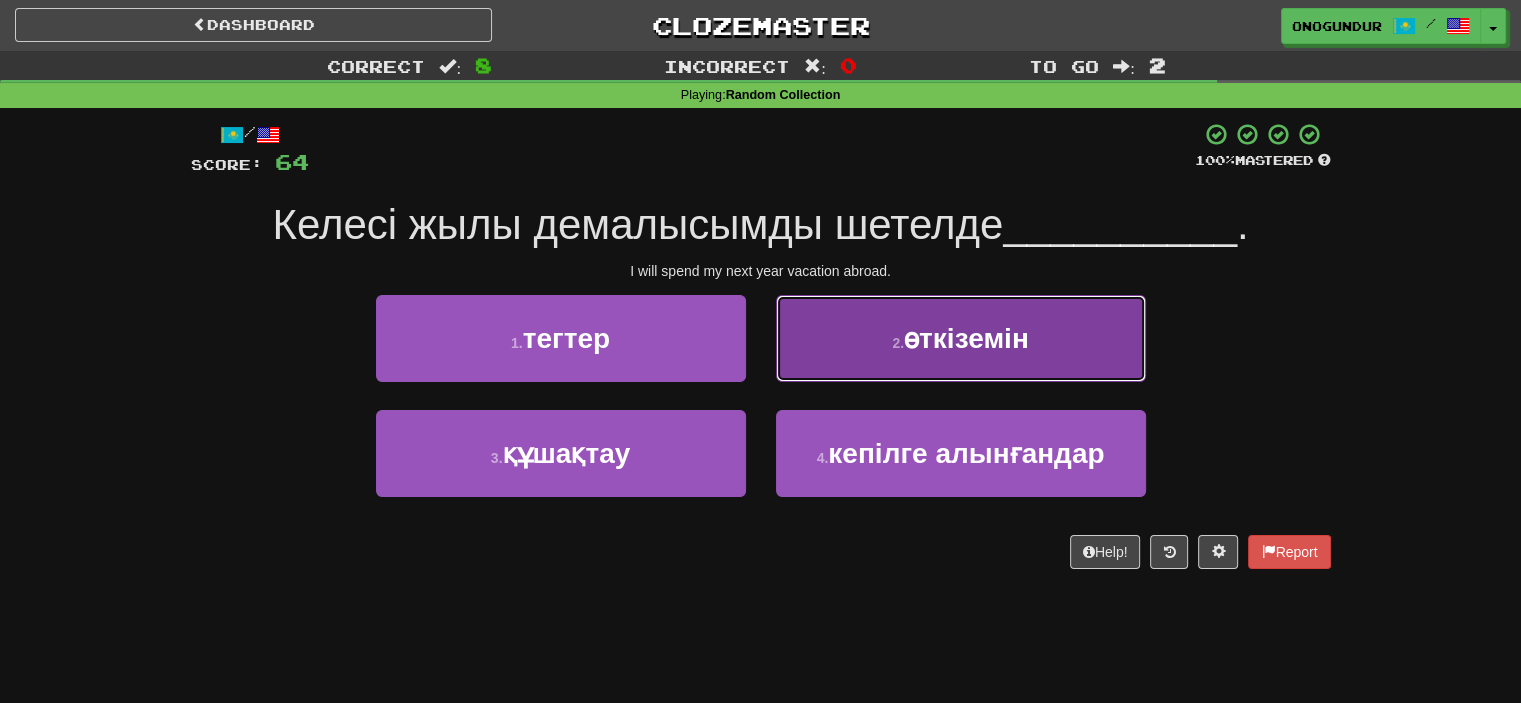 click on "өткіземін" at bounding box center (966, 338) 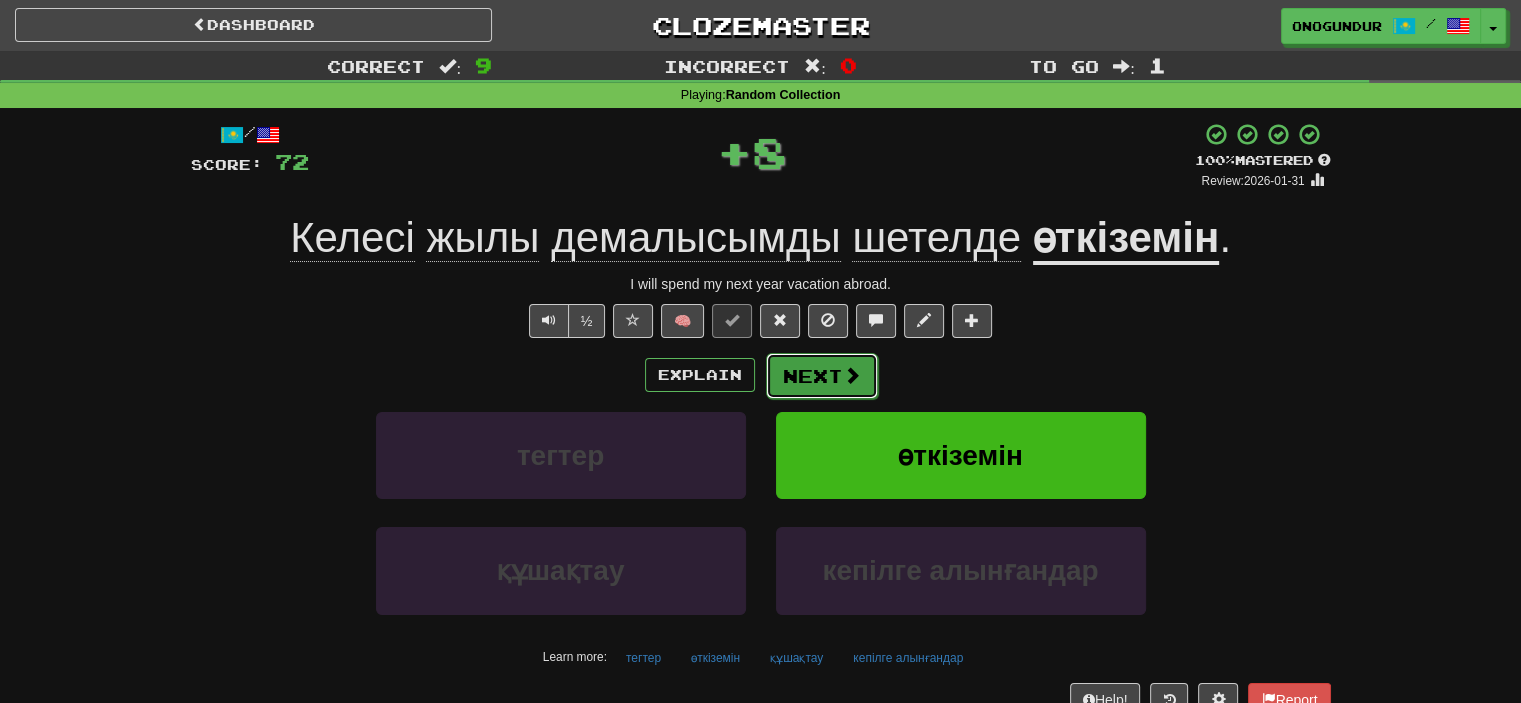 click on "Next" at bounding box center [822, 376] 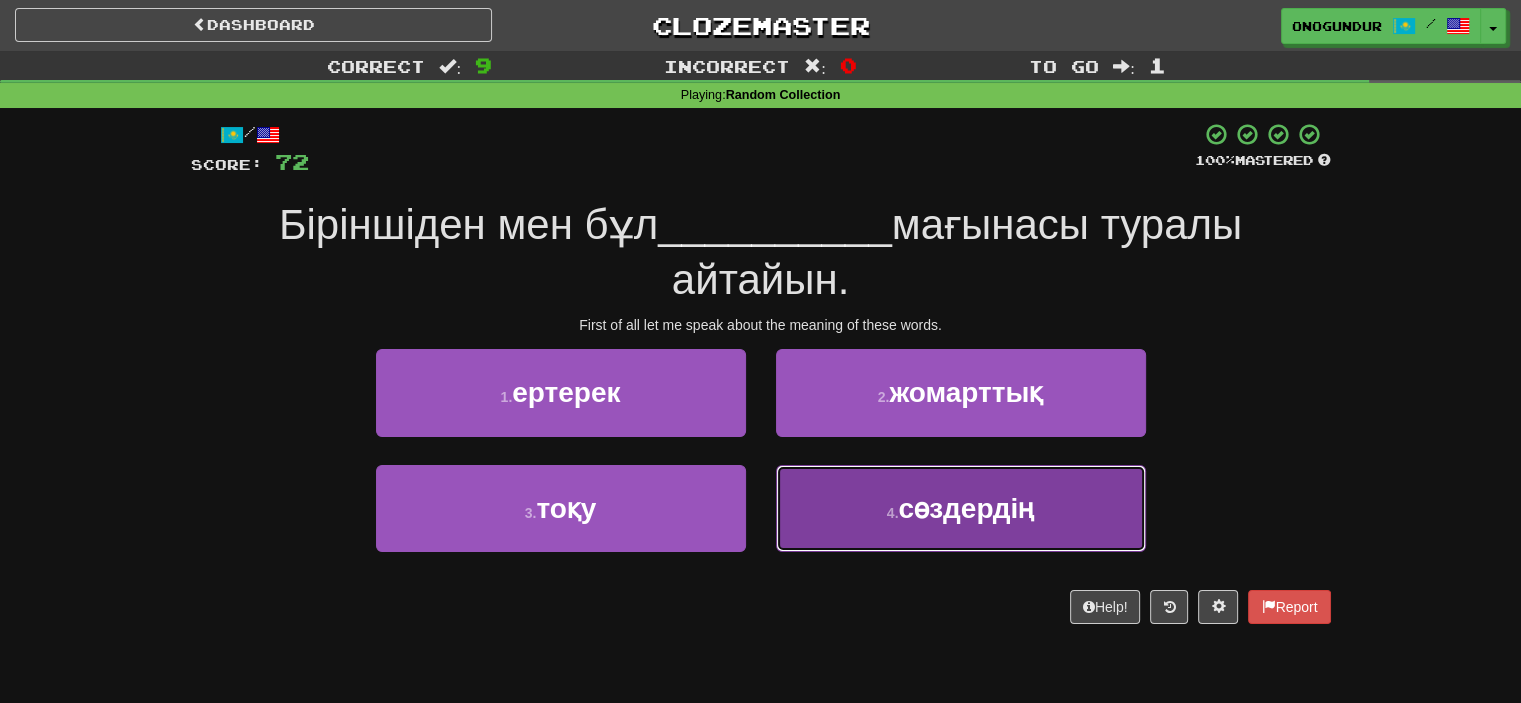 click on "сөздердiң" at bounding box center (966, 508) 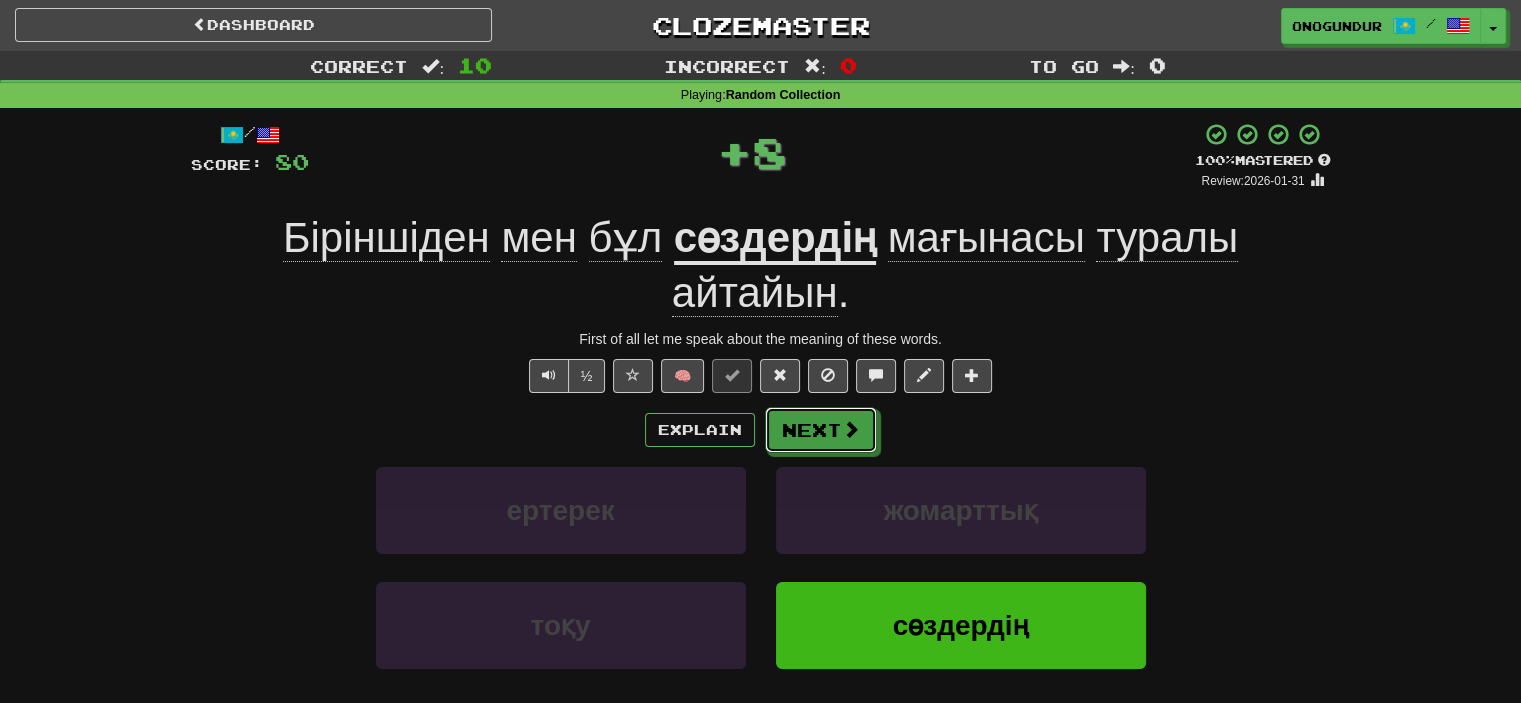 click on "Next" at bounding box center (821, 430) 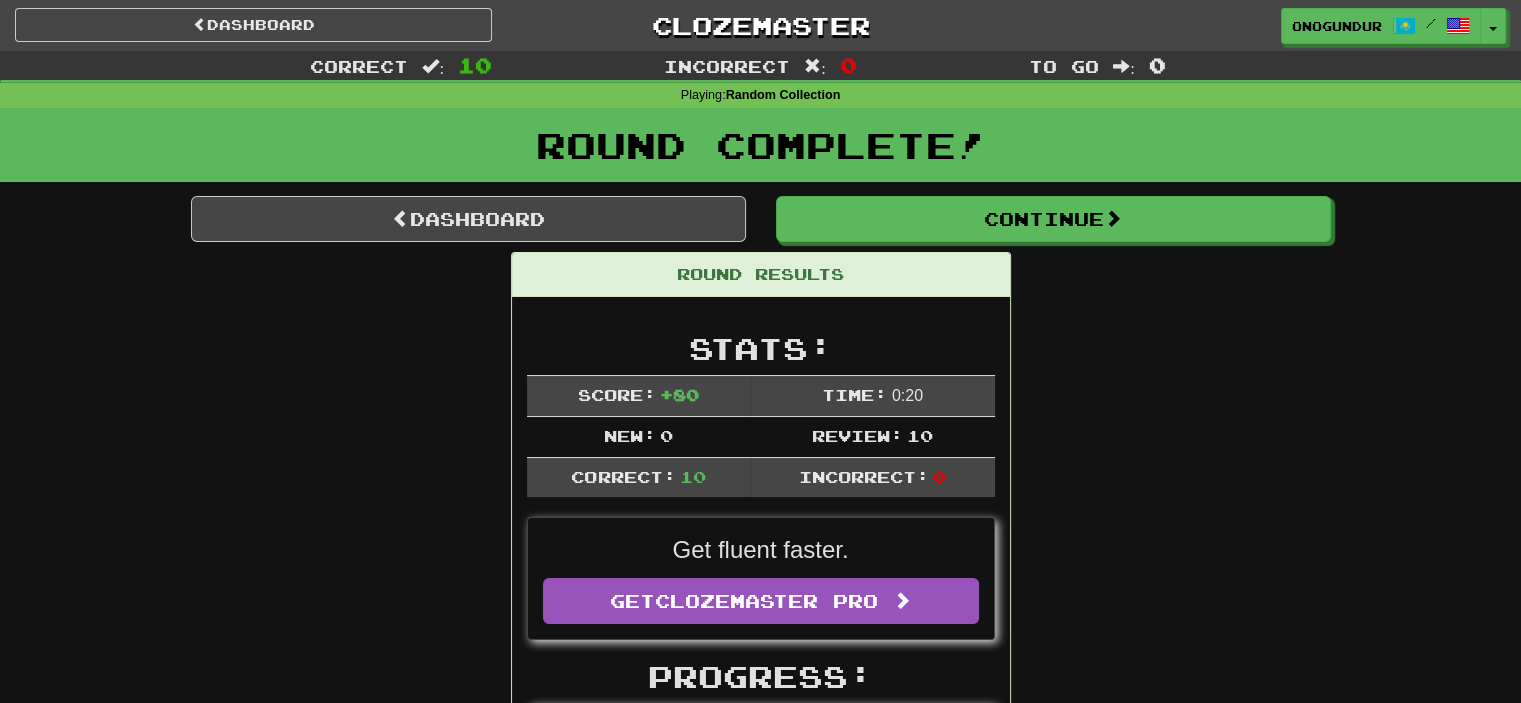 click on "Round Complete!" at bounding box center [760, 152] 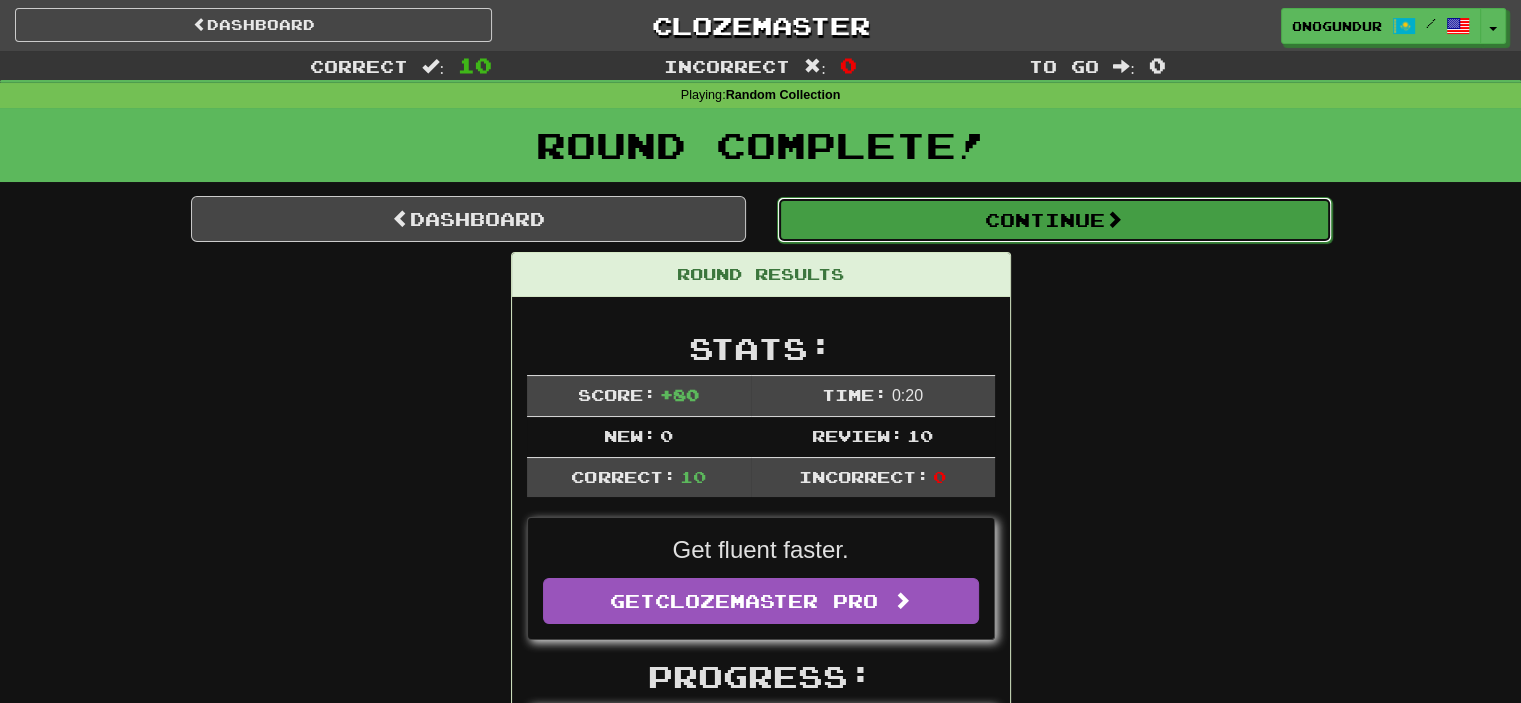 click on "Continue" at bounding box center [1054, 220] 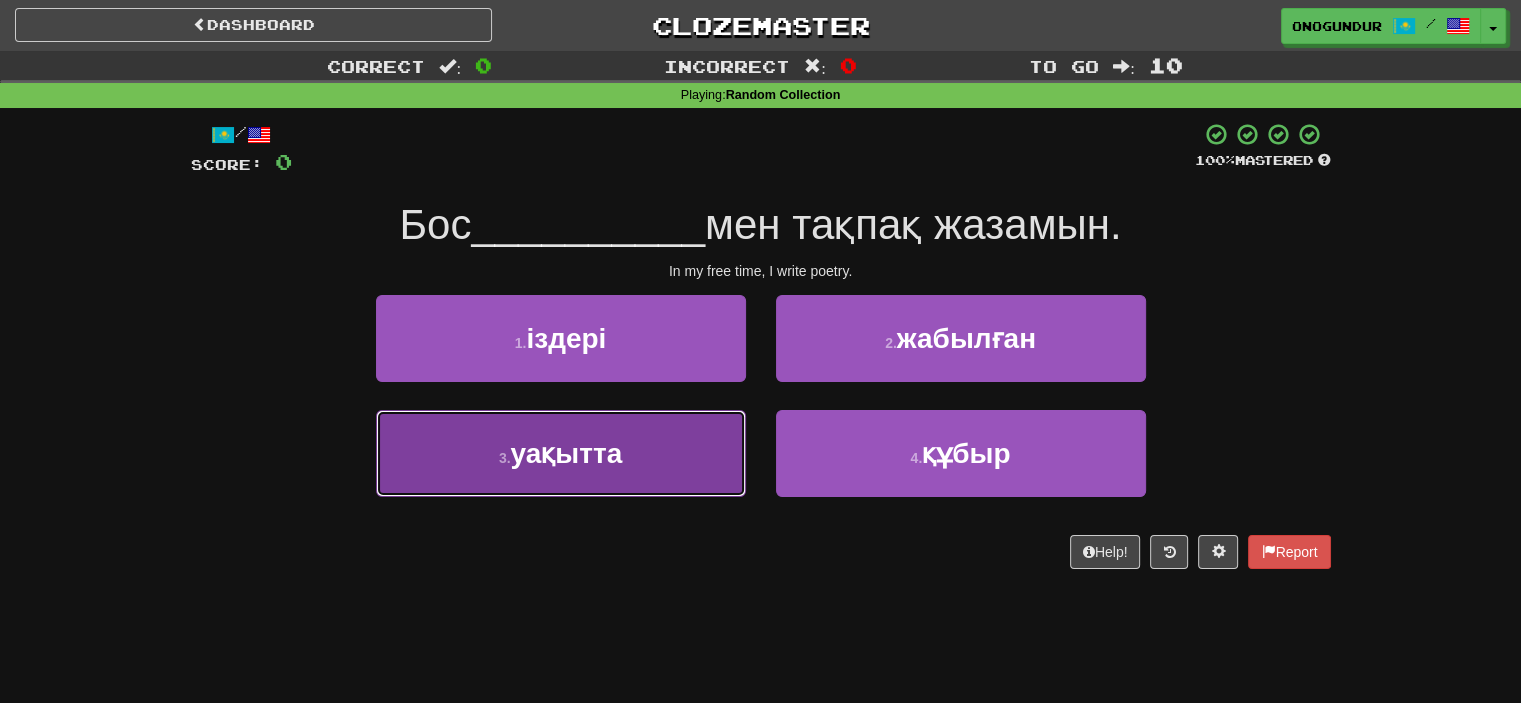 click on "3 .  уақытта" at bounding box center [561, 453] 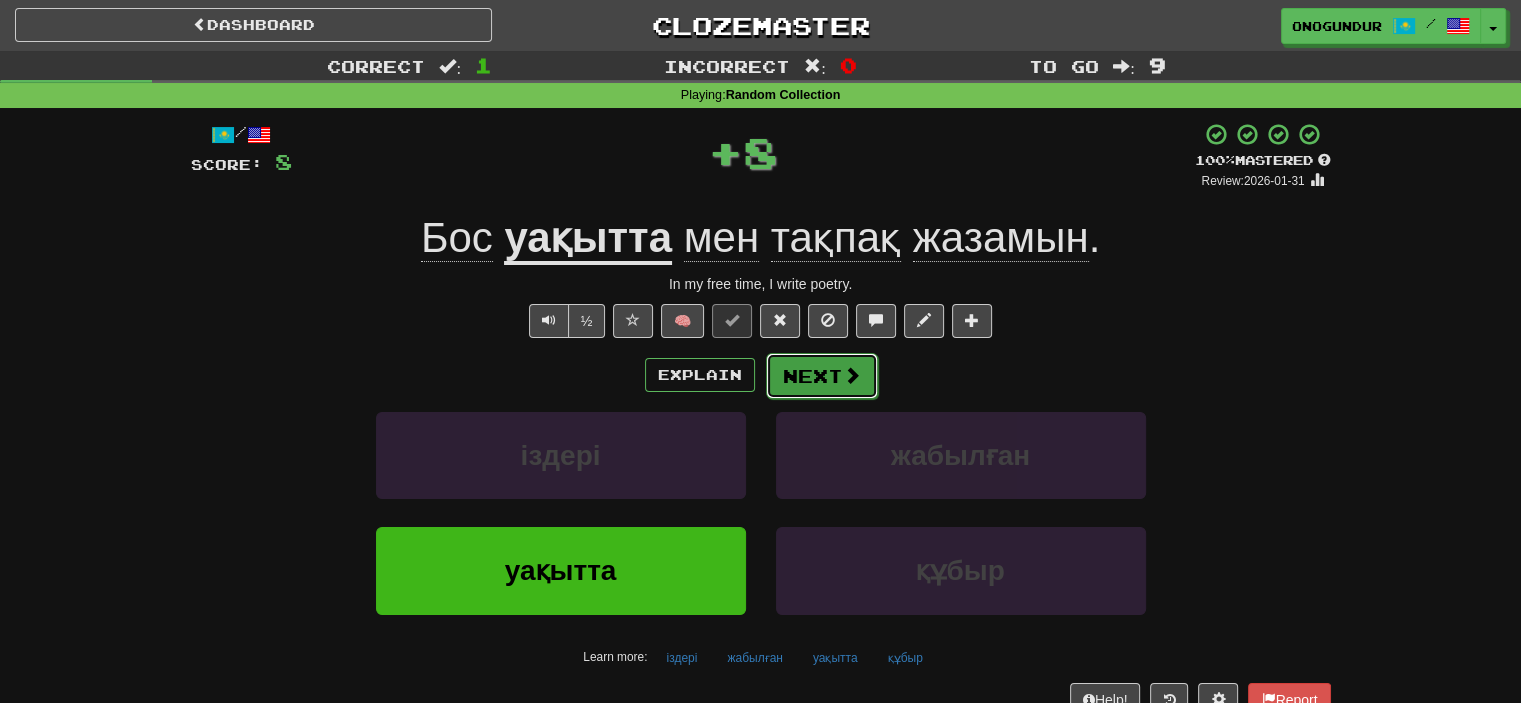 click on "Next" at bounding box center (822, 376) 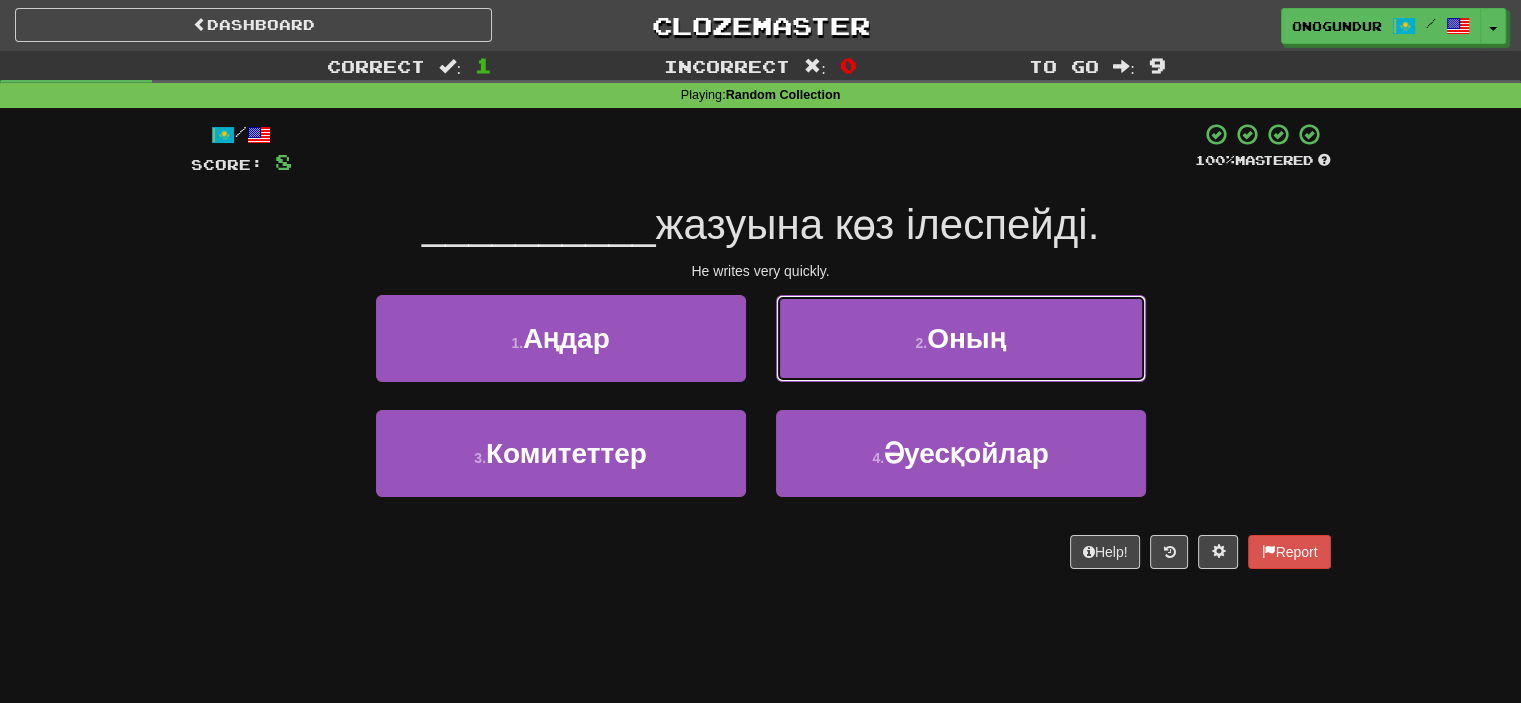 click on "2 .  Оның" at bounding box center [961, 338] 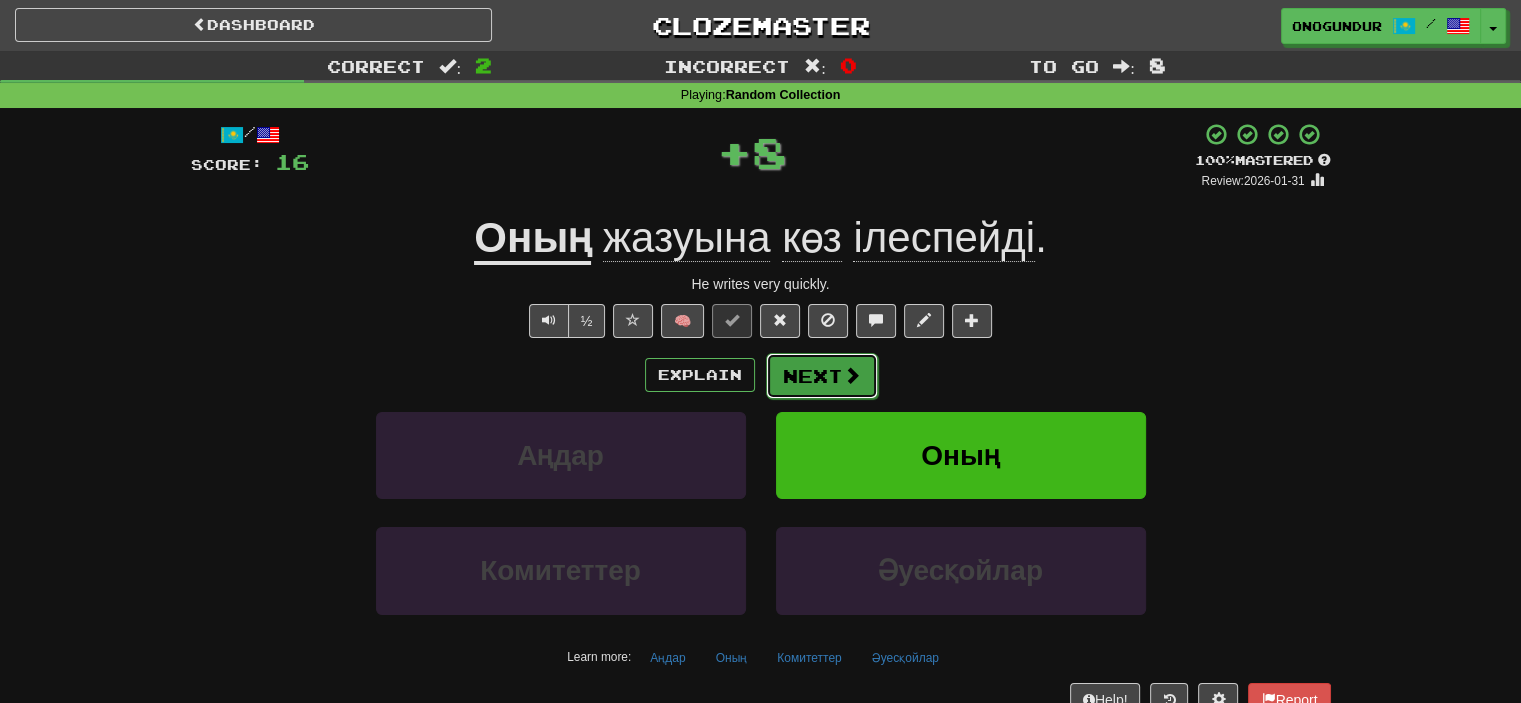 click on "Next" at bounding box center (822, 376) 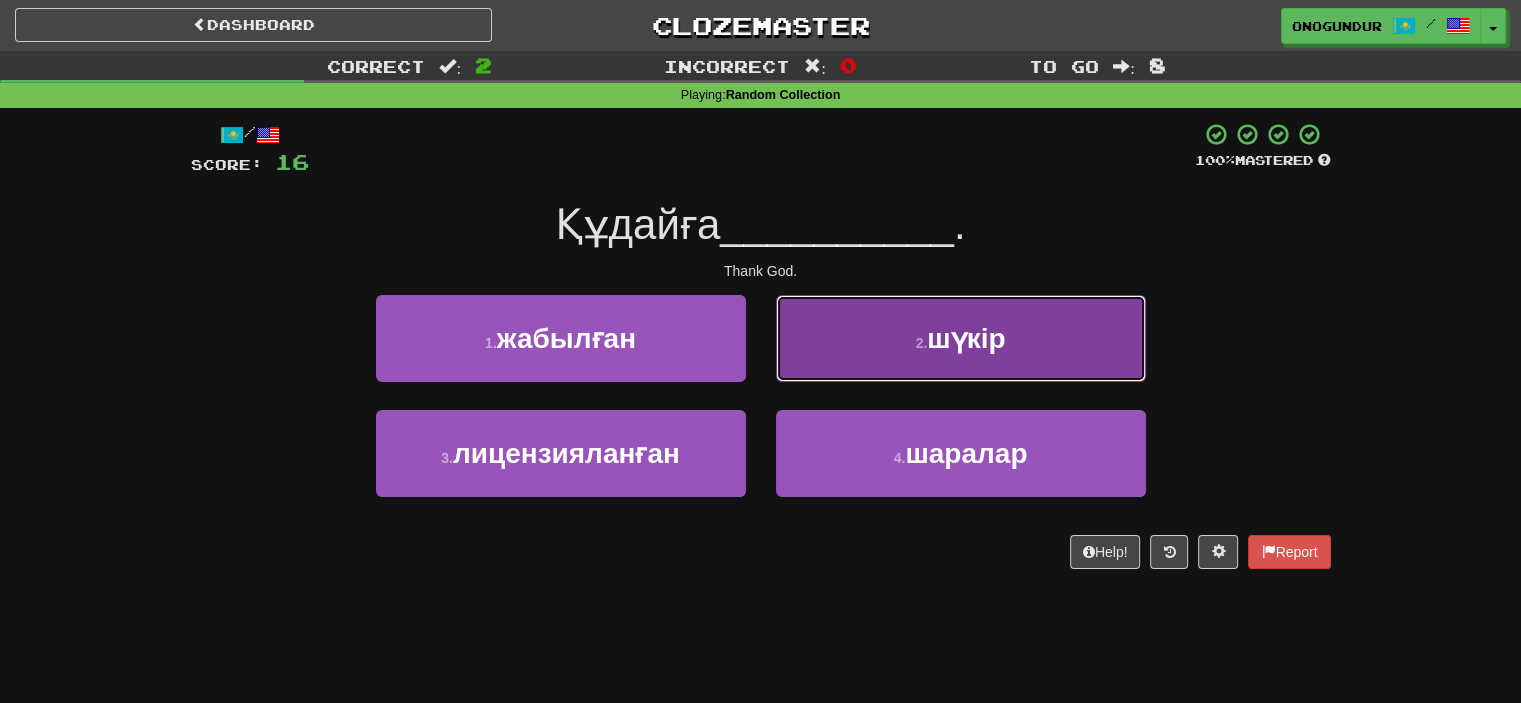click on "2 .  шүкір" at bounding box center (961, 338) 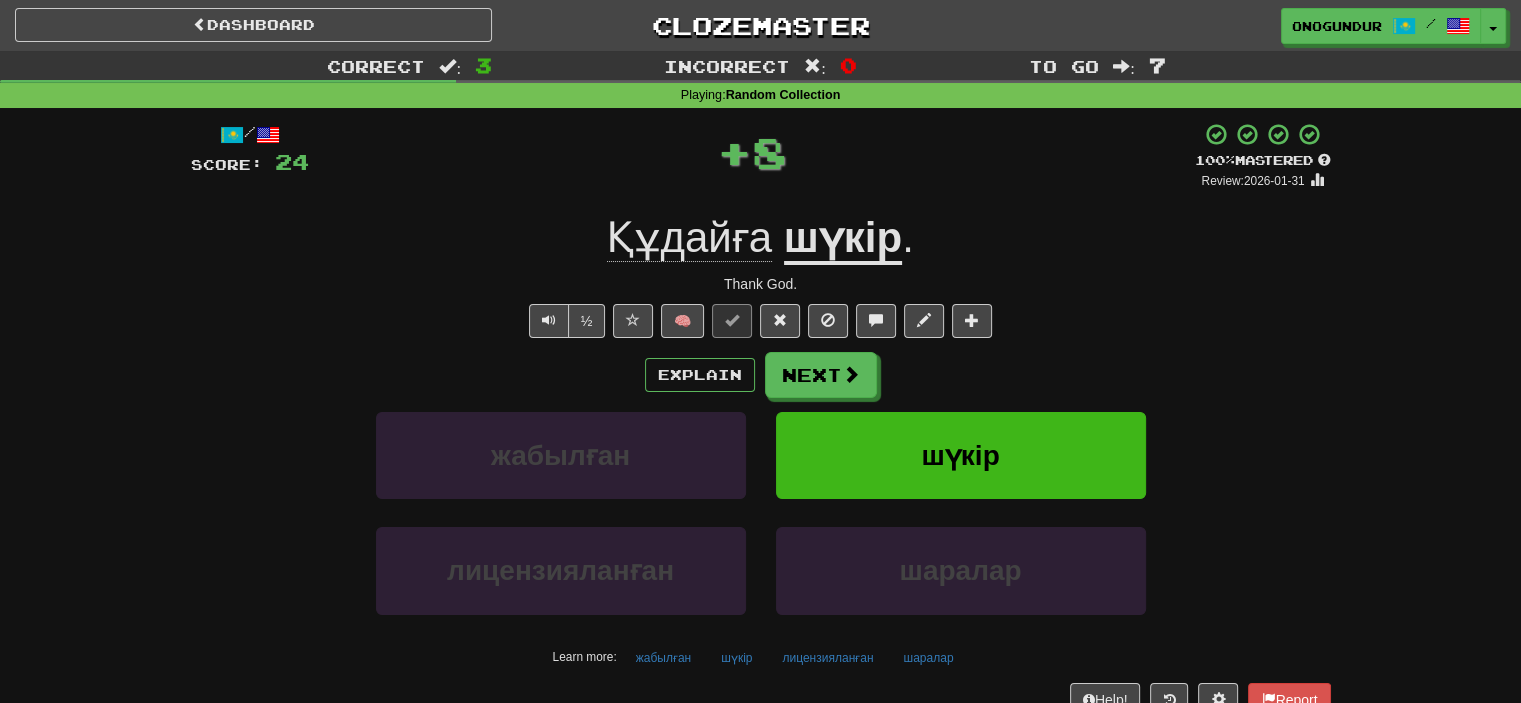 click on "Next" at bounding box center [821, 375] 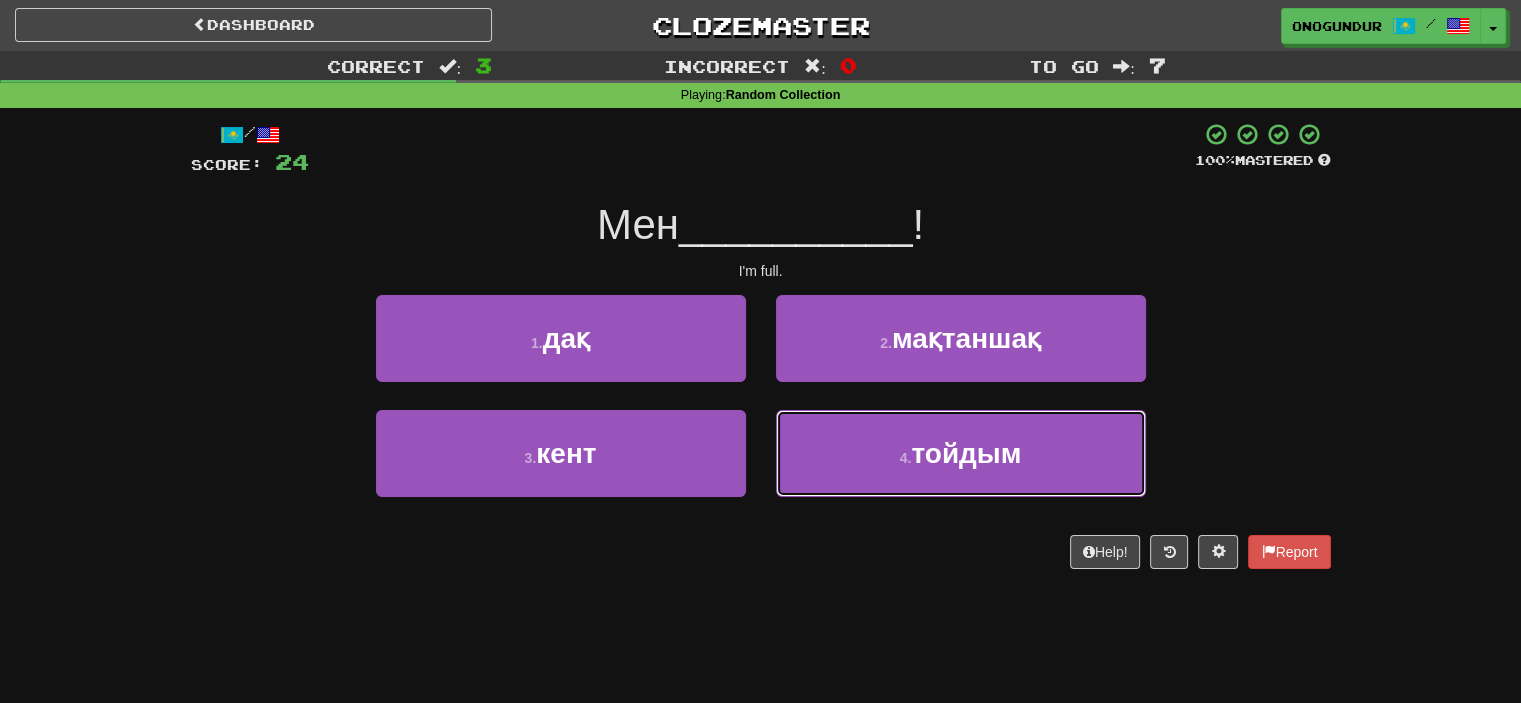 drag, startPoint x: 916, startPoint y: 453, endPoint x: 839, endPoint y: 397, distance: 95.2103 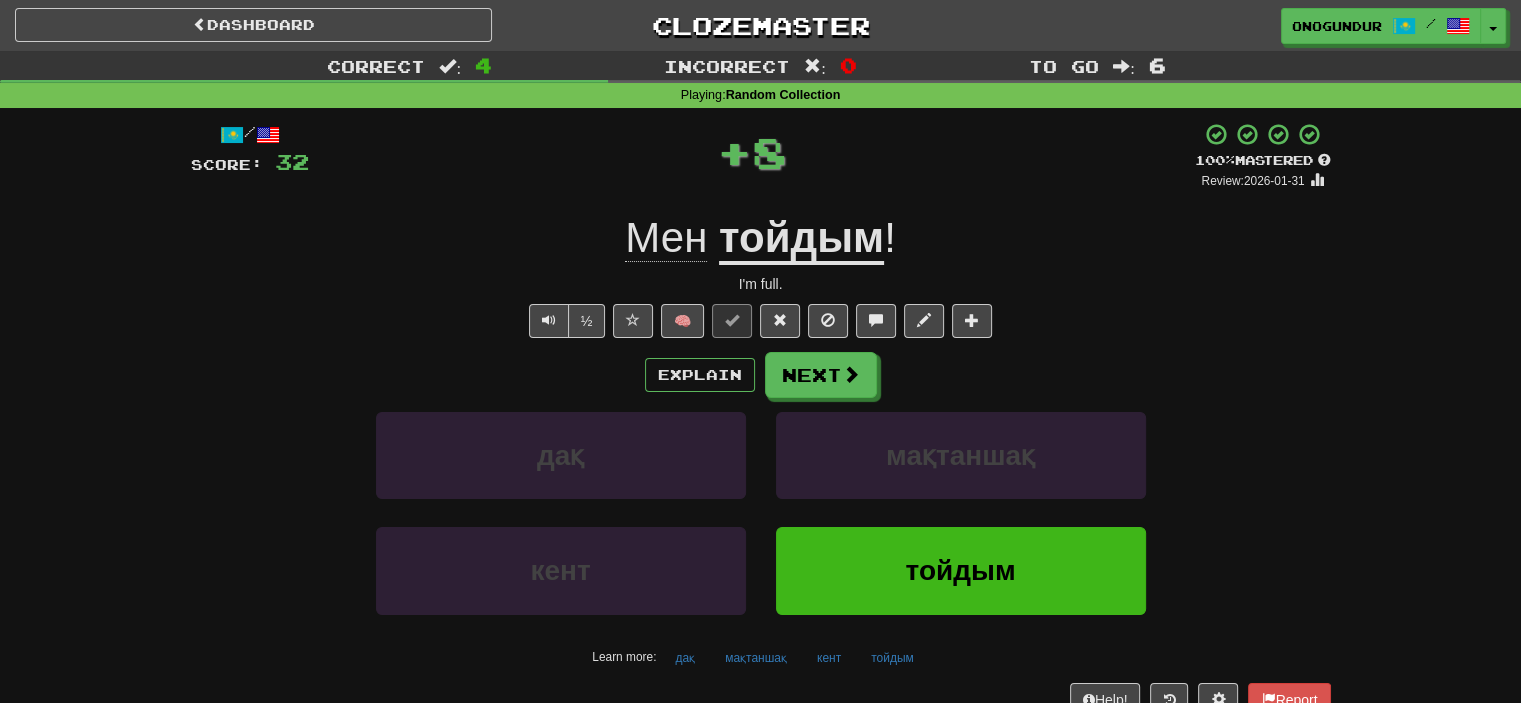 click on "Next" at bounding box center (821, 375) 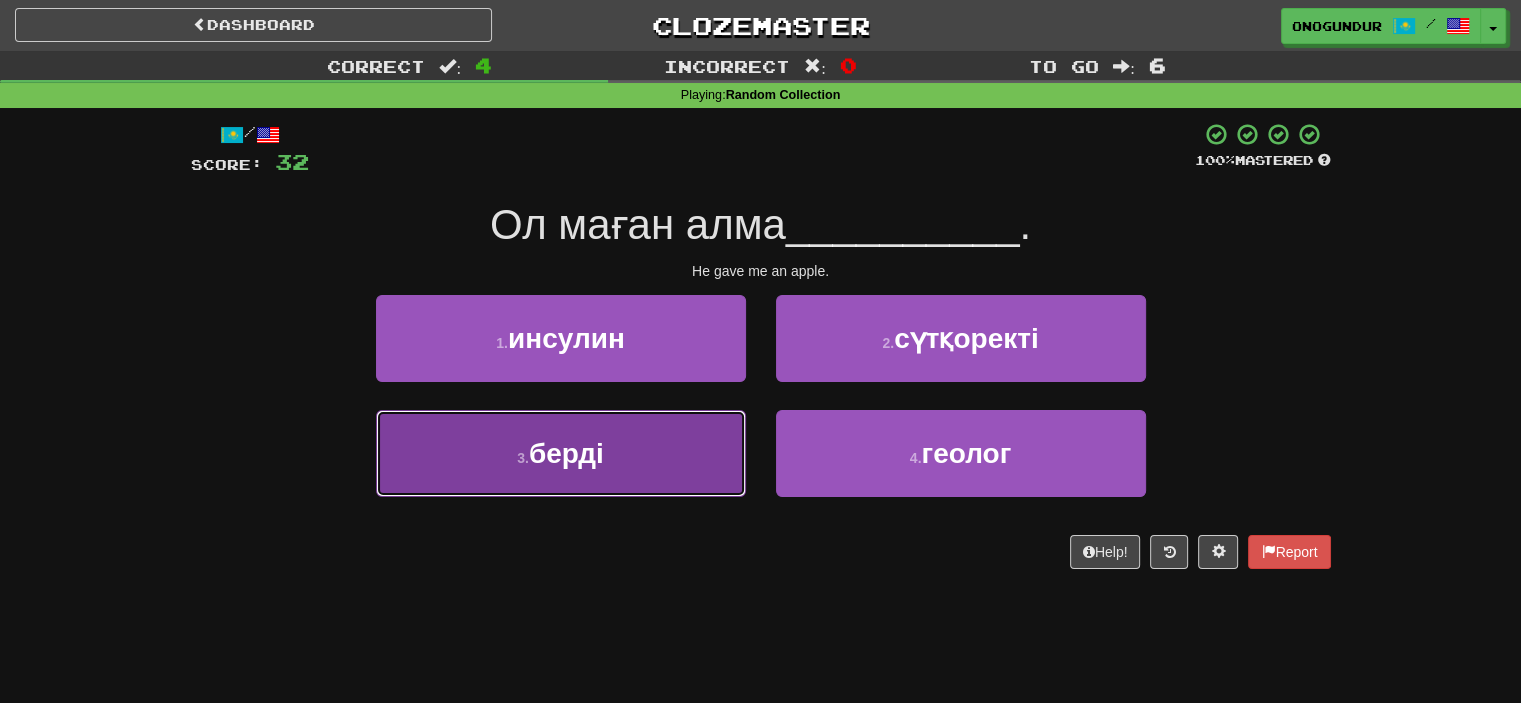 drag, startPoint x: 650, startPoint y: 480, endPoint x: 672, endPoint y: 475, distance: 22.561028 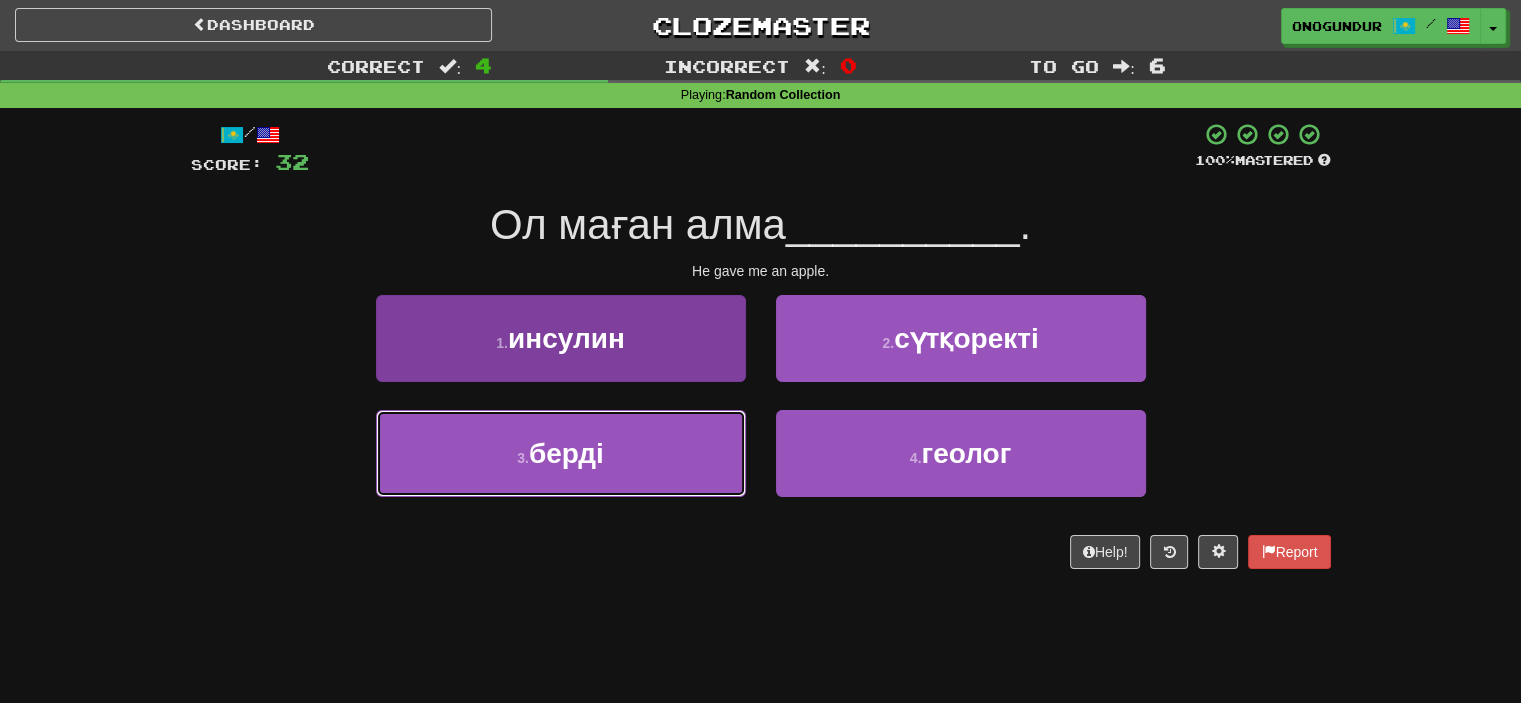 click on "3 .  берді" at bounding box center (561, 453) 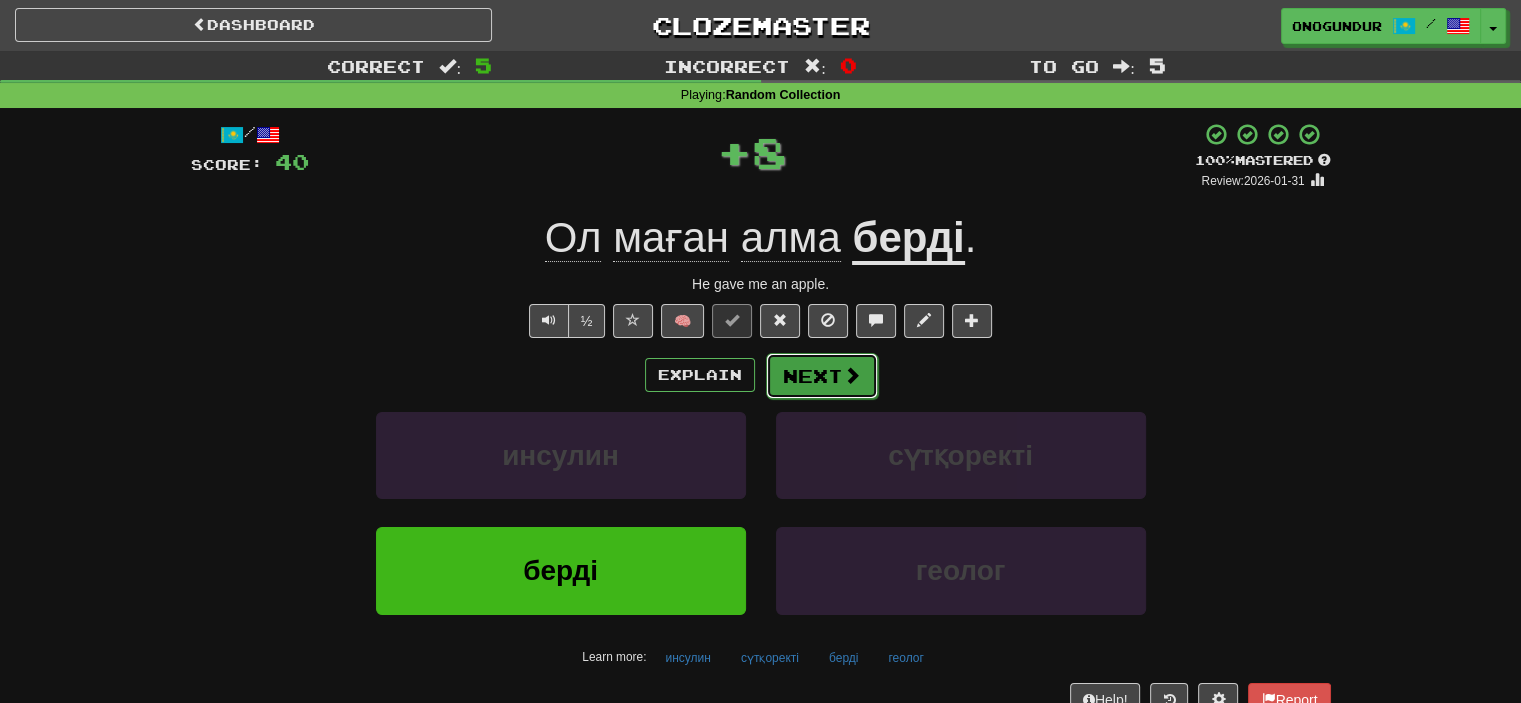 click on "Next" at bounding box center (822, 376) 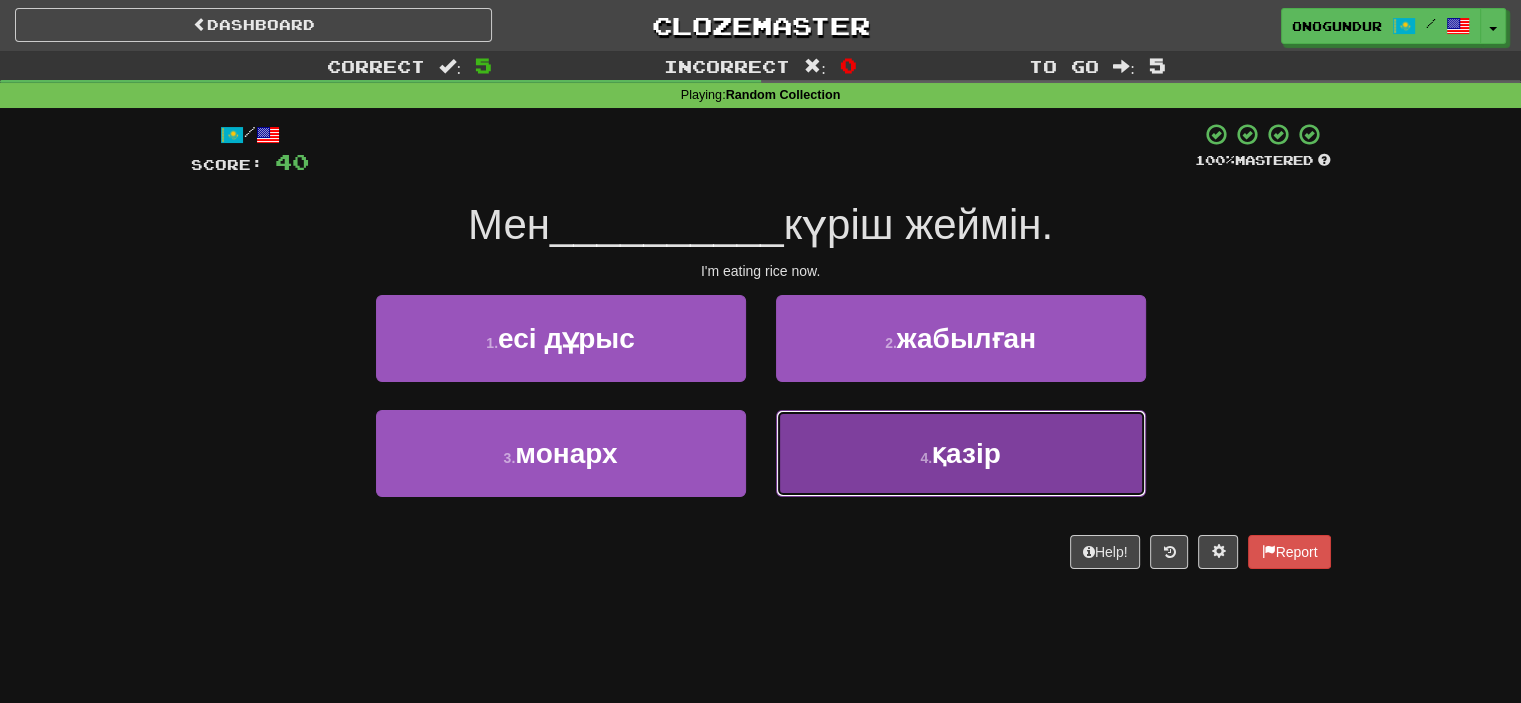 click on "4 .  қазiр" at bounding box center (961, 453) 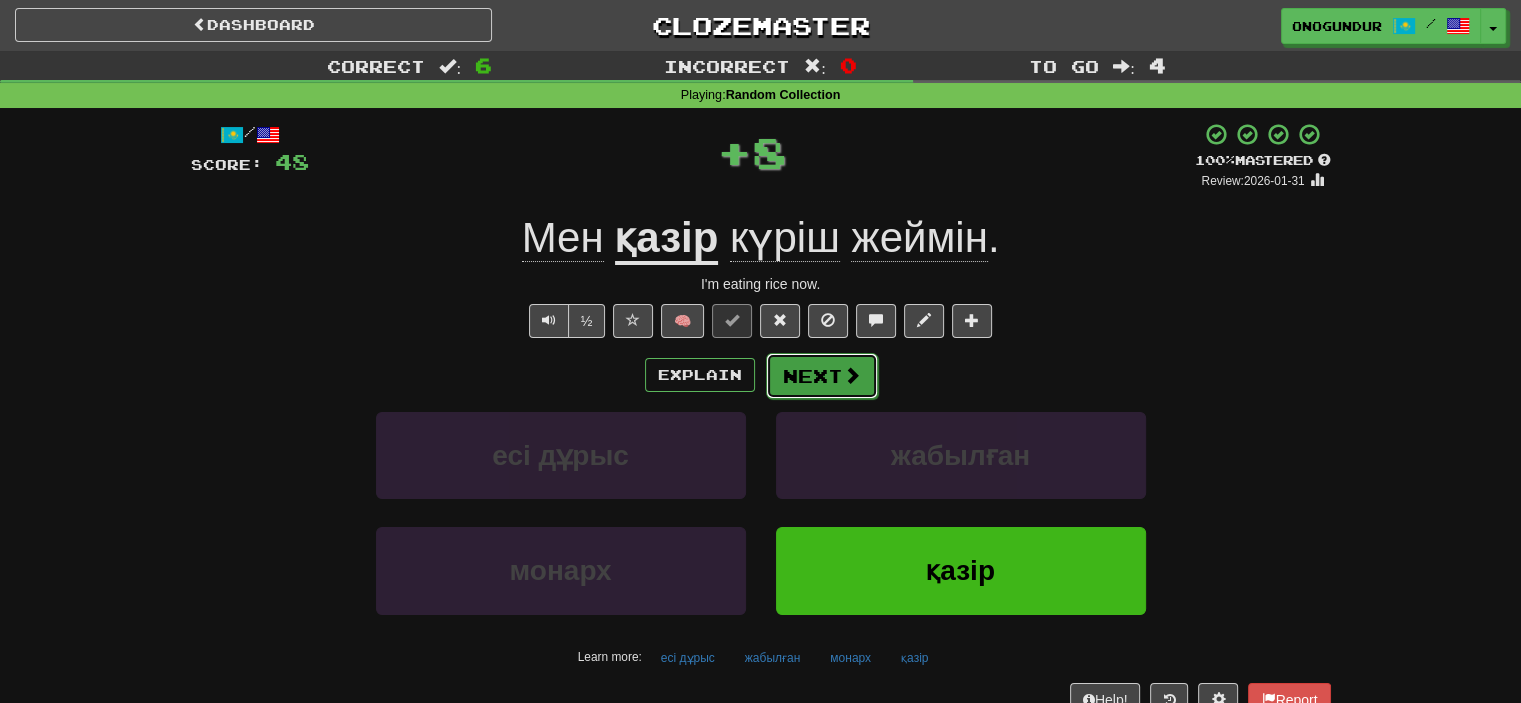 drag, startPoint x: 856, startPoint y: 402, endPoint x: 840, endPoint y: 364, distance: 41.231056 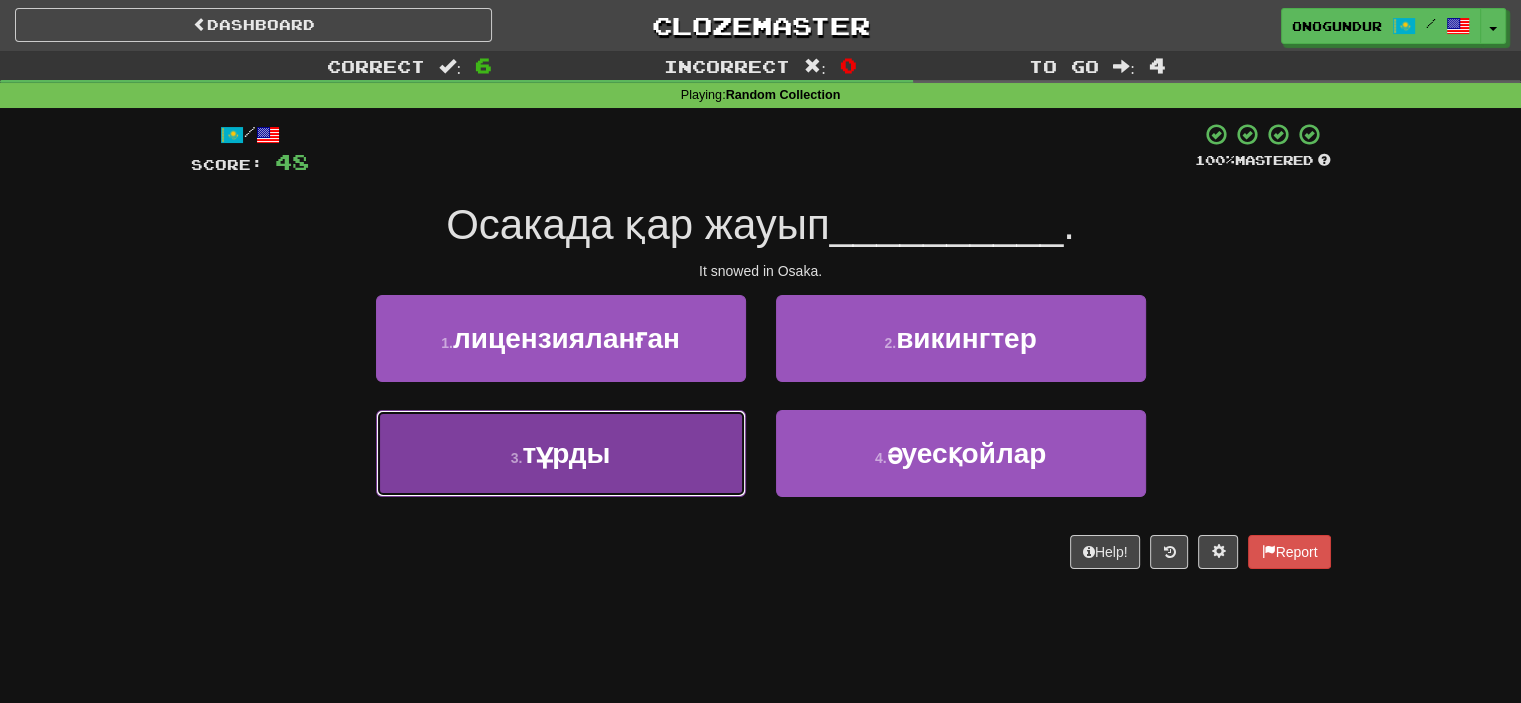 click on "3 .  тұрды" at bounding box center [561, 453] 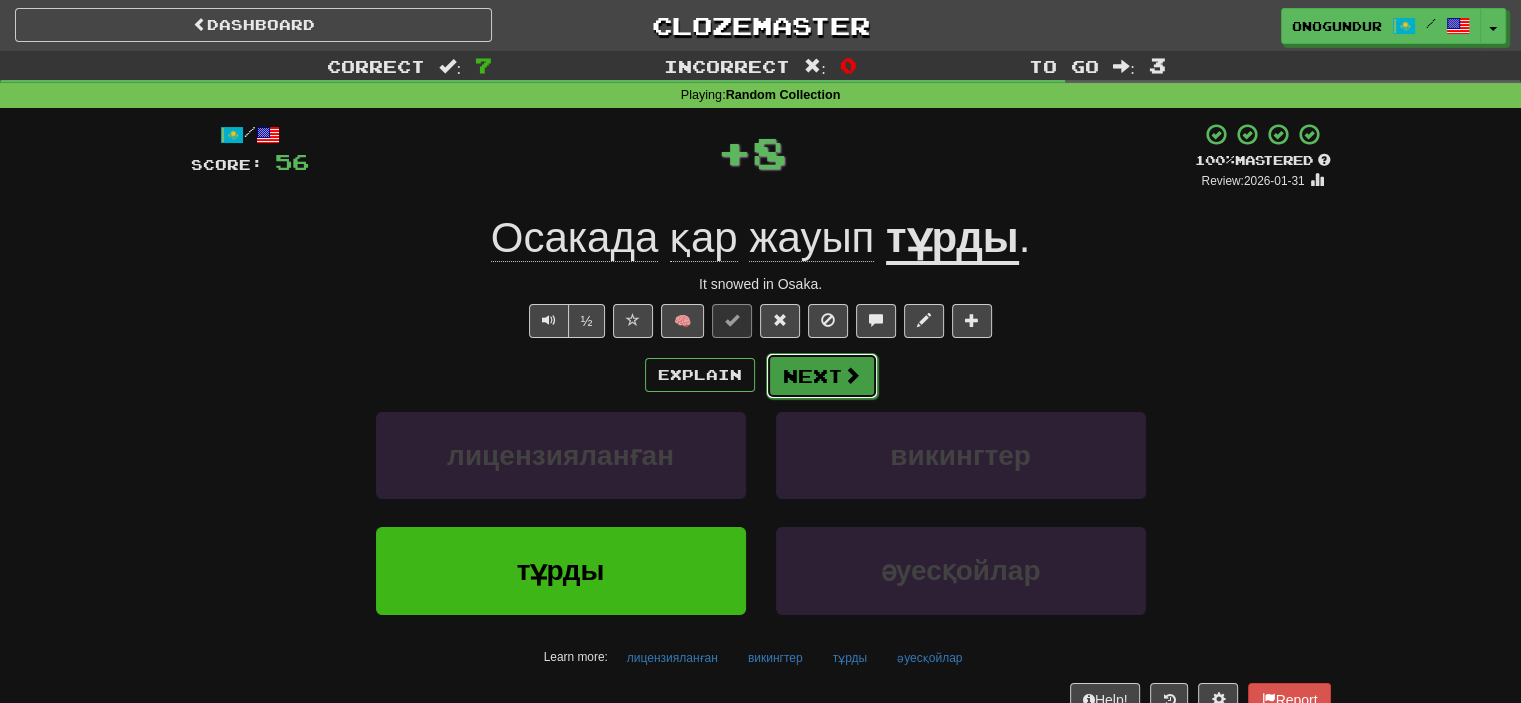 click on "Next" at bounding box center (822, 376) 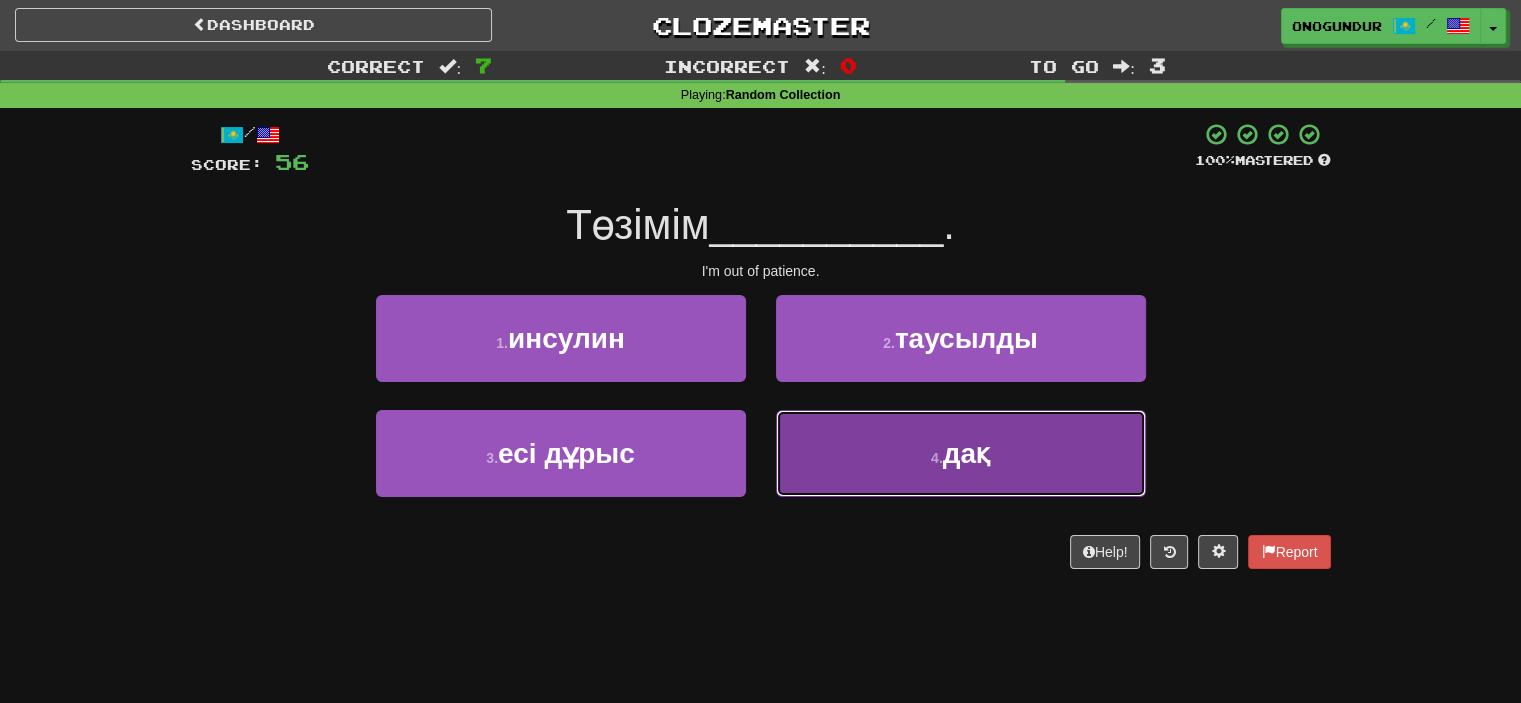 click on "4 ." at bounding box center (937, 458) 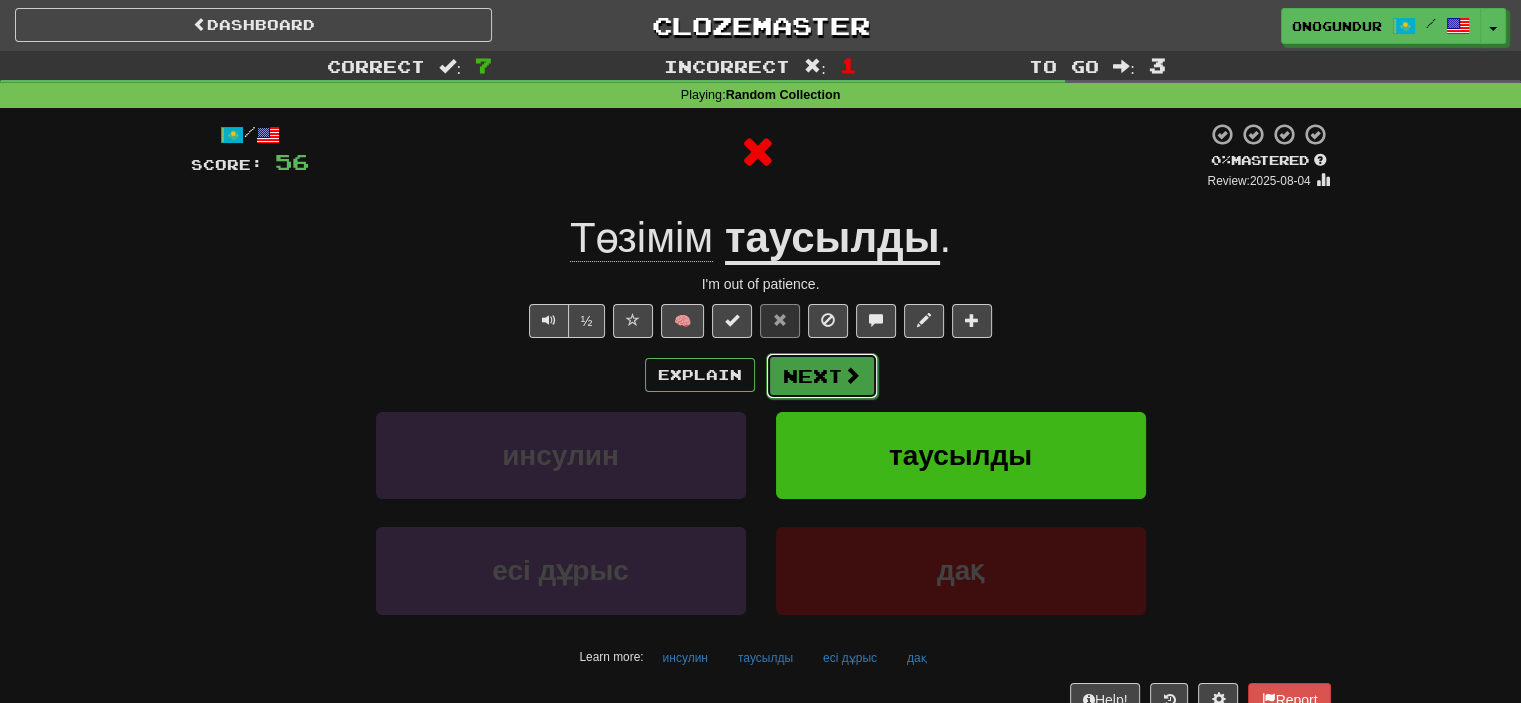click on "Next" at bounding box center (822, 376) 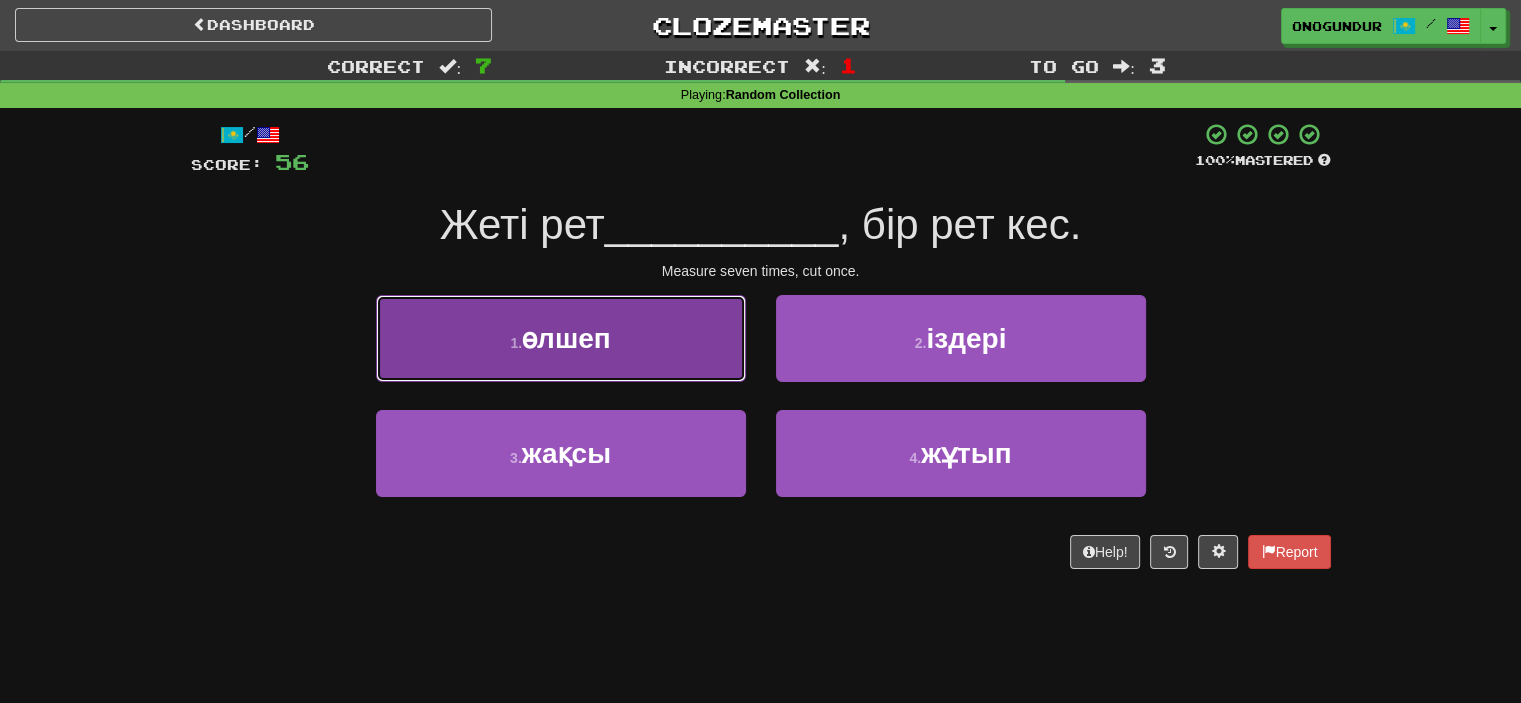 click on "1 .  өлшеп" at bounding box center [561, 338] 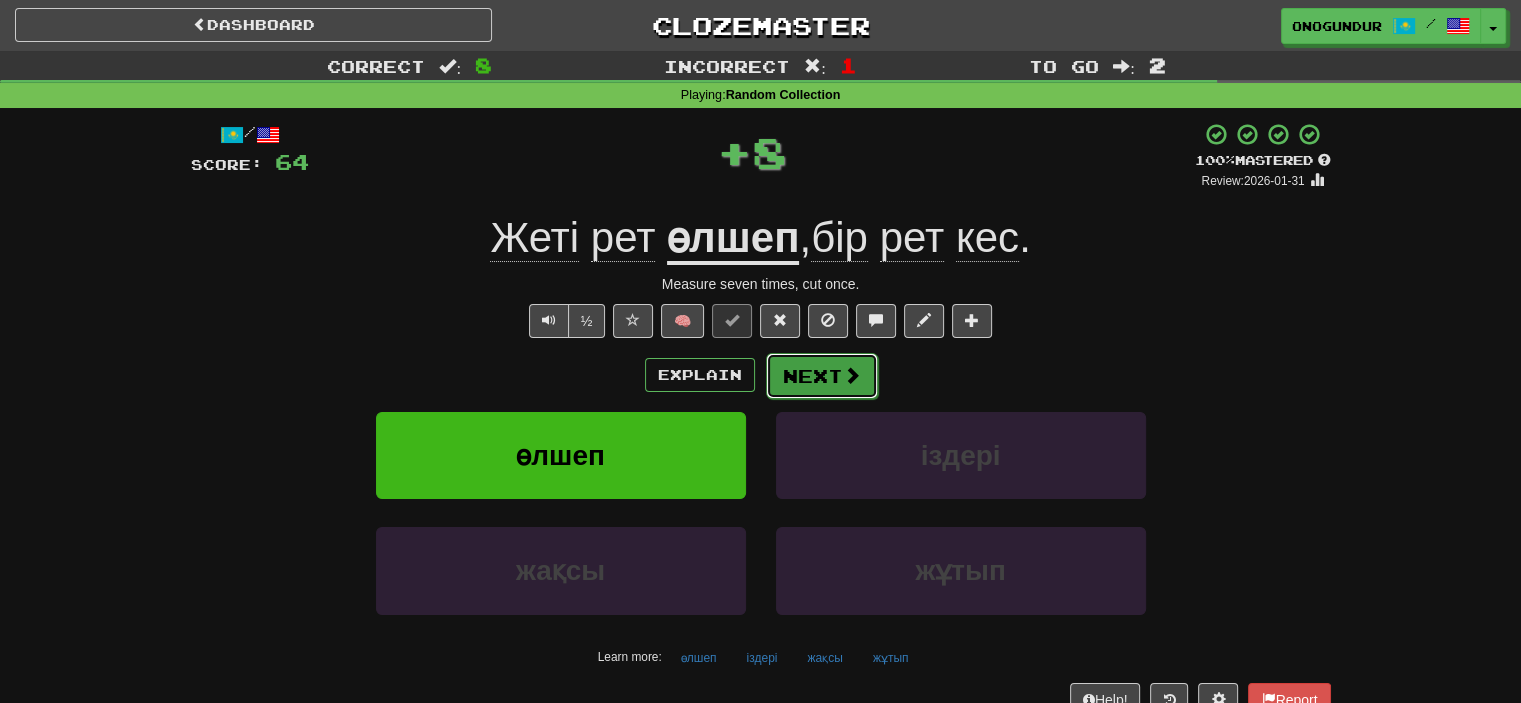 click on "Next" at bounding box center (822, 376) 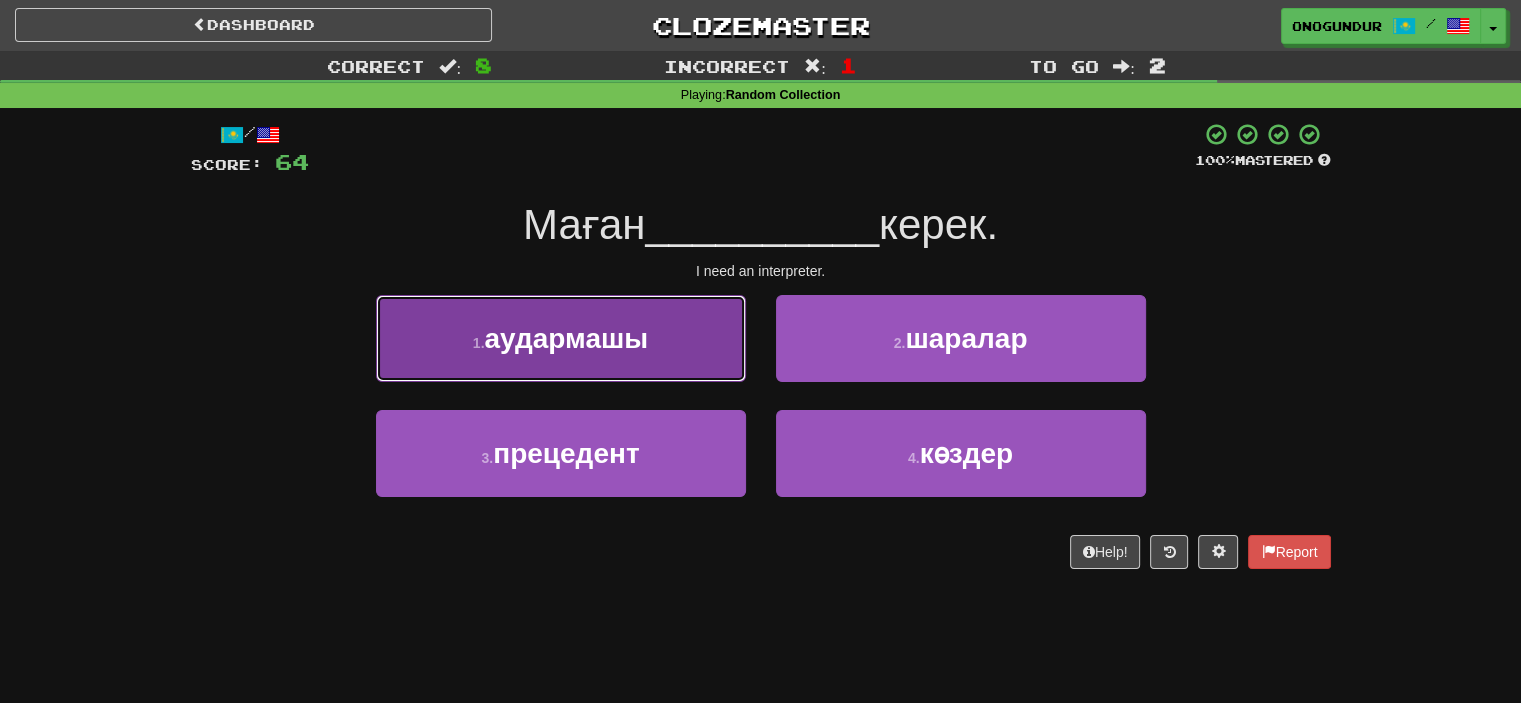 click on "1 .  аудармашы" at bounding box center (561, 338) 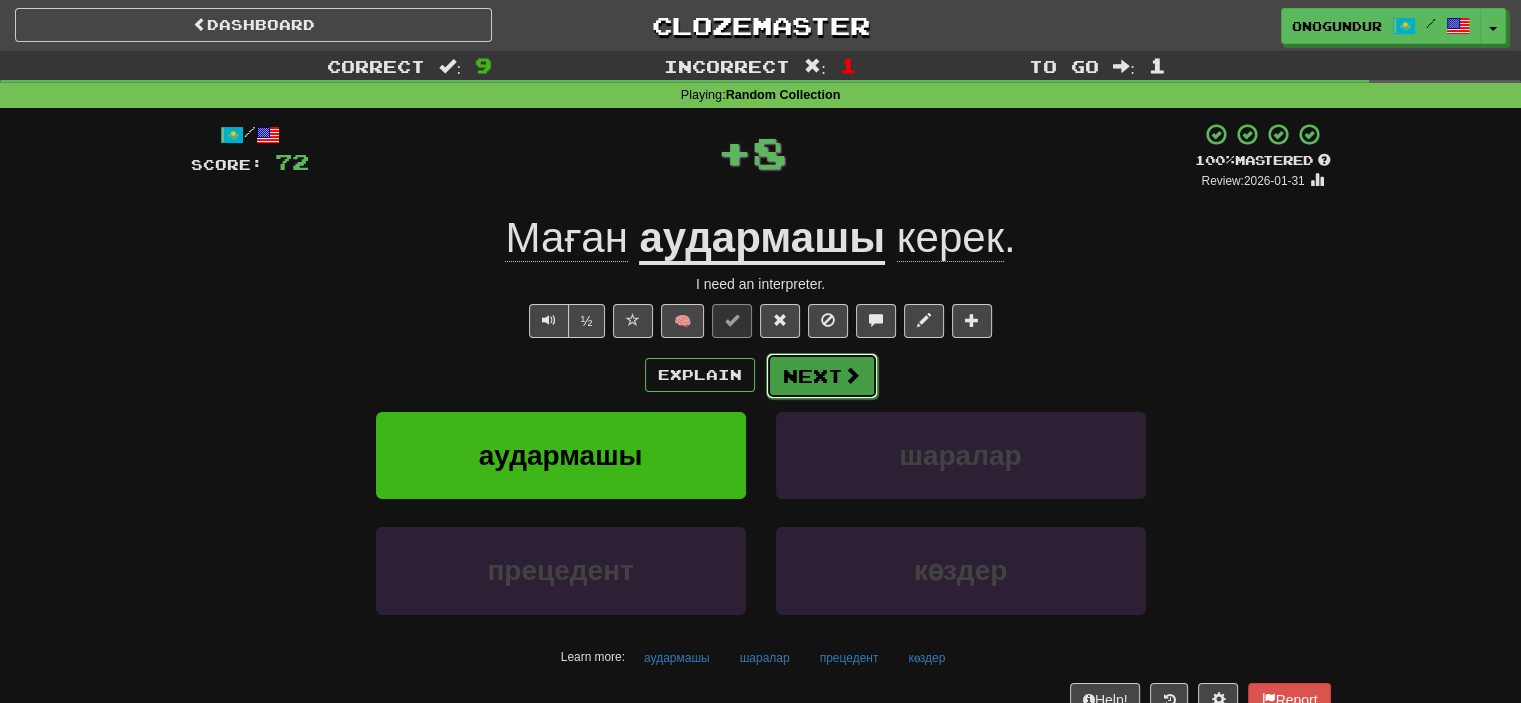 click on "Next" at bounding box center [822, 376] 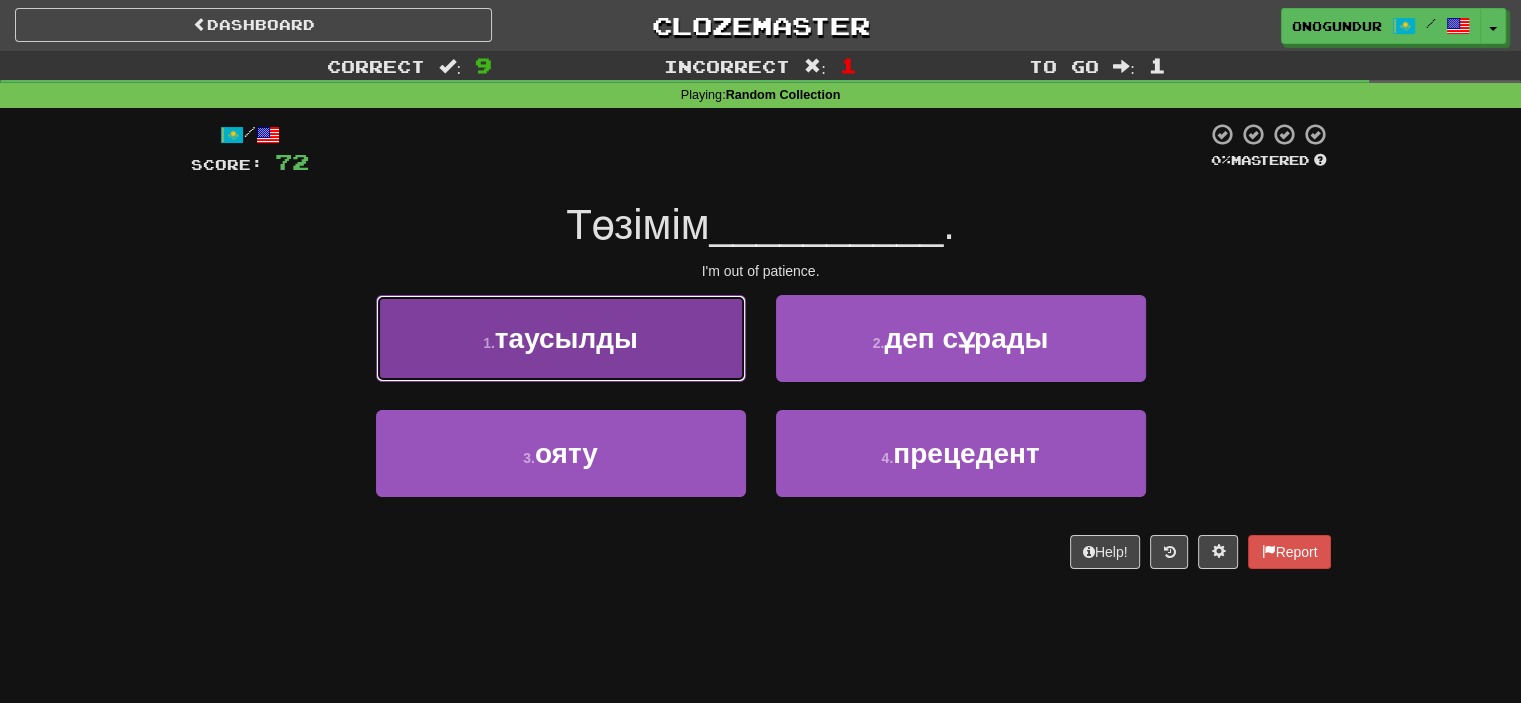 click on "1 .  таусылды" at bounding box center (561, 338) 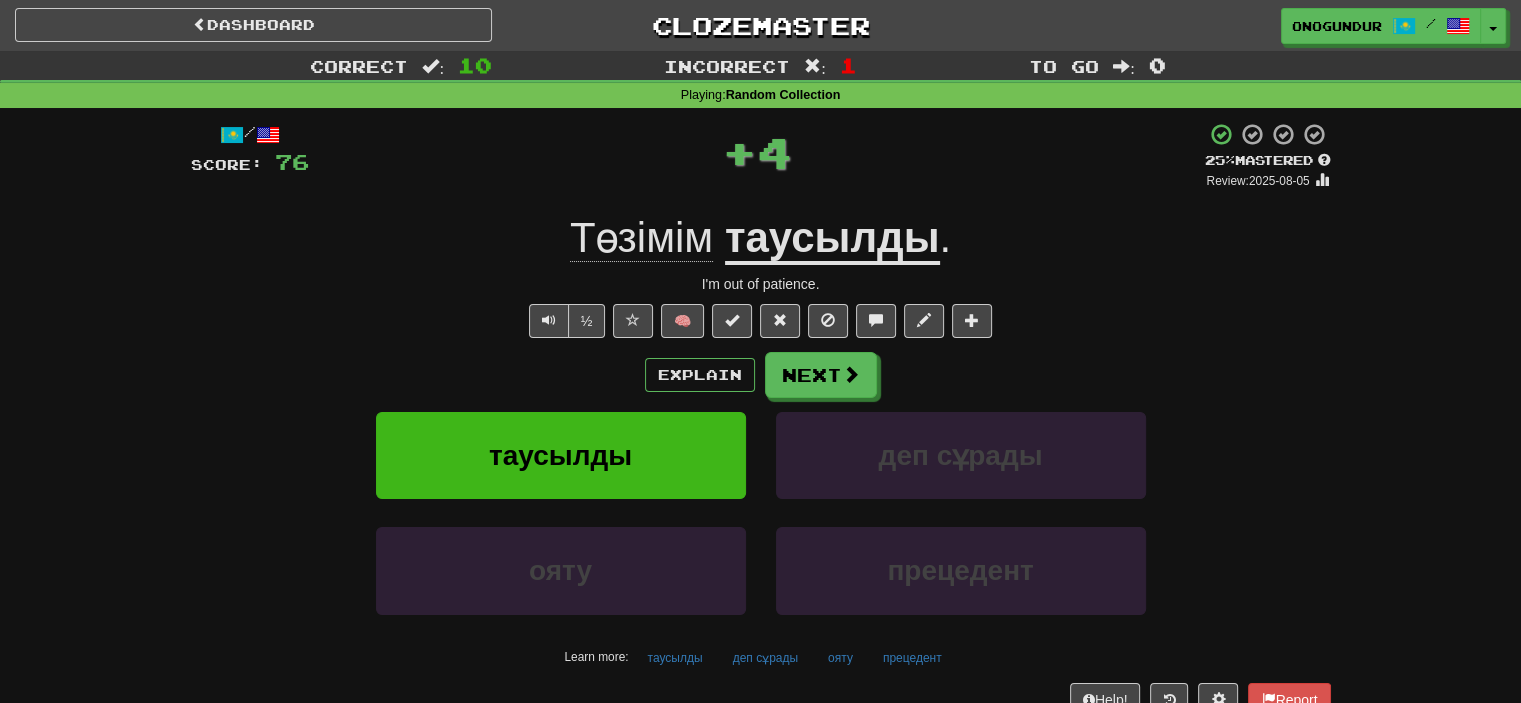 click on "Next" at bounding box center [821, 375] 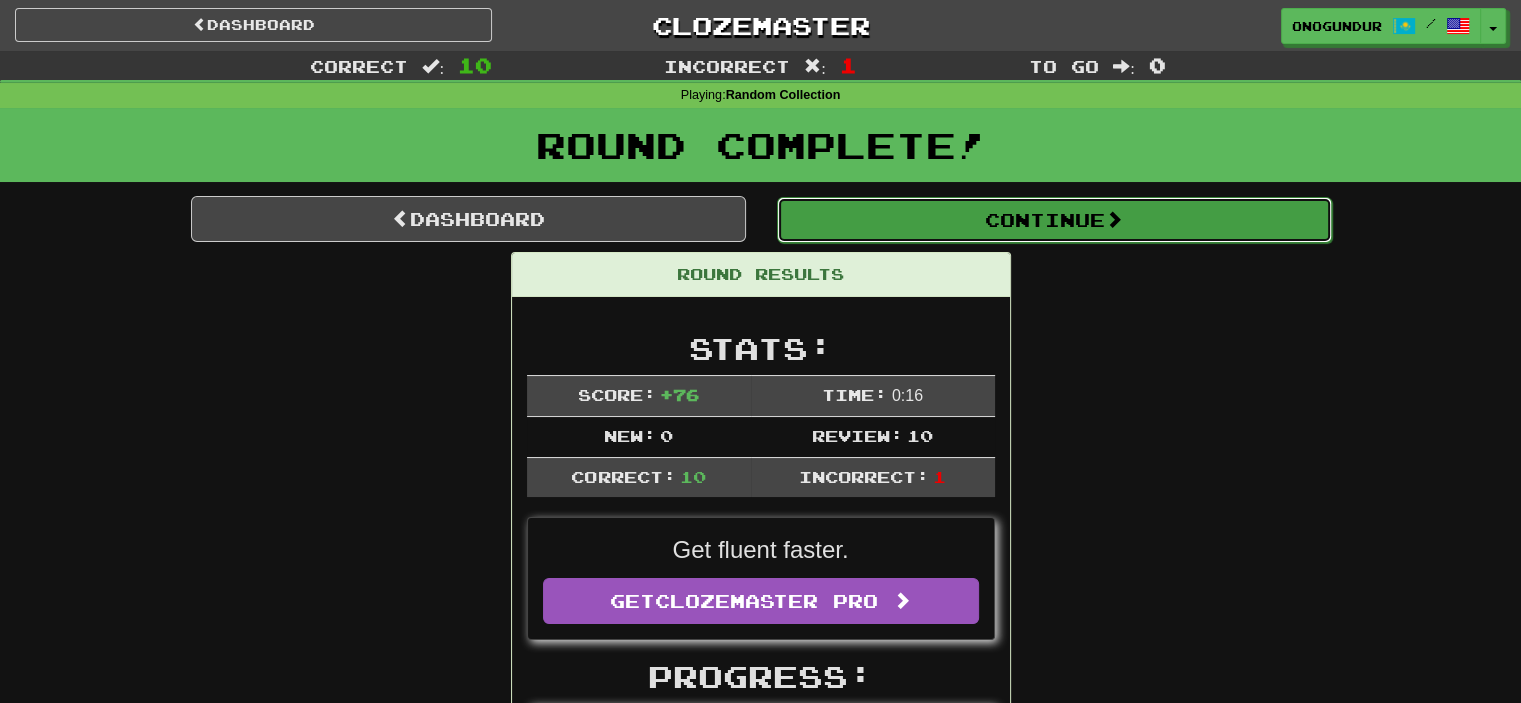 click on "Continue" at bounding box center [1054, 220] 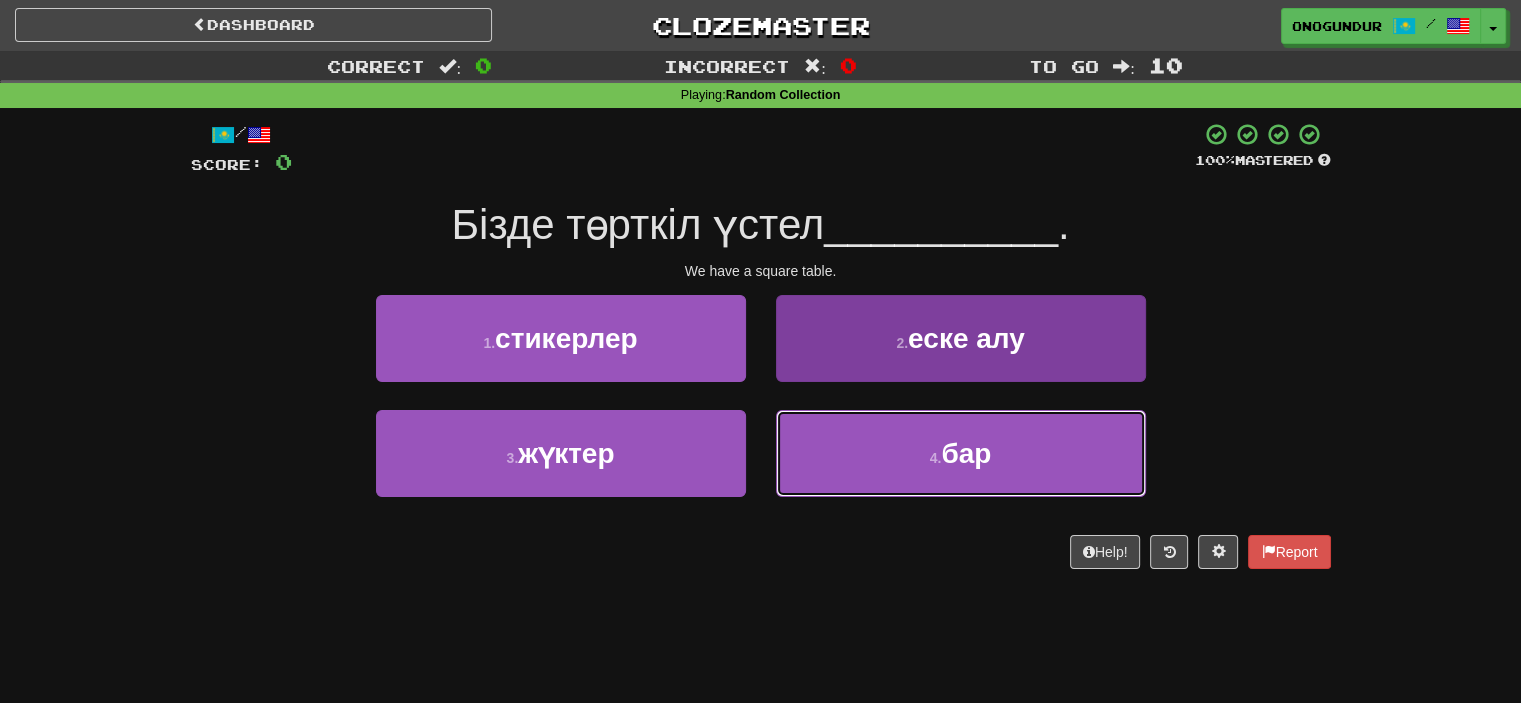 drag, startPoint x: 851, startPoint y: 442, endPoint x: 812, endPoint y: 444, distance: 39.051247 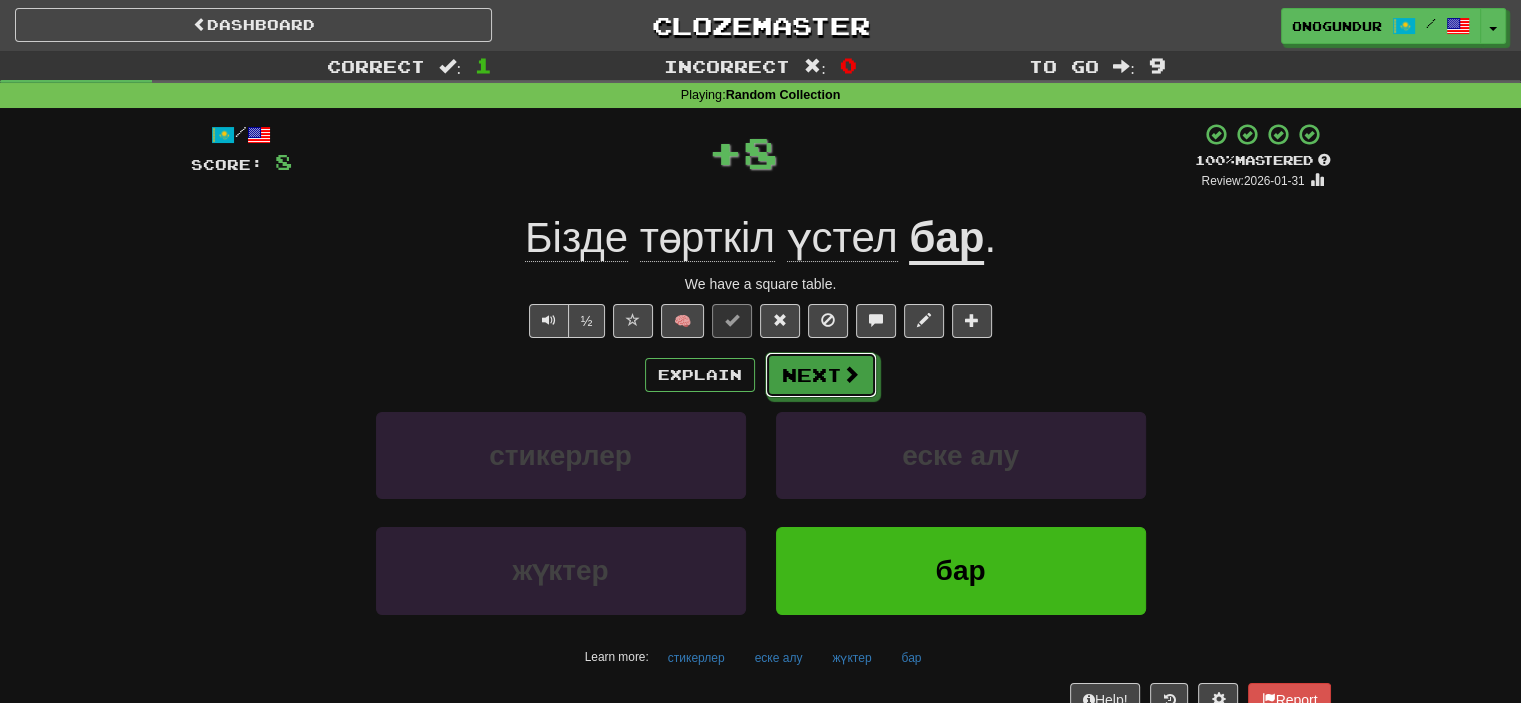 click on "Next" at bounding box center (821, 375) 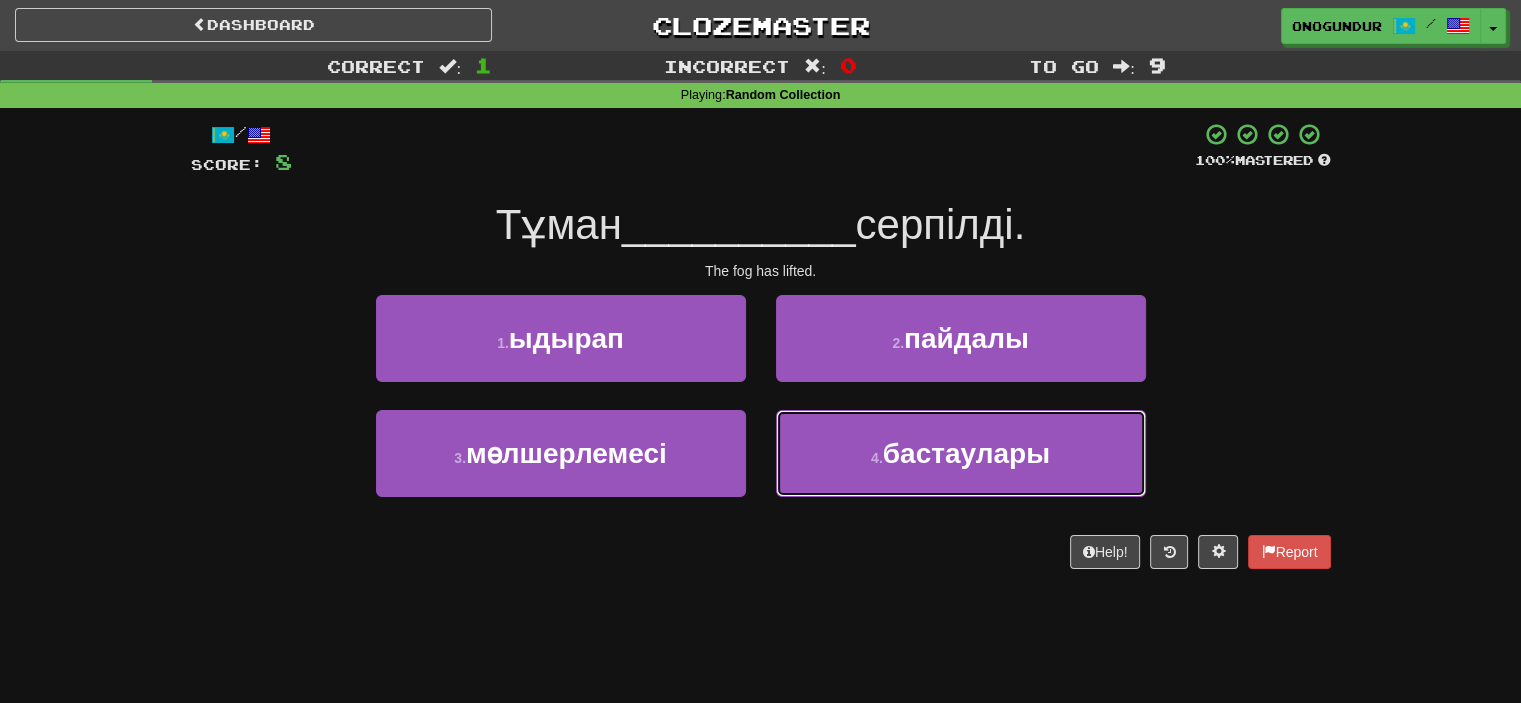 drag, startPoint x: 834, startPoint y: 453, endPoint x: 822, endPoint y: 399, distance: 55.31727 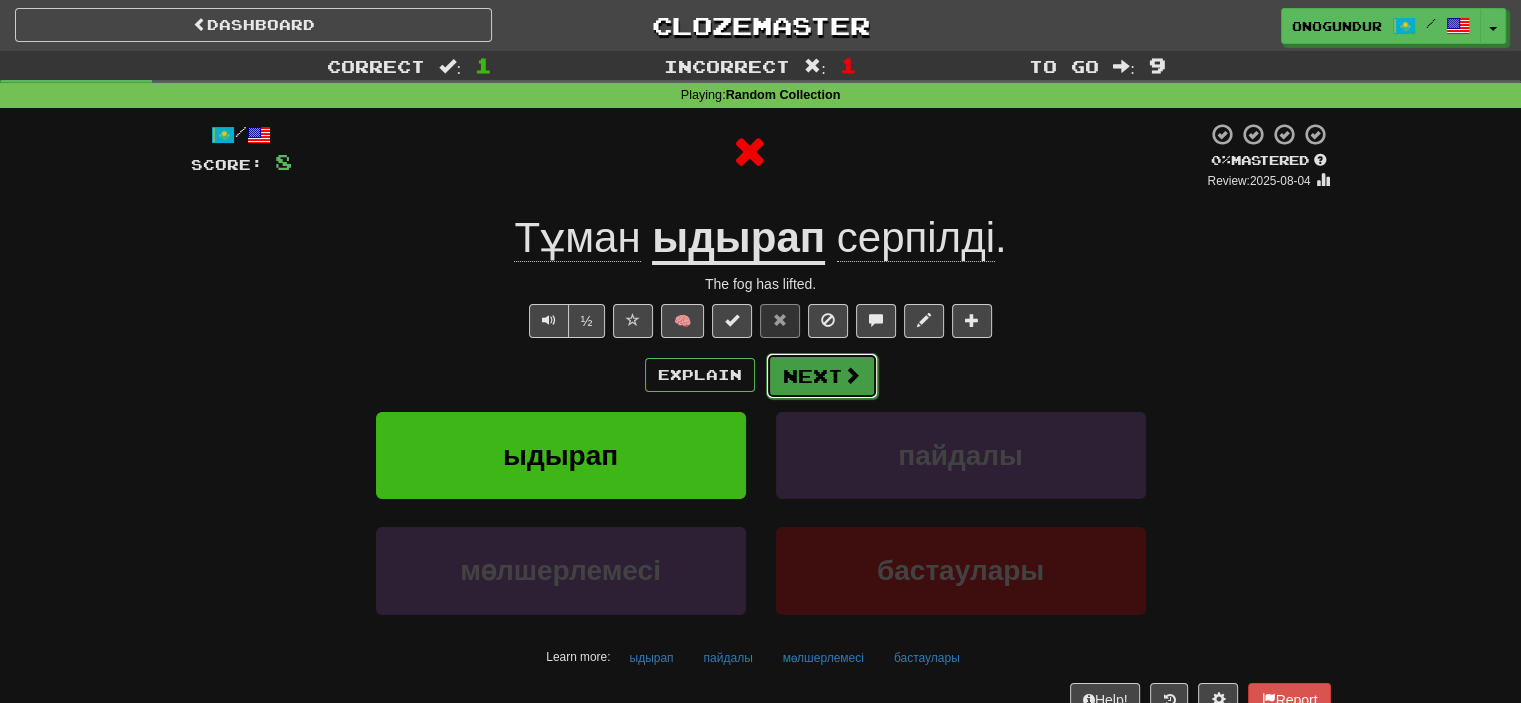 click on "Next" at bounding box center [822, 376] 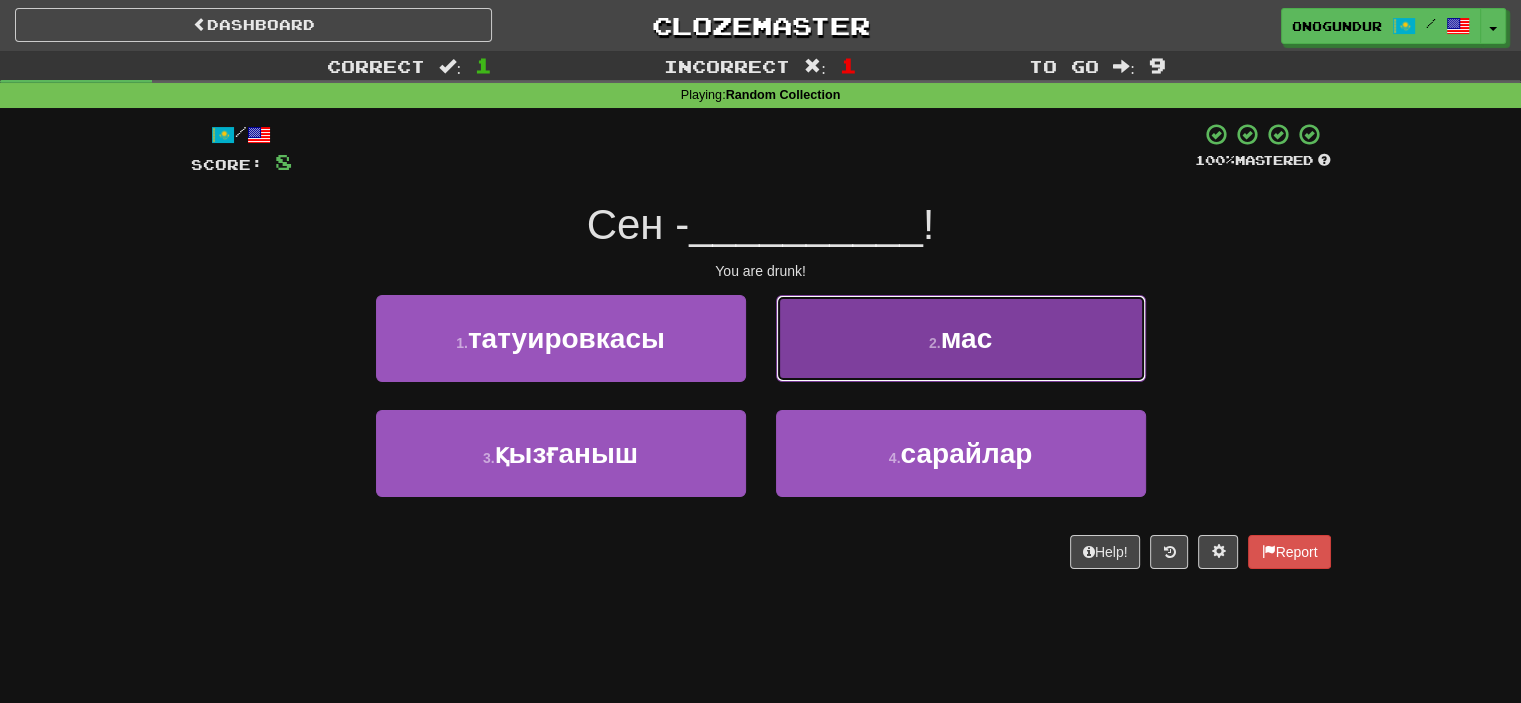 click on "2 .  мас" at bounding box center (961, 338) 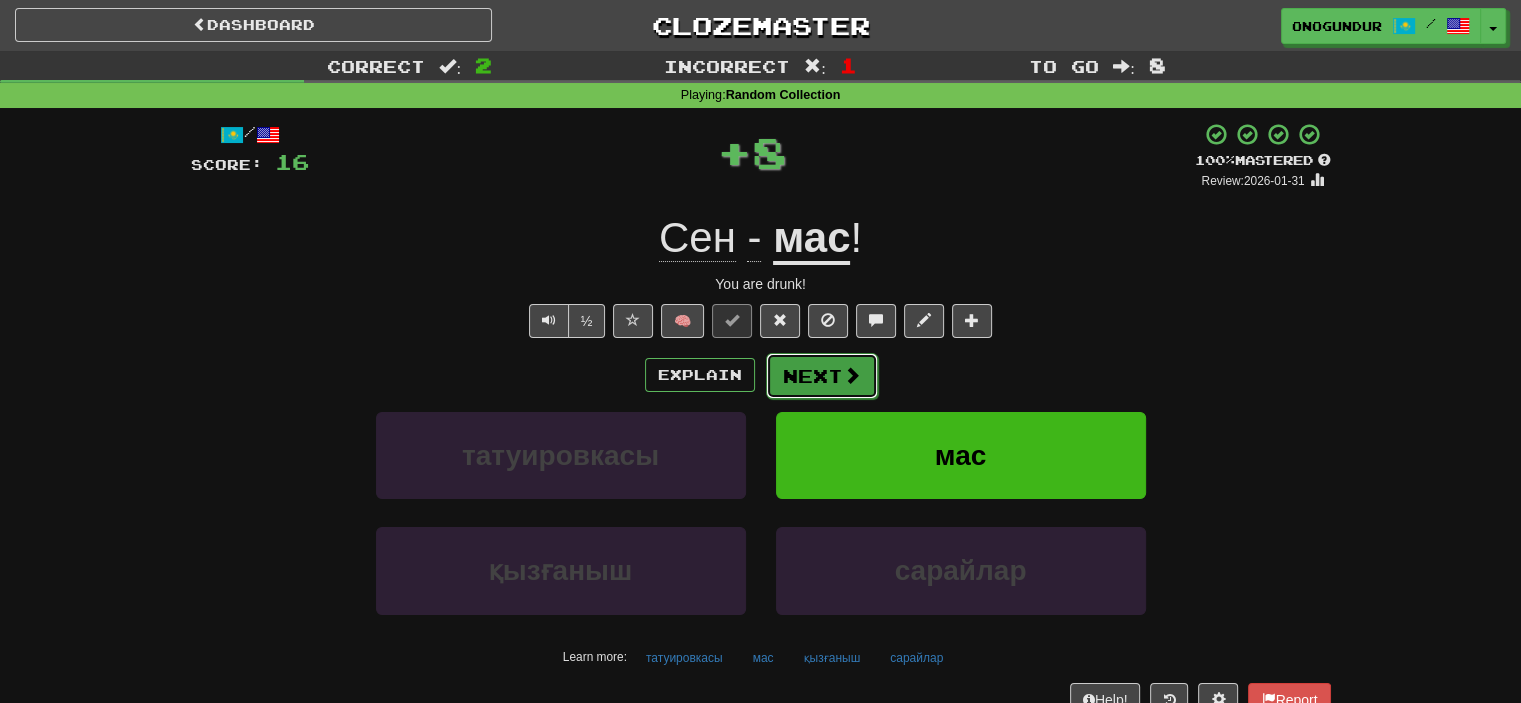 click on "Next" at bounding box center (822, 376) 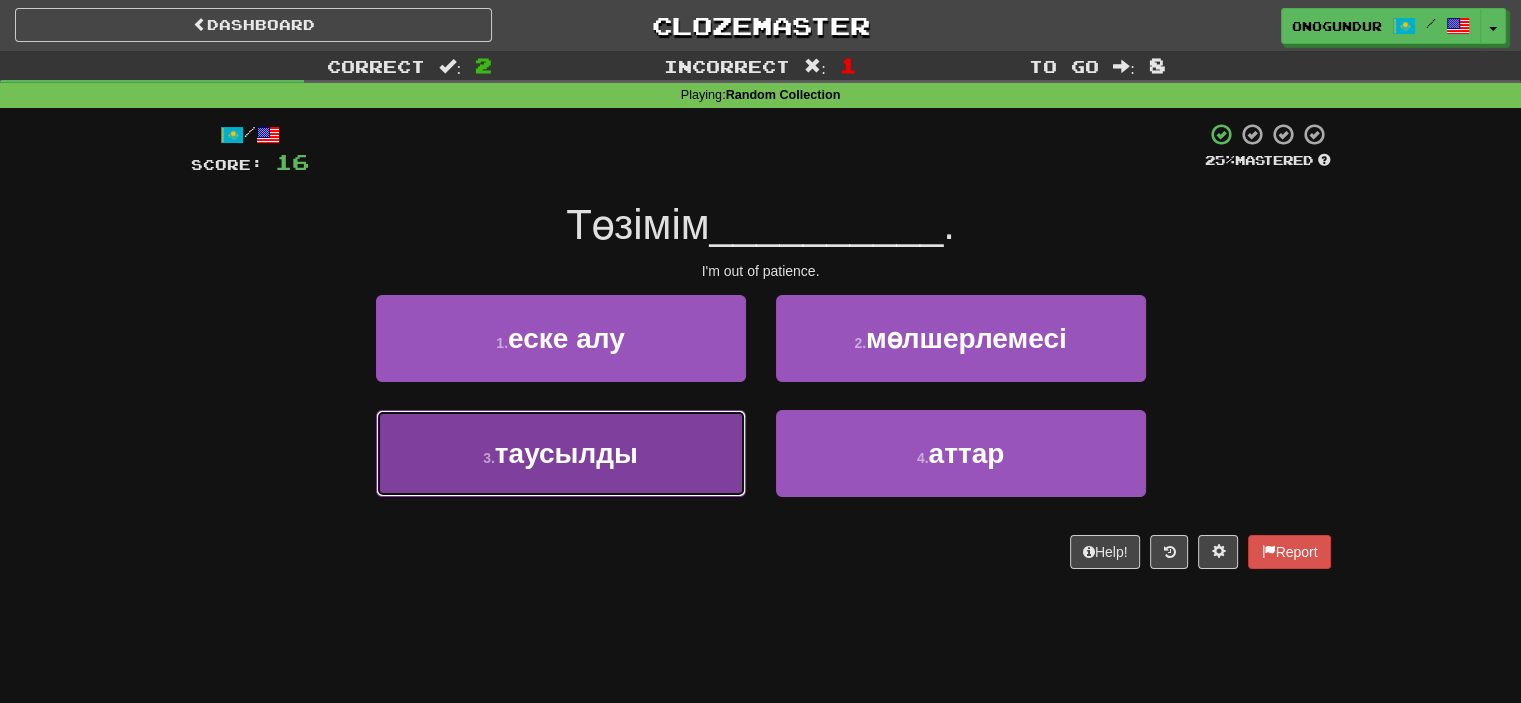 click on "3 .  таусылды" at bounding box center (561, 453) 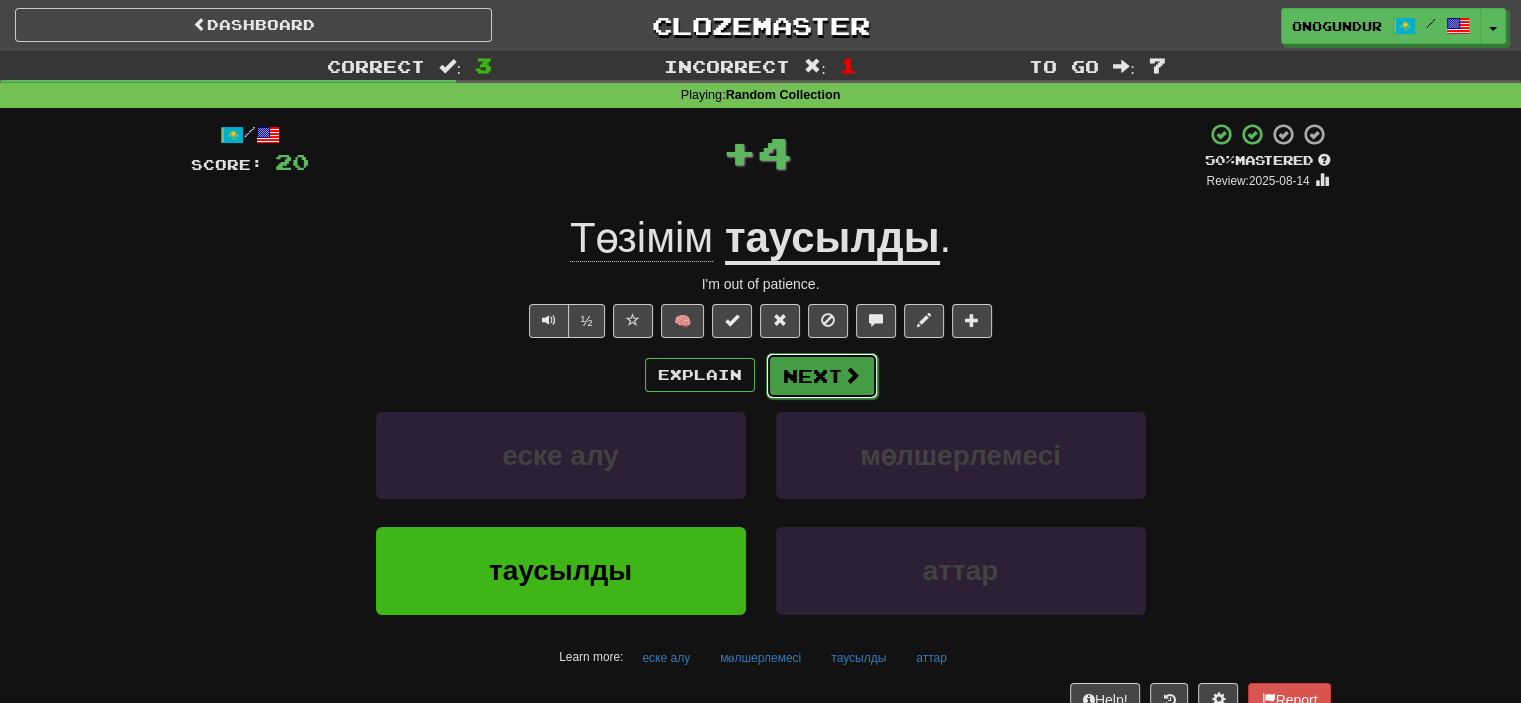 click on "Next" at bounding box center [822, 376] 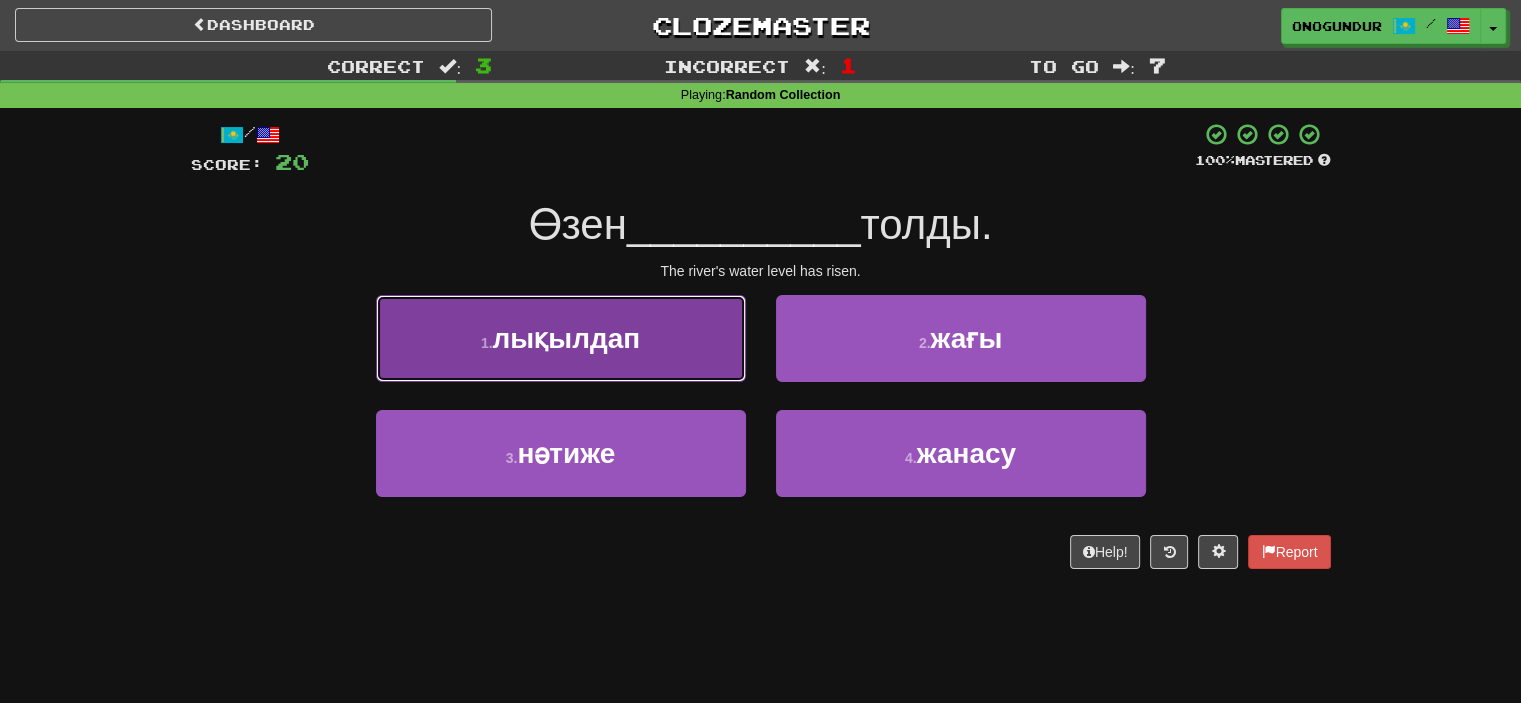 drag, startPoint x: 676, startPoint y: 351, endPoint x: 702, endPoint y: 355, distance: 26.305893 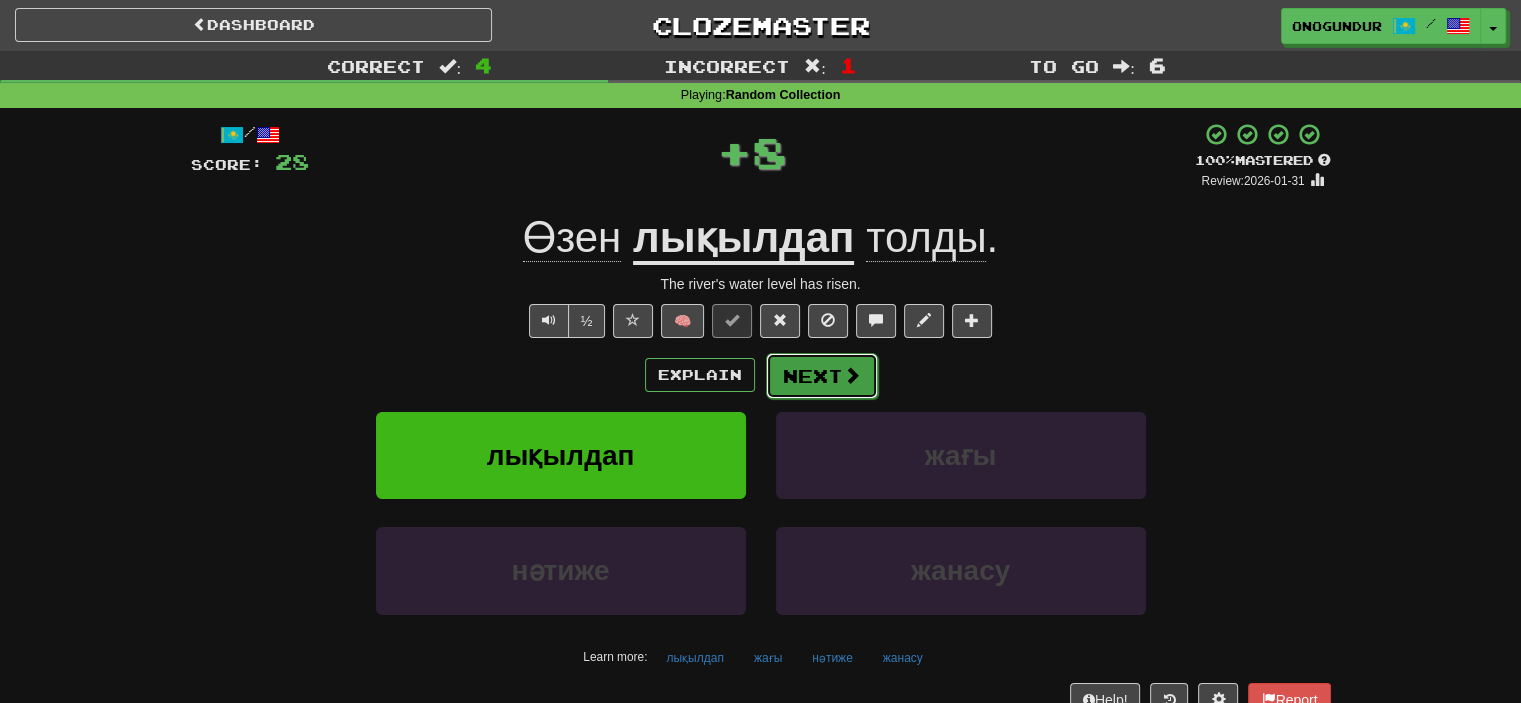 click on "Next" at bounding box center (822, 376) 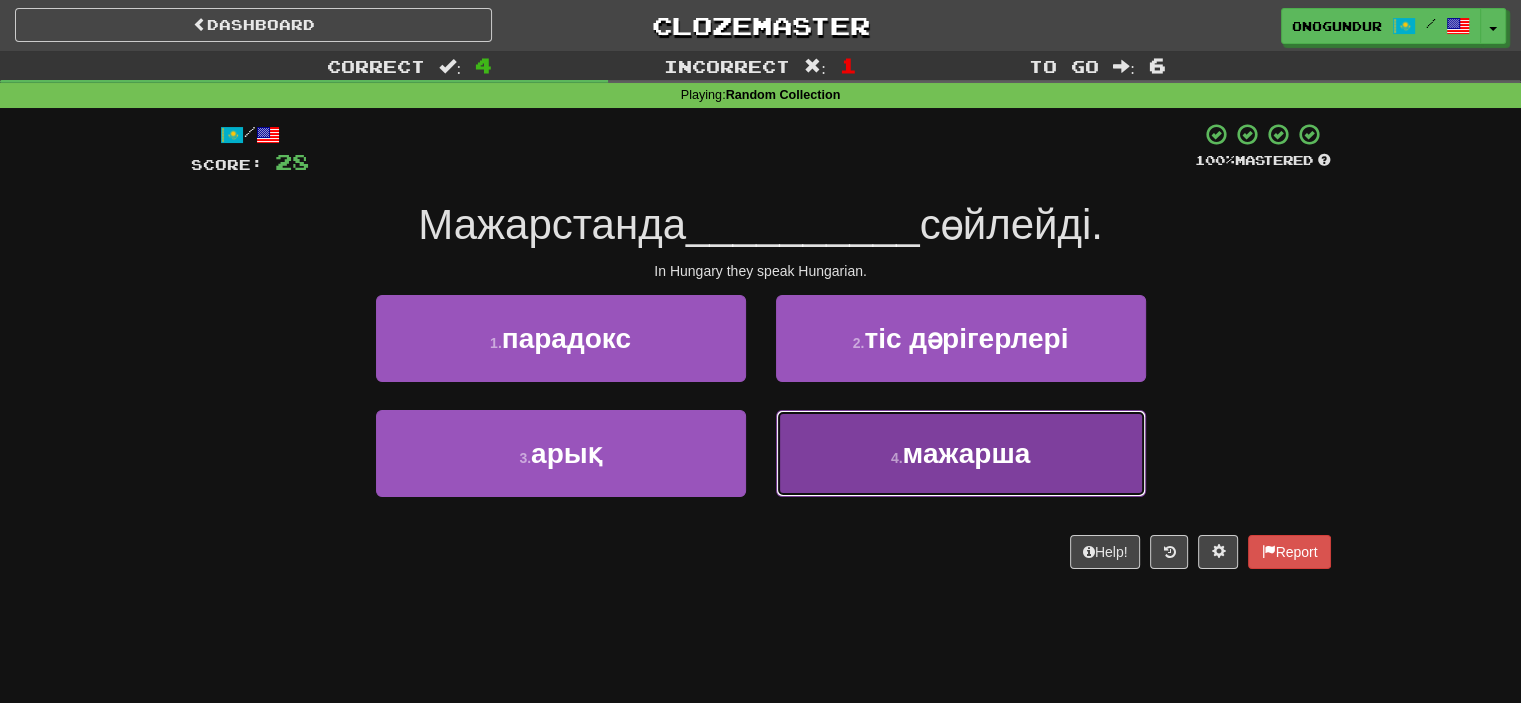 click on "4 .  мажарша" at bounding box center (961, 453) 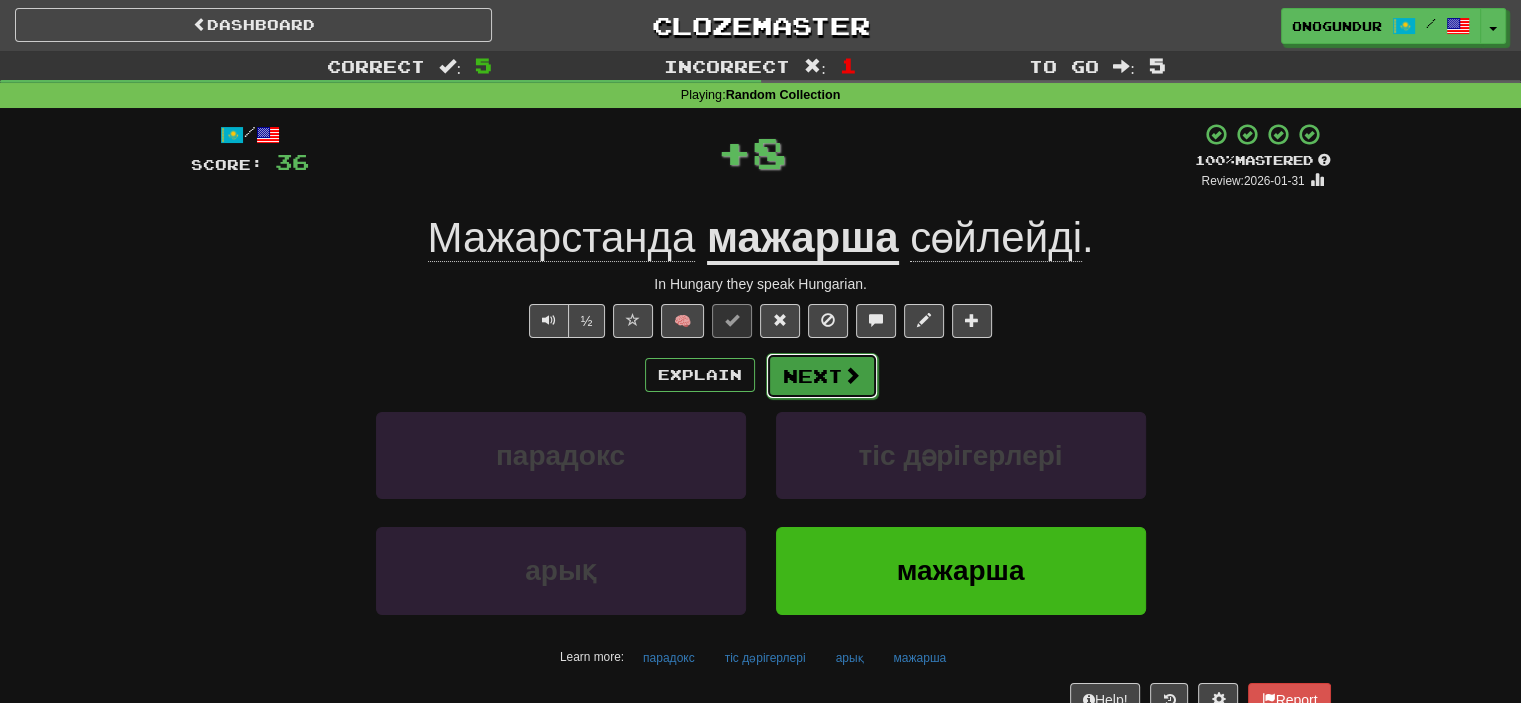 click on "Next" at bounding box center (822, 376) 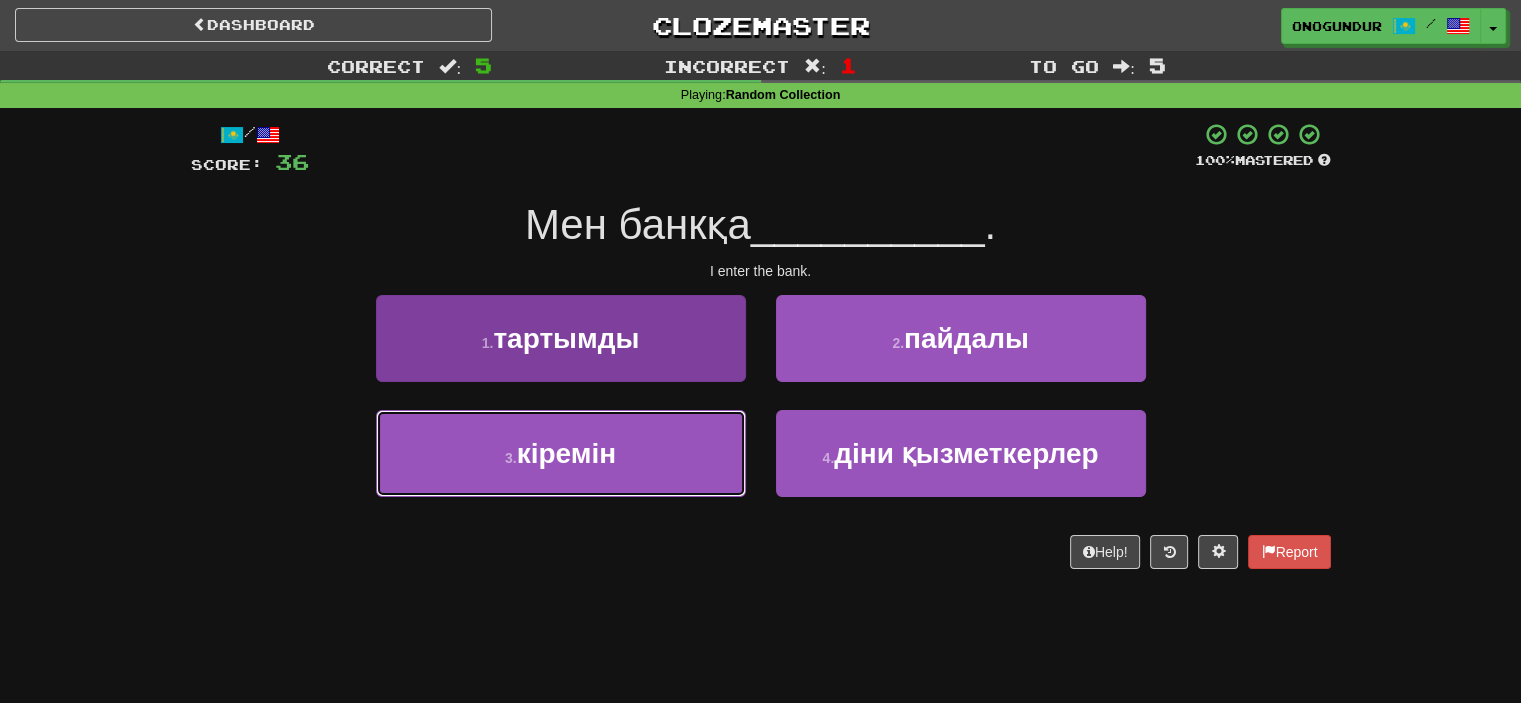 click on "3 .  кіремін" at bounding box center [561, 453] 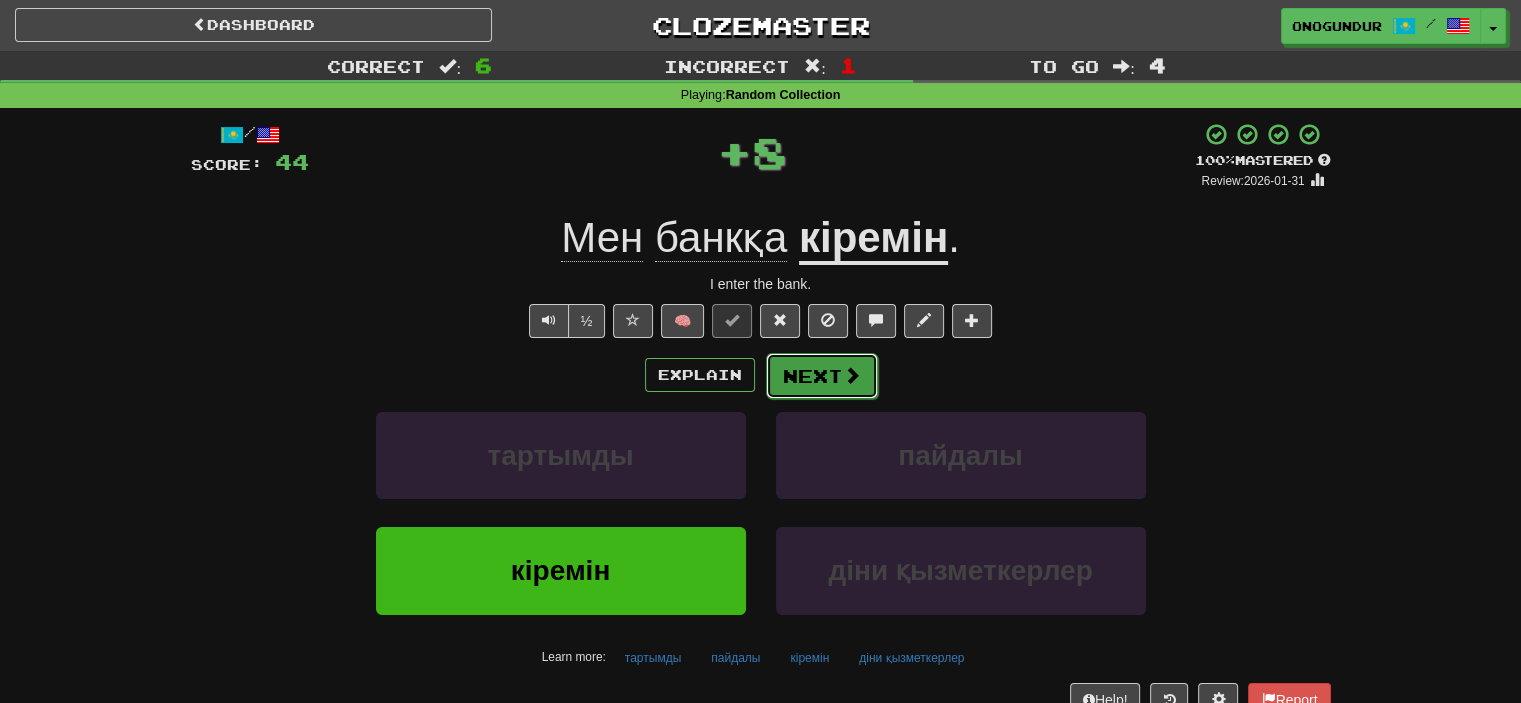 click on "Next" at bounding box center [822, 376] 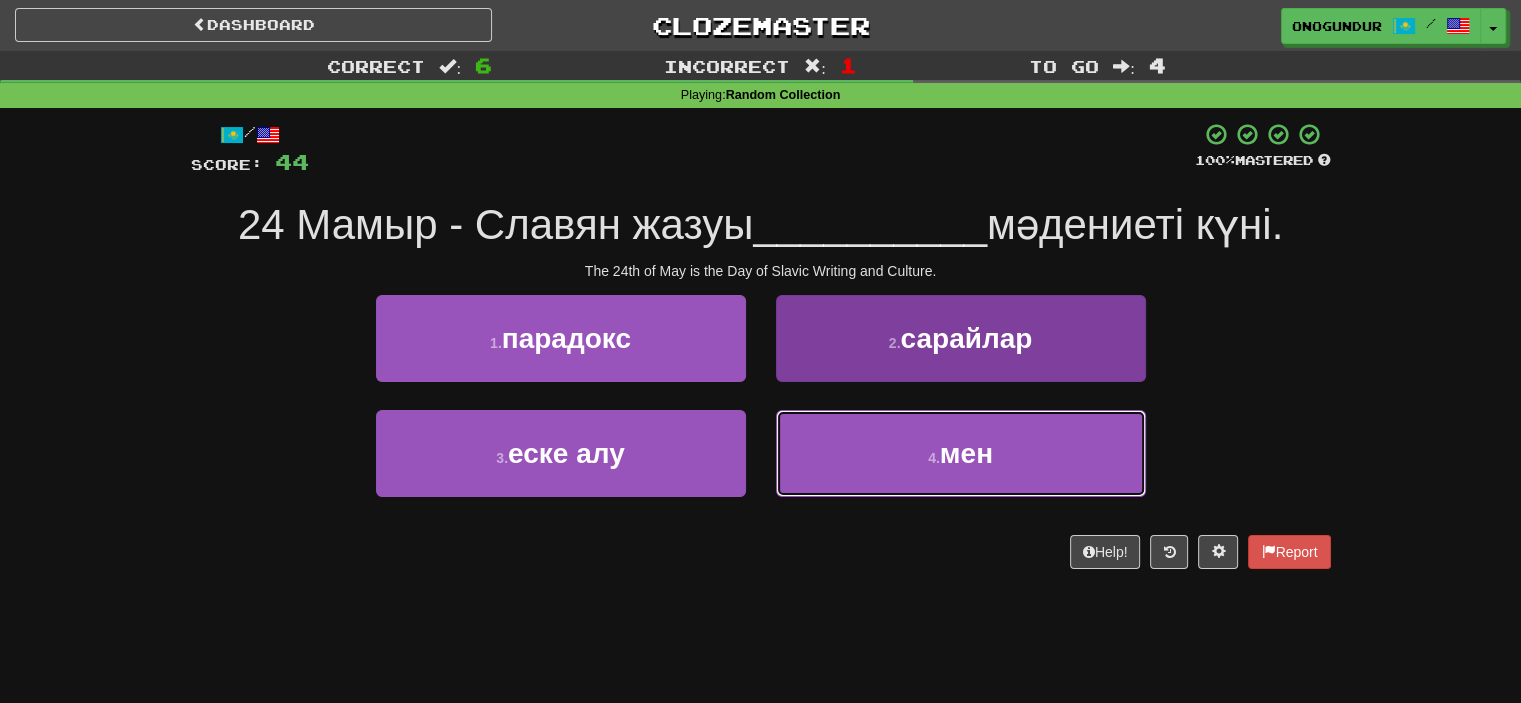 drag, startPoint x: 835, startPoint y: 451, endPoint x: 814, endPoint y: 443, distance: 22.472204 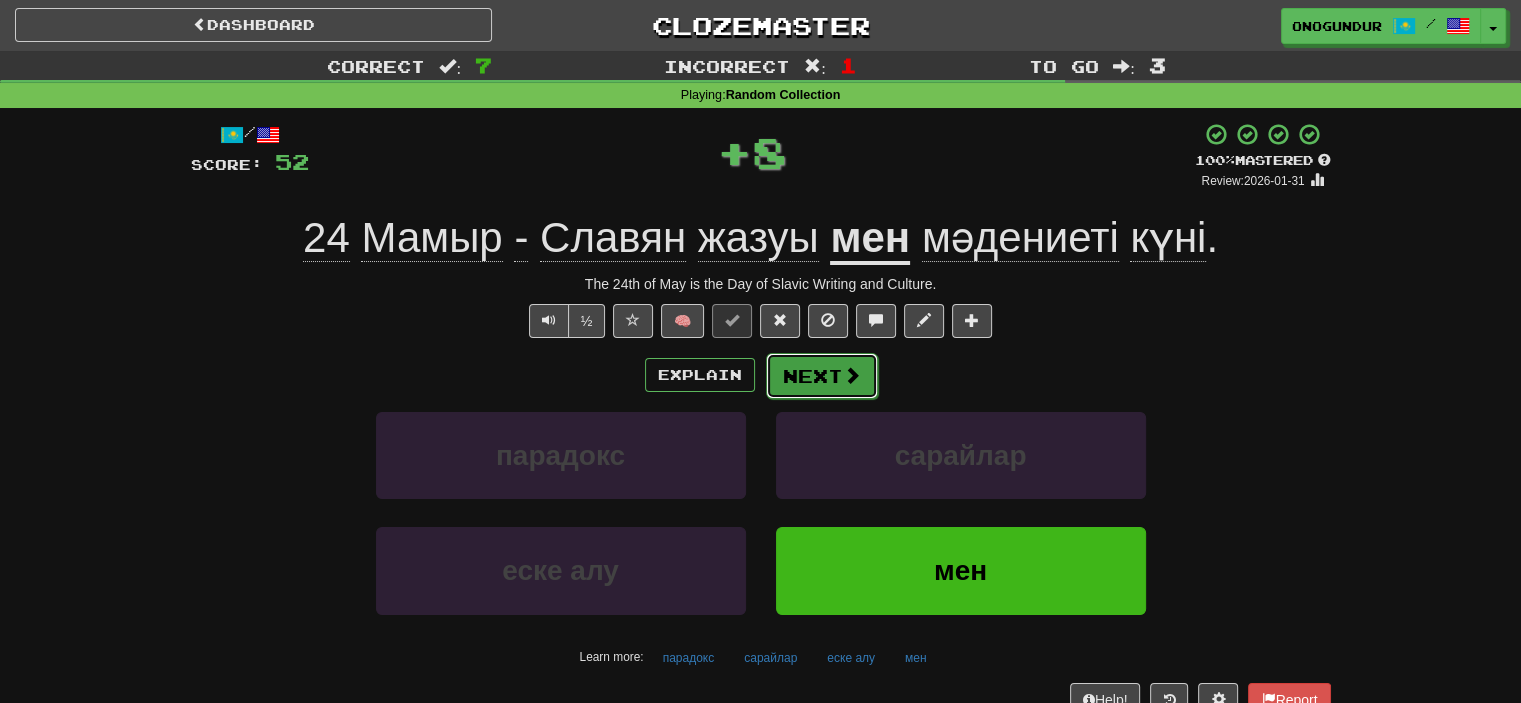 click on "Next" at bounding box center [822, 376] 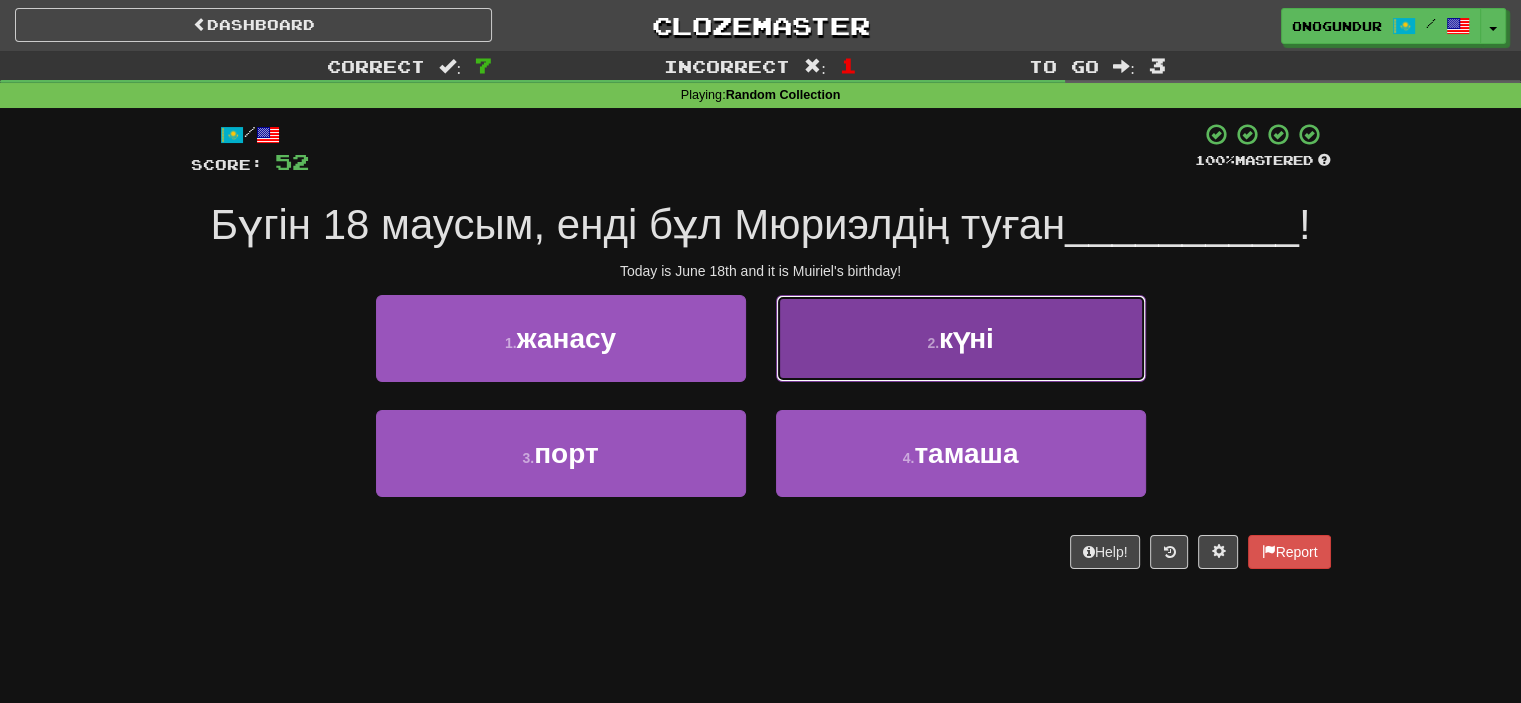 drag, startPoint x: 917, startPoint y: 347, endPoint x: 904, endPoint y: 347, distance: 13 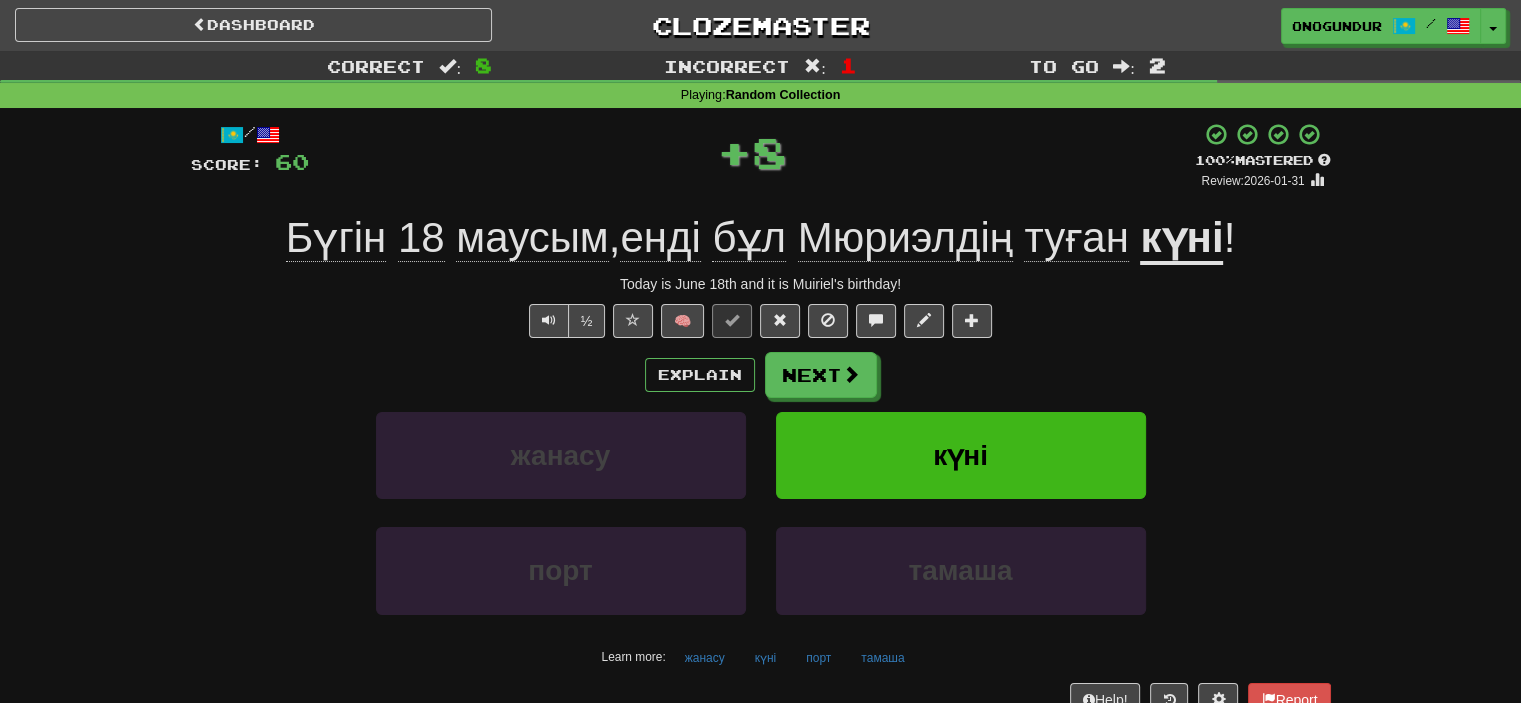 click on "Explain Next жанасу күні порт тамаша Learn more: жанасу күні порт тамаша" at bounding box center (761, 512) 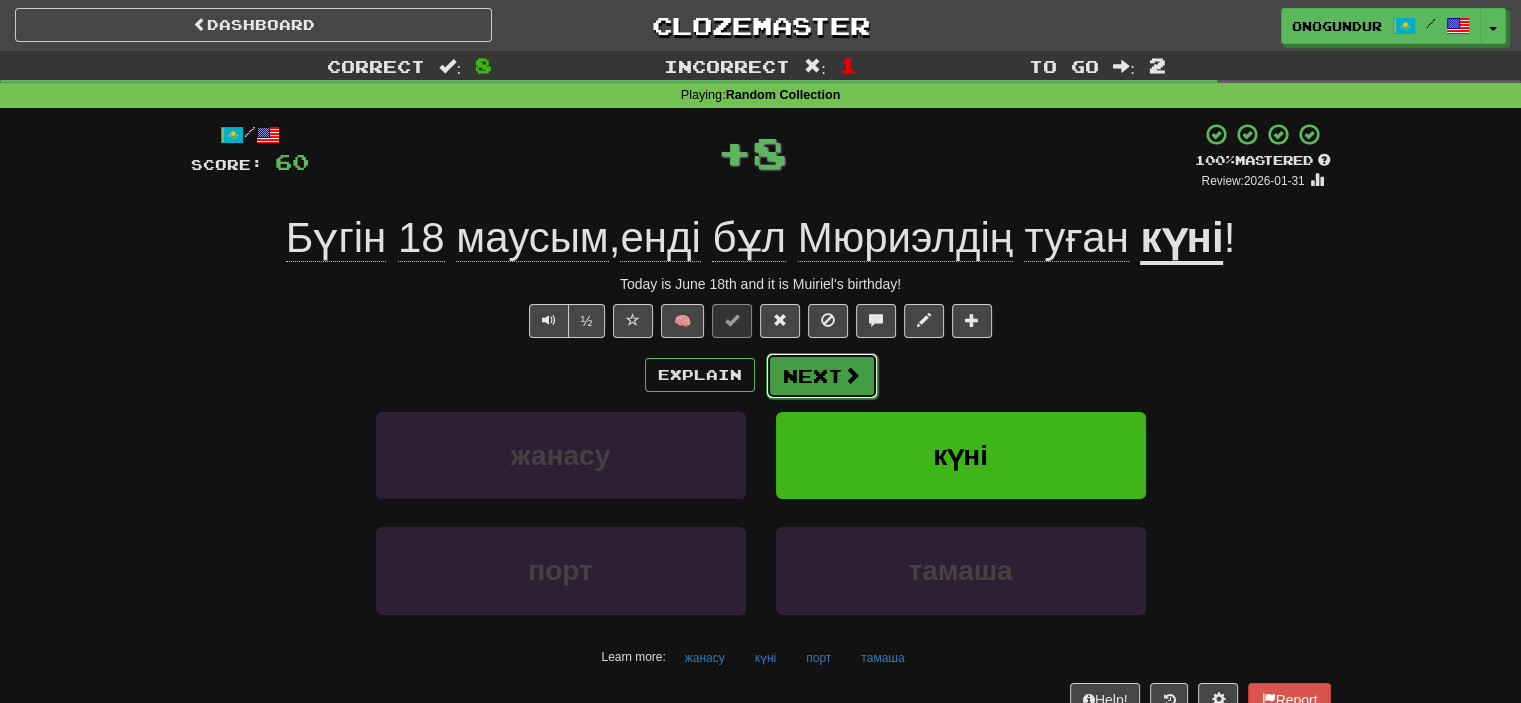click on "Next" at bounding box center (822, 376) 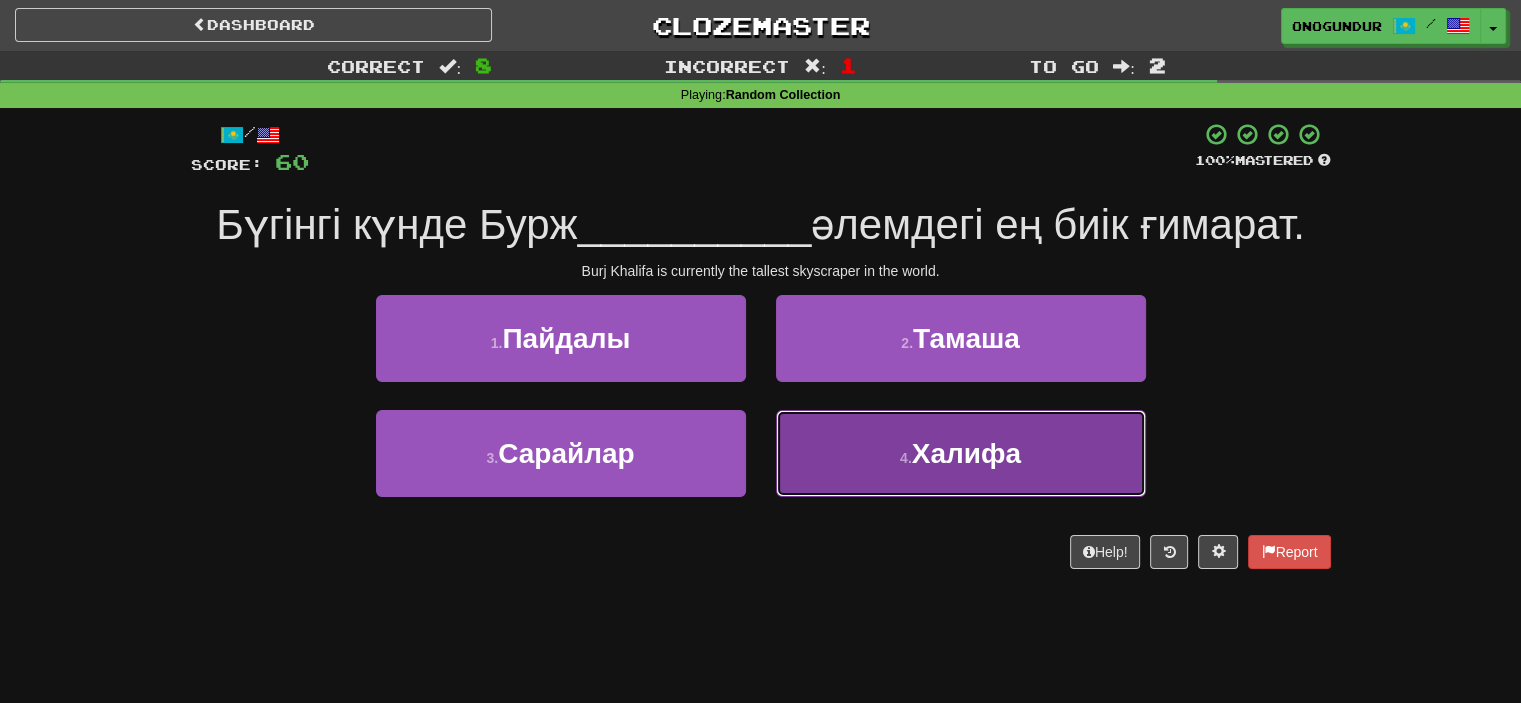 drag, startPoint x: 888, startPoint y: 451, endPoint x: 834, endPoint y: 426, distance: 59.5063 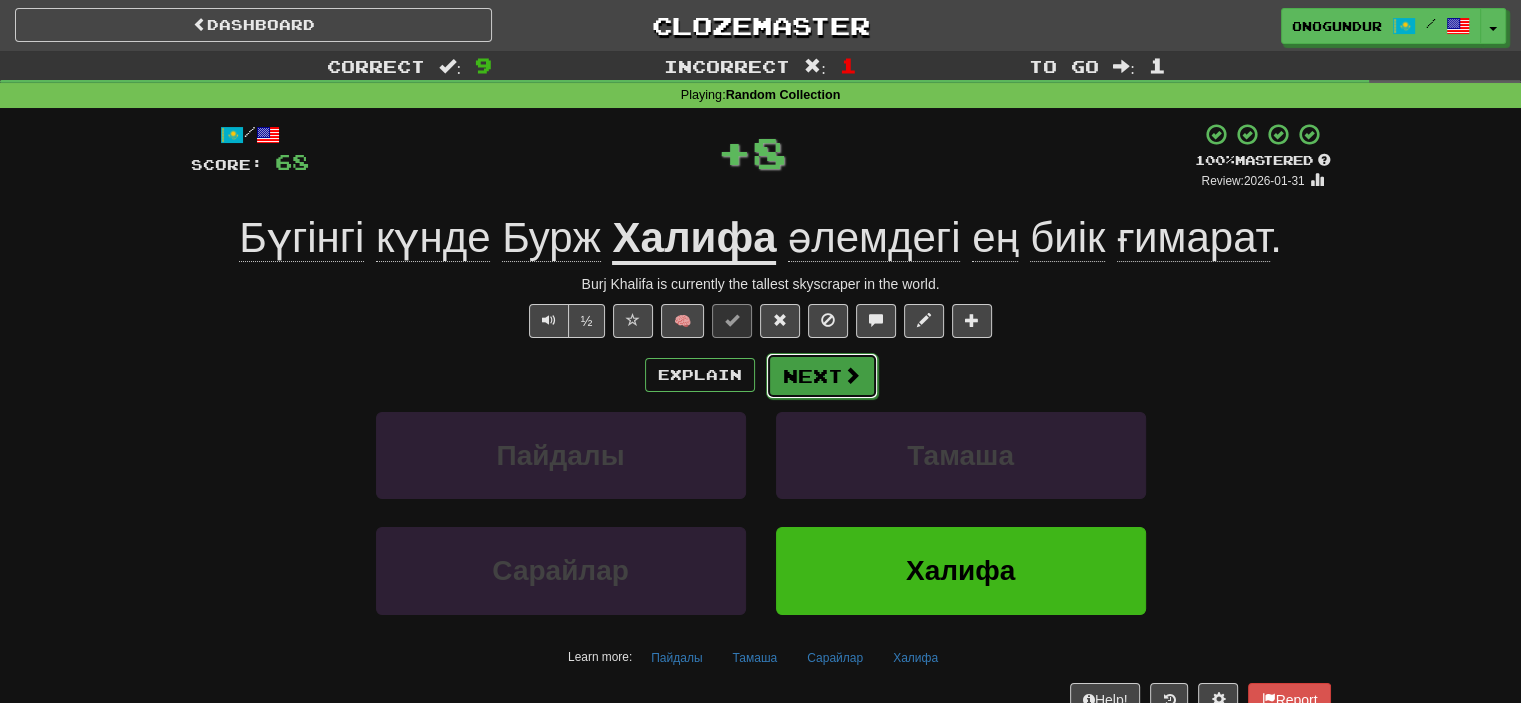click at bounding box center (852, 375) 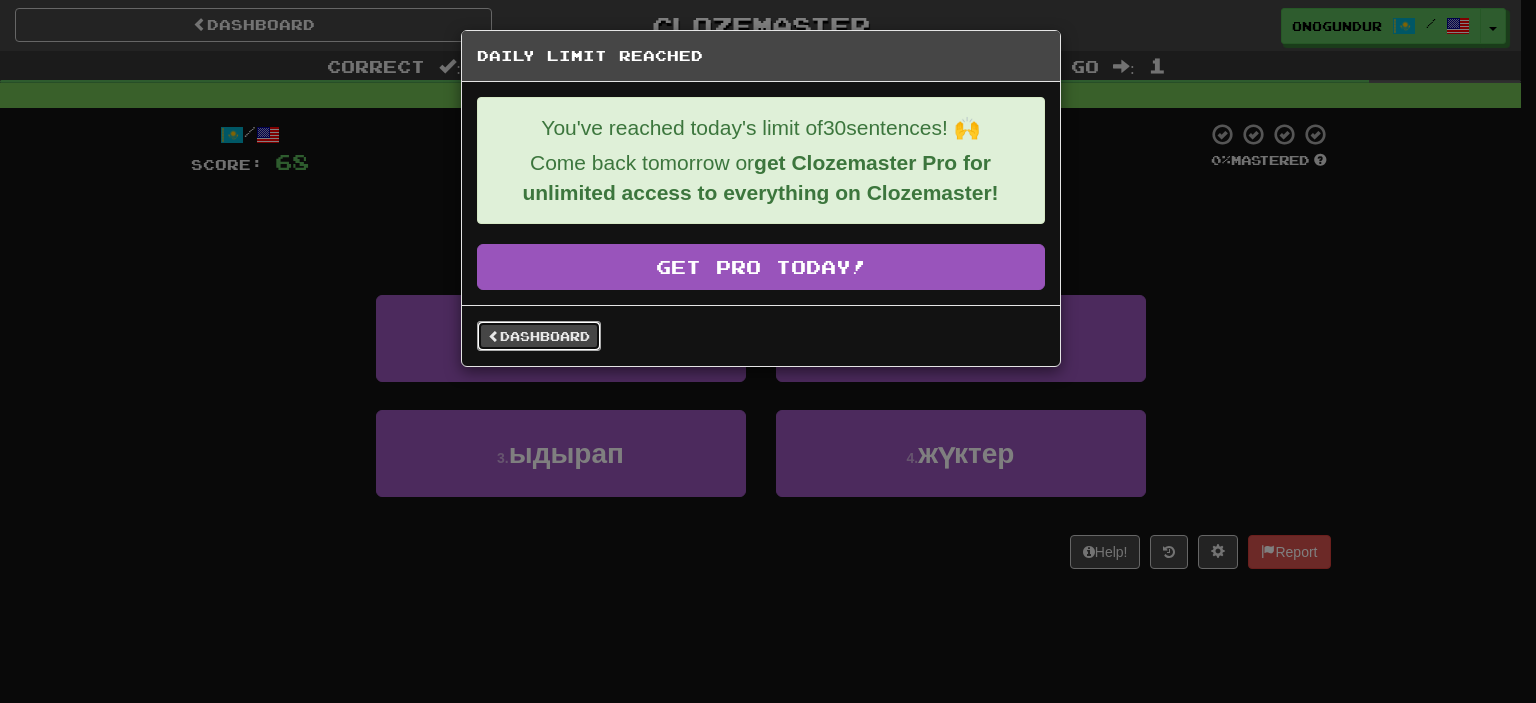 click on "Dashboard" at bounding box center [539, 336] 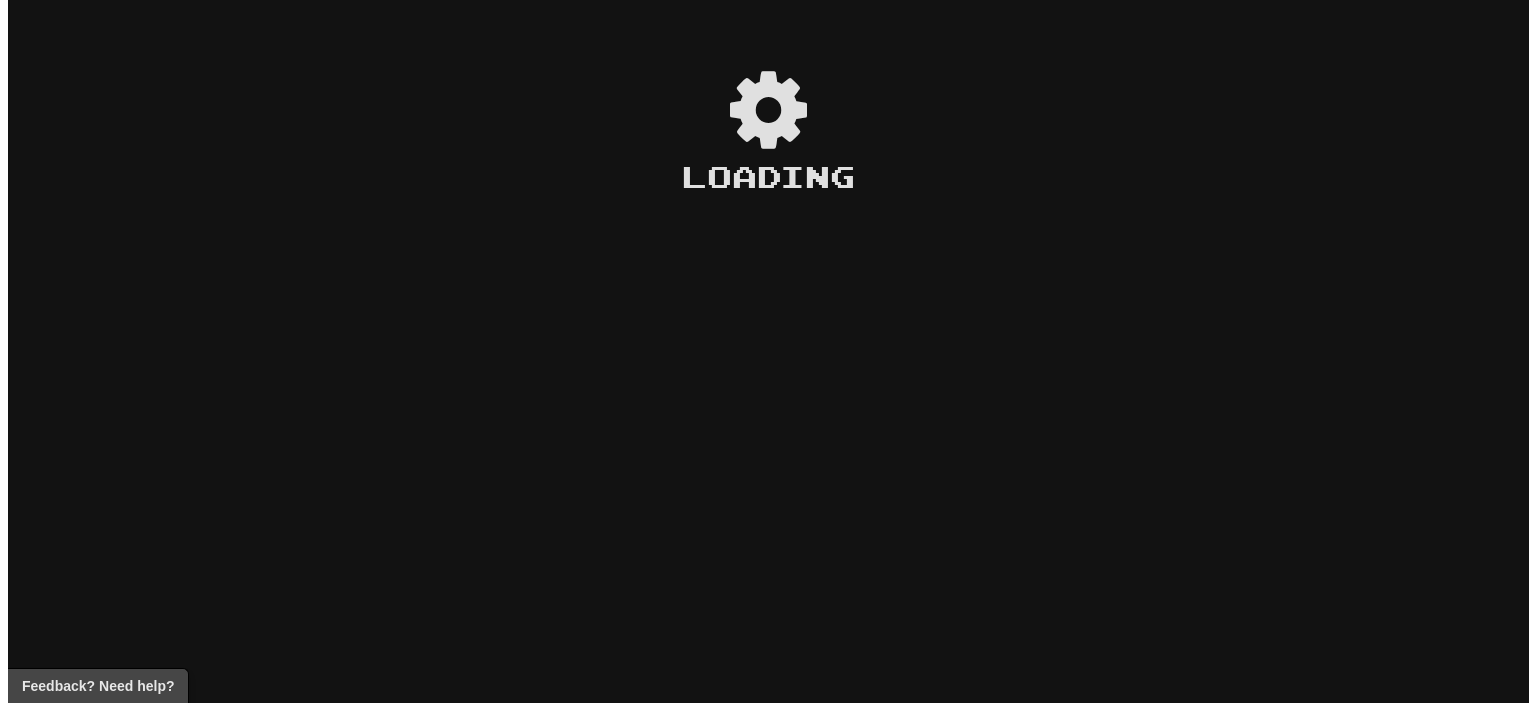 scroll, scrollTop: 0, scrollLeft: 0, axis: both 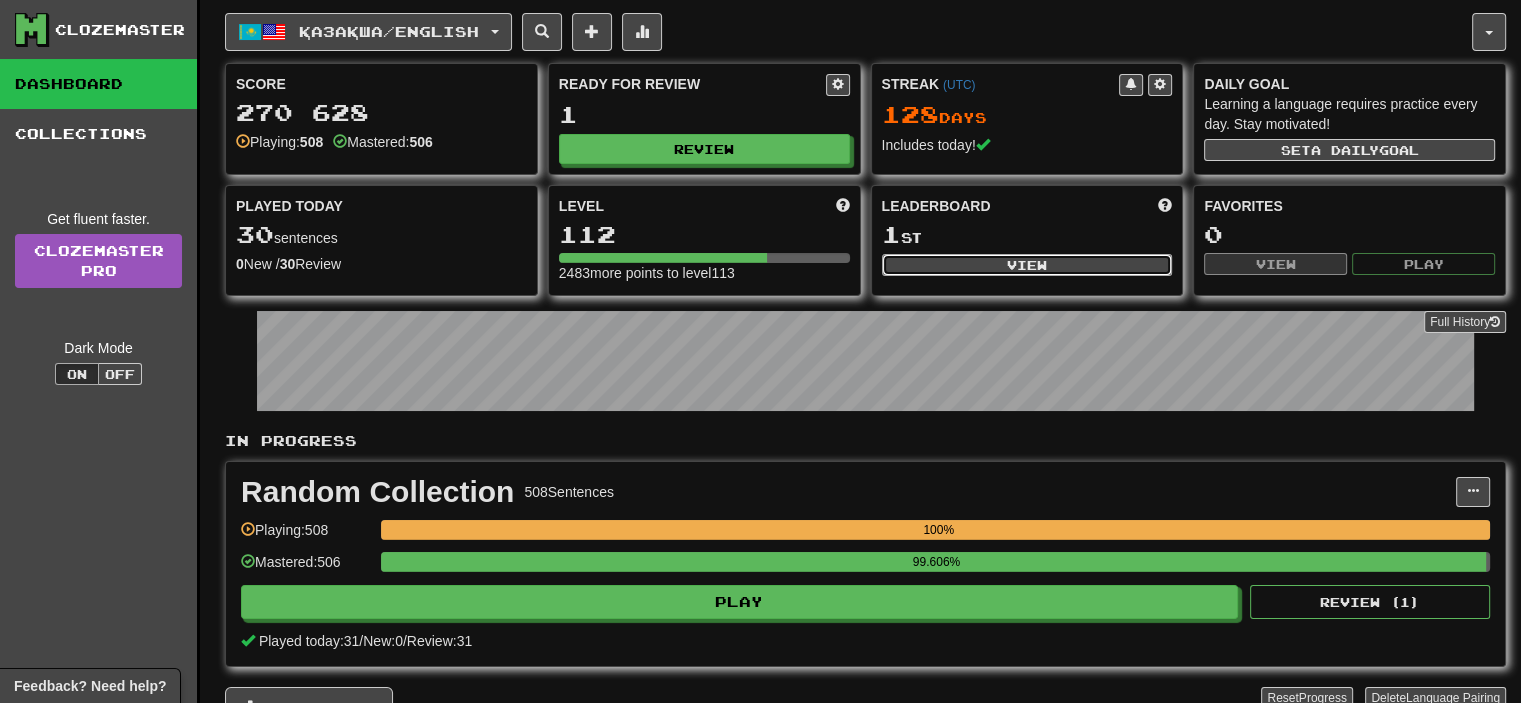 click on "View" 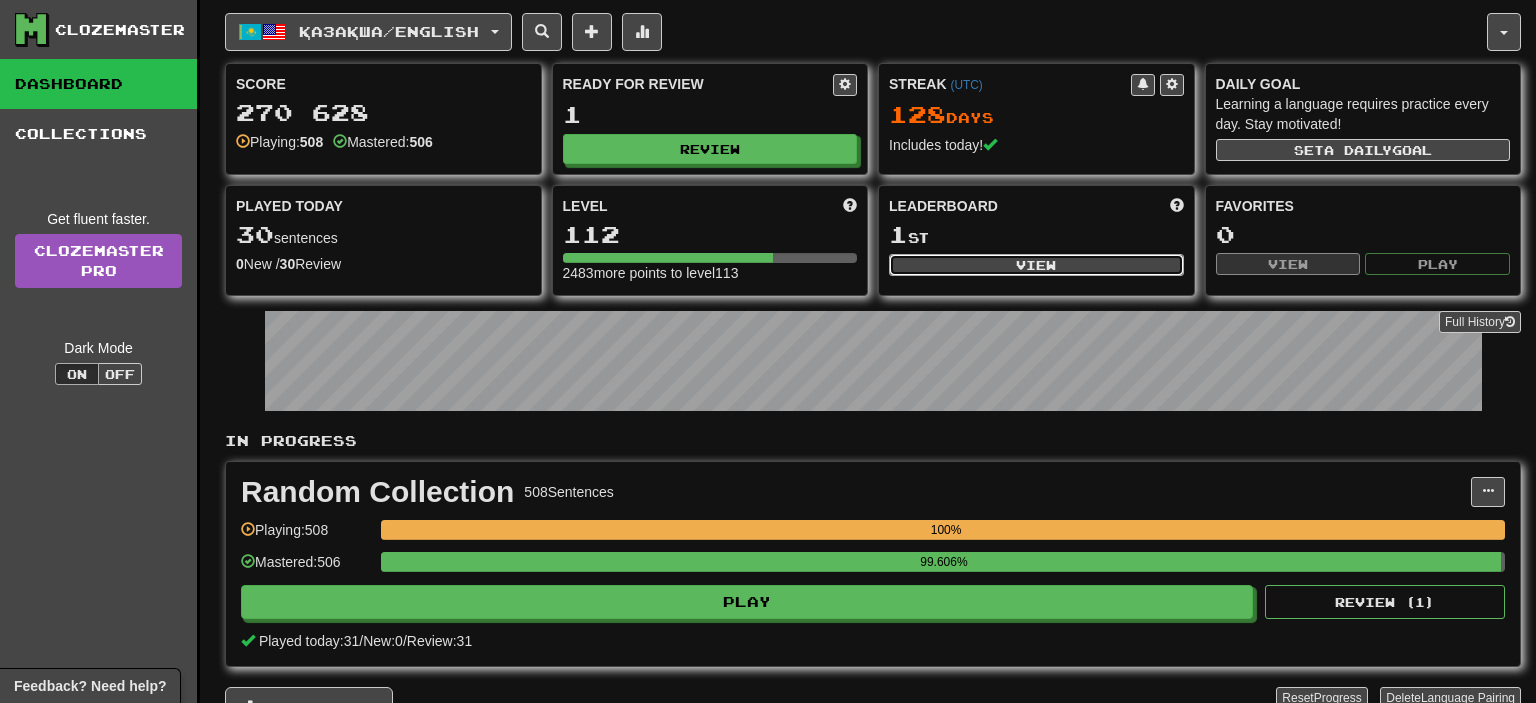 select on "**********" 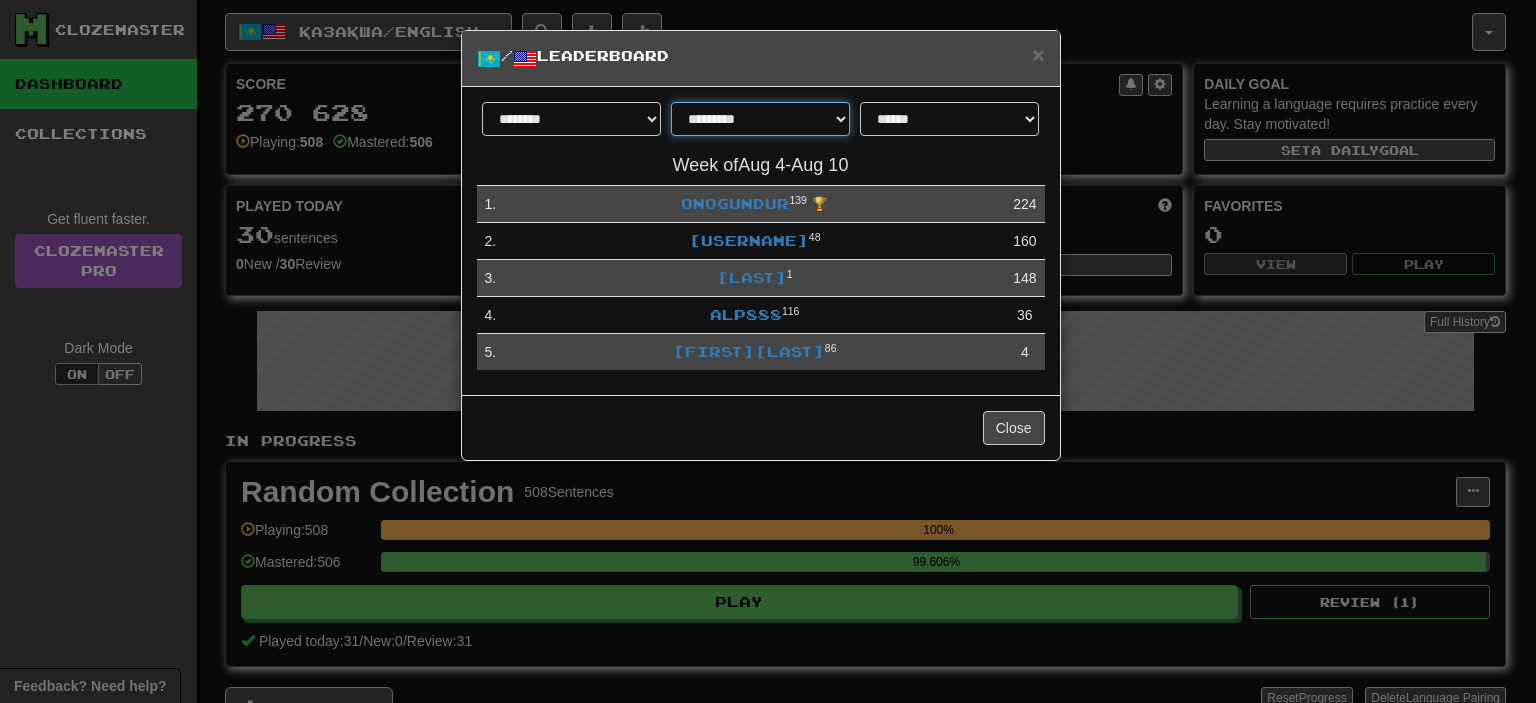 click on "**********" at bounding box center [760, 119] 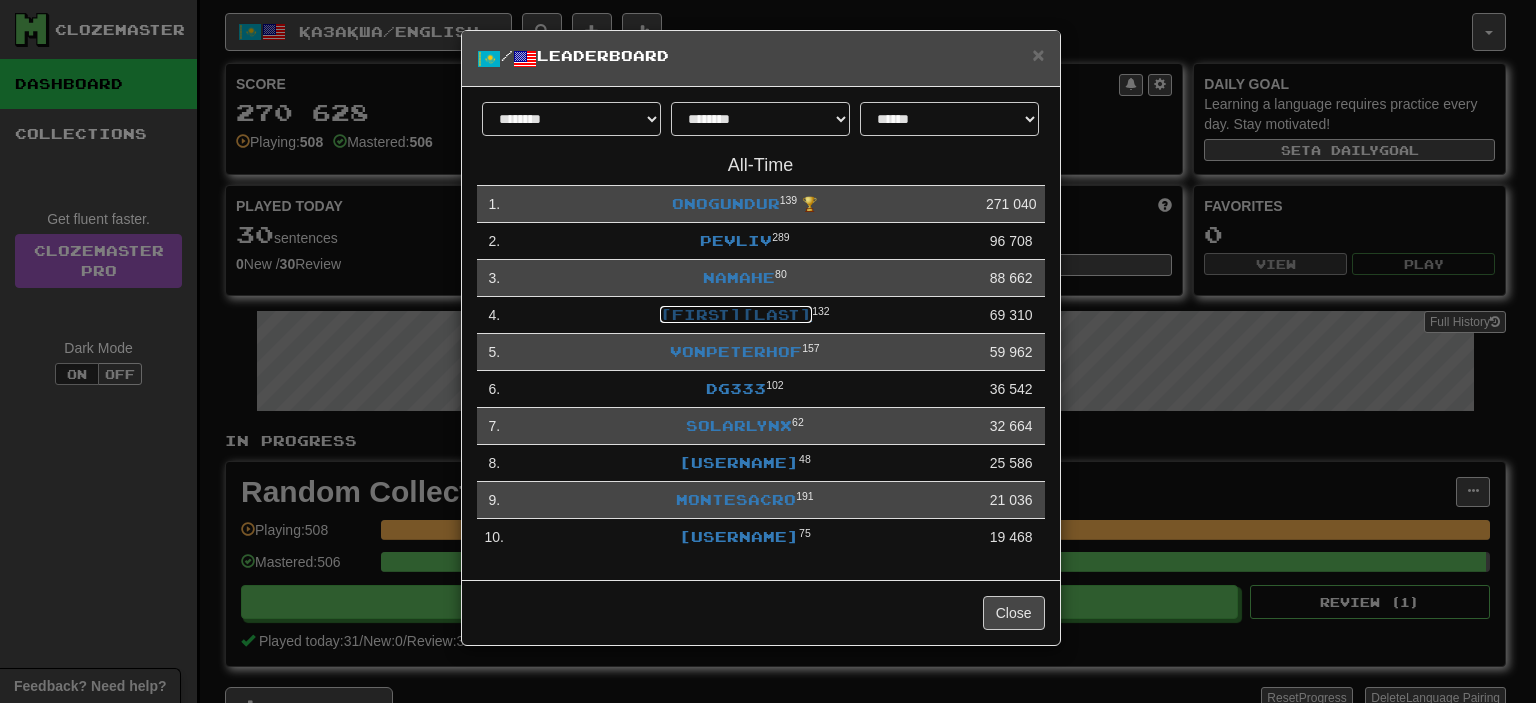 click on "GilBlas" at bounding box center (736, 314) 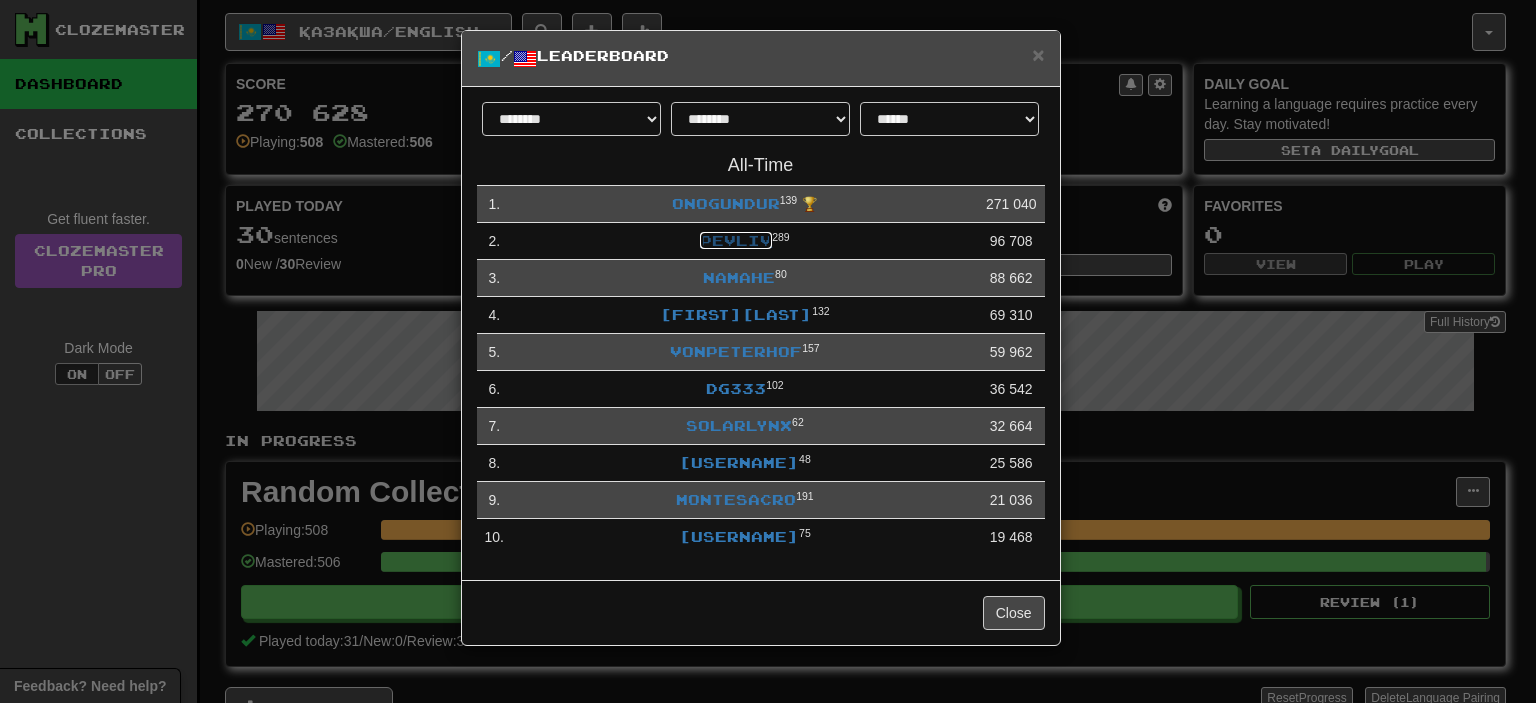 click on "pevliv" at bounding box center [736, 240] 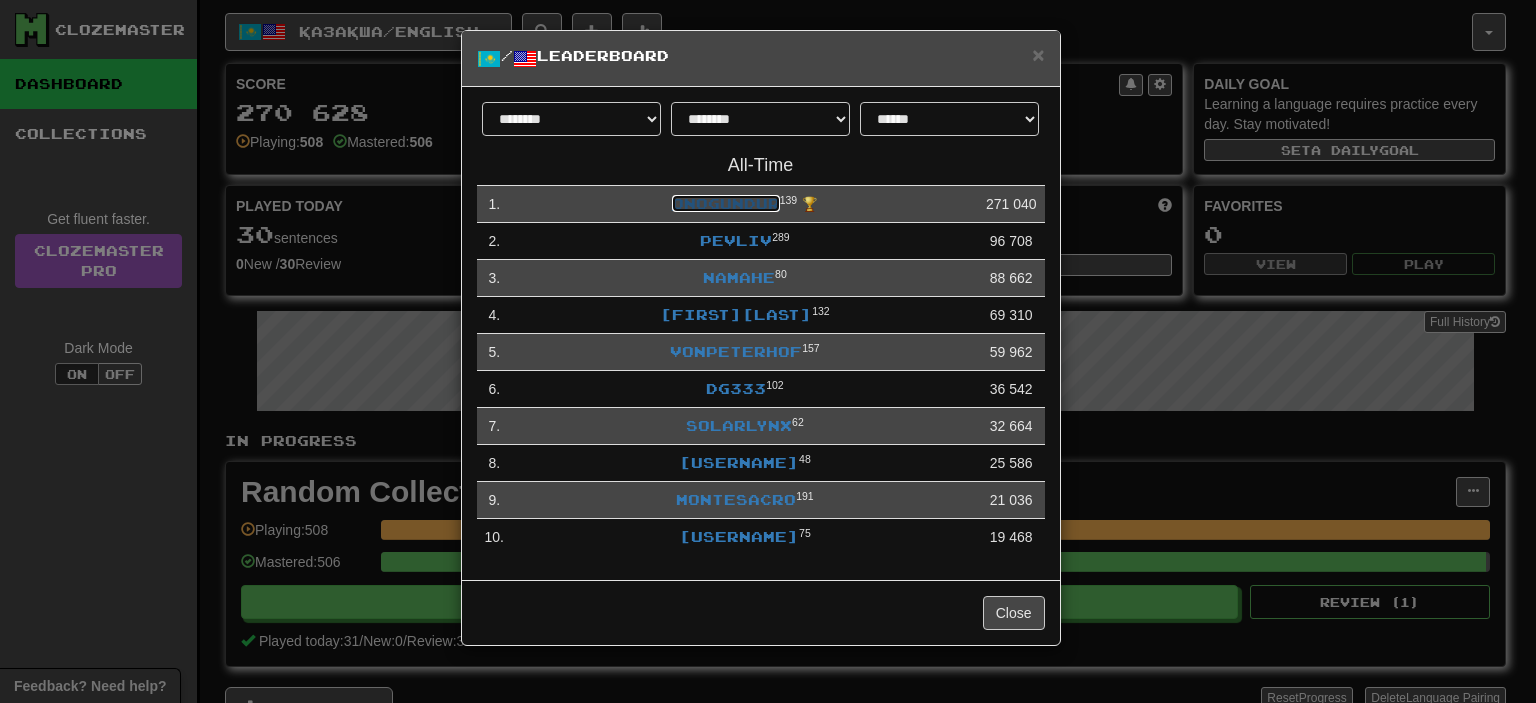 click on "onogundur" at bounding box center [726, 203] 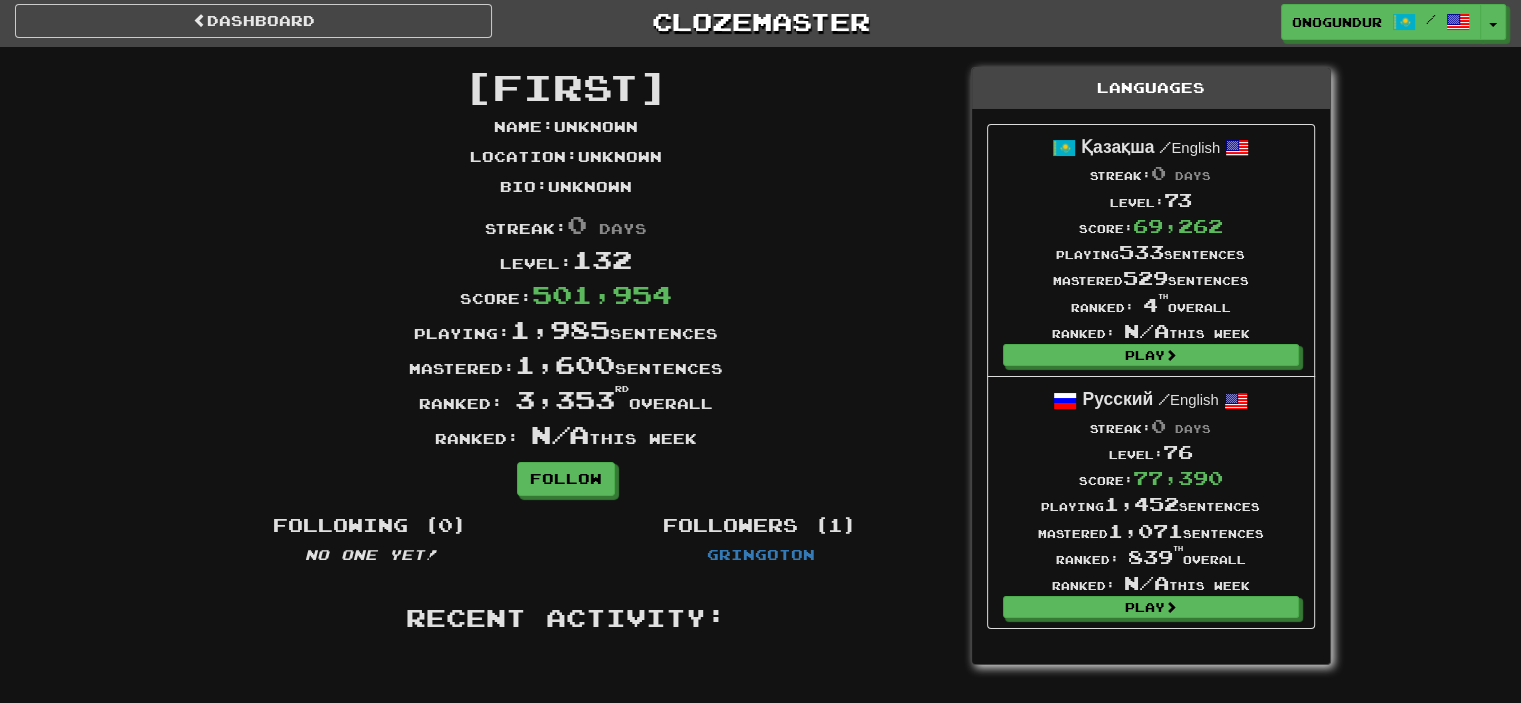 scroll, scrollTop: 0, scrollLeft: 0, axis: both 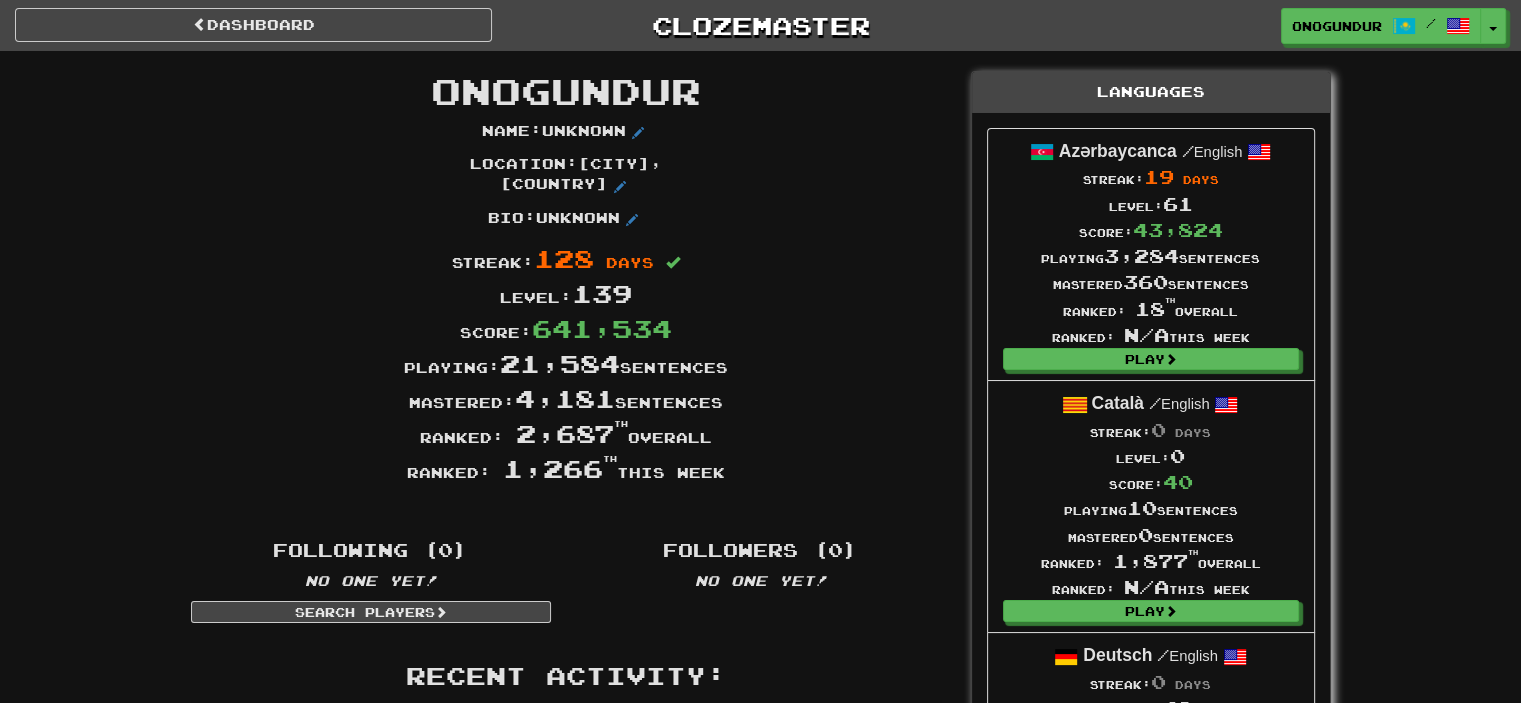click on "Dashboard
Clozemaster
[USERNAME]
/
Toggle Dropdown
Dashboard
Leaderboard
Activity Feed
Notifications
Profile
Discussions
Azərbaycanca
/
English
Streak:
19
Review:
2,945
Points Today: 0
Català
/
English
Streak:
0
Review:
10
Points Today: 0
Deutsch
/
English
Streak:
0
Review:
1,979
Points Today: 0
Español
/
English
Streak:
0
Review:
1,414
Points Today: 0
Esperanto
/
English
Streak:
0
Review:
1,035
Points Today: 0
Français
/
English
Streak:
0
Review:
19
Points Today: 0
Hrvatski
/
English
Streak:
0
Review:
278
Points Today: 0
Íslenska
/
English" at bounding box center (760, 3244) 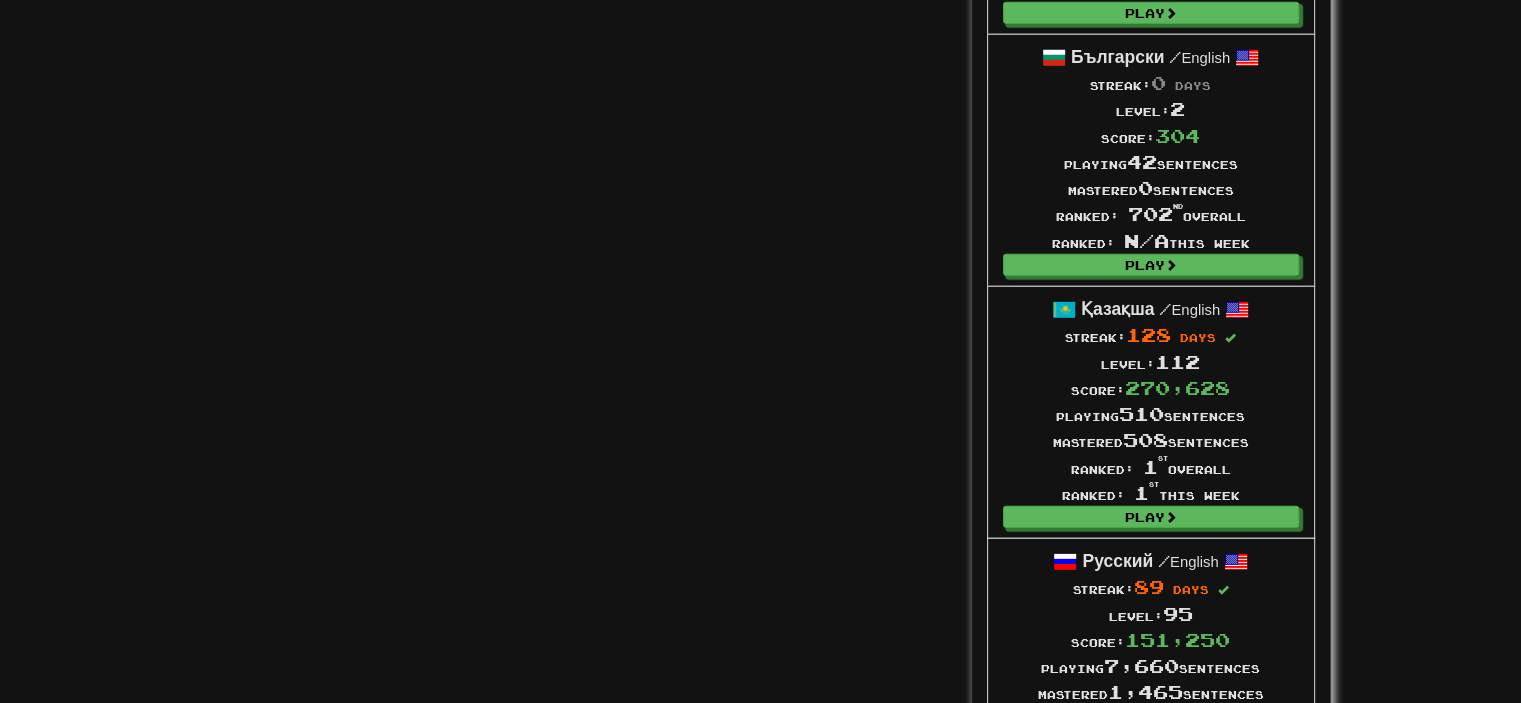 scroll, scrollTop: 5400, scrollLeft: 0, axis: vertical 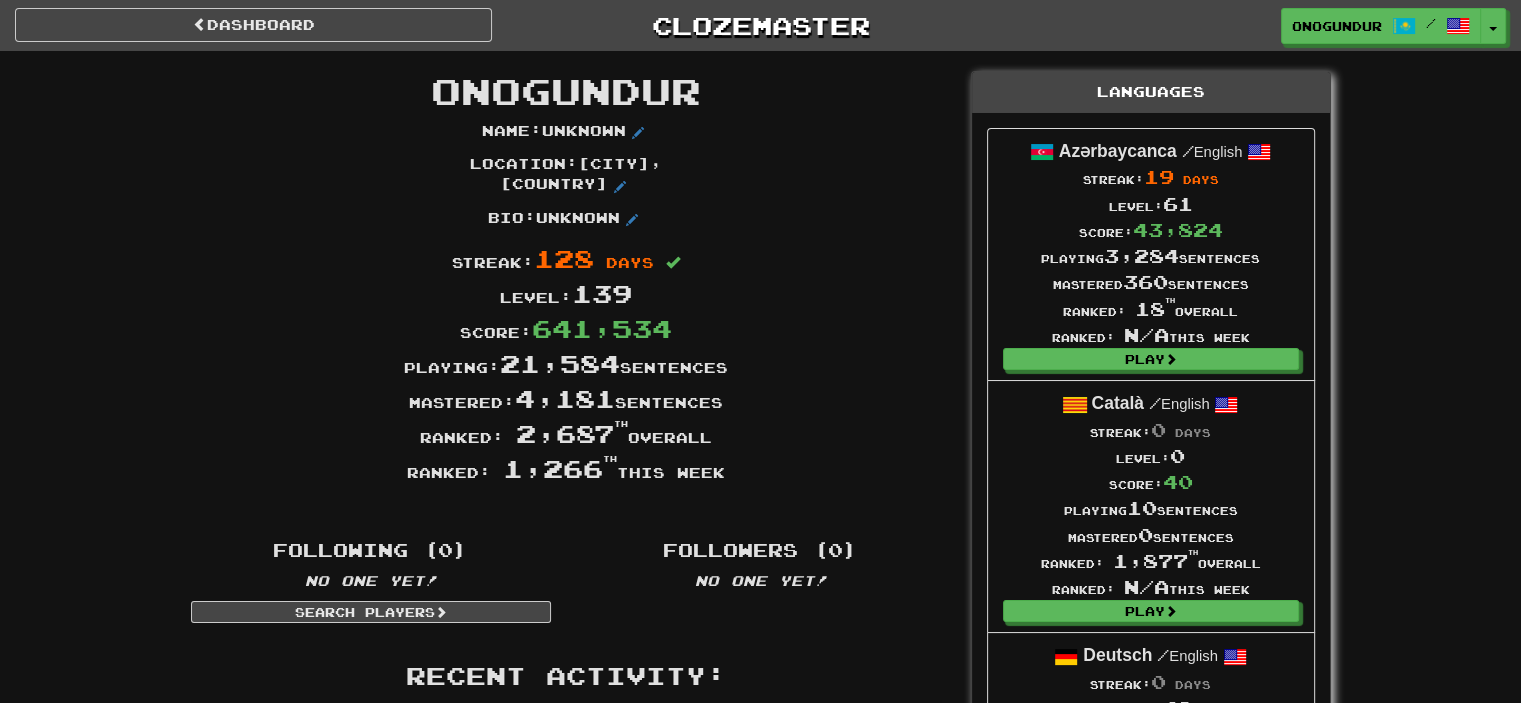 click on "Dashboard
Clozemaster
[USERNAME]
/
Toggle Dropdown
Dashboard
Leaderboard
Activity Feed
Notifications
Profile
Discussions
Azərbaycanca
/
English
Streak:
19
Review:
2,945
Points Today: 0
Català
/
English
Streak:
0
Review:
10
Points Today: 0
Deutsch
/
English
Streak:
0
Review:
1,979
Points Today: 0
Español
/
English
Streak:
0
Review:
1,414
Points Today: 0
Esperanto
/
English
Streak:
0
Review:
1,035
Points Today: 0
Français
/
English
Streak:
0
Review:
19
Points Today: 0
Hrvatski
/
English
Streak:
0
Review:
278
Points Today: 0
Íslenska
/
English" at bounding box center [760, 22] 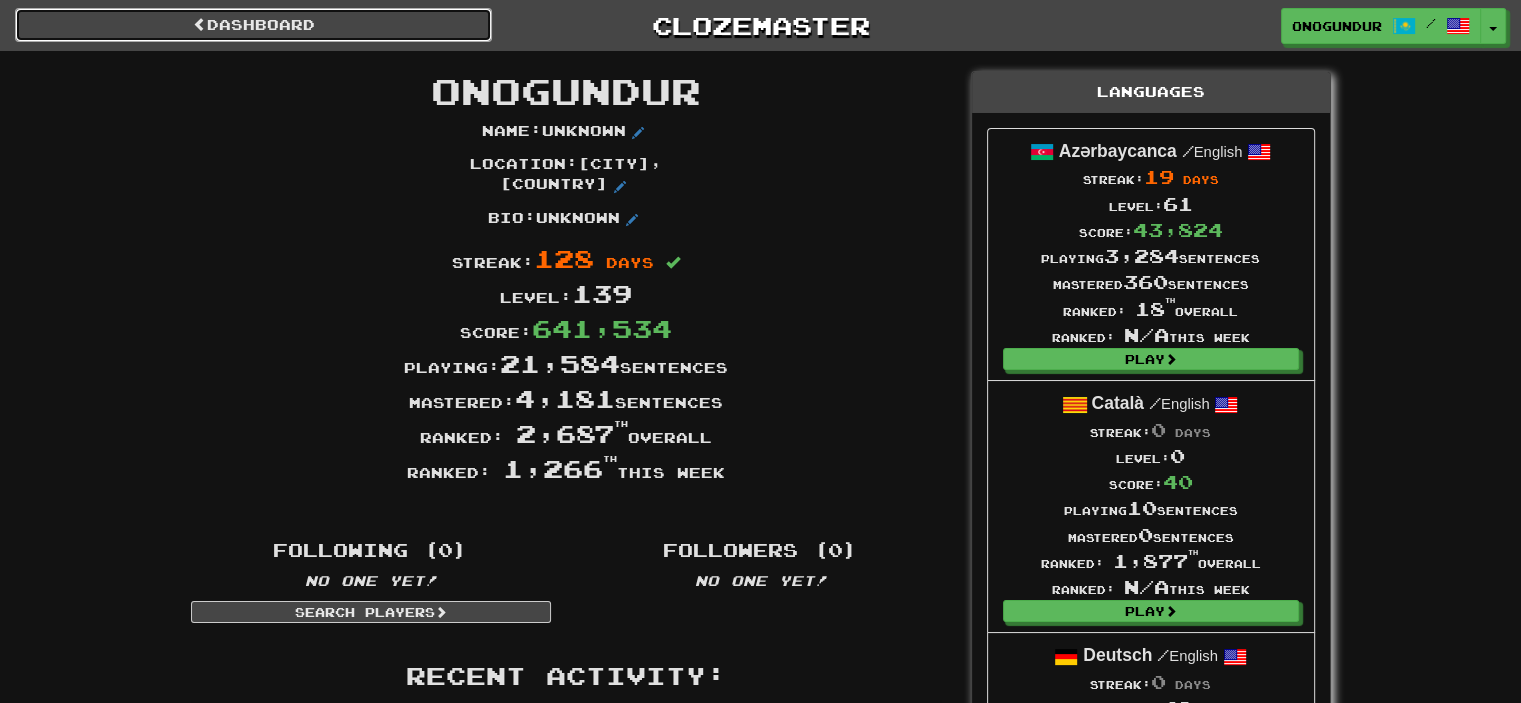 click on "Dashboard" at bounding box center [253, 25] 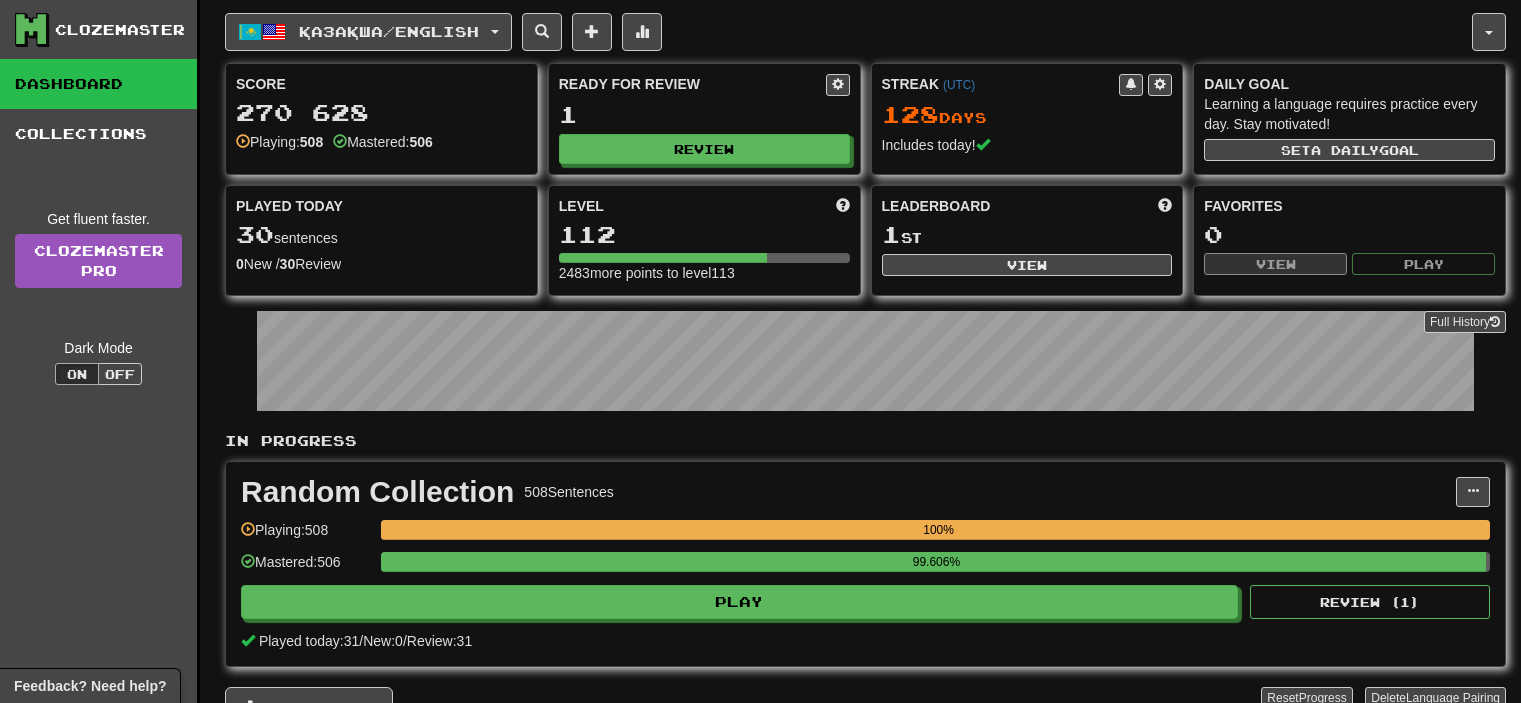 scroll, scrollTop: 0, scrollLeft: 0, axis: both 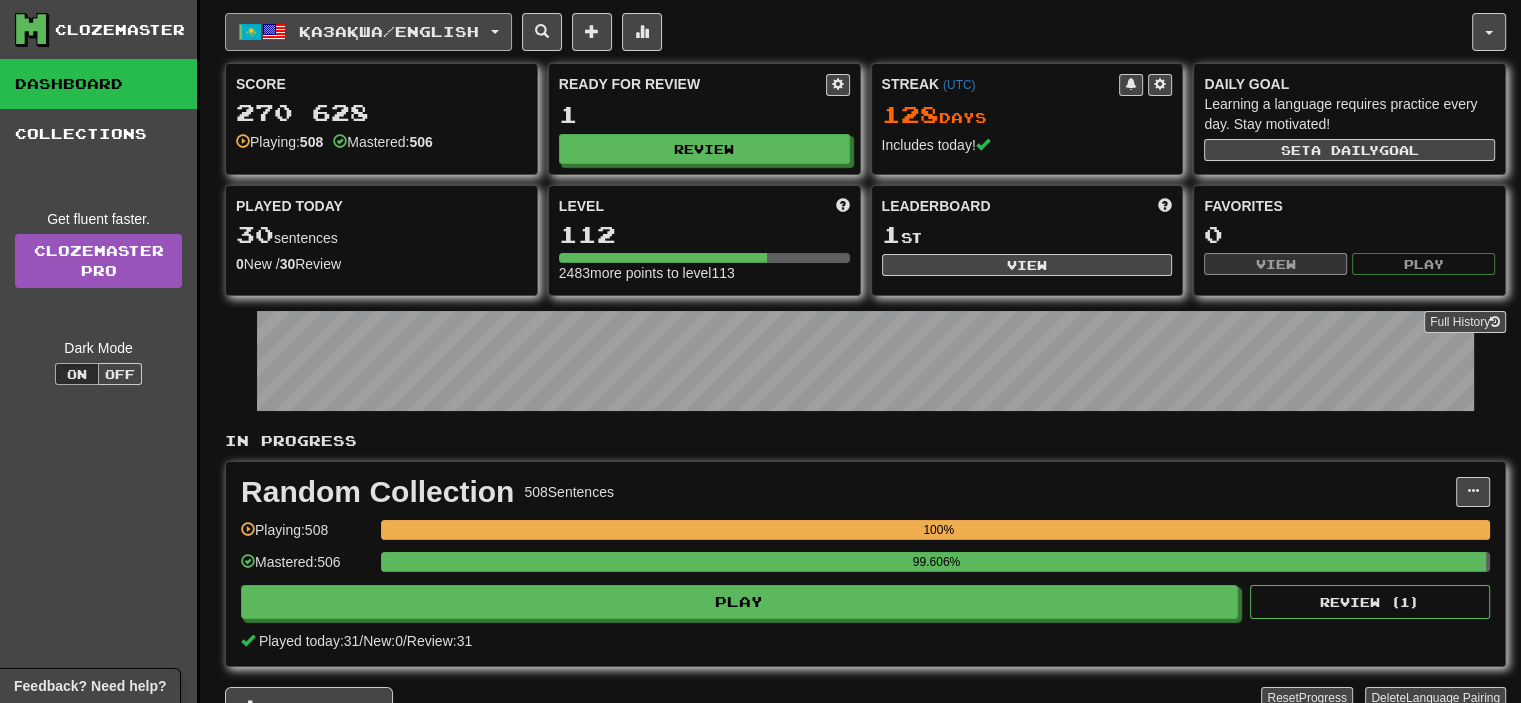 click on "Қазақша  /  English" 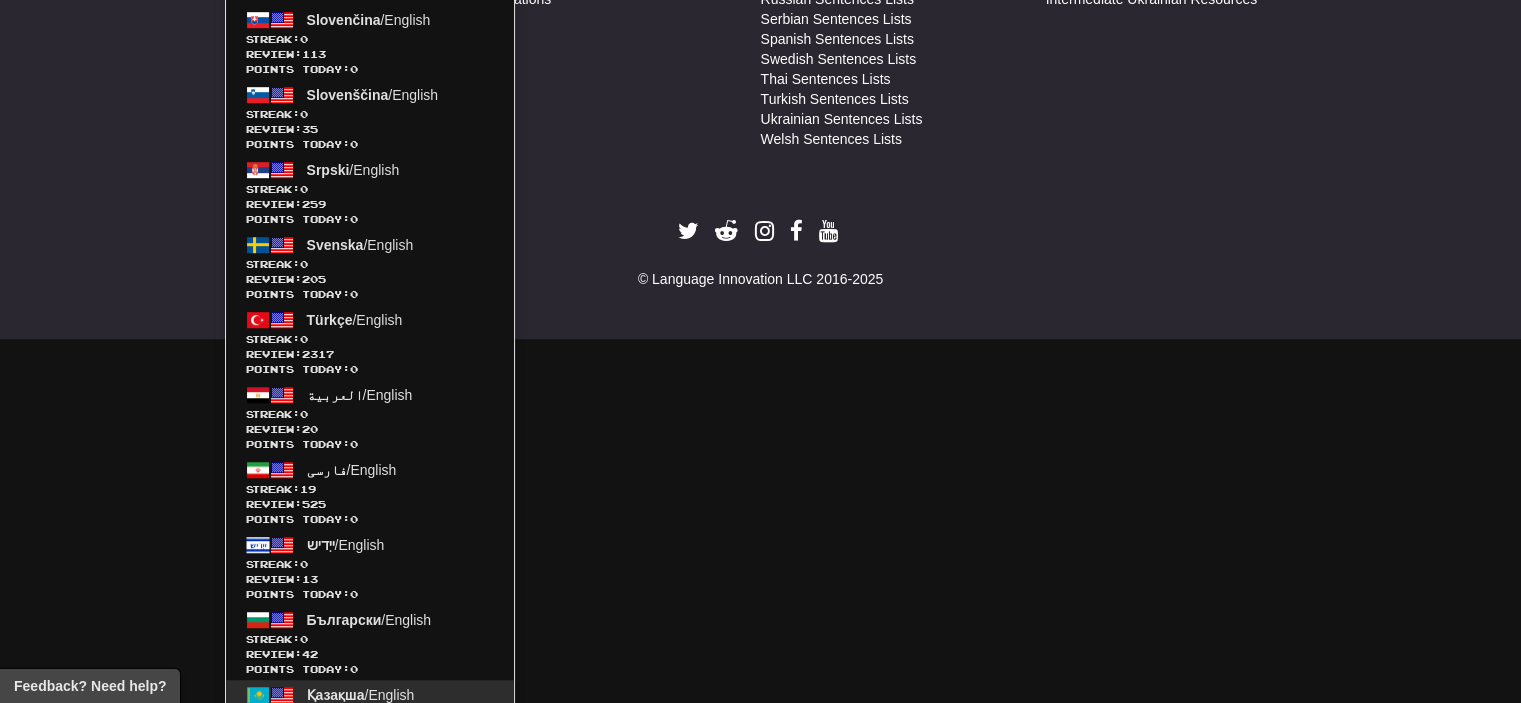 scroll, scrollTop: 1283, scrollLeft: 0, axis: vertical 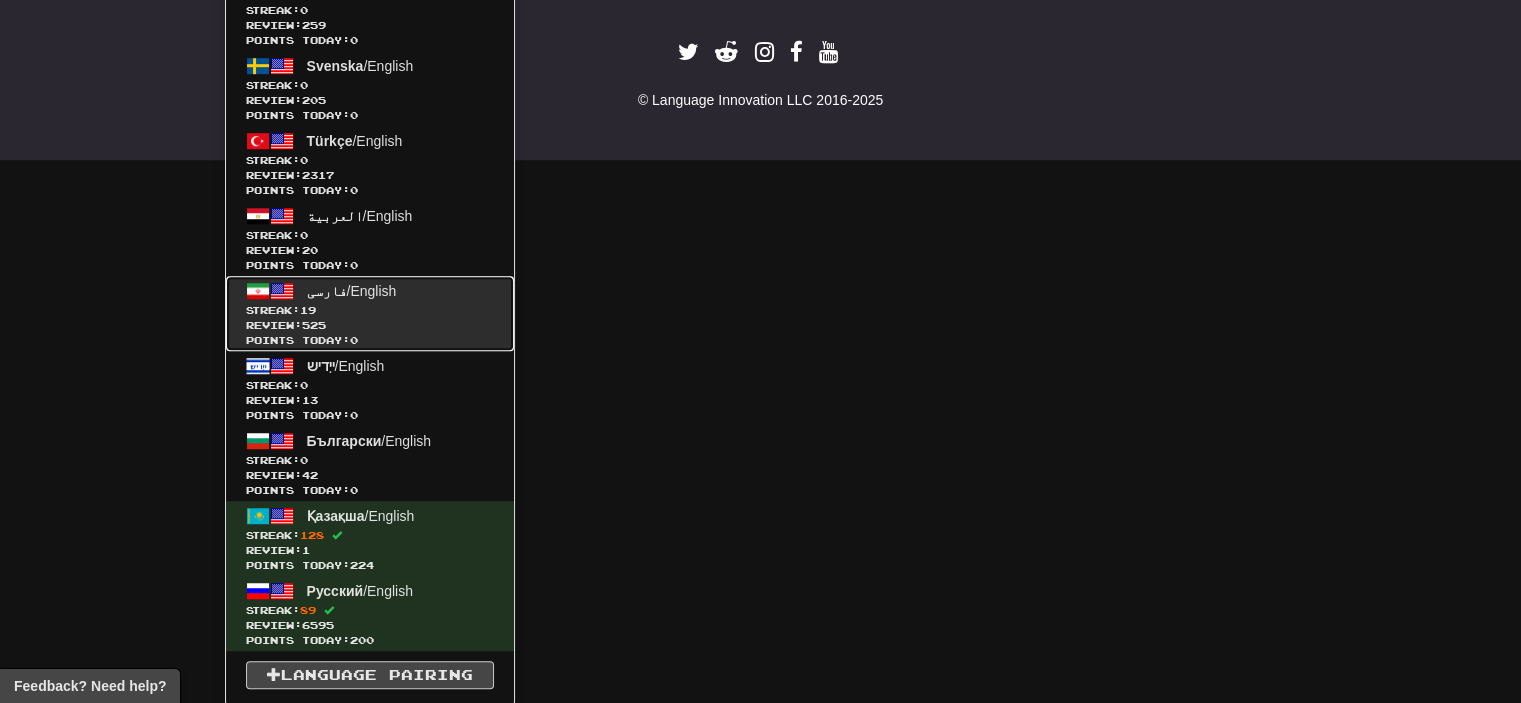 click on "Streak:  19" 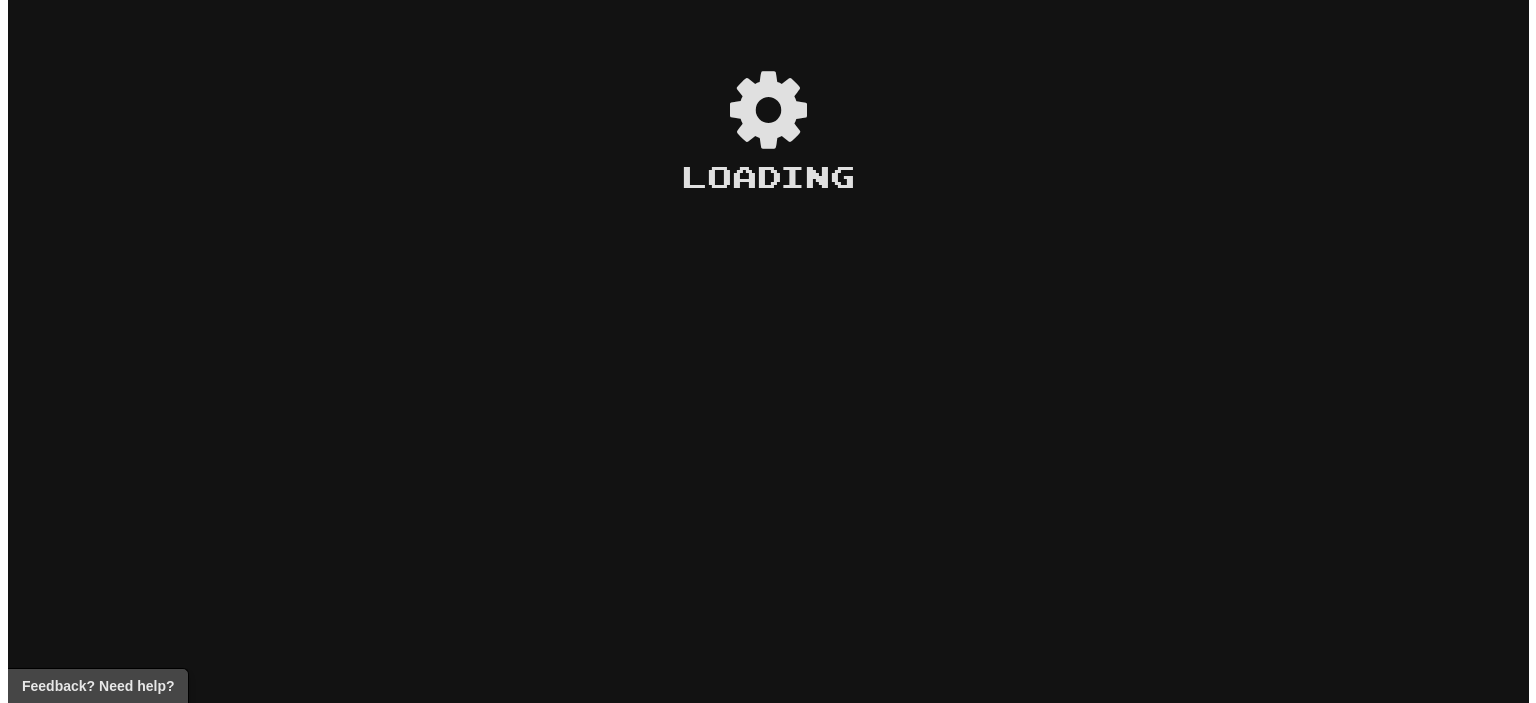 scroll, scrollTop: 0, scrollLeft: 0, axis: both 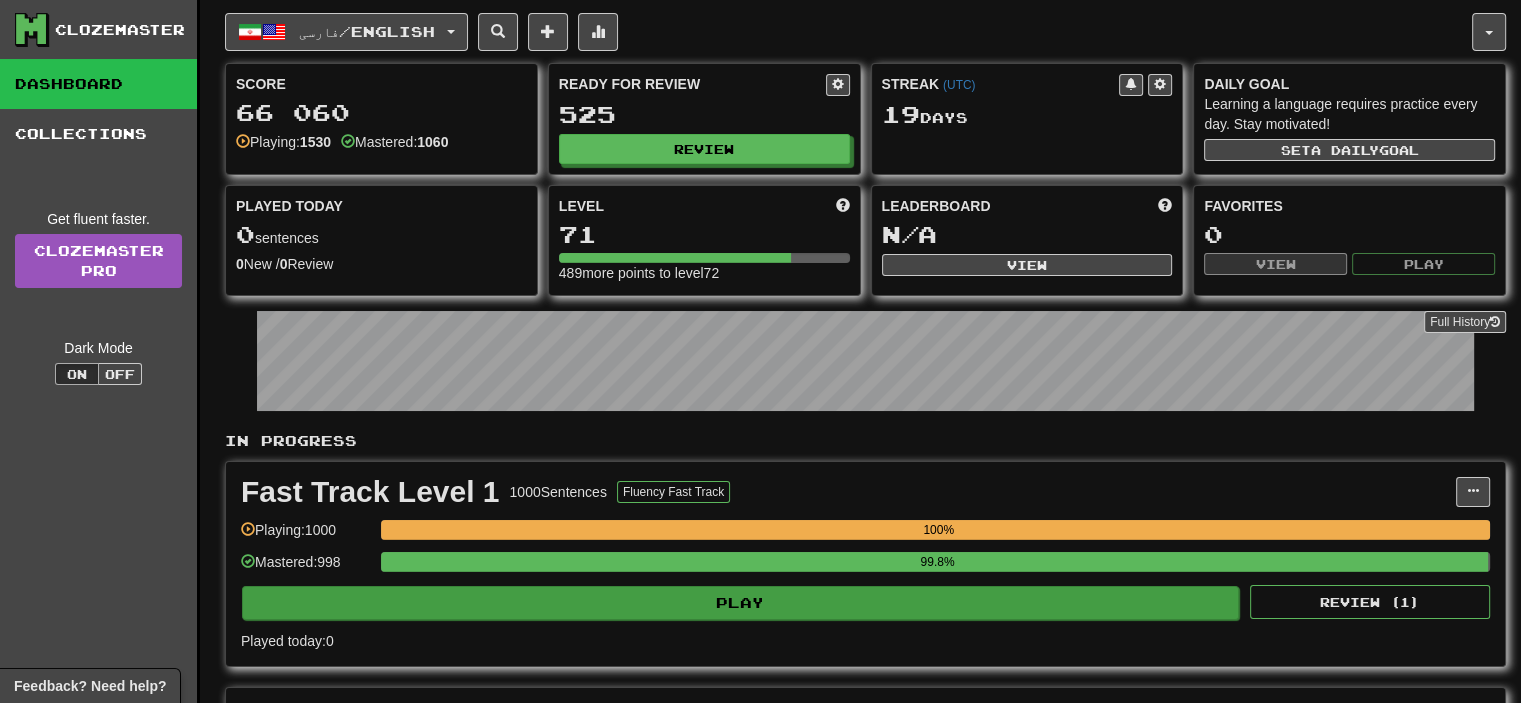 drag, startPoint x: 698, startPoint y: 568, endPoint x: 710, endPoint y: 600, distance: 34.176014 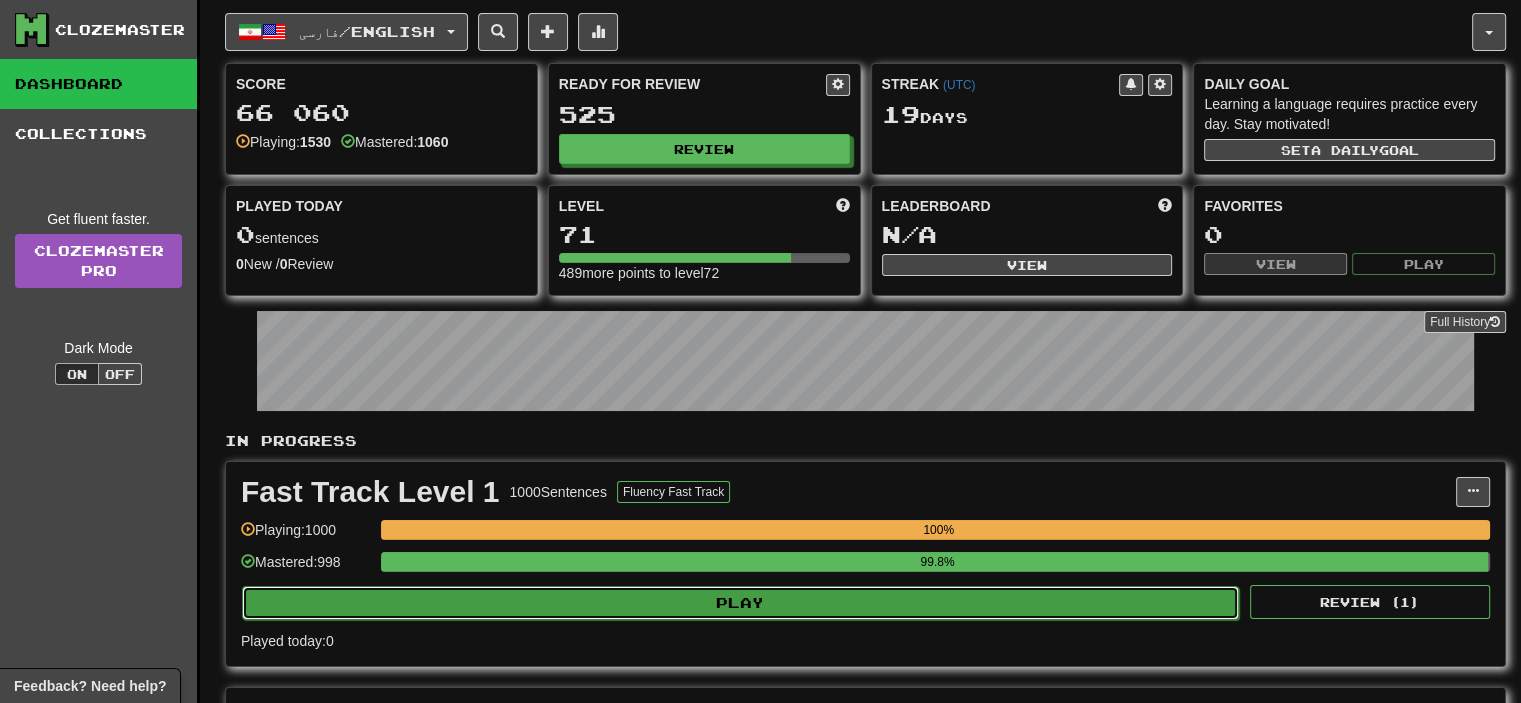 click on "Play" 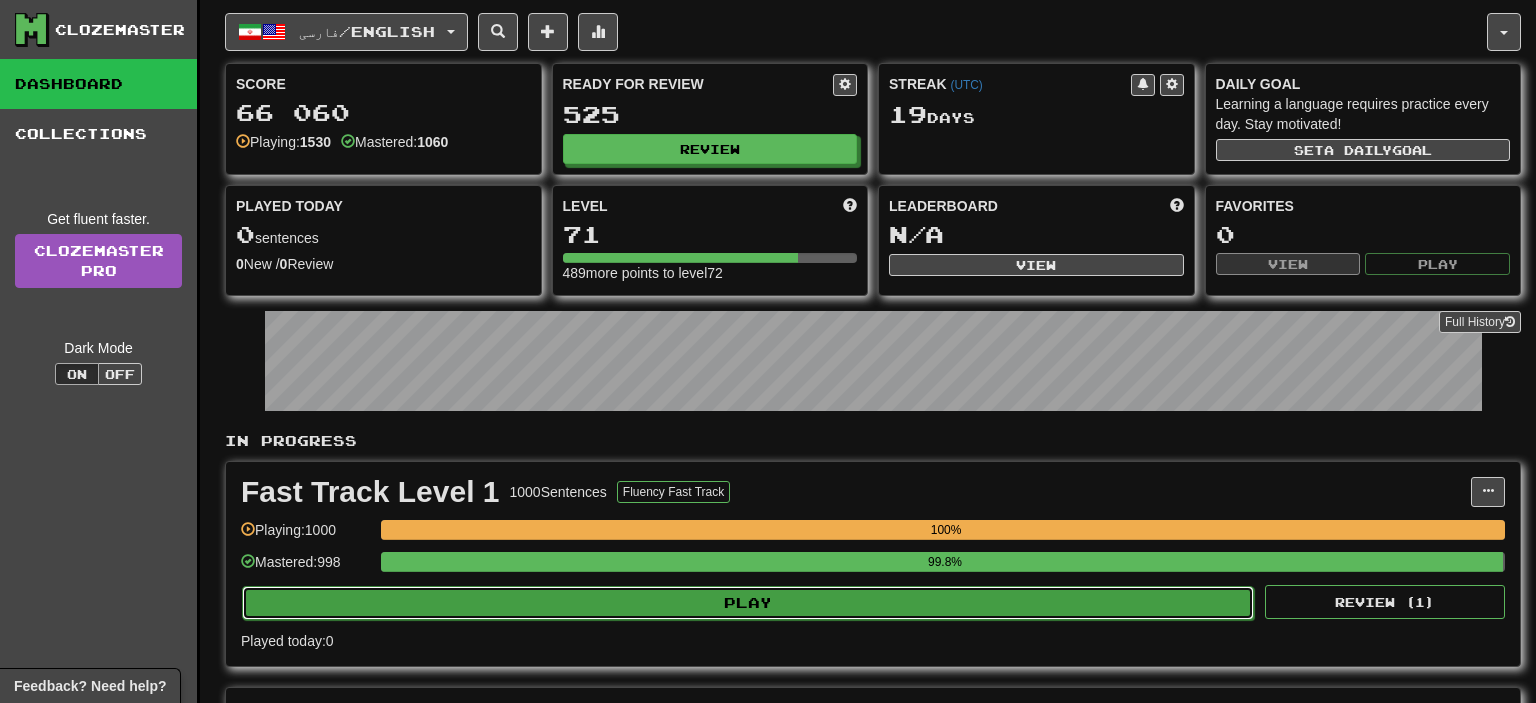 select on "**" 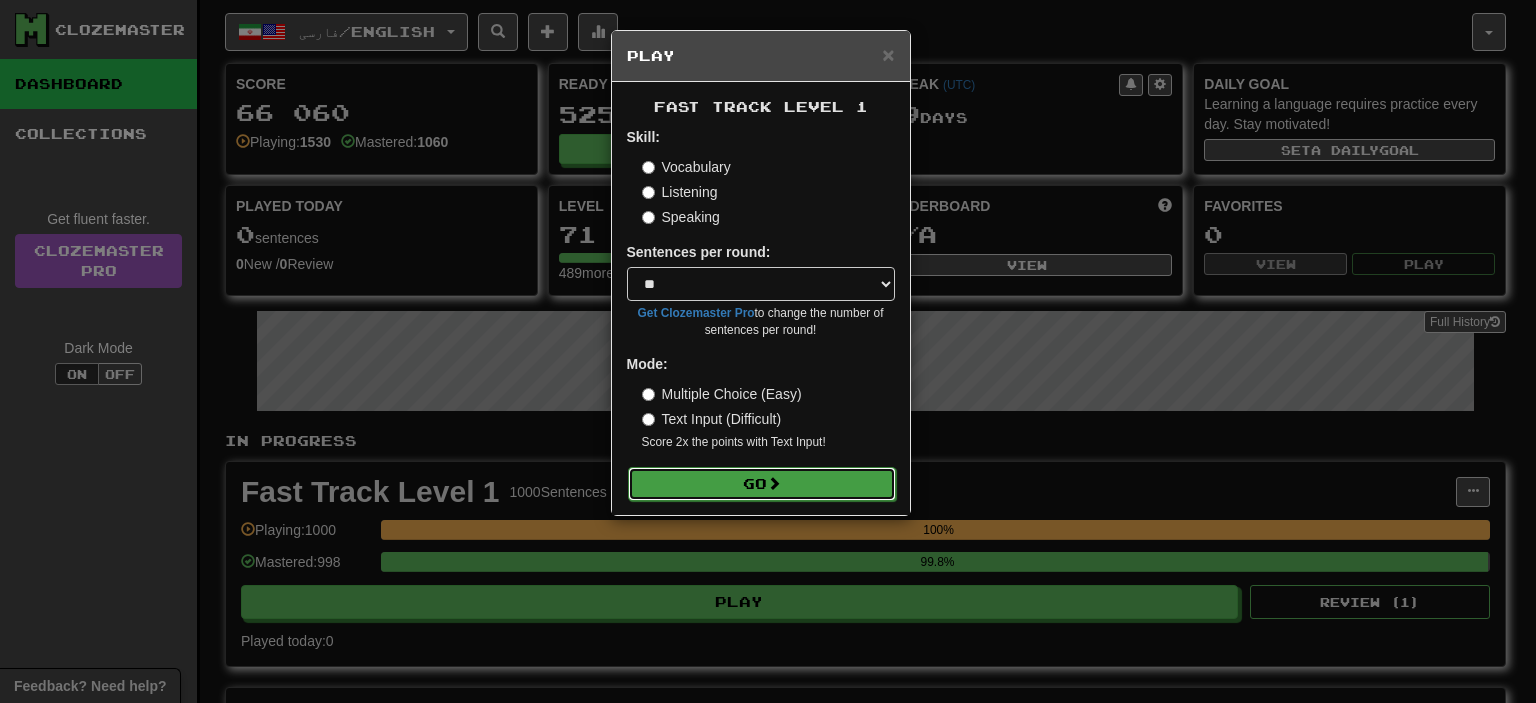 click on "Go" at bounding box center [762, 484] 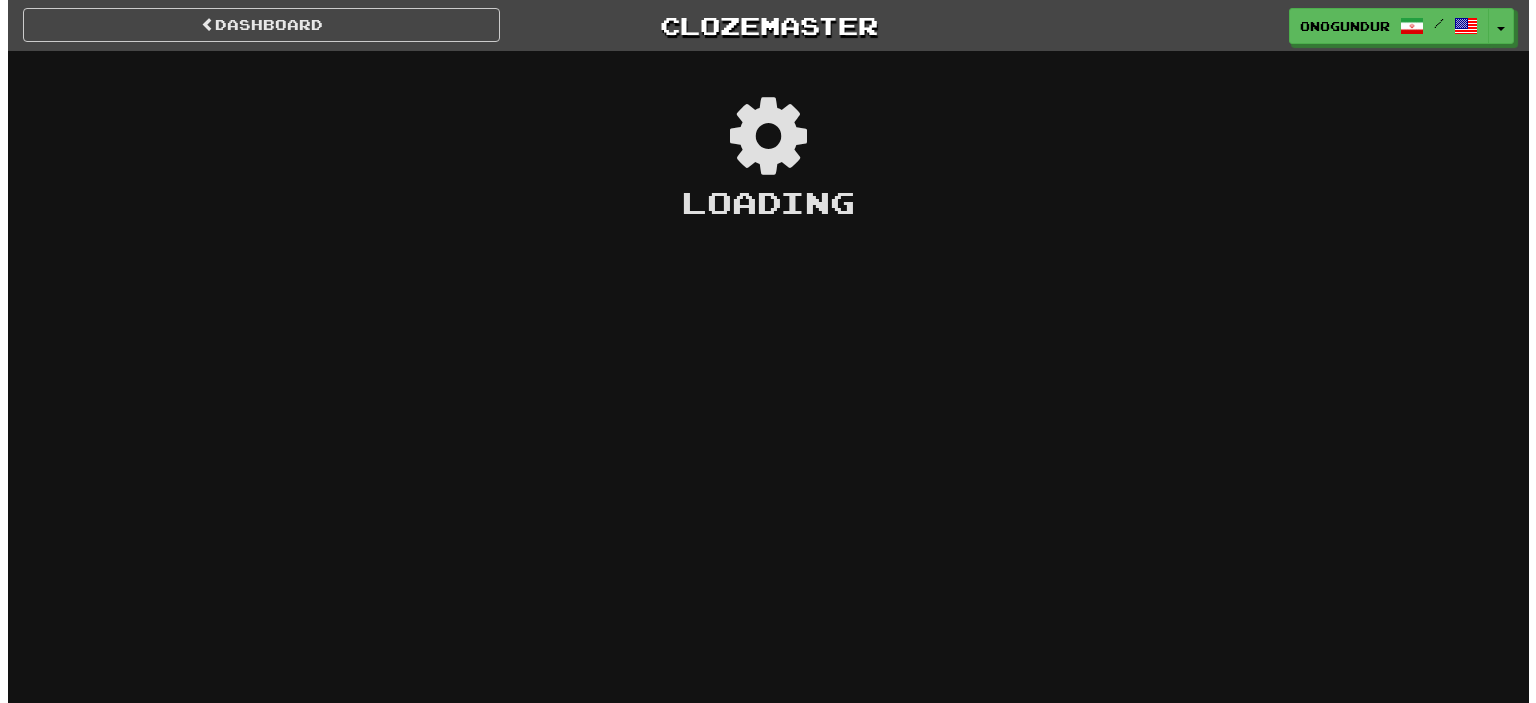 scroll, scrollTop: 0, scrollLeft: 0, axis: both 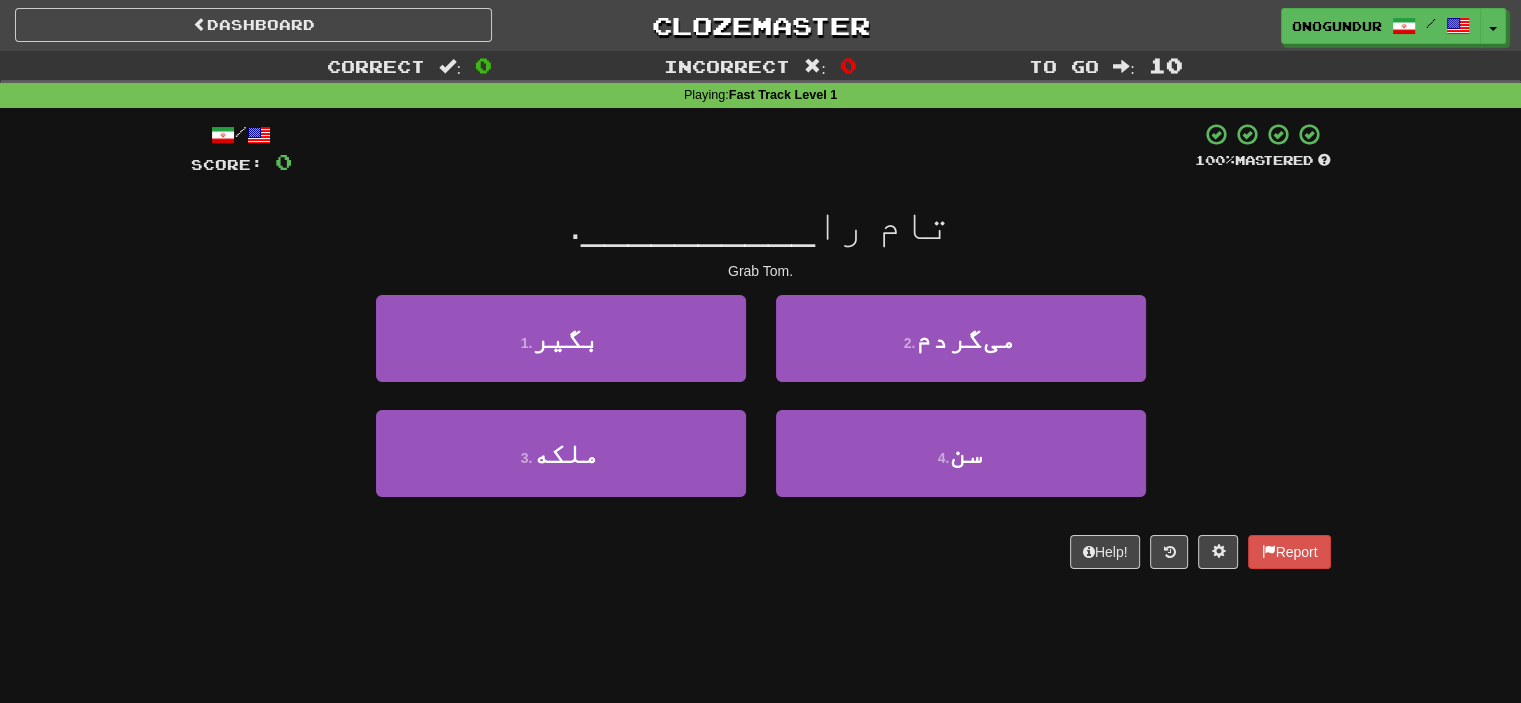 click on "Help!  Report" at bounding box center [761, 552] 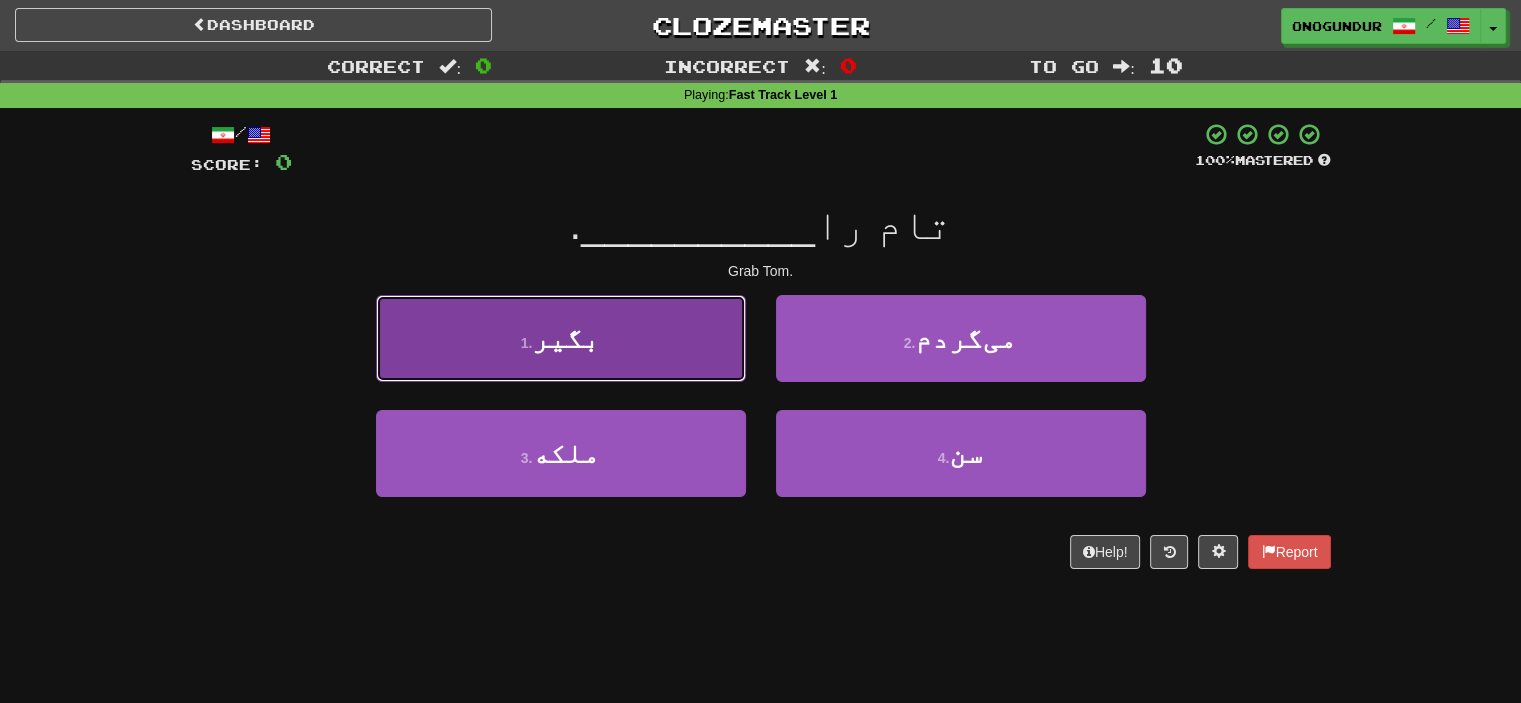 click on "1 .  بگیر" at bounding box center [561, 338] 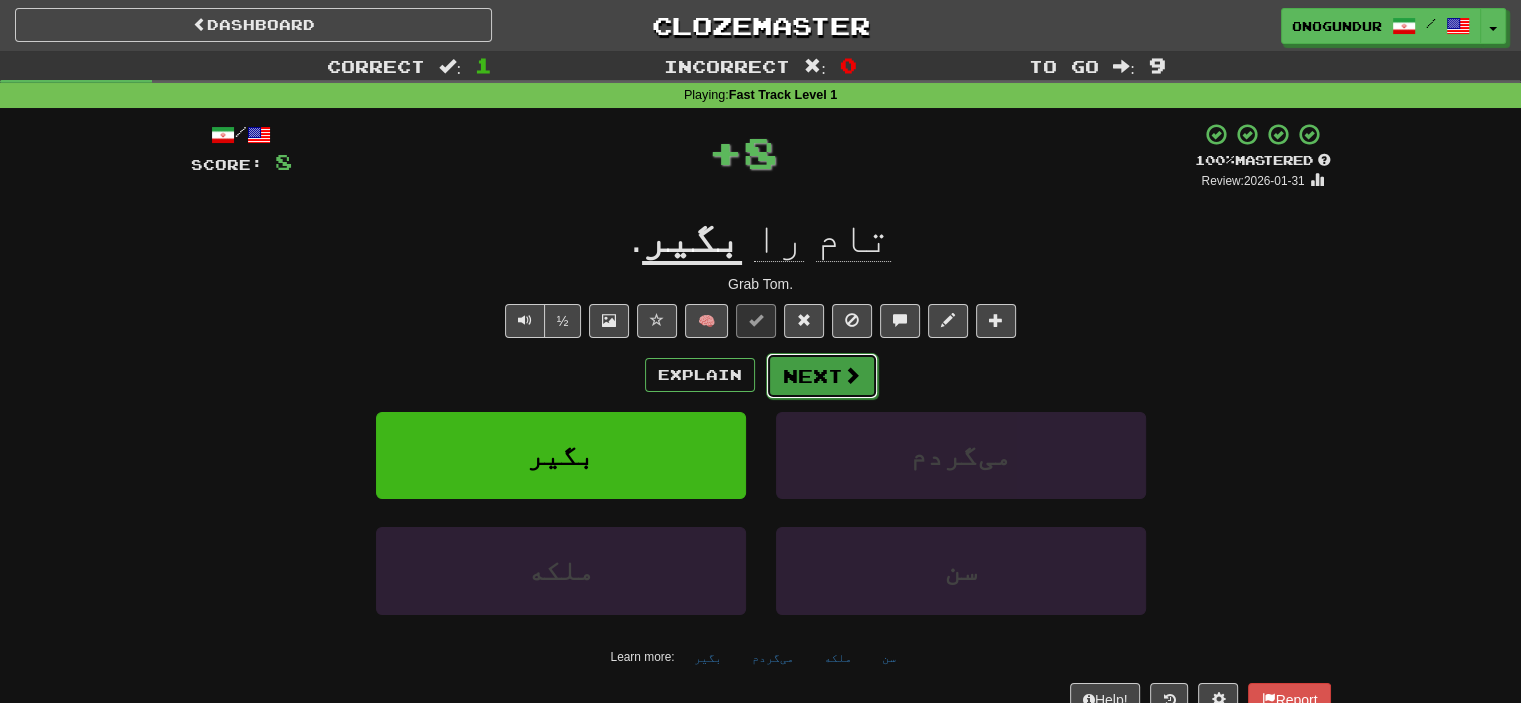click on "Next" at bounding box center [822, 376] 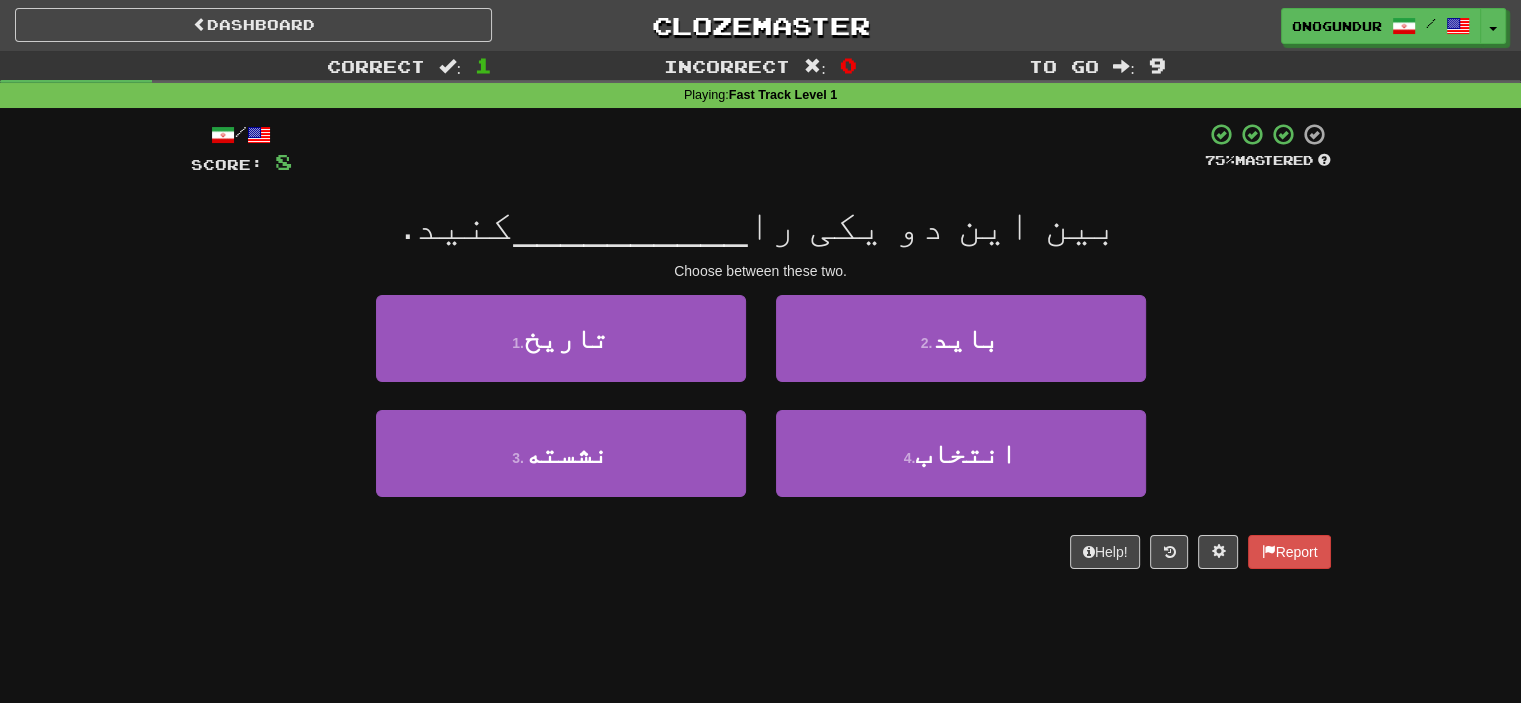 click on "/  Score:   8 75 %  Mastered بین این دو یکی را  __________  کنید. Choose between these two. 1 .  تاریخ 2 .  باید 3 .  نشسته 4 .  انتخاب  Help!  Report" at bounding box center [761, 352] 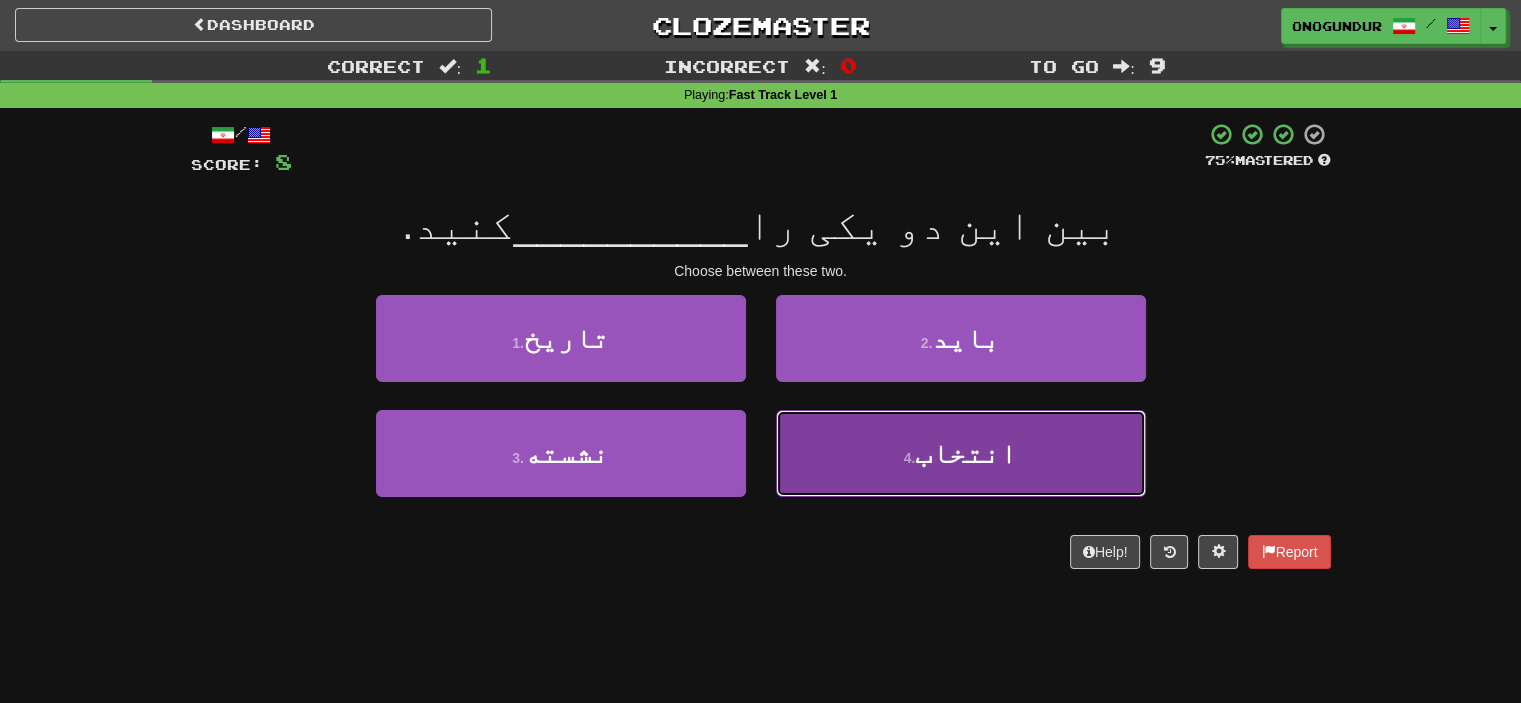 click on "4 ." at bounding box center (910, 458) 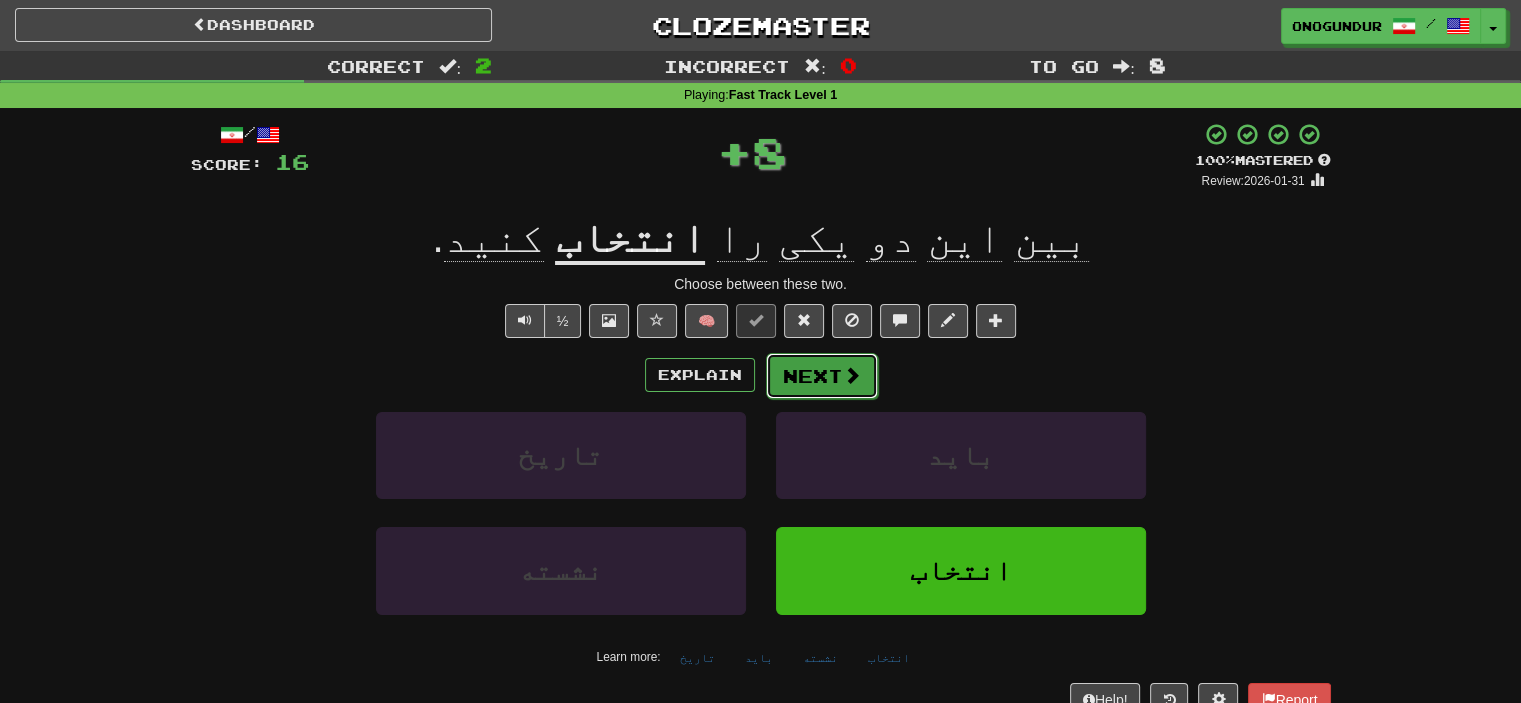 click on "Next" at bounding box center [822, 376] 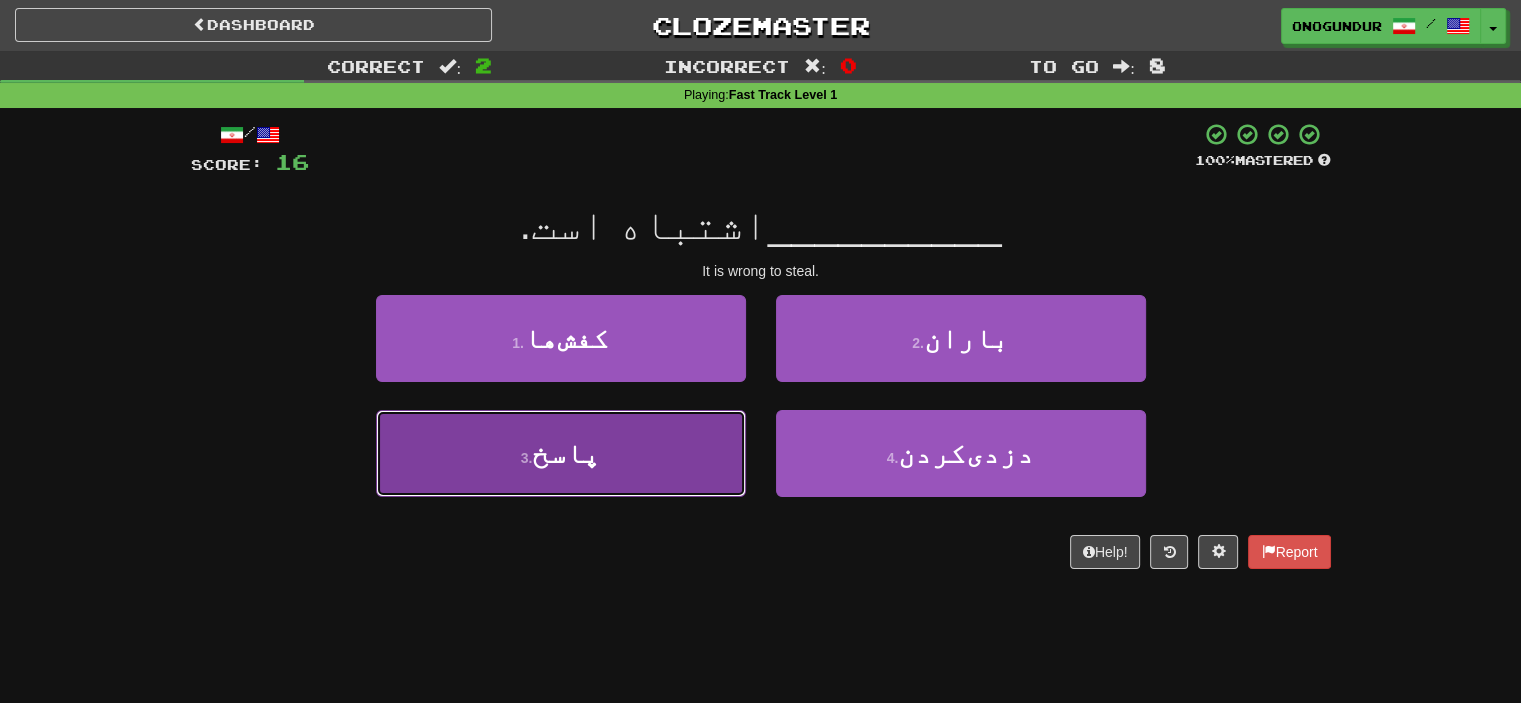 click on "3 .  پاسخ" at bounding box center (561, 453) 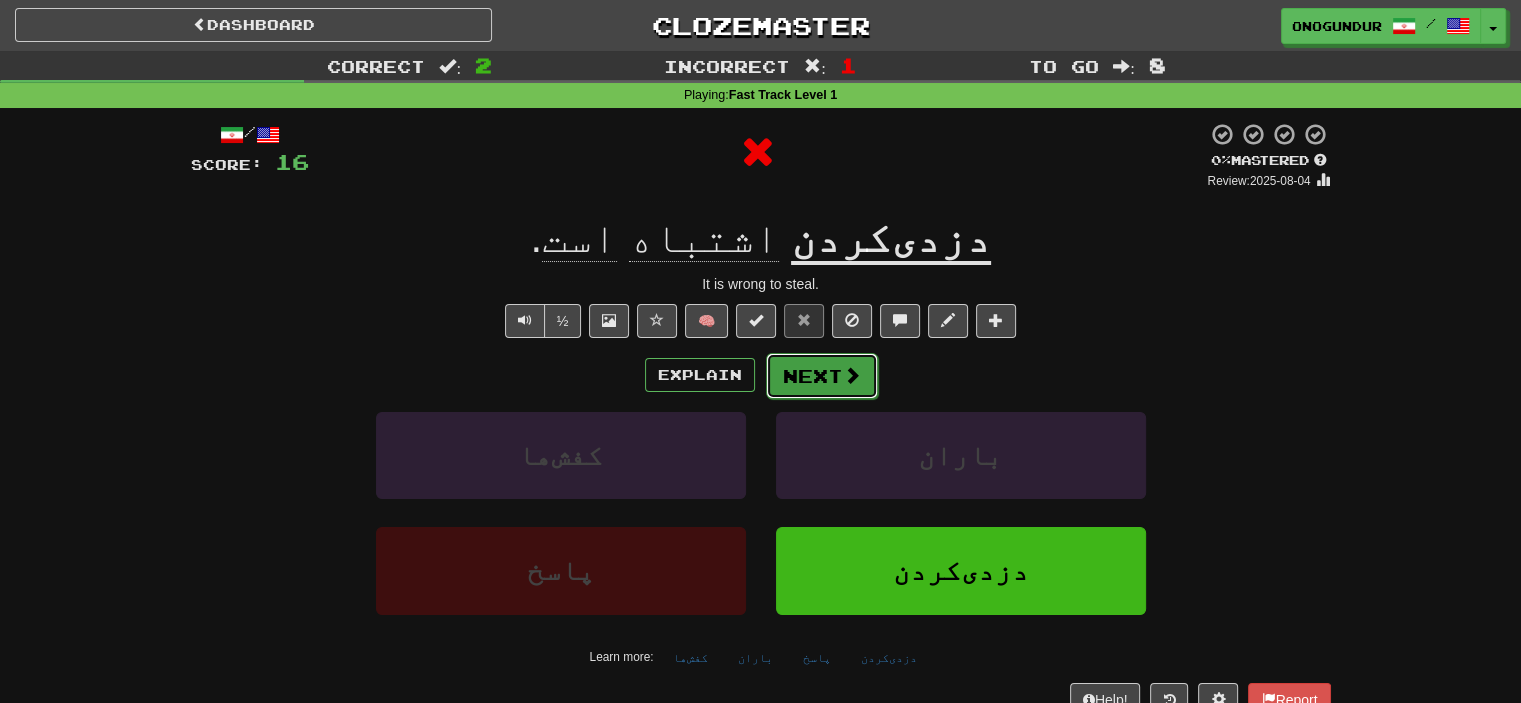 click on "Next" at bounding box center [822, 376] 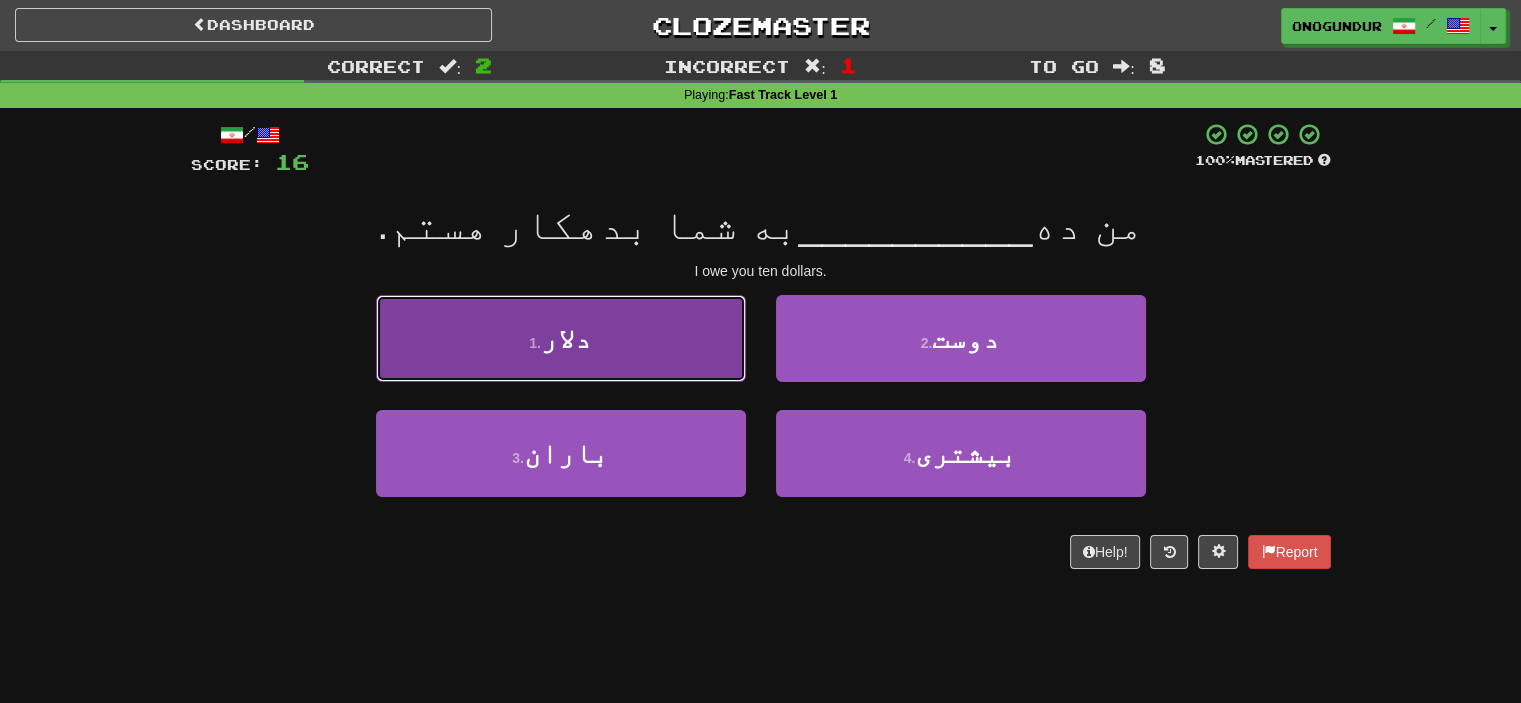 click on "1 .  دلار" at bounding box center [561, 338] 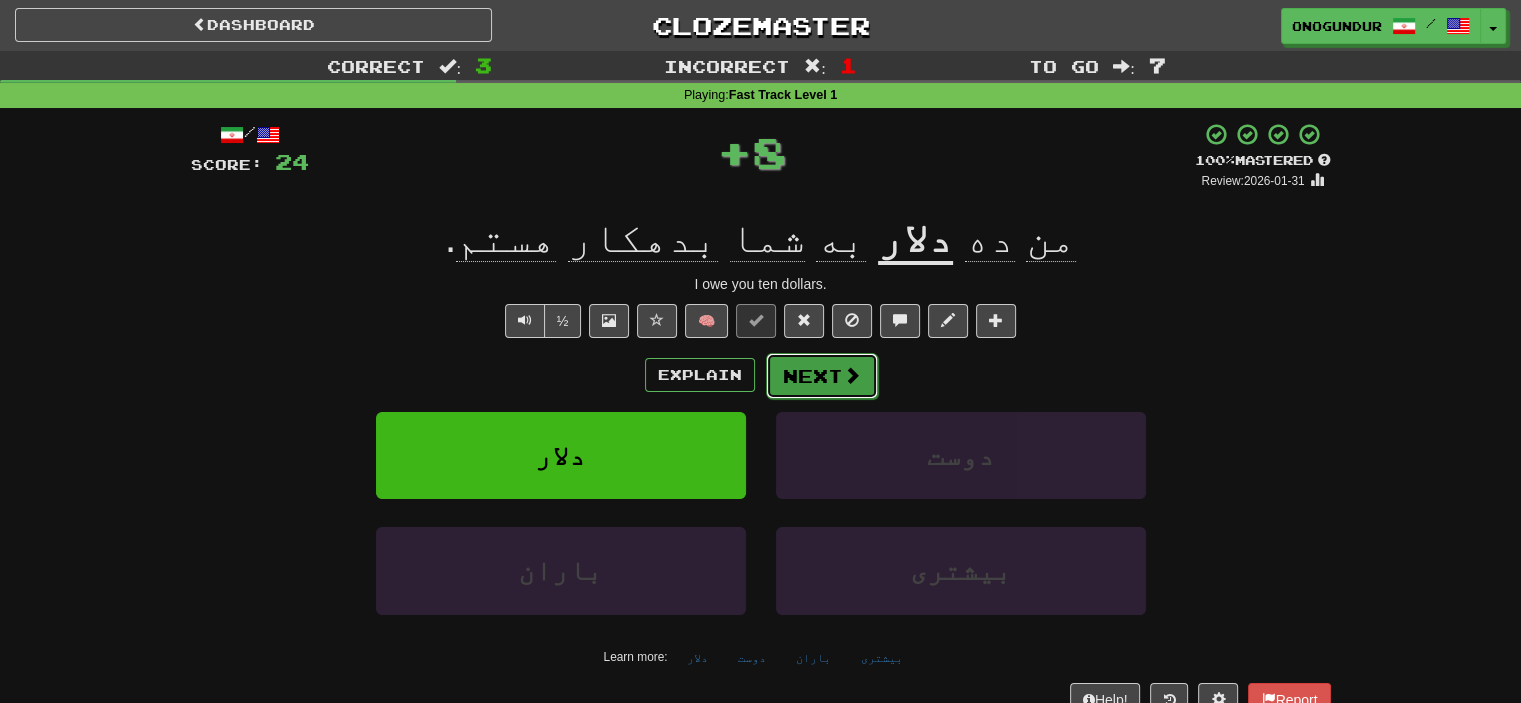 click on "Next" at bounding box center (822, 376) 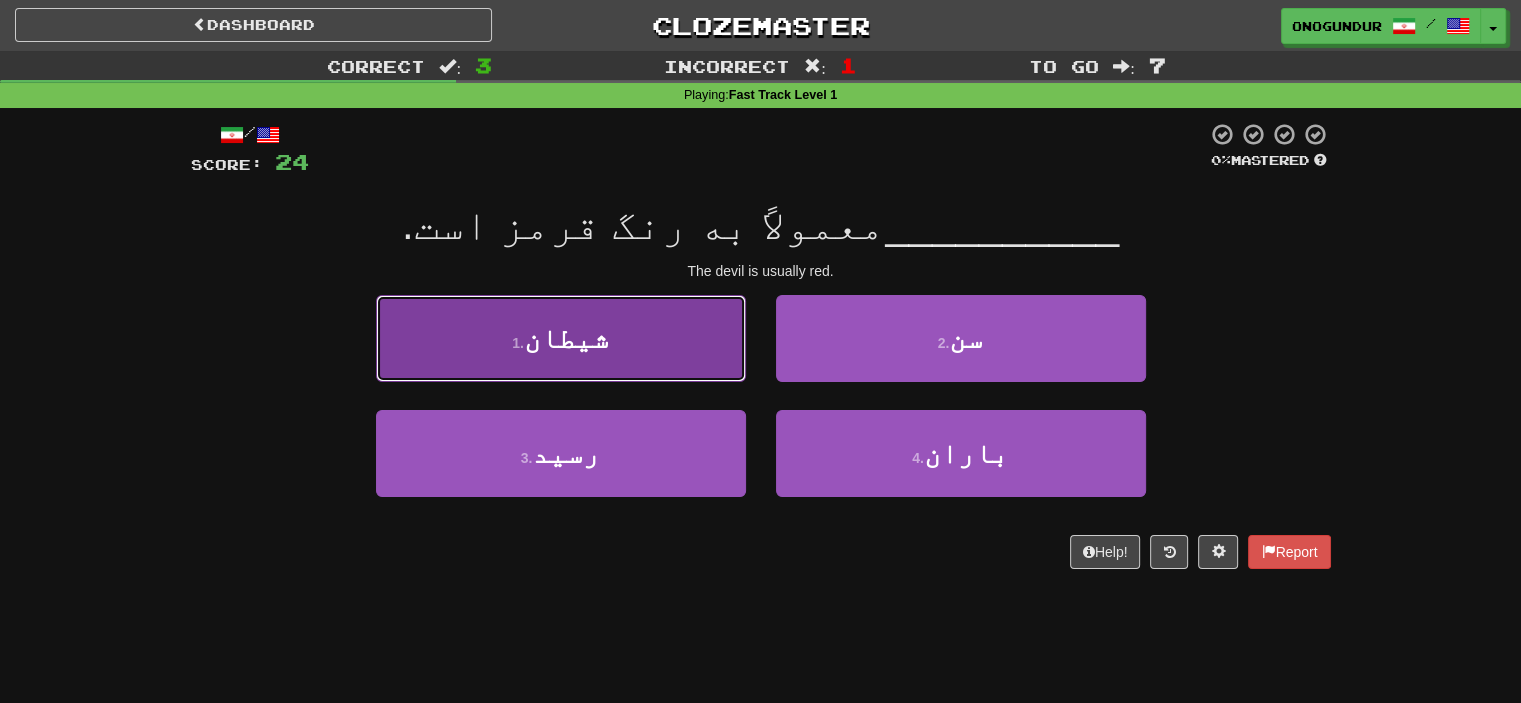 click on "1 .  شیطان" at bounding box center [561, 338] 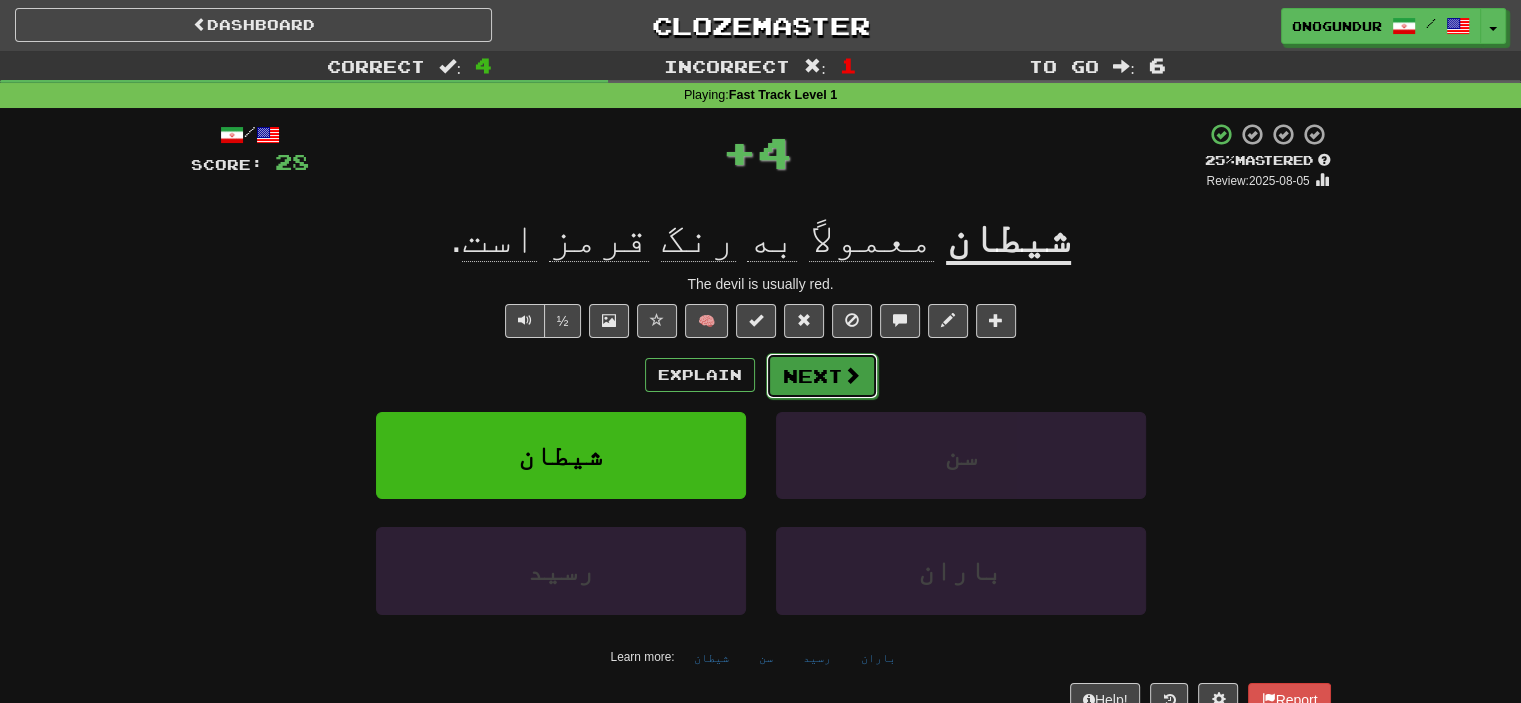 click on "Next" at bounding box center (822, 376) 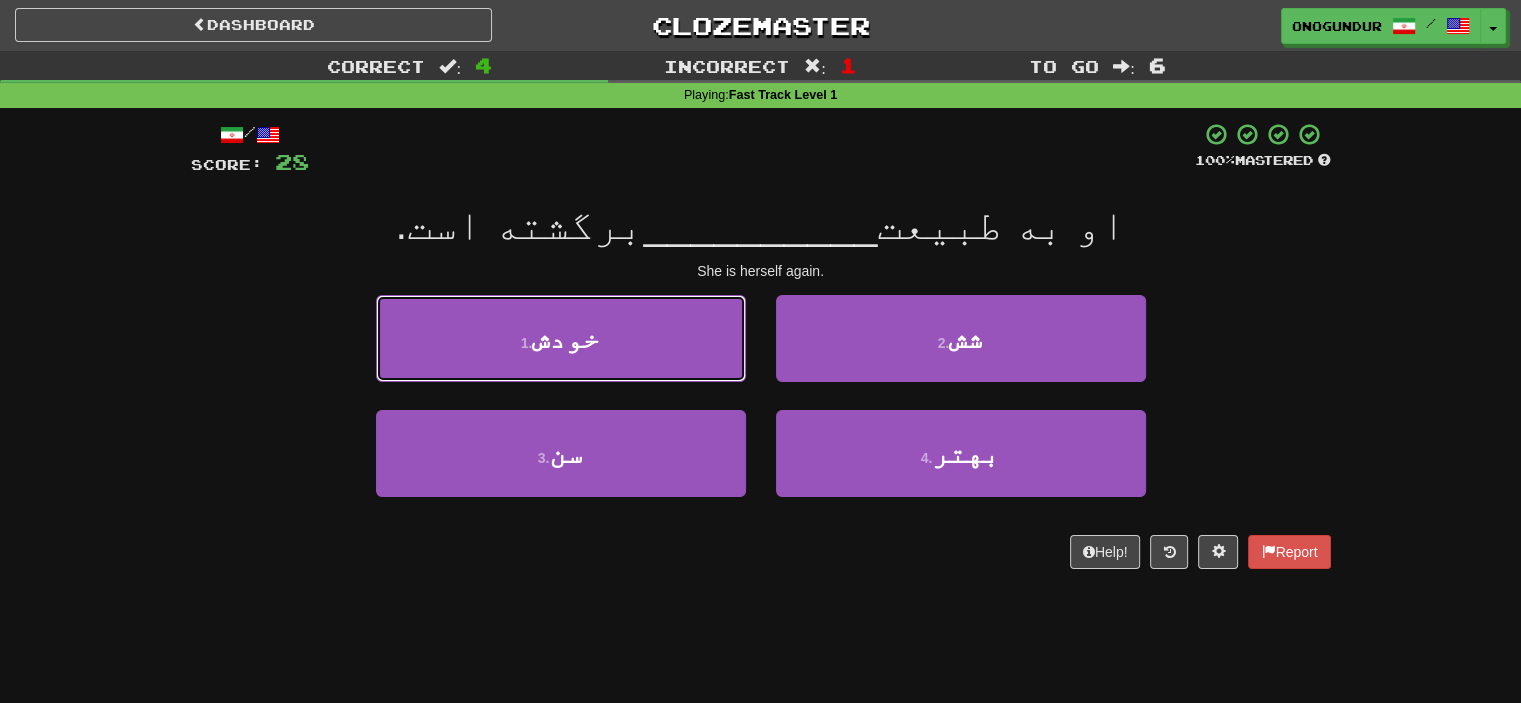 drag, startPoint x: 564, startPoint y: 343, endPoint x: 640, endPoint y: 349, distance: 76.23647 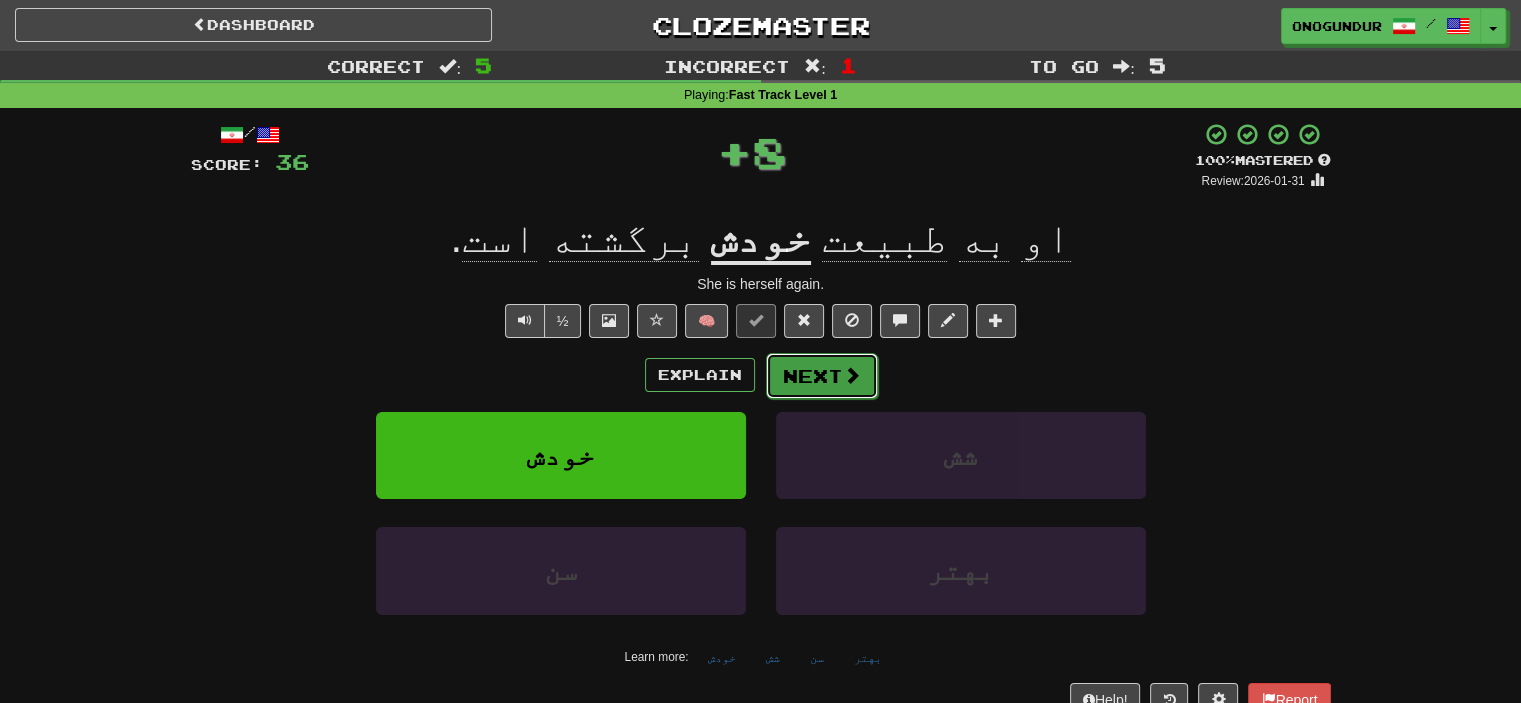 click on "Next" at bounding box center [822, 376] 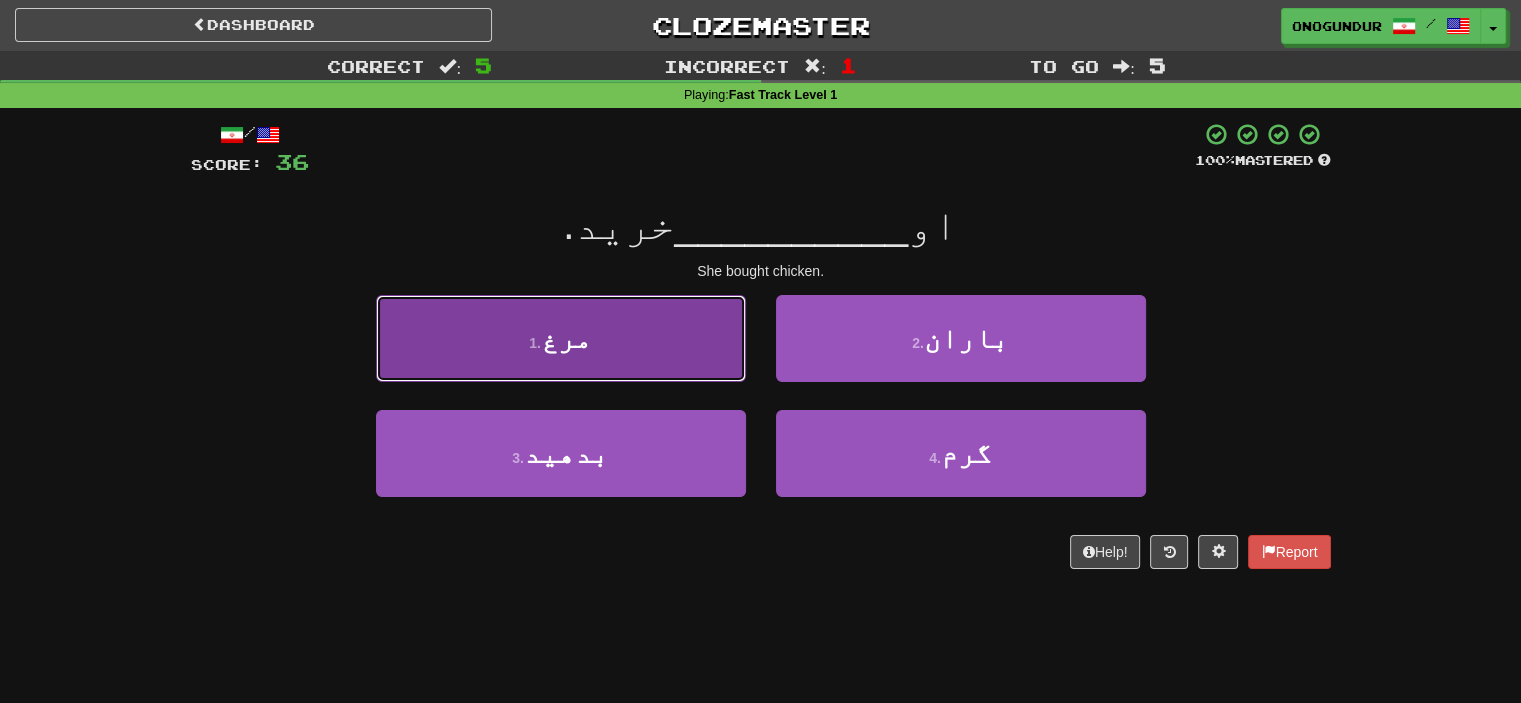 click on "1 .  مرغ" at bounding box center (561, 338) 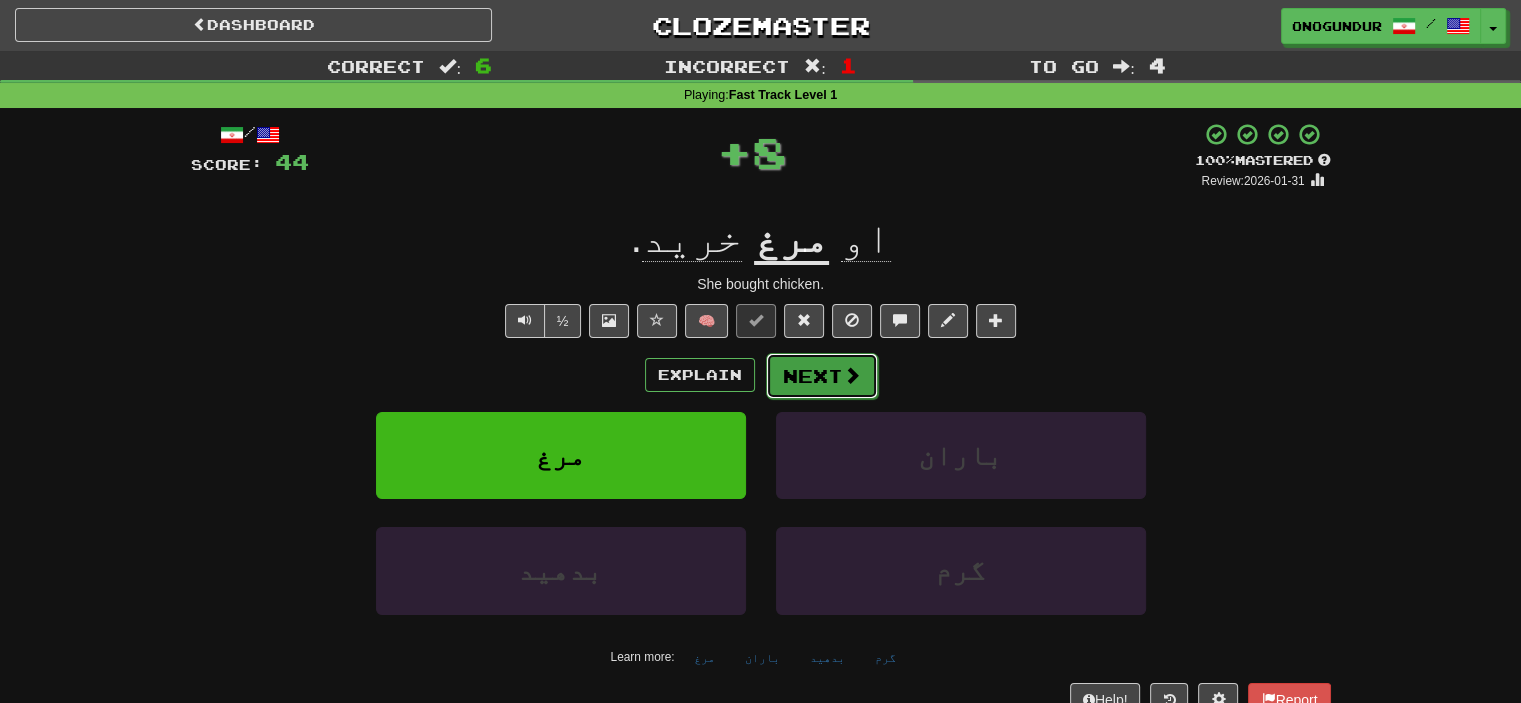 click on "Next" at bounding box center (822, 376) 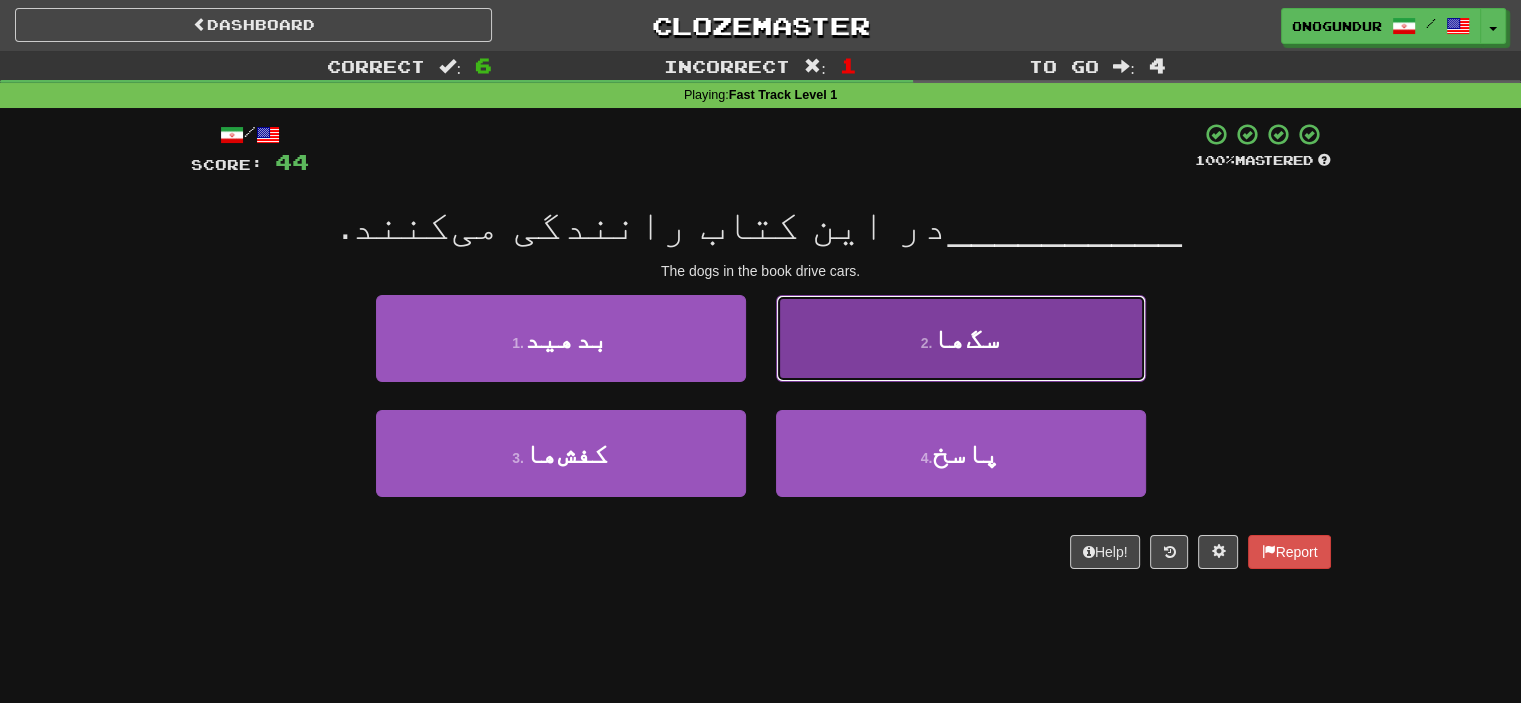 click on "2 .  سگ‌ها" at bounding box center [961, 338] 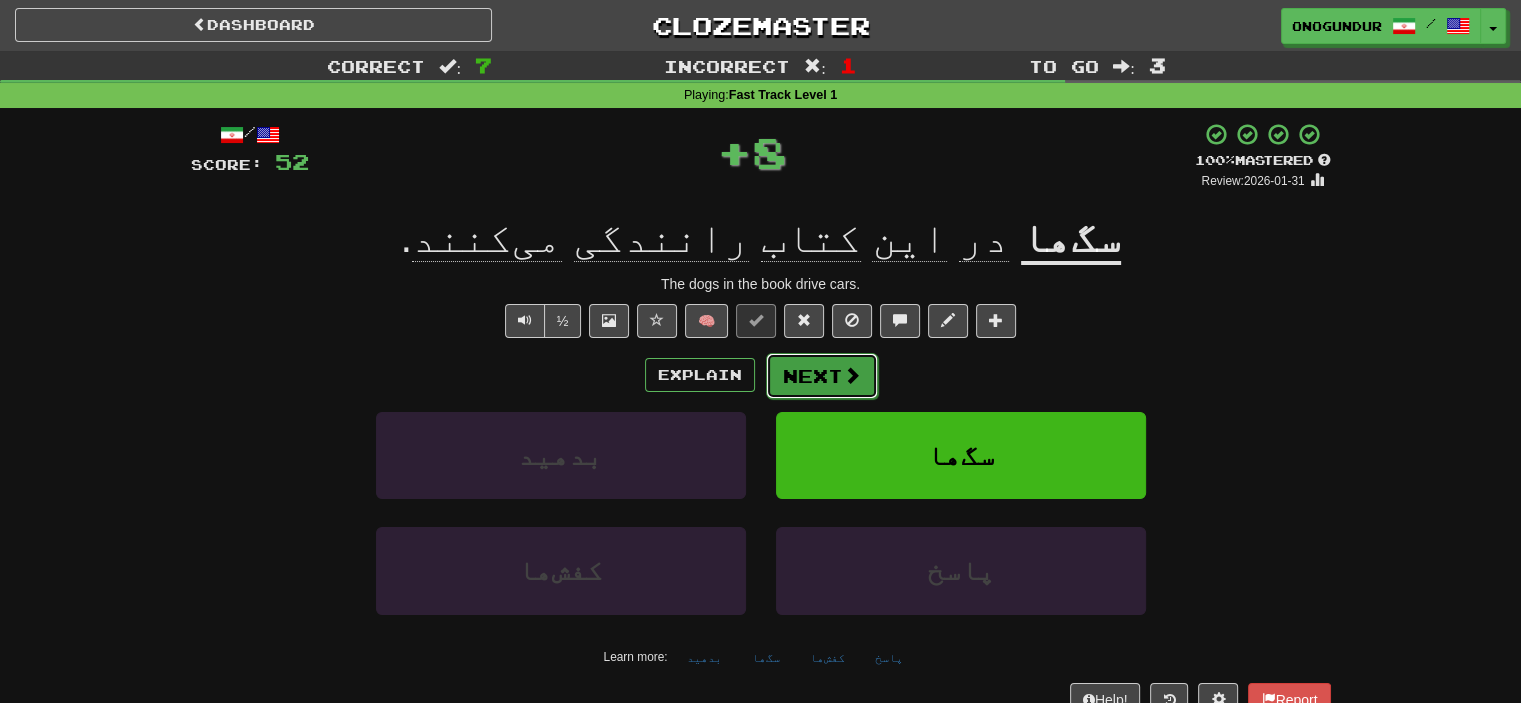 click on "Next" at bounding box center [822, 376] 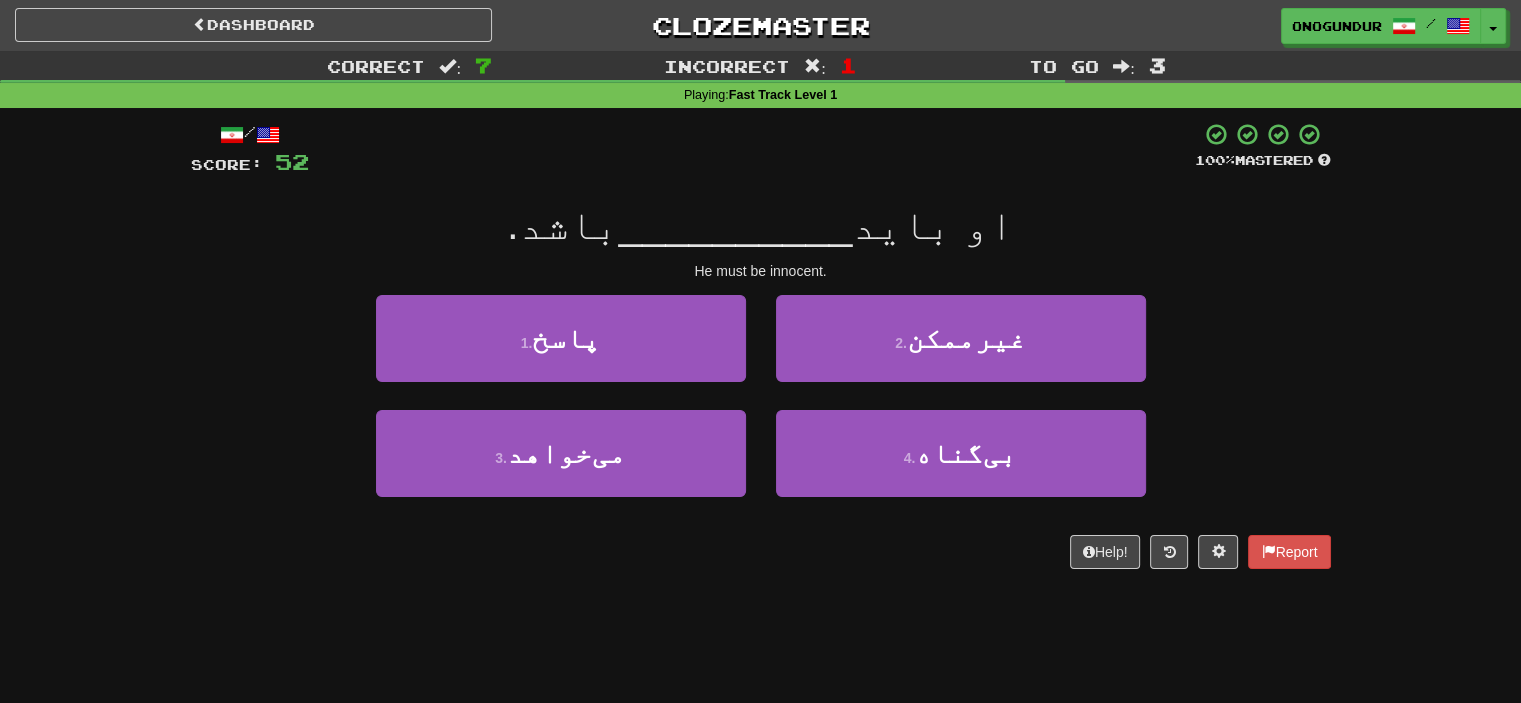click on "/  Score:   52 100 %  Mastered او باید  __________  باشد. He must be innocent. 1 .  پاسخ 2 .  غیرممکن 3 .  می‌خواهد 4 .  بی‌گناه  Help!  Report" at bounding box center (761, 352) 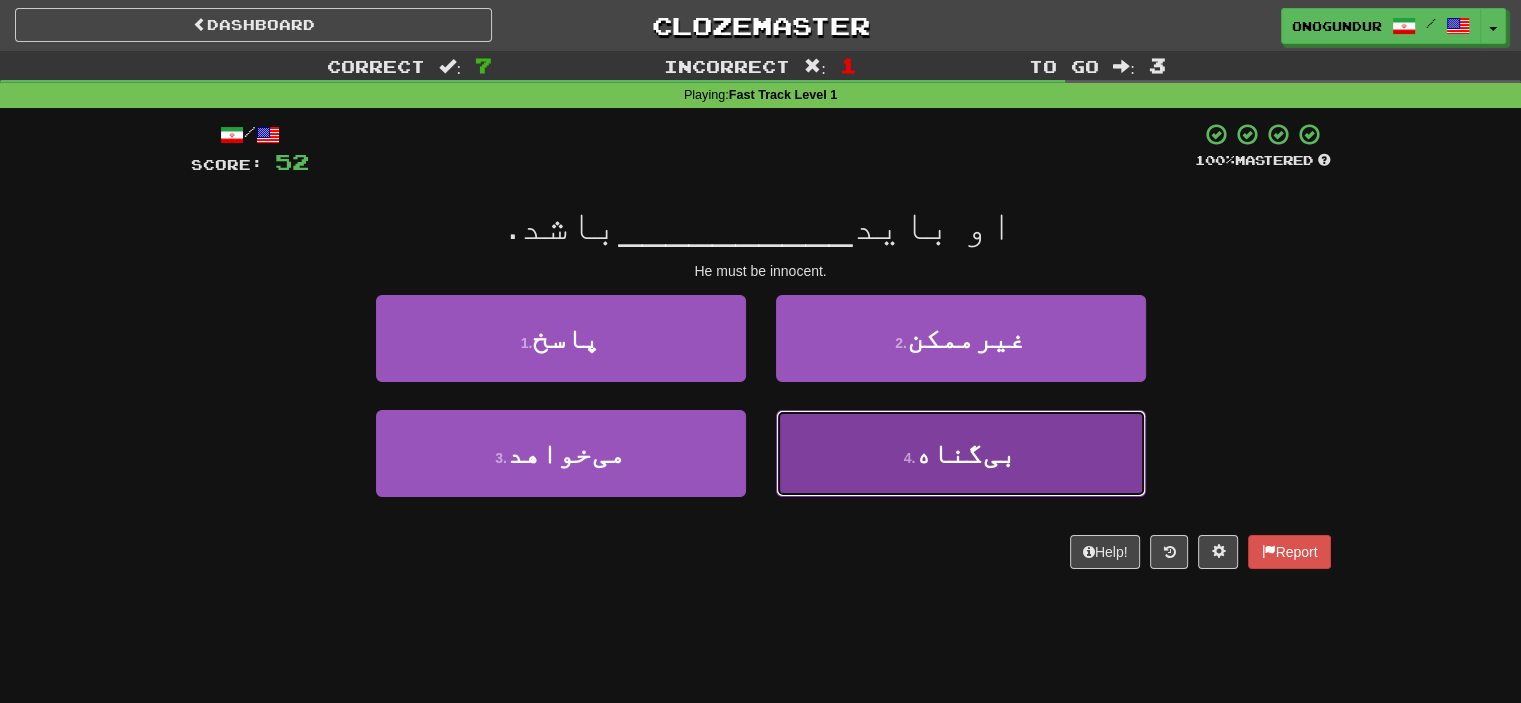 click on "بی‌گناه" at bounding box center (966, 453) 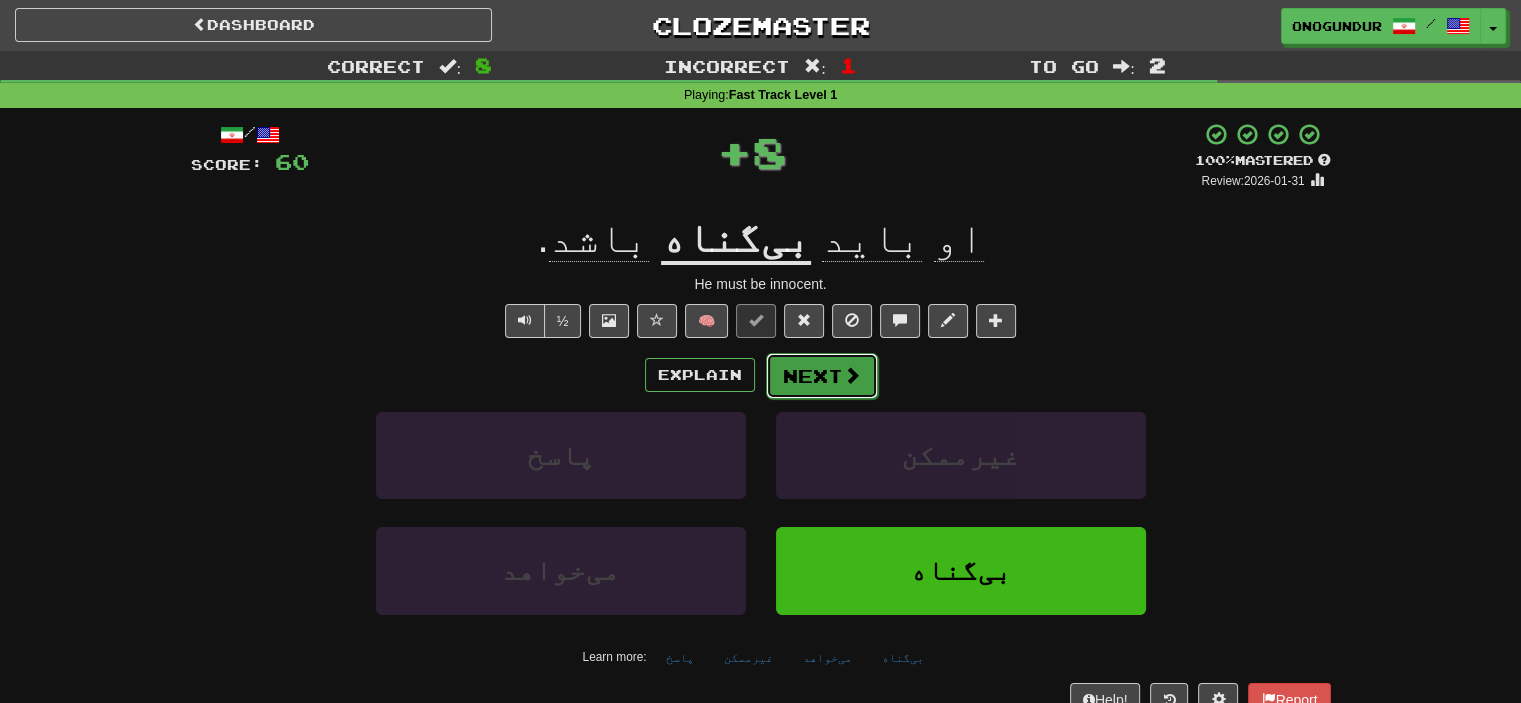 click at bounding box center [852, 375] 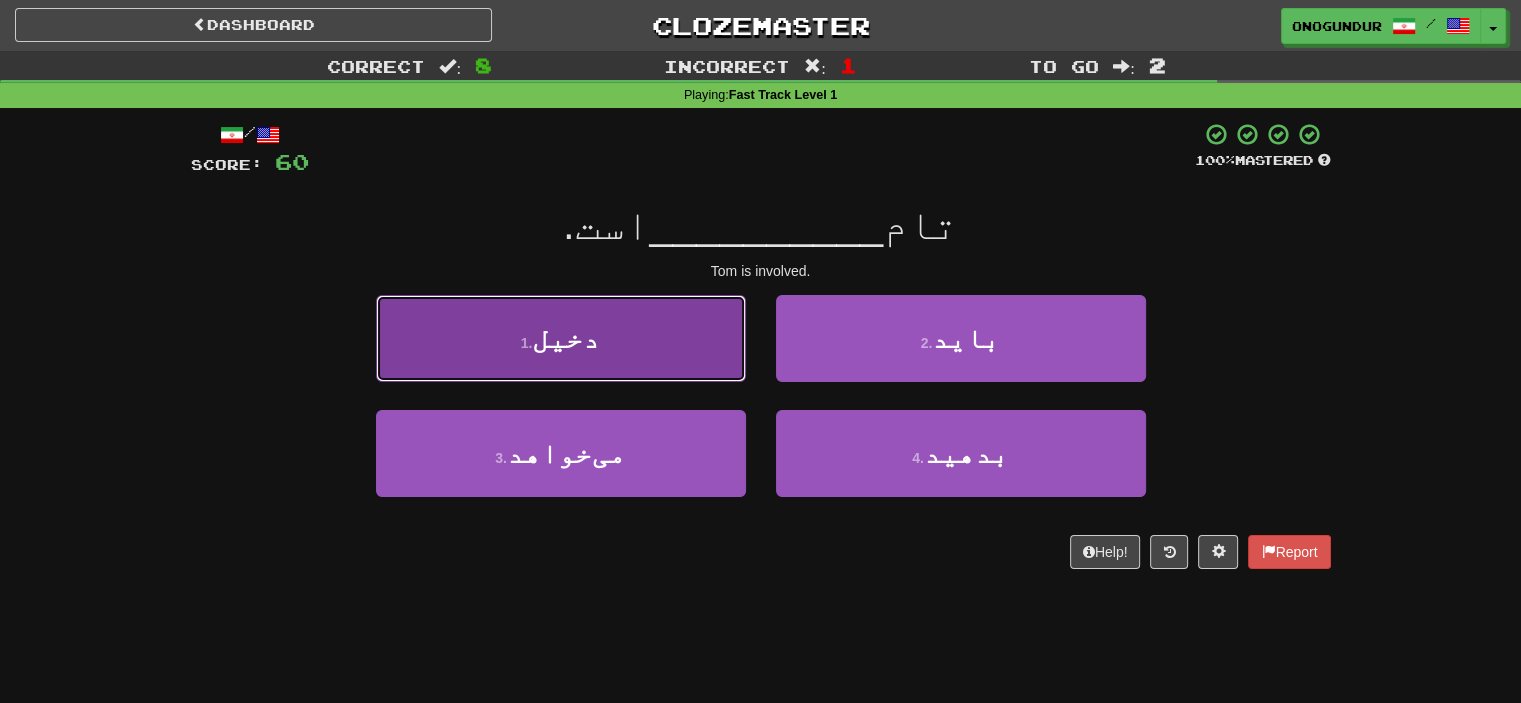 click on "1 .  دخیل" at bounding box center [561, 338] 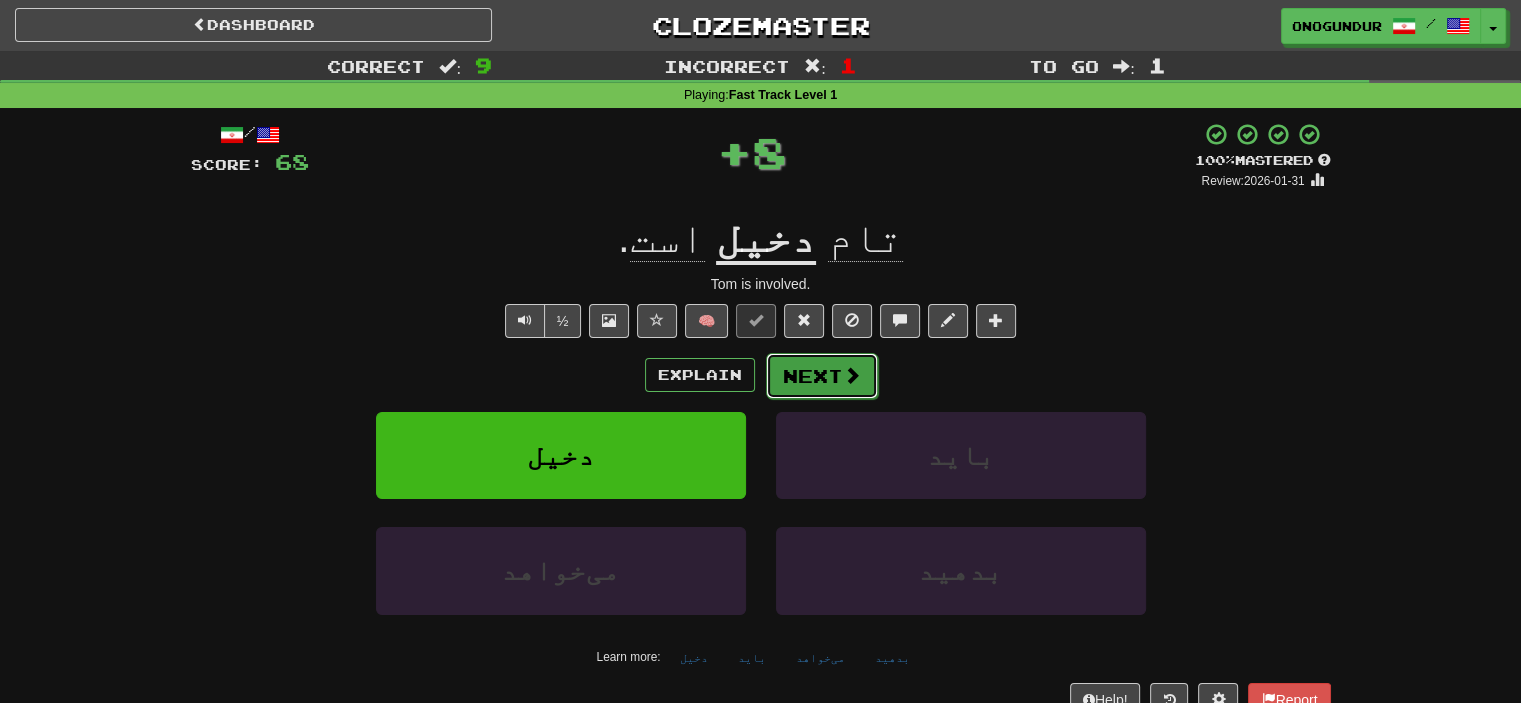 click on "Next" at bounding box center (822, 376) 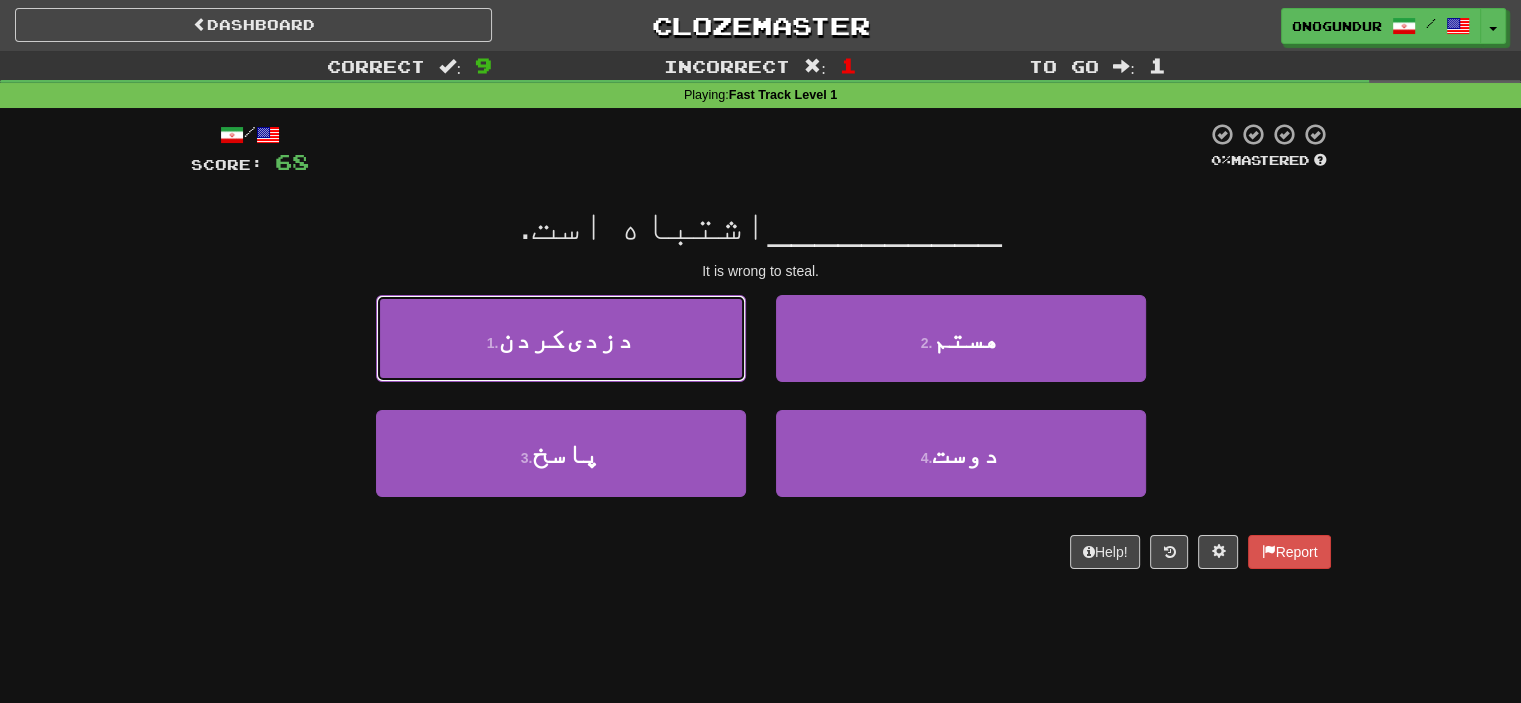 drag, startPoint x: 672, startPoint y: 344, endPoint x: 715, endPoint y: 347, distance: 43.104523 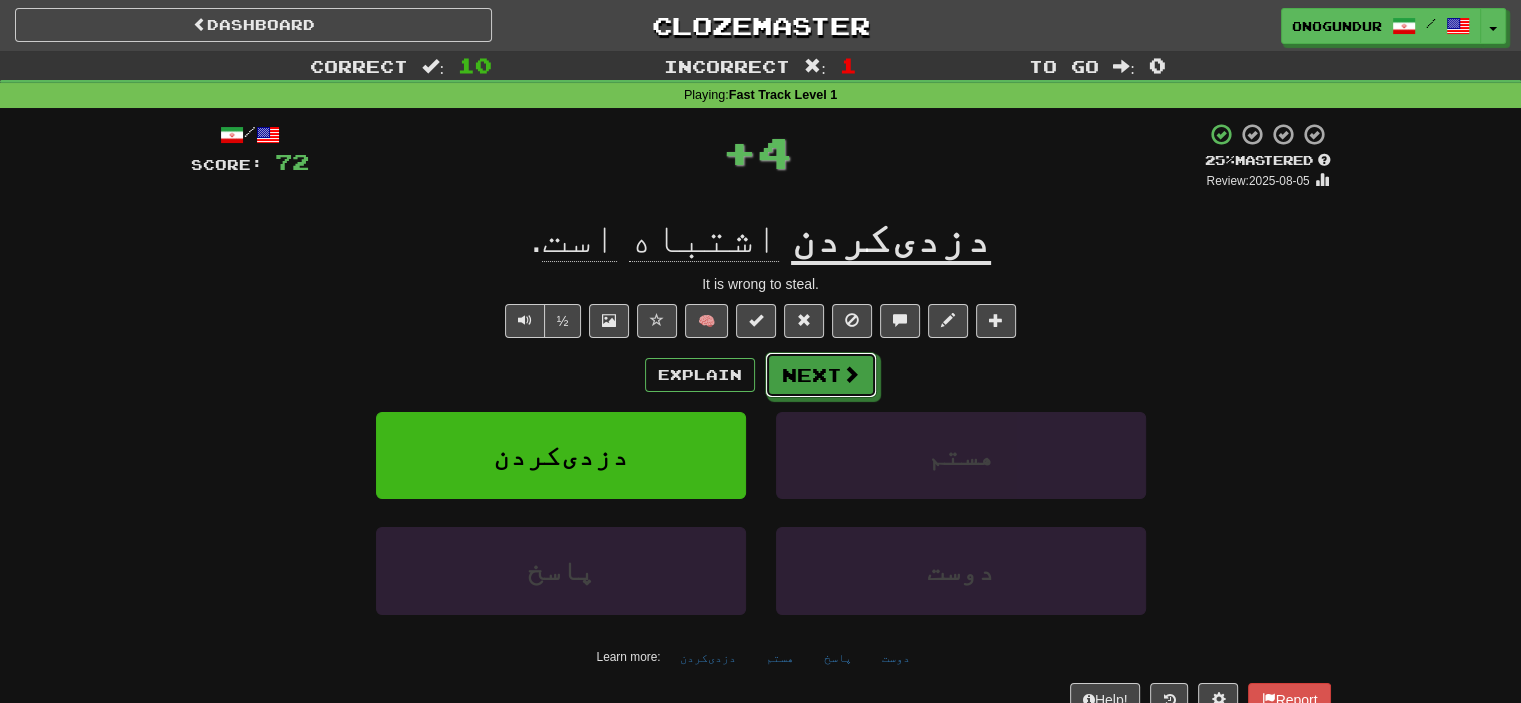 click on "Next" at bounding box center (821, 375) 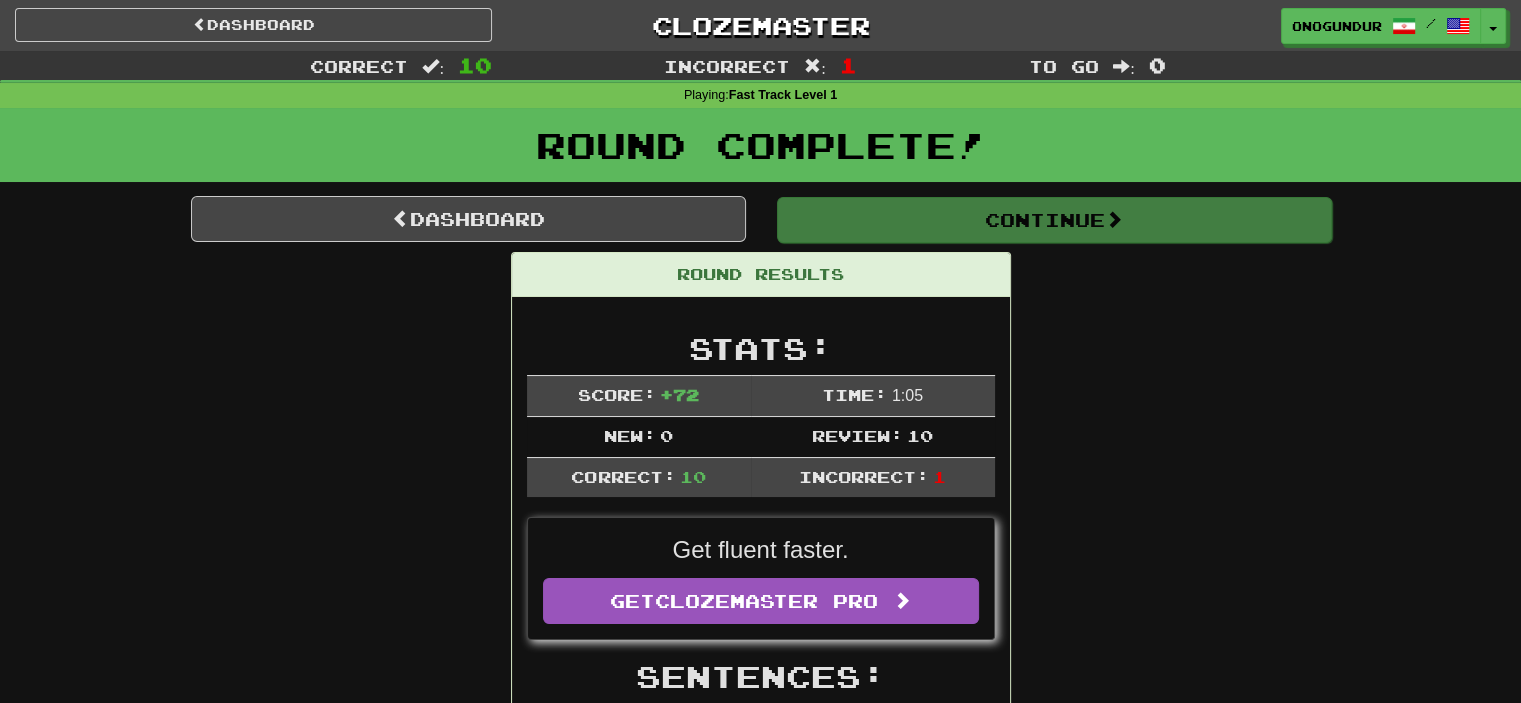 click on "Continue" at bounding box center (1054, 220) 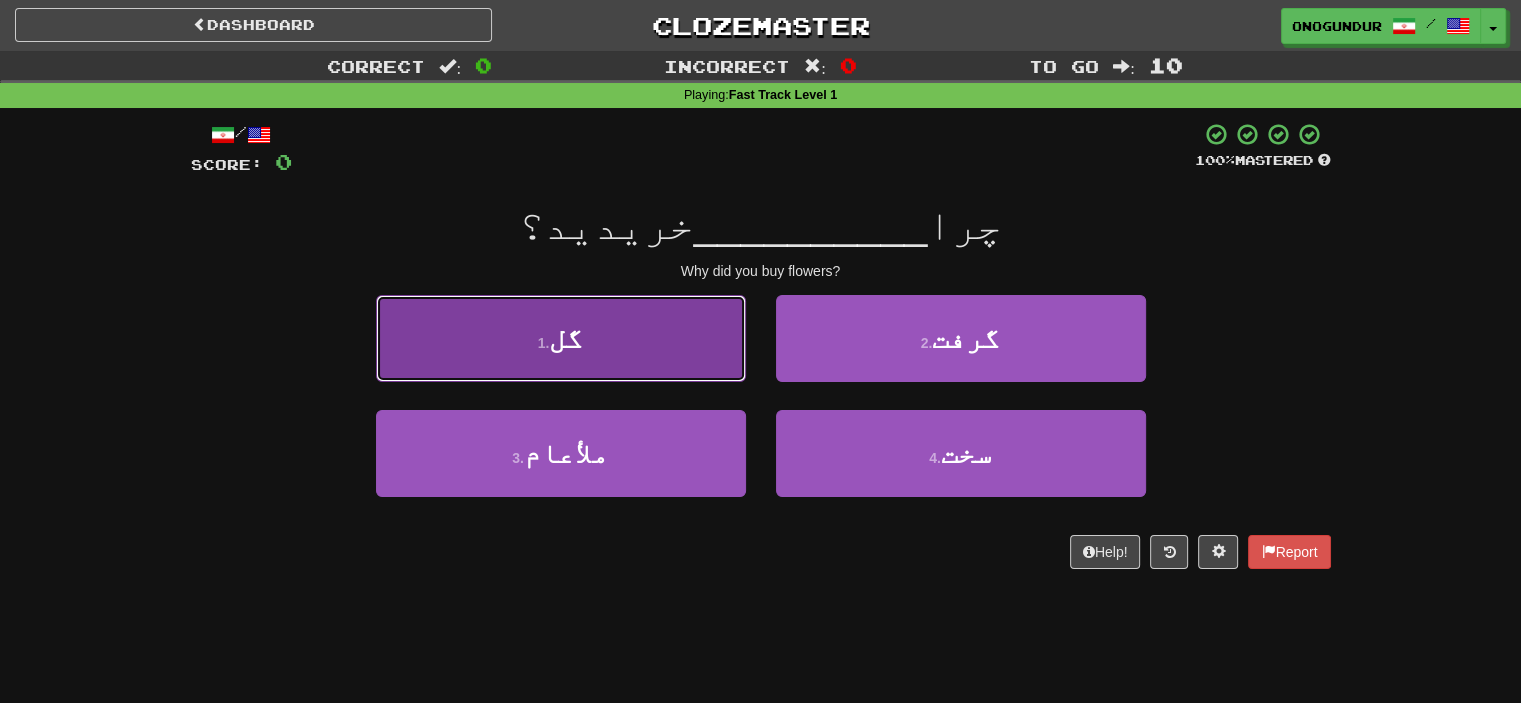 click on "1 .  گل" at bounding box center (561, 338) 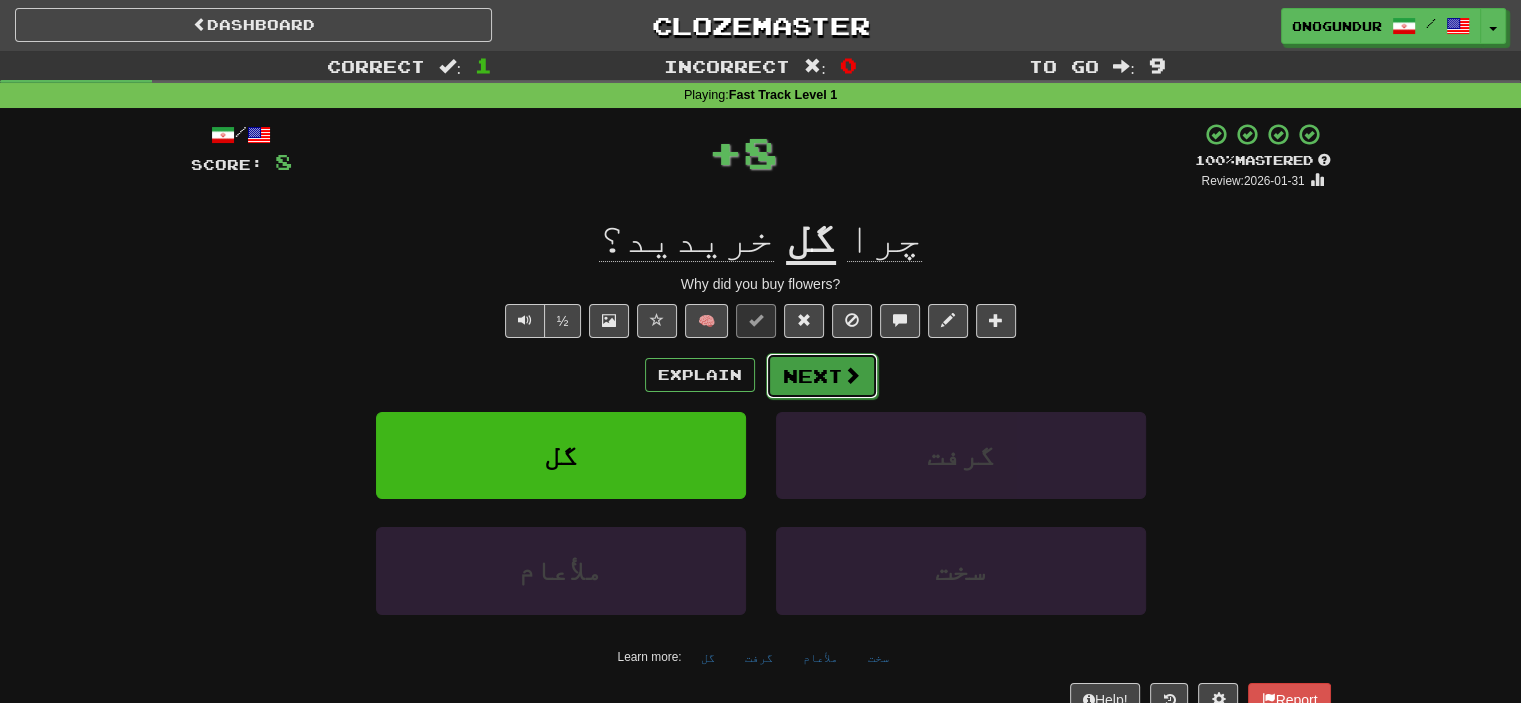 click on "Next" at bounding box center [822, 376] 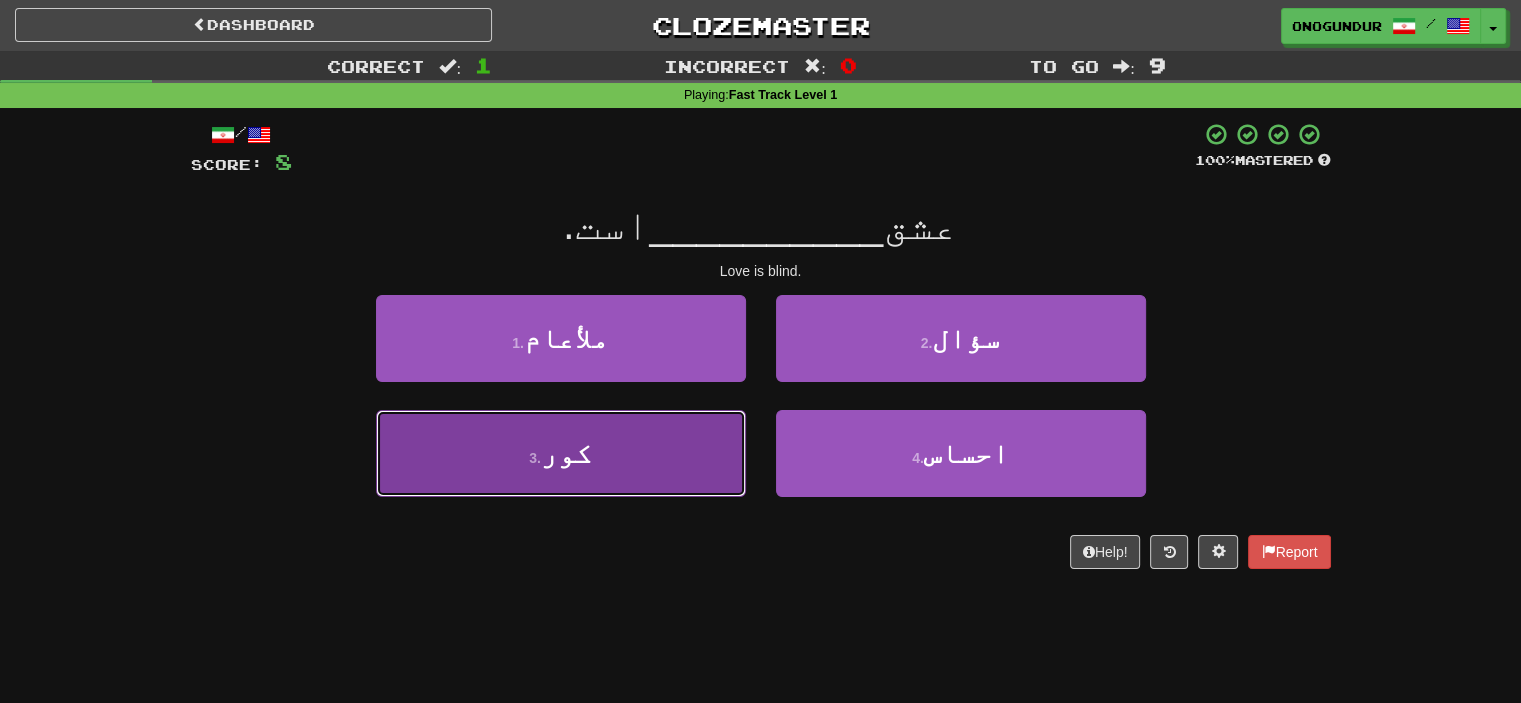 click on "3 .  کور" at bounding box center [561, 453] 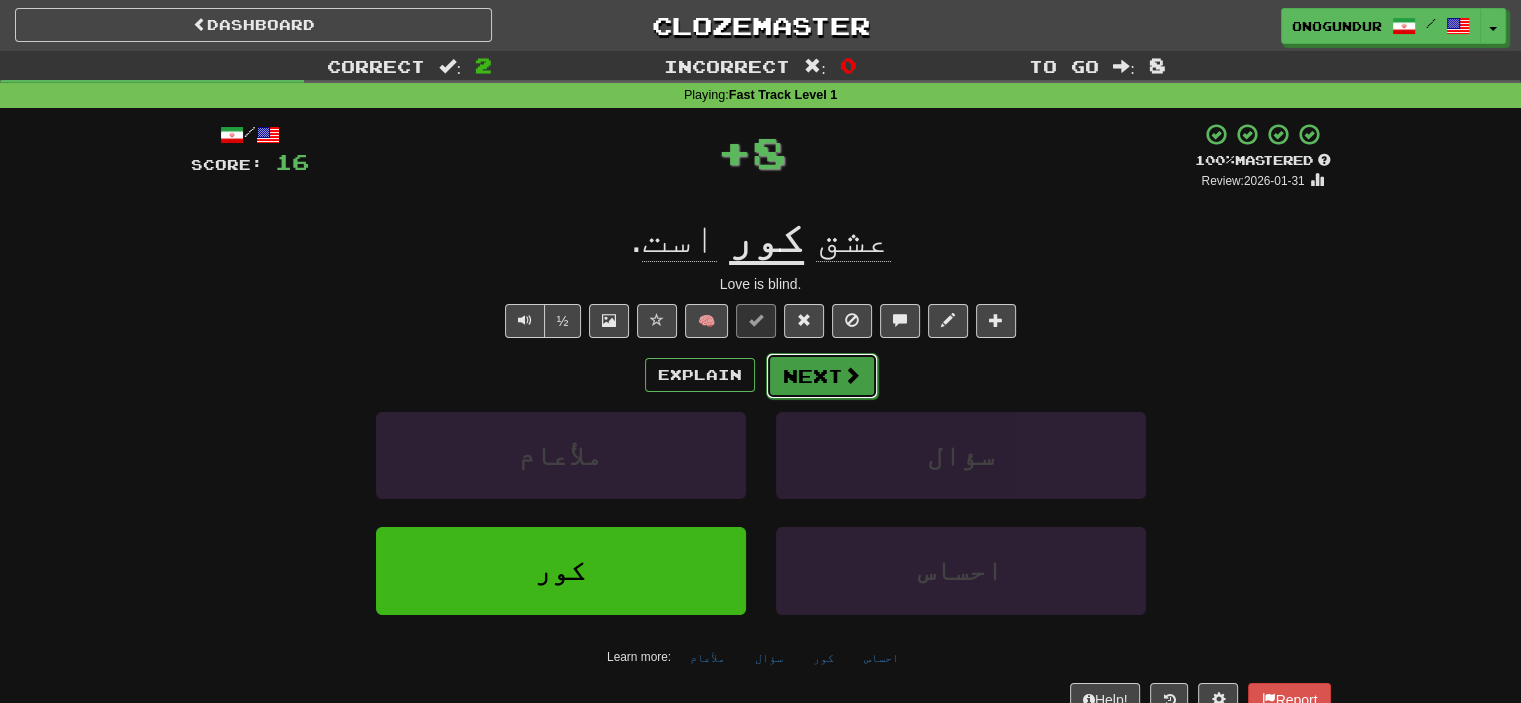 click on "Next" at bounding box center (822, 376) 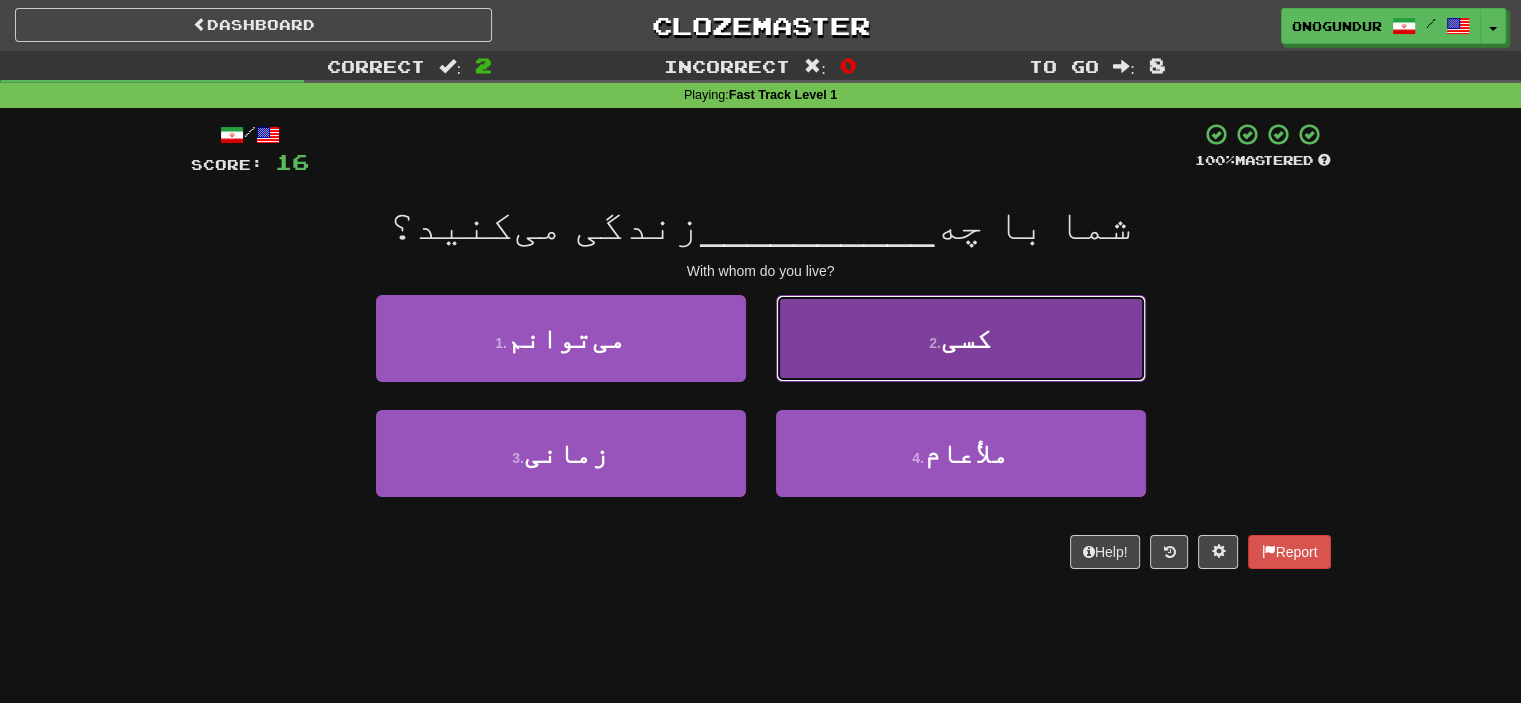 click on "2 .  کسی" at bounding box center [961, 338] 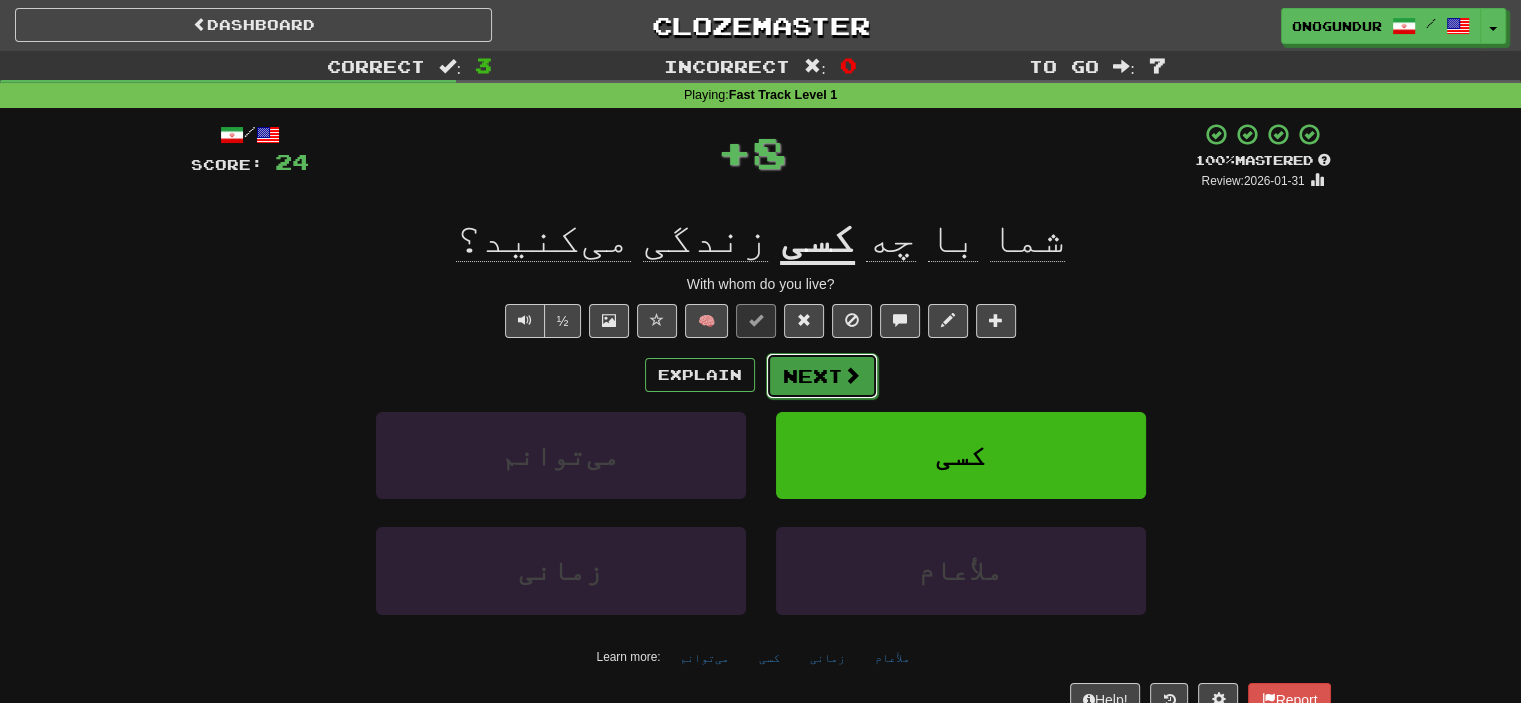 click on "Next" at bounding box center [822, 376] 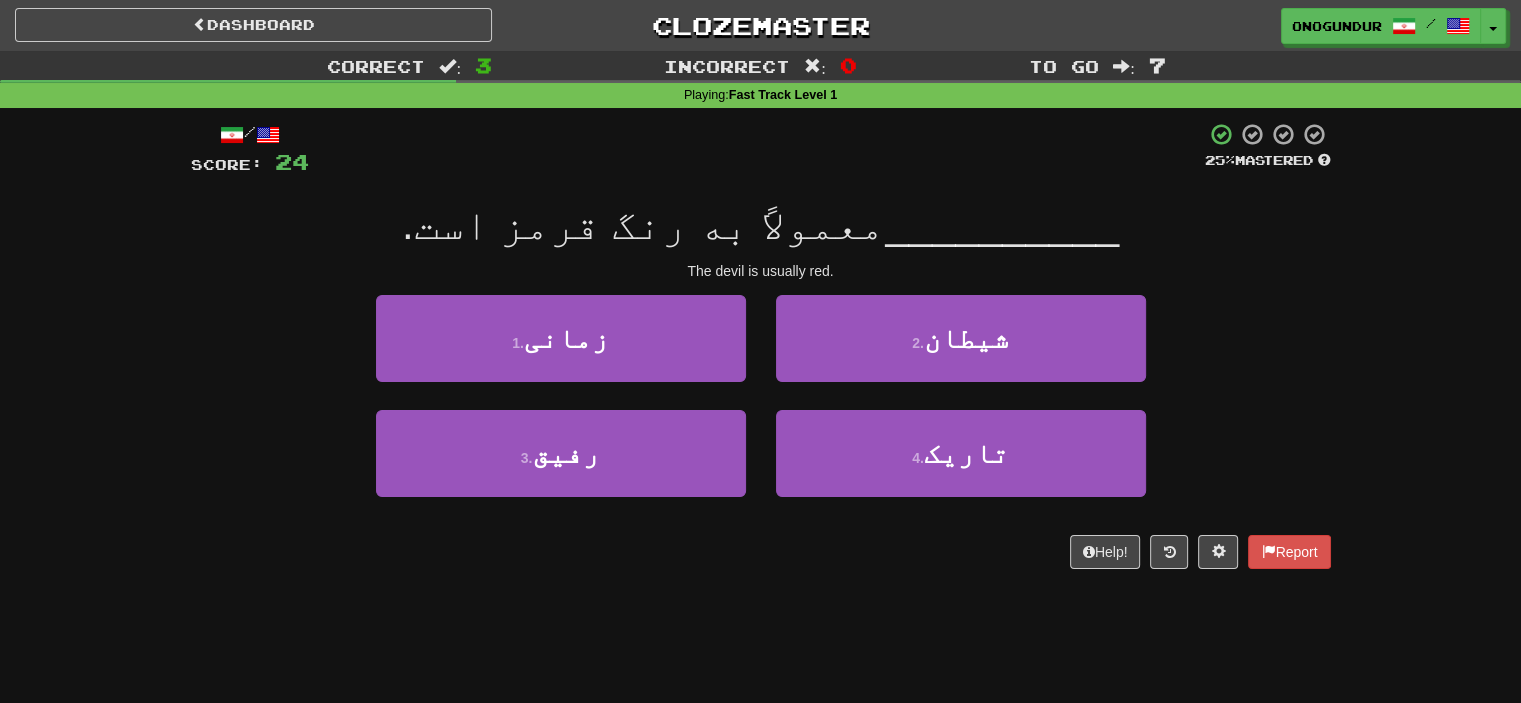 click on "2 .  شیطان" at bounding box center [961, 352] 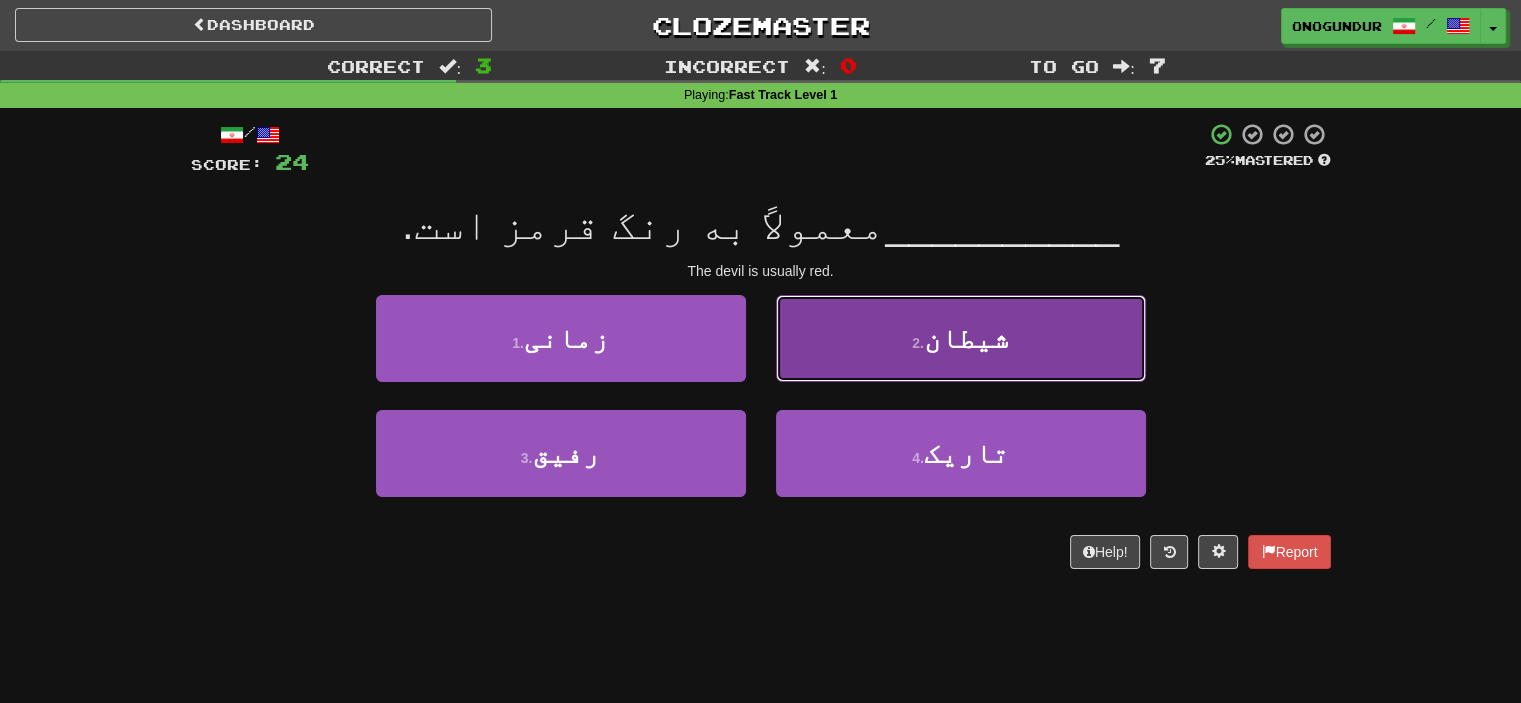 click on "2 .  شیطان" at bounding box center (961, 338) 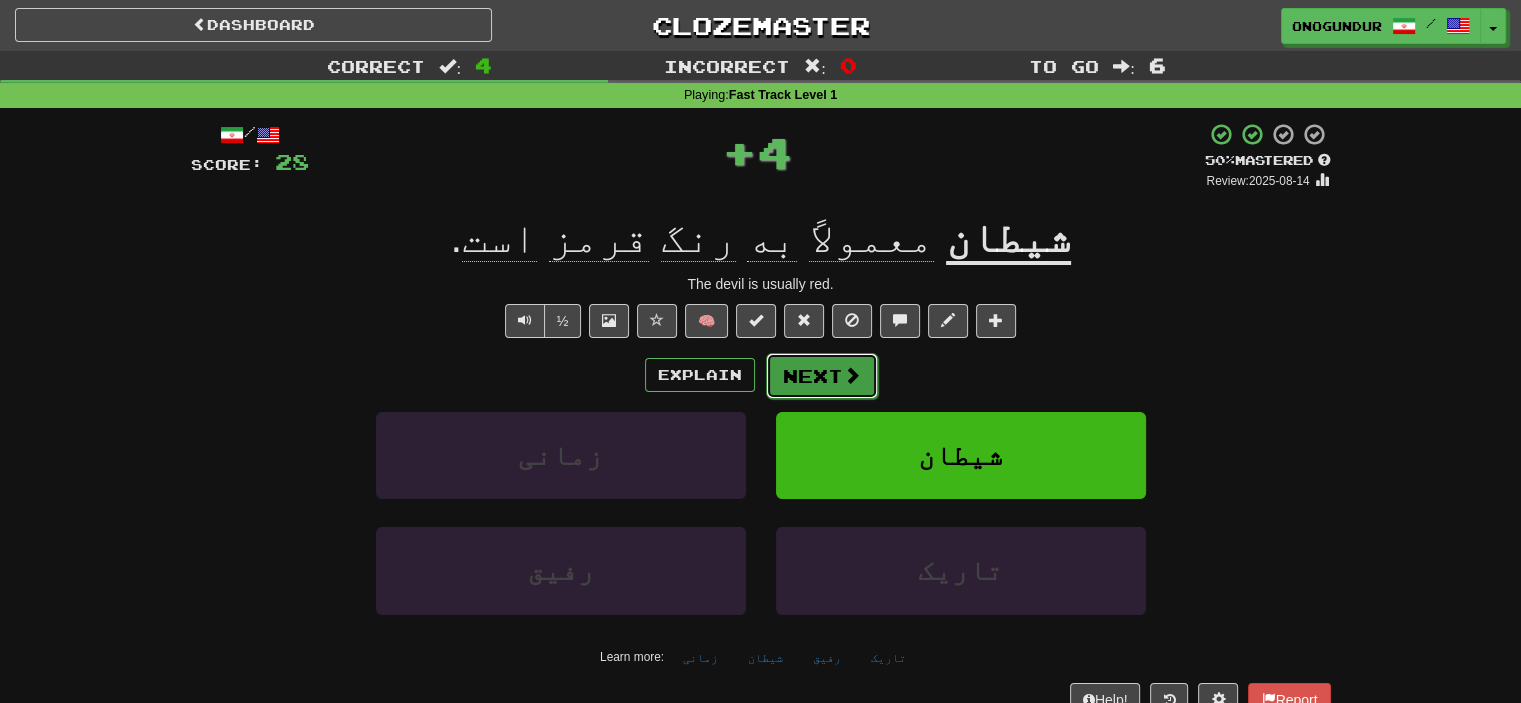 click on "Next" at bounding box center [822, 376] 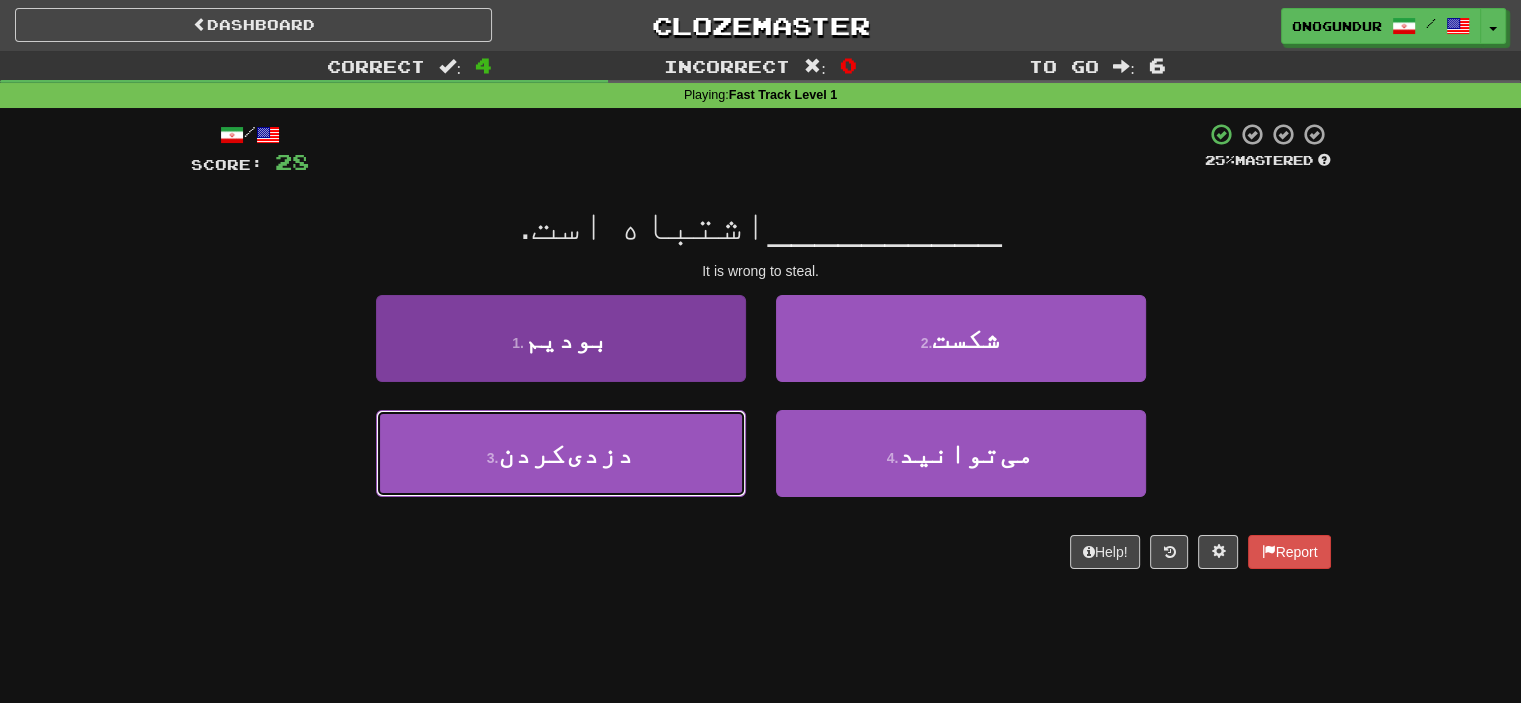 click on "3 .  دزدی‌کردن" at bounding box center [561, 453] 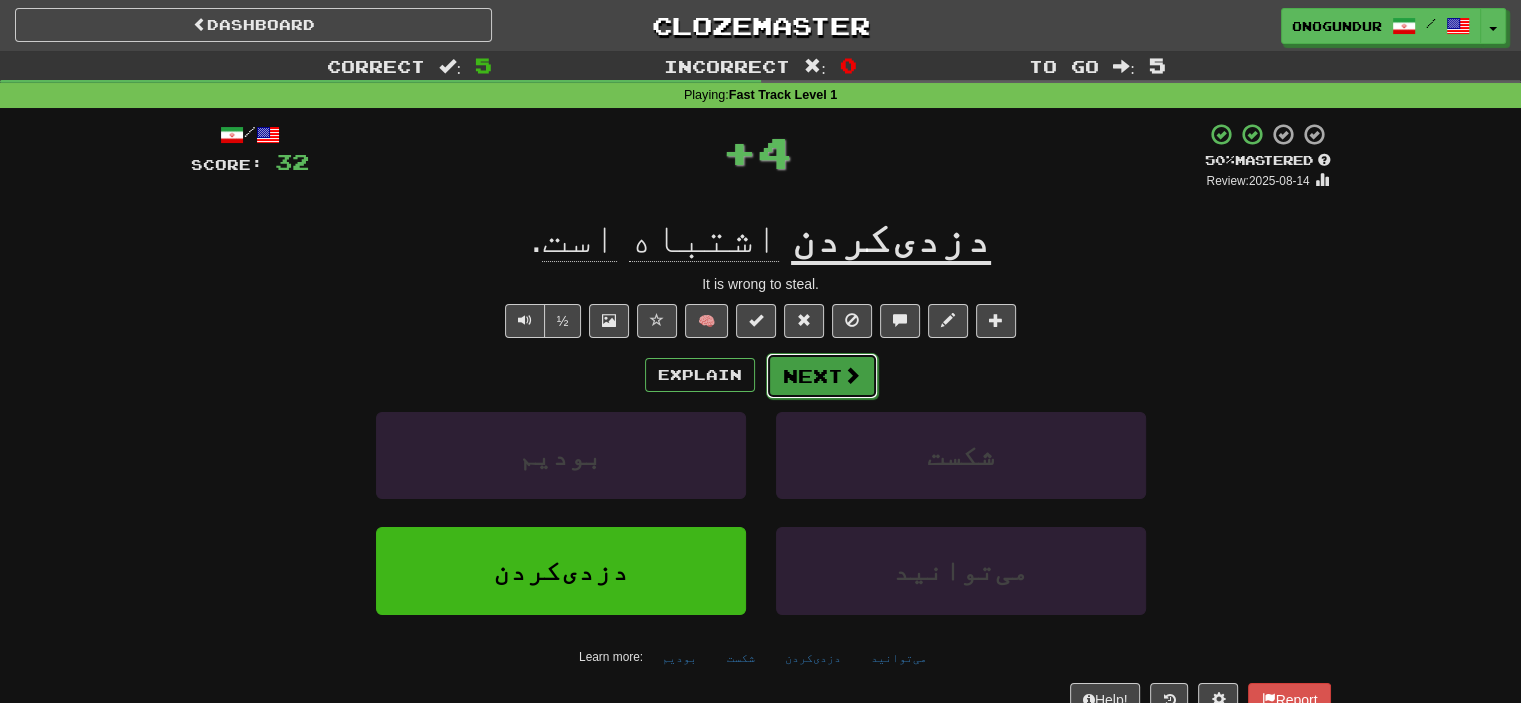 click on "Next" at bounding box center (822, 376) 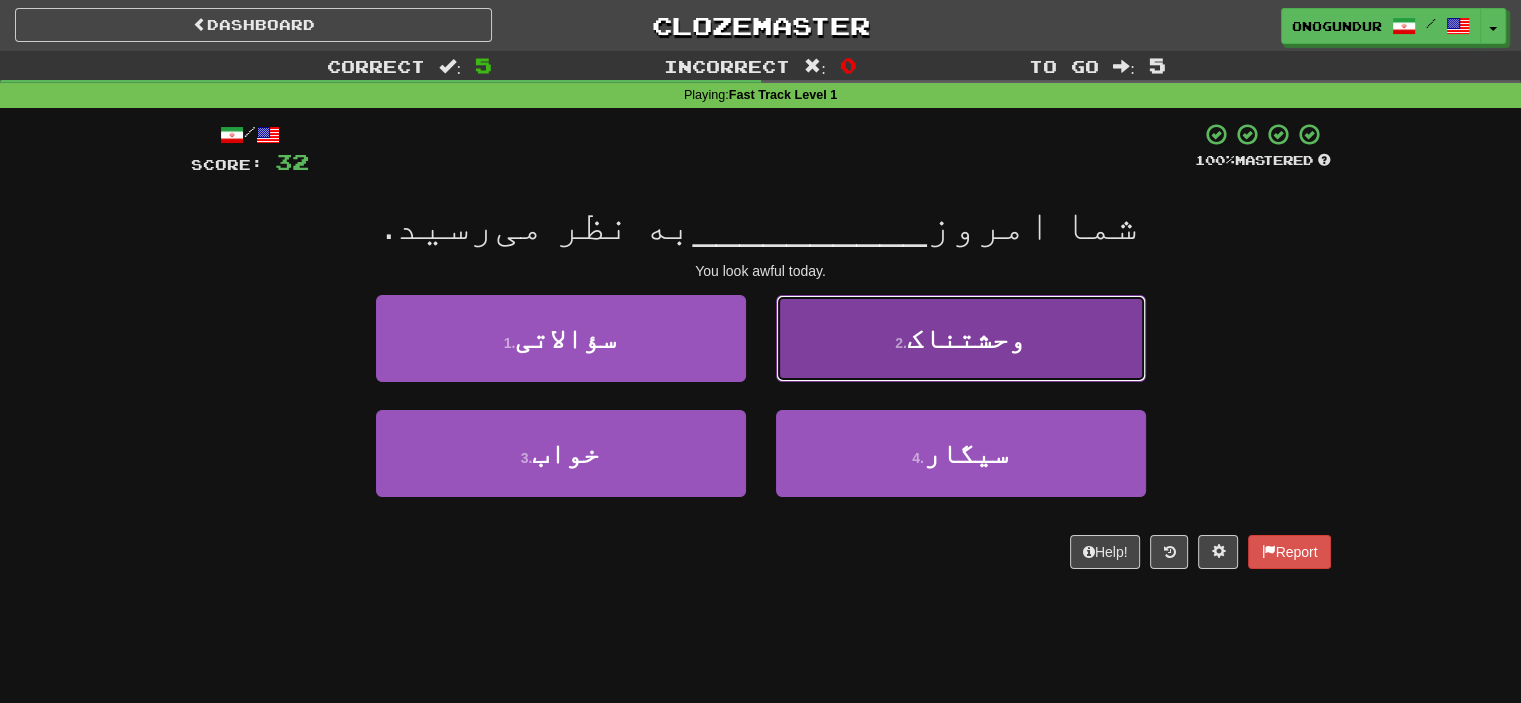 click on "2 .  وحشتناک" at bounding box center (961, 338) 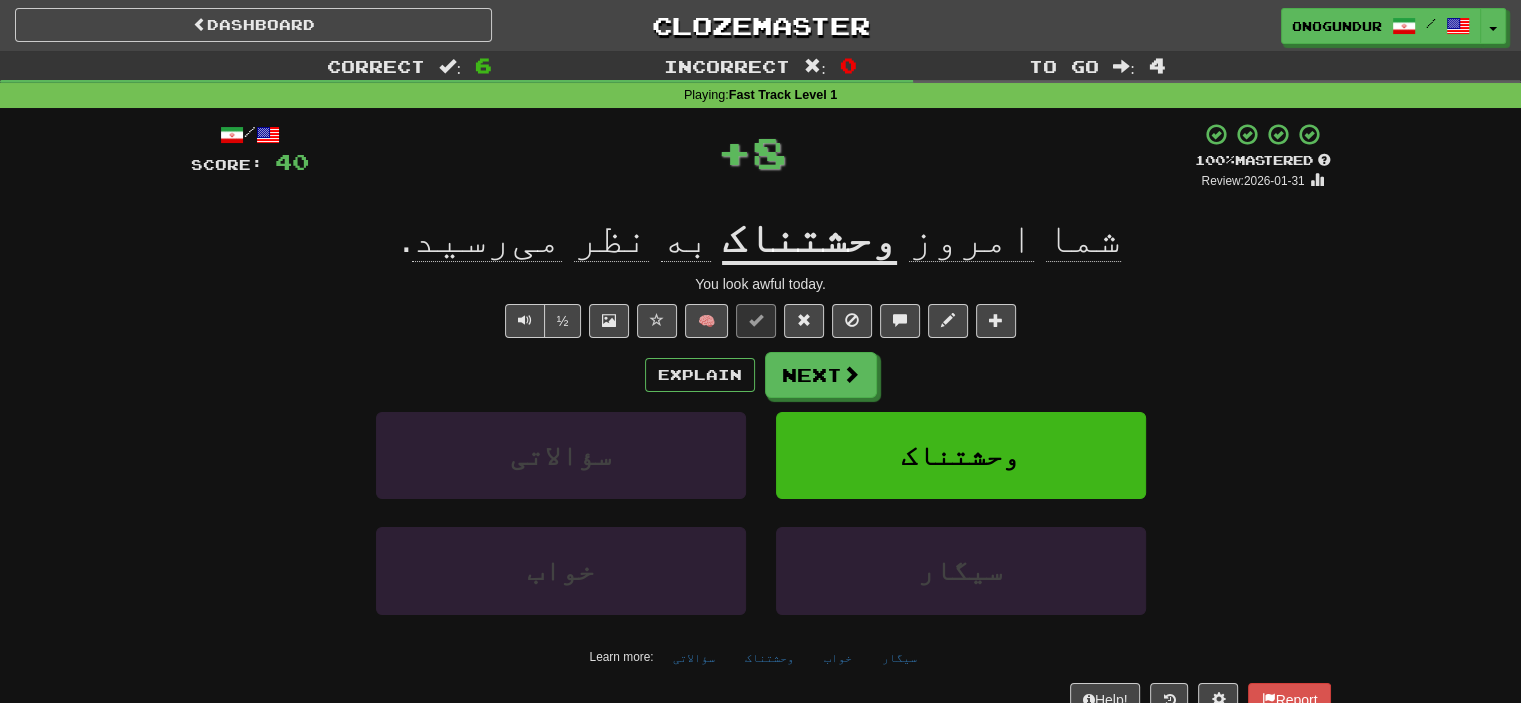 click on "Explain Next سؤالاتی وحشتناک خواب سیگار Learn more: سؤالاتی وحشتناک خواب سیگار" at bounding box center [761, 512] 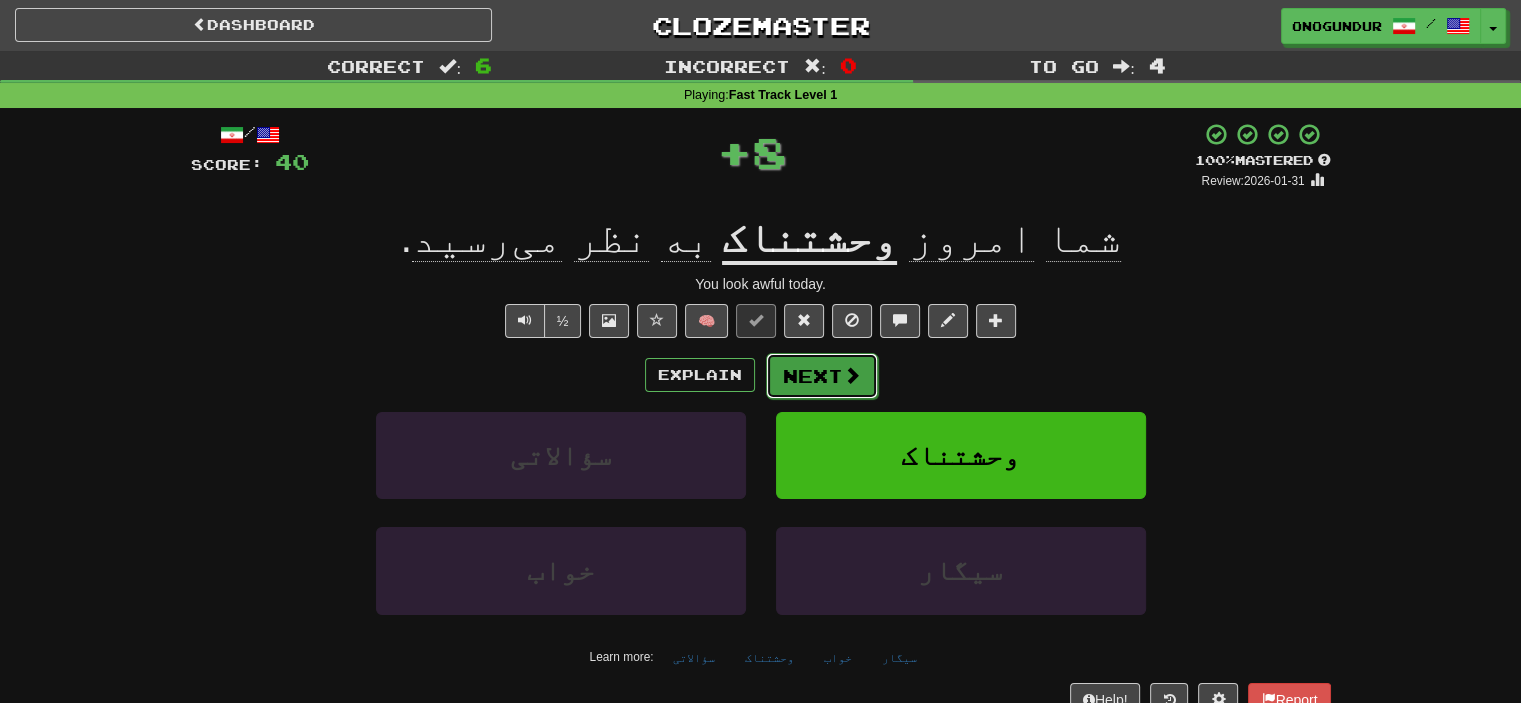click on "Next" at bounding box center (822, 376) 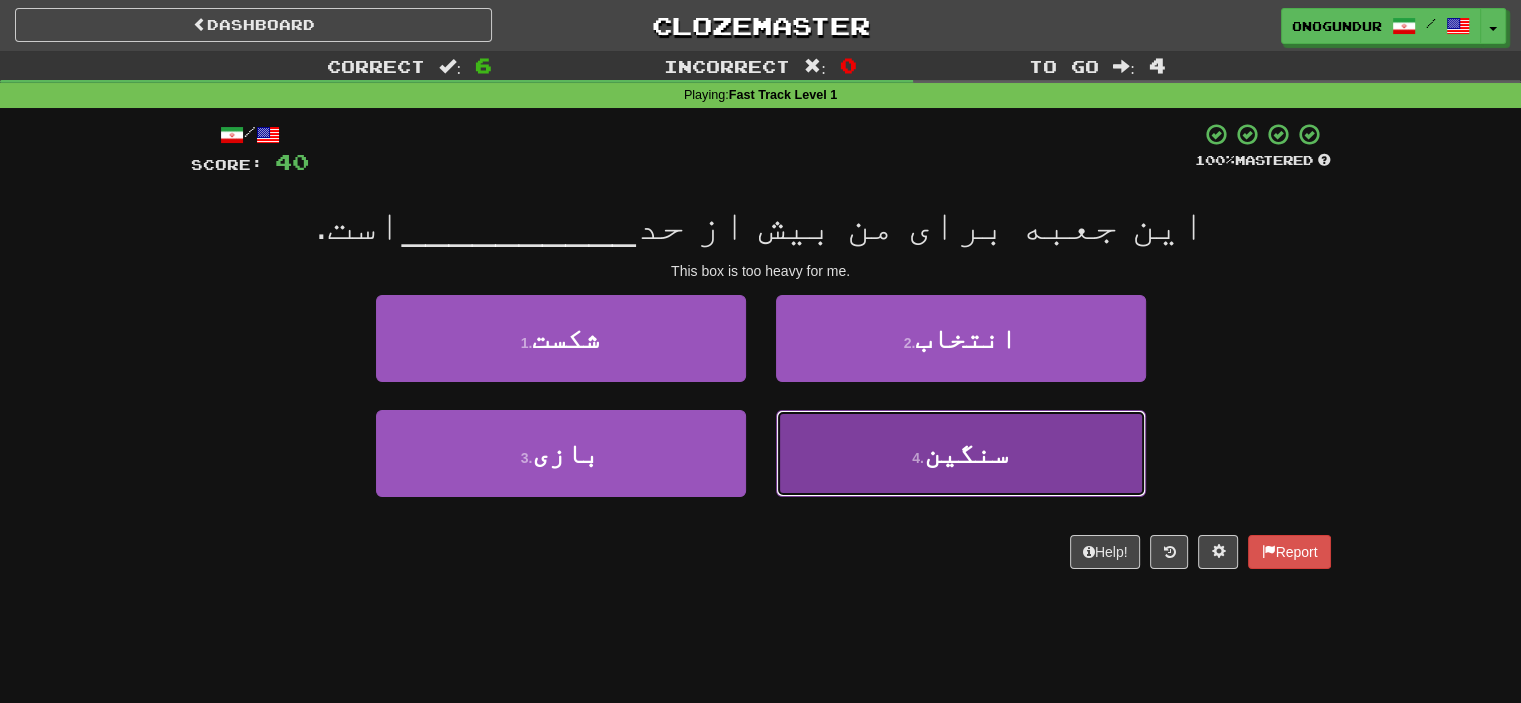 click on "4 .  سنگین" at bounding box center [961, 453] 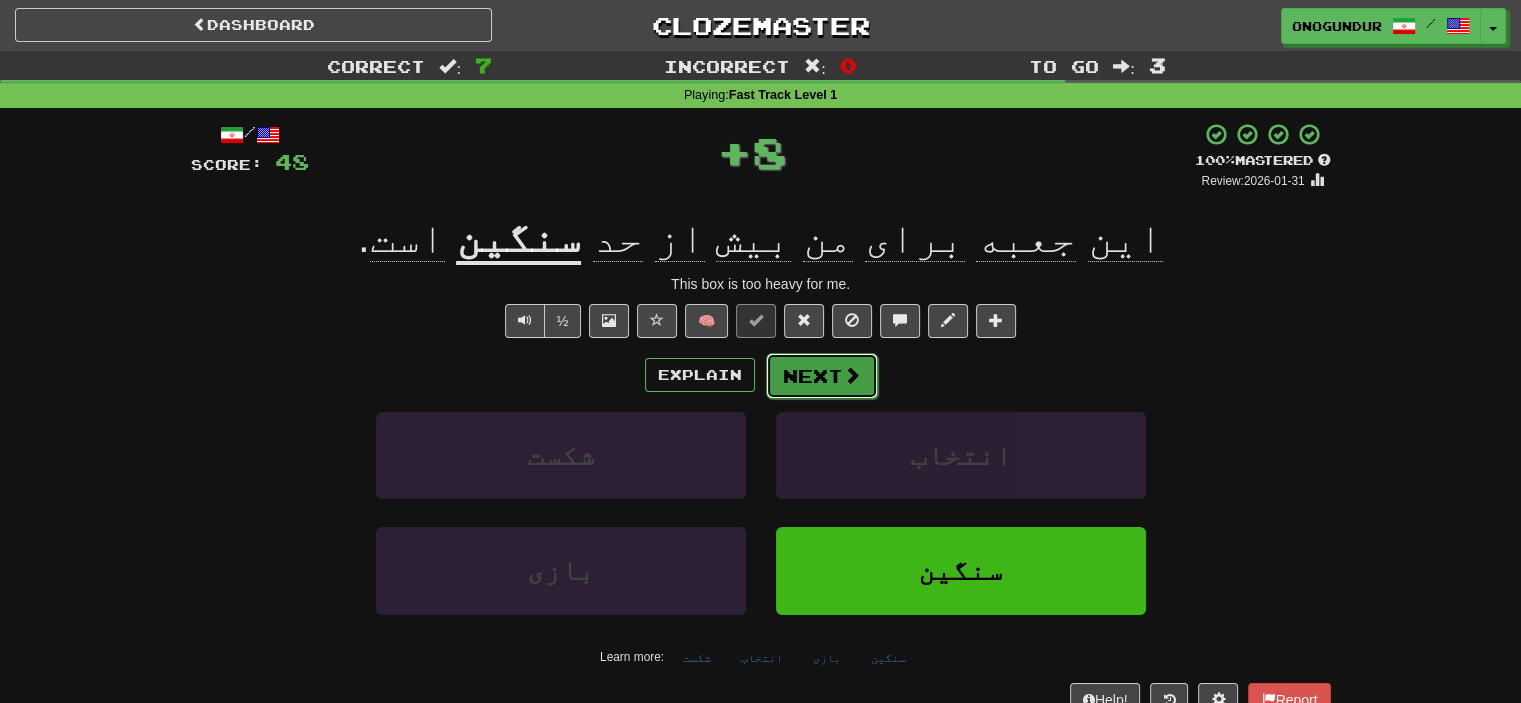 click on "Next" at bounding box center [822, 376] 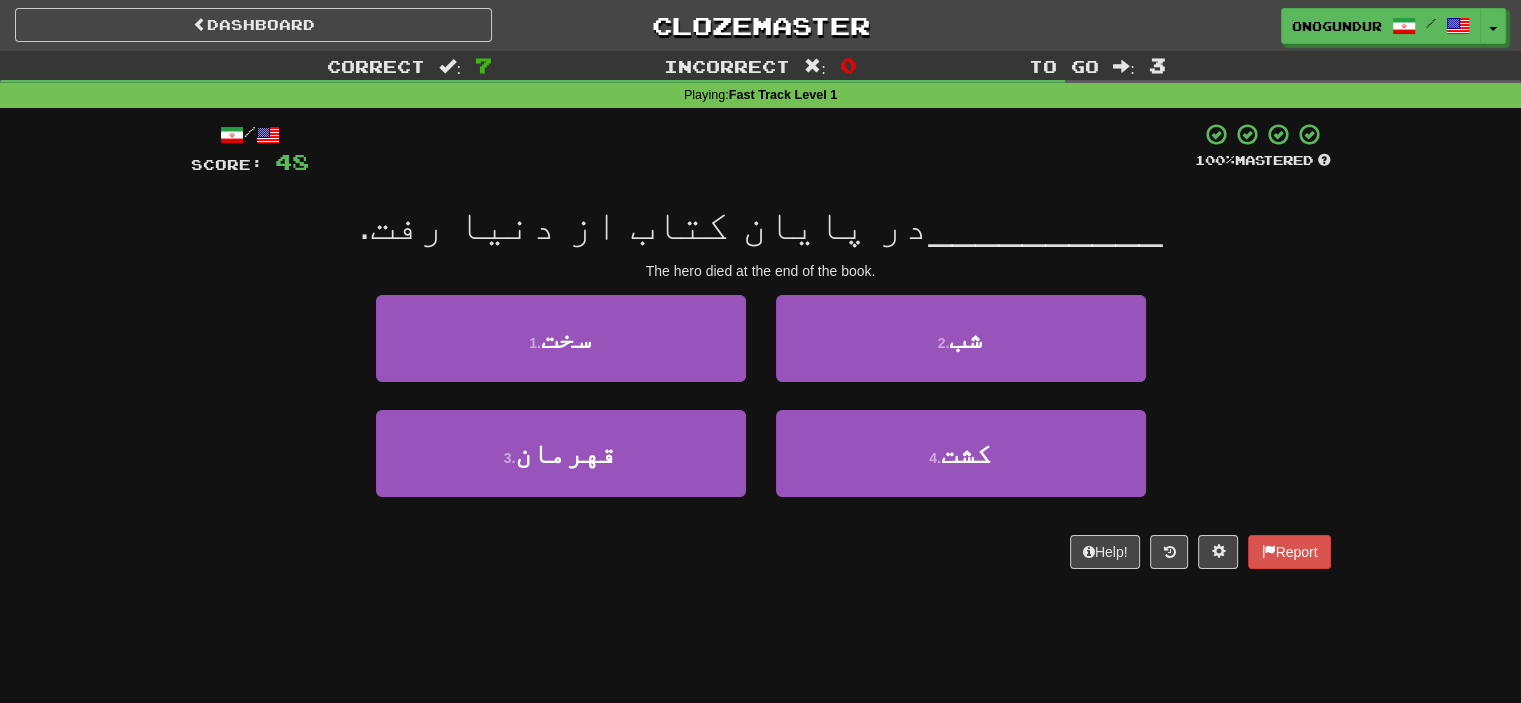 click on "/  Score:   48 100 %  Mastered __________  در پایان کتاب از دنیا رفت. The hero died at the end of the book. 1 .  سخت 2 .  شب 3 .  قهرمان 4 .  کشت  Help!  Report" at bounding box center (761, 352) 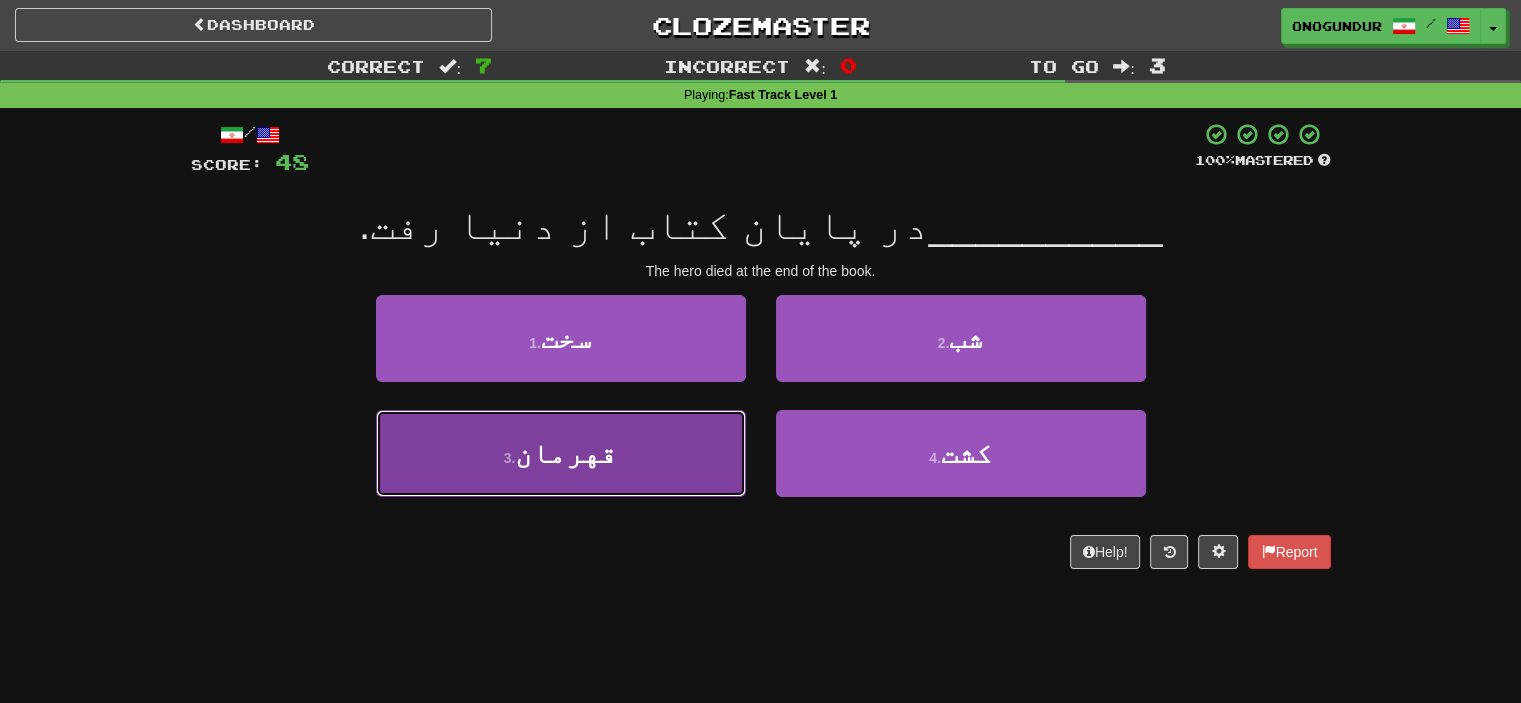 click on "3 .  قهرمان" at bounding box center [561, 453] 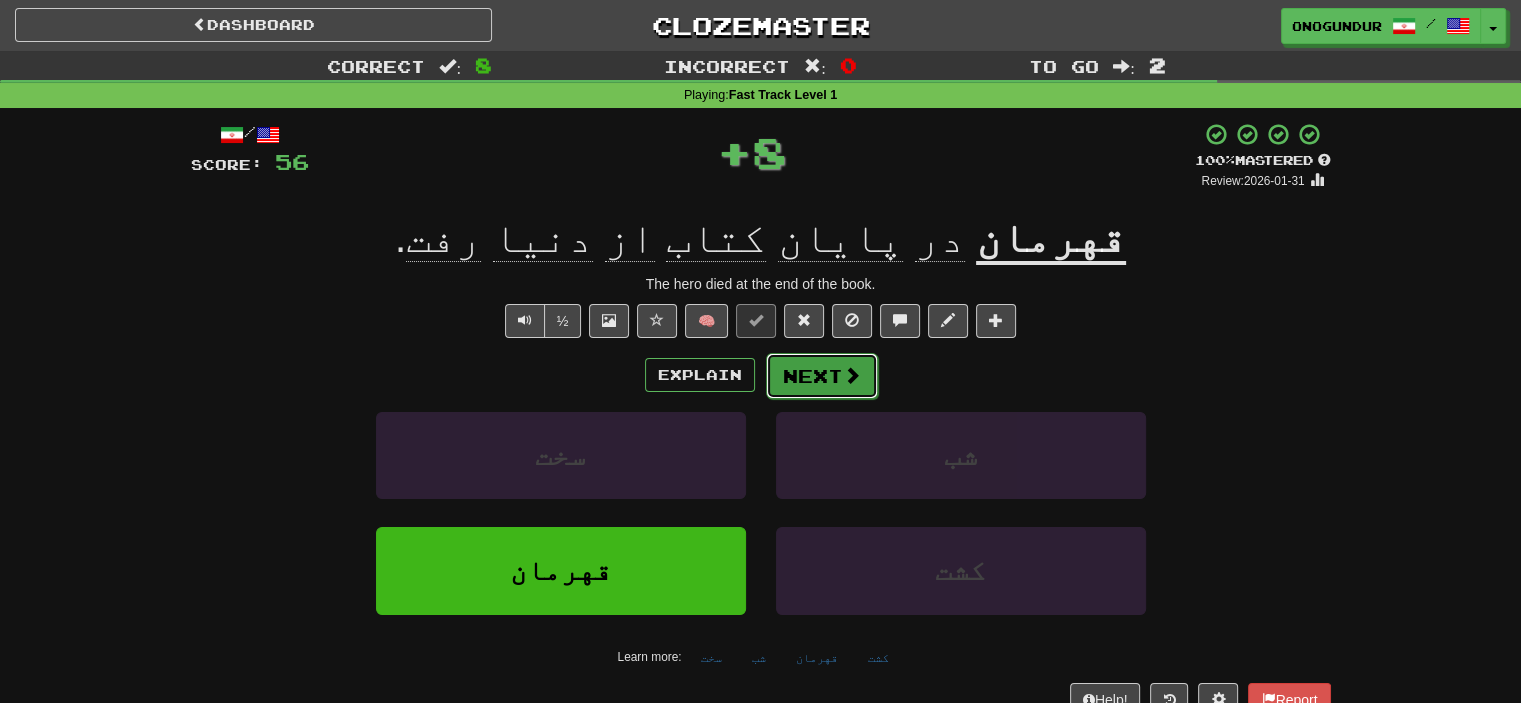 click on "Next" at bounding box center (822, 376) 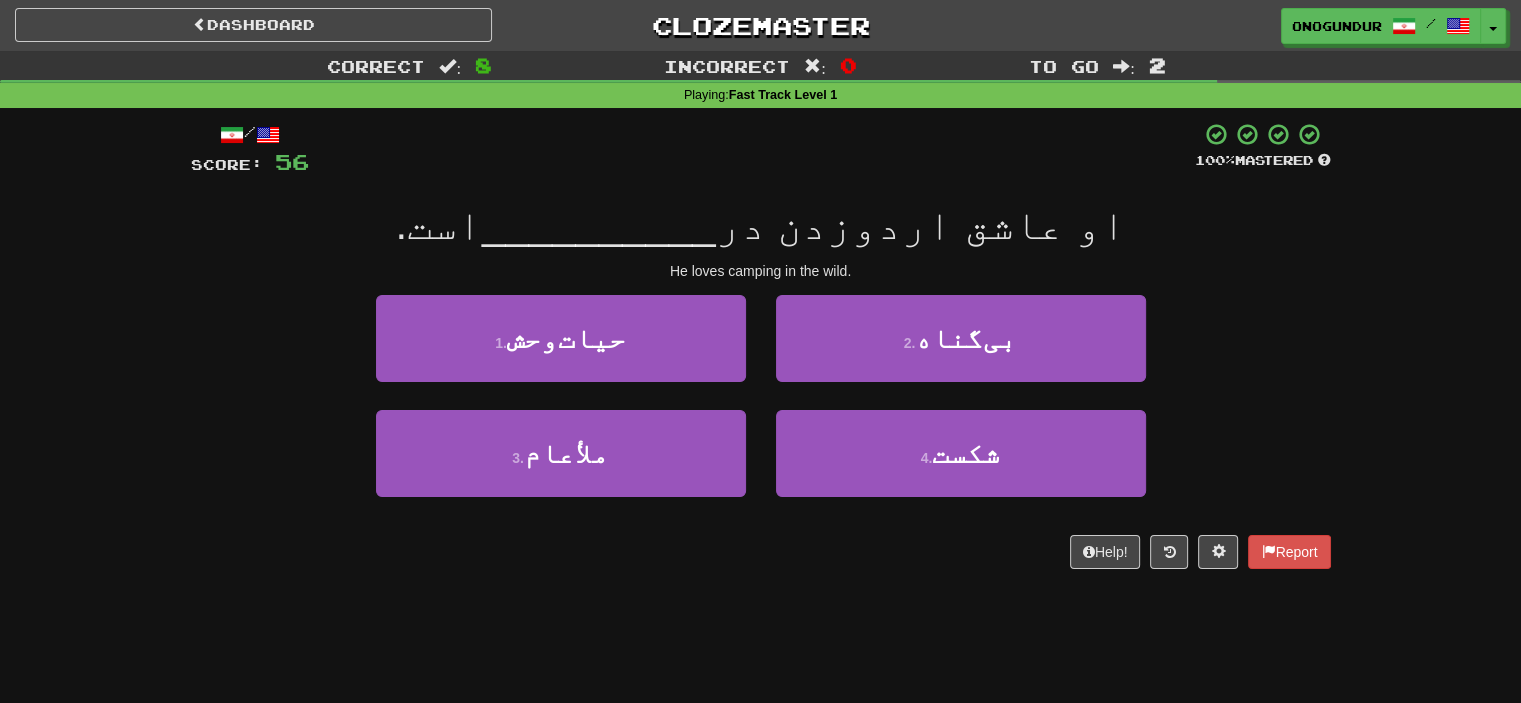 click on "/  Score:   56 100 %  Mastered او عاشق اردوزدن در  __________  است. He loves camping in the wild. 1 .  حیات‌وحش 2 .  بی‌گناه 3 .  ملأعام 4 .  شکست  Help!  Report" at bounding box center (761, 345) 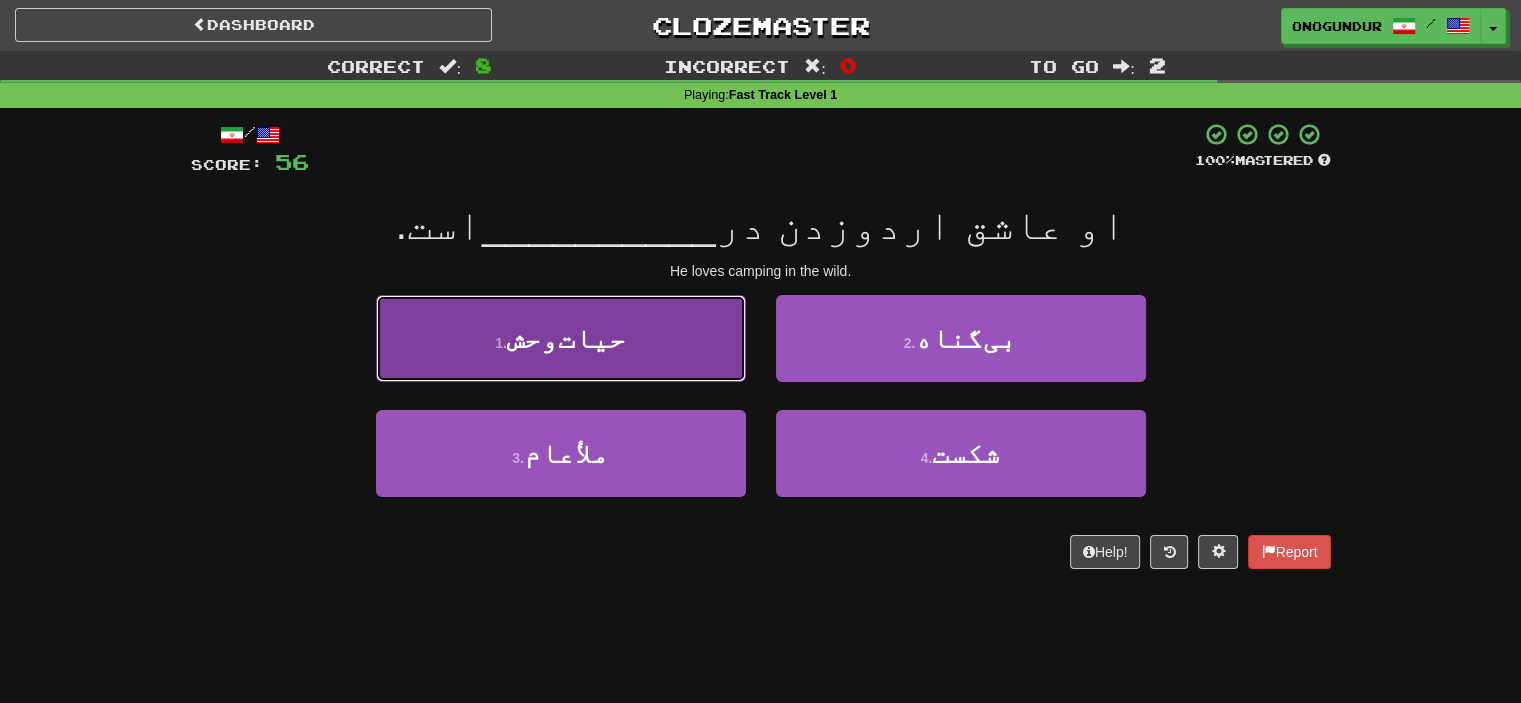 click on "1 .  حیات‌وحش" at bounding box center (561, 338) 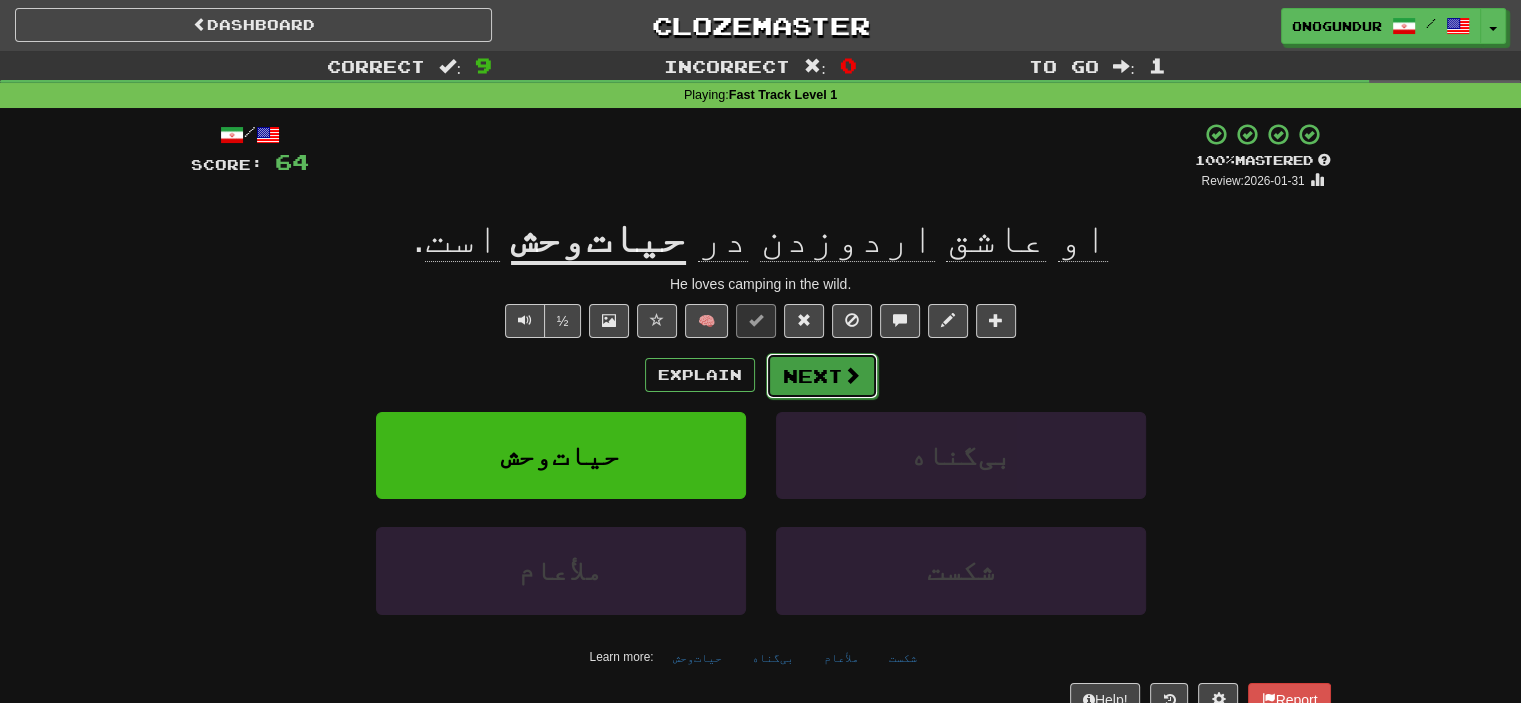 click on "Next" at bounding box center [822, 376] 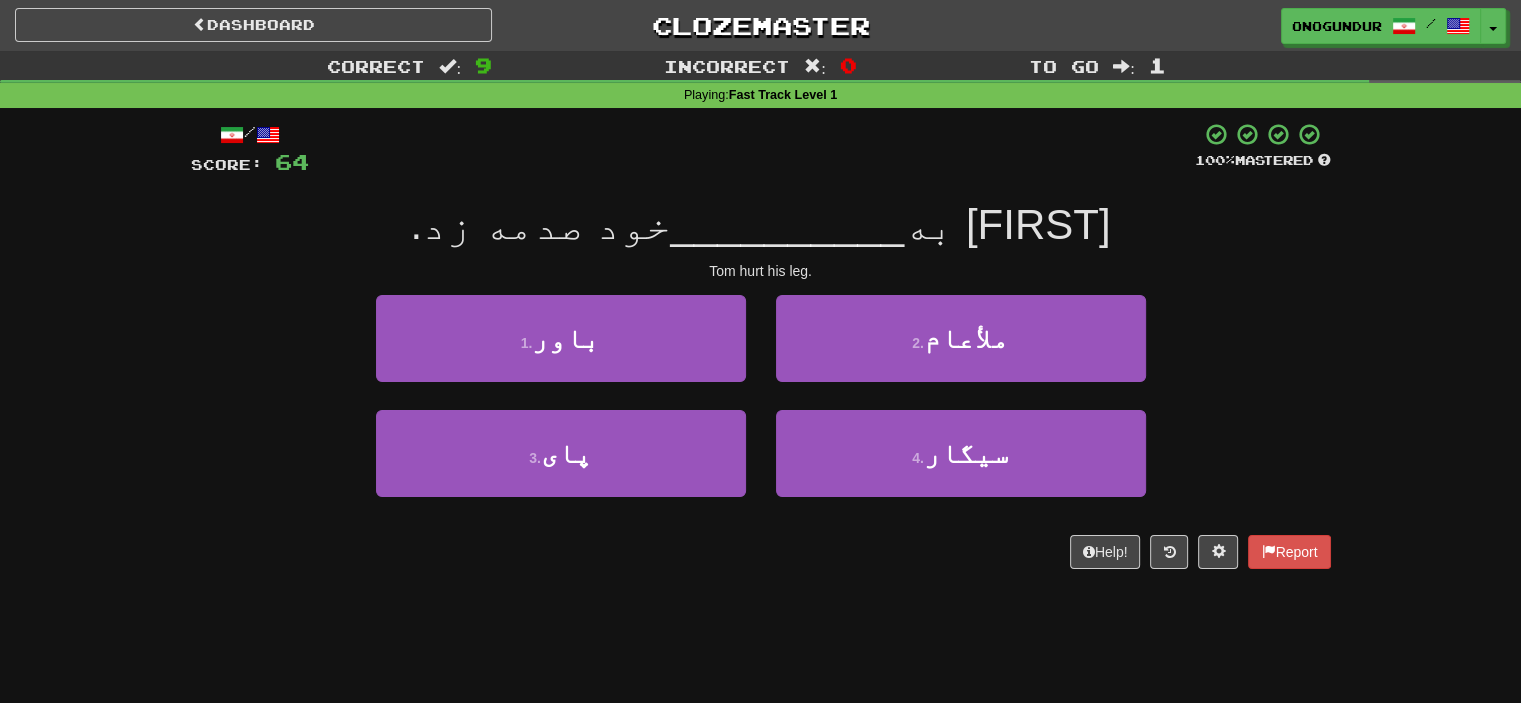 click on "Dashboard
Clozemaster
onogundur
/
Toggle Dropdown
Dashboard
Leaderboard
Activity Feed
Notifications
Profile
Discussions
Azərbaycanca
/
English
Streak:
19
Review:
2,945
Points Today: 0
Català
/
English
Streak:
0
Review:
10
Points Today: 0
Deutsch
/
English
Streak:
0
Review:
1,979
Points Today: 0
Español
/
English
Streak:
0
Review:
1,414
Points Today: 0
Esperanto
/
English
Streak:
0
Review:
1,035
Points Today: 0
Français
/
English
Streak:
0
Review:
19
Points Today: 0
Hrvatski
/
English
Streak:
0
Review:
278
Points Today: 0
Íslenska
/" at bounding box center (760, 351) 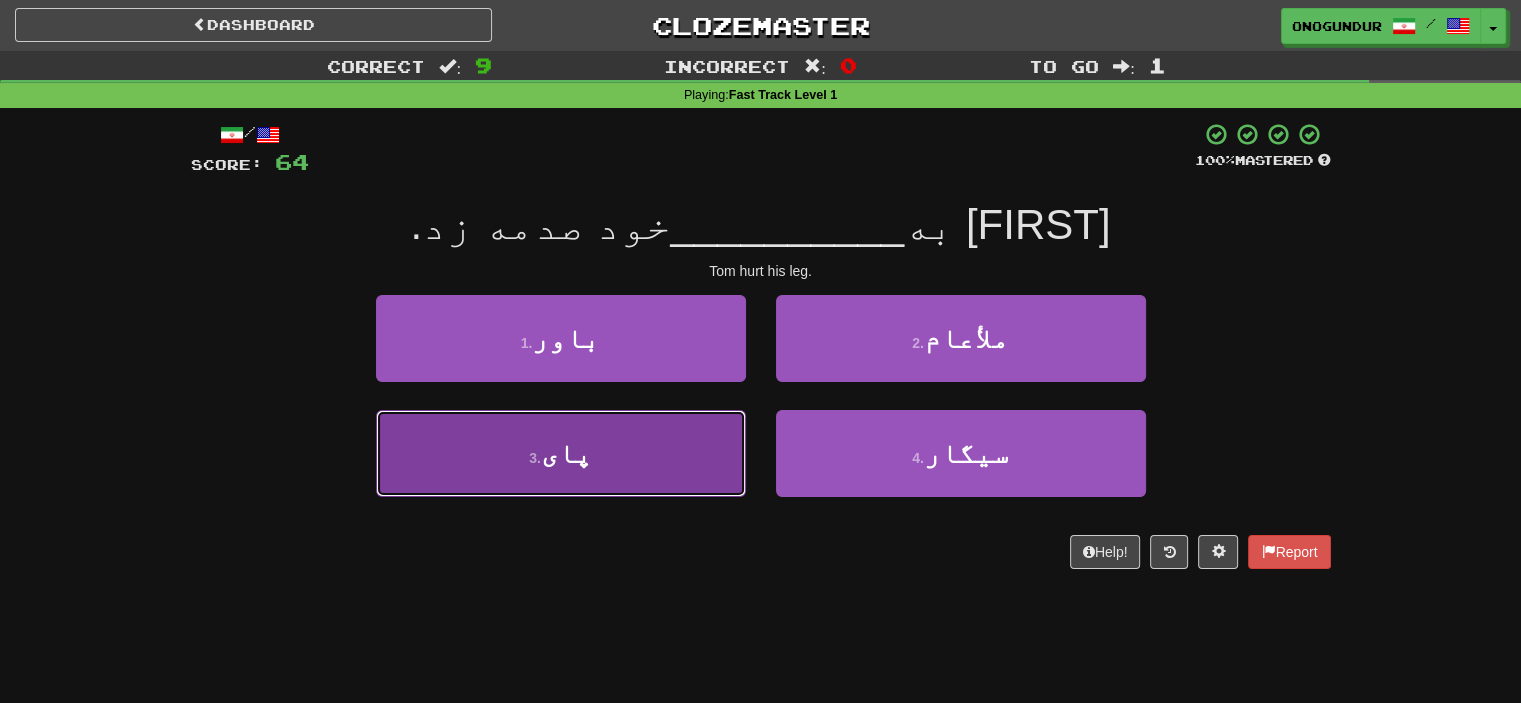 click on "3 .  پای" at bounding box center [561, 453] 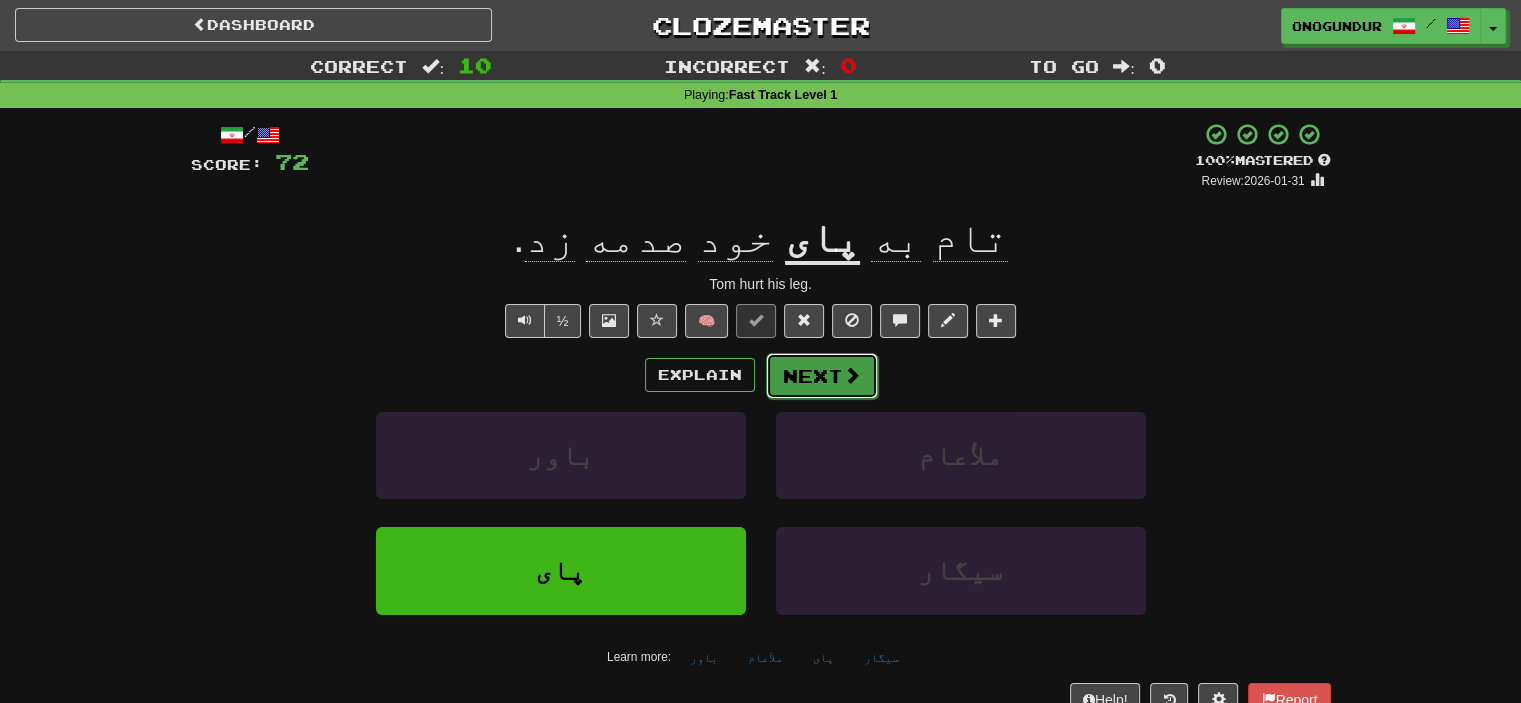 click on "Next" at bounding box center (822, 376) 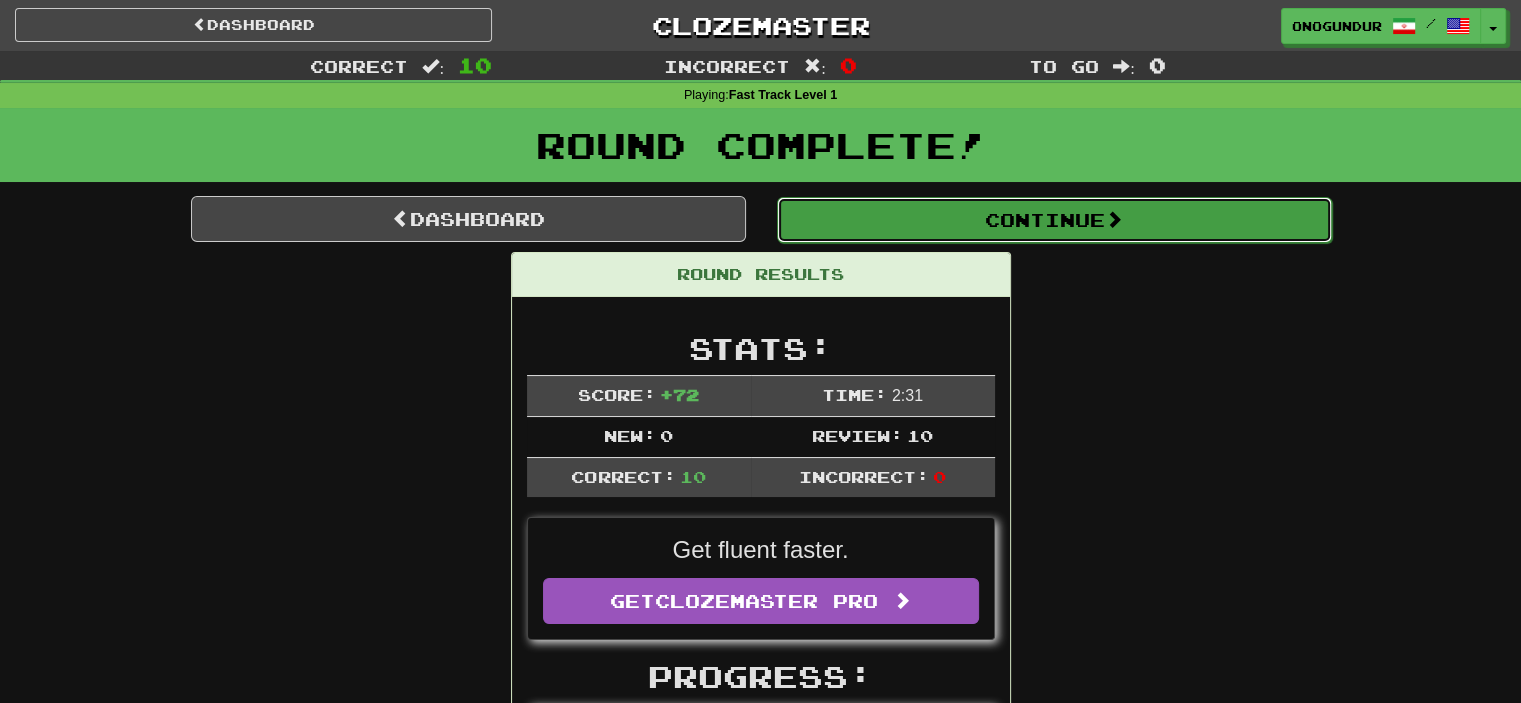 click on "Continue" at bounding box center (1054, 220) 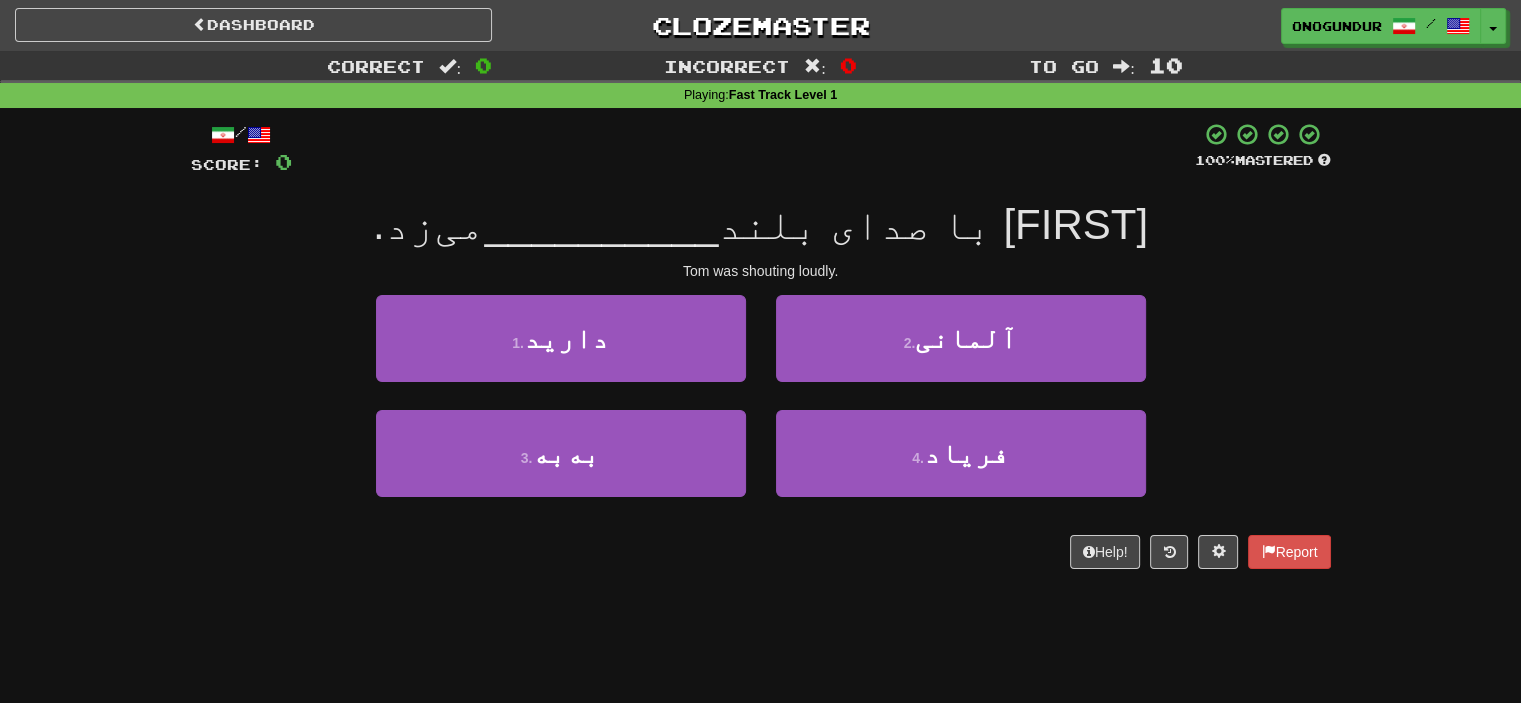 click on "Dashboard
Clozemaster
onogundur
/
Toggle Dropdown
Dashboard
Leaderboard
Activity Feed
Notifications
Profile
Discussions
Azərbaycanca
/
English
Streak:
19
Review:
2,945
Points Today: 0
Català
/
English
Streak:
0
Review:
10
Points Today: 0
Deutsch
/
English
Streak:
0
Review:
1,979
Points Today: 0
Español
/
English
Streak:
0
Review:
1,414
Points Today: 0
Esperanto
/
English
Streak:
0
Review:
1,035
Points Today: 0
Français
/
English
Streak:
0
Review:
19
Points Today: 0
Hrvatski
/
English
Streak:
0
Review:
278
Points Today: 0
Íslenska
/" at bounding box center [760, 351] 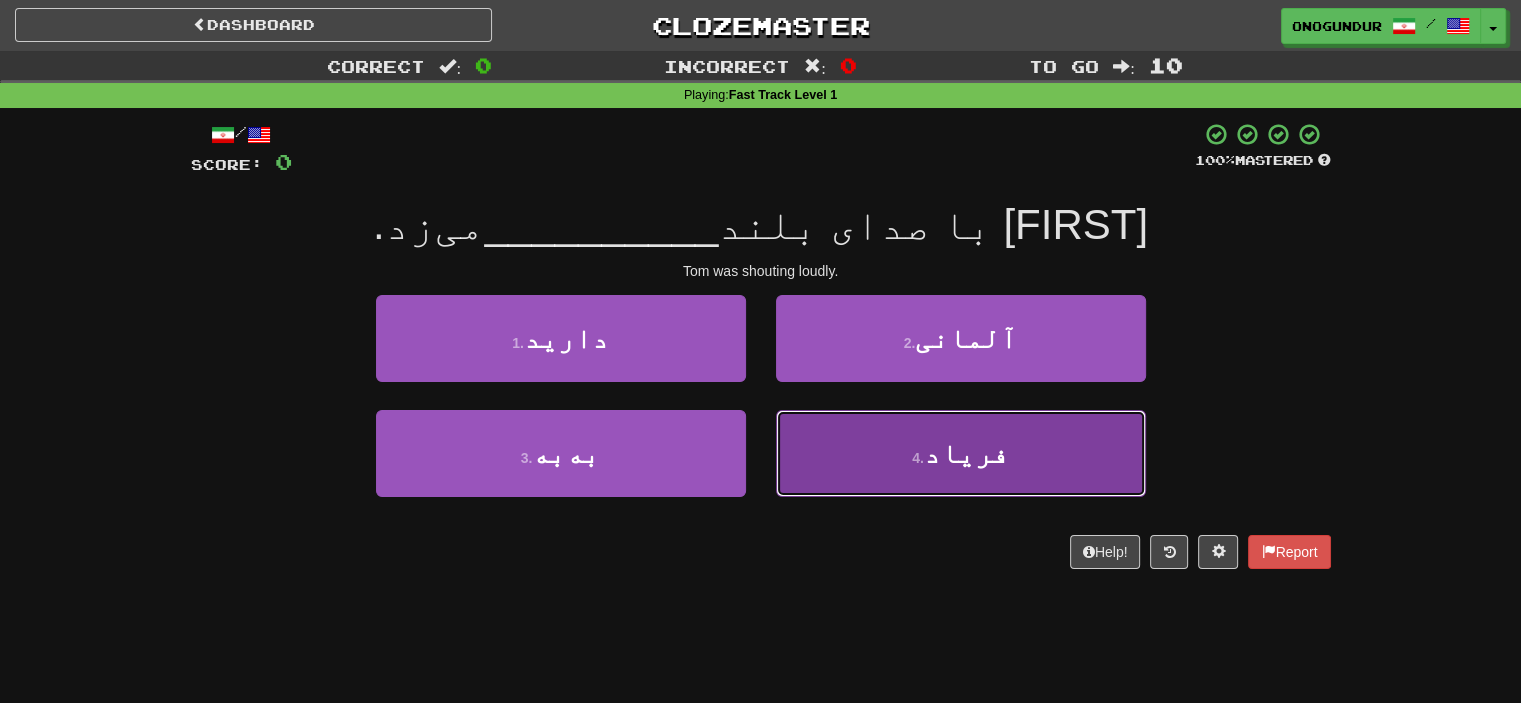 click on "4 .  فریاد" at bounding box center (961, 453) 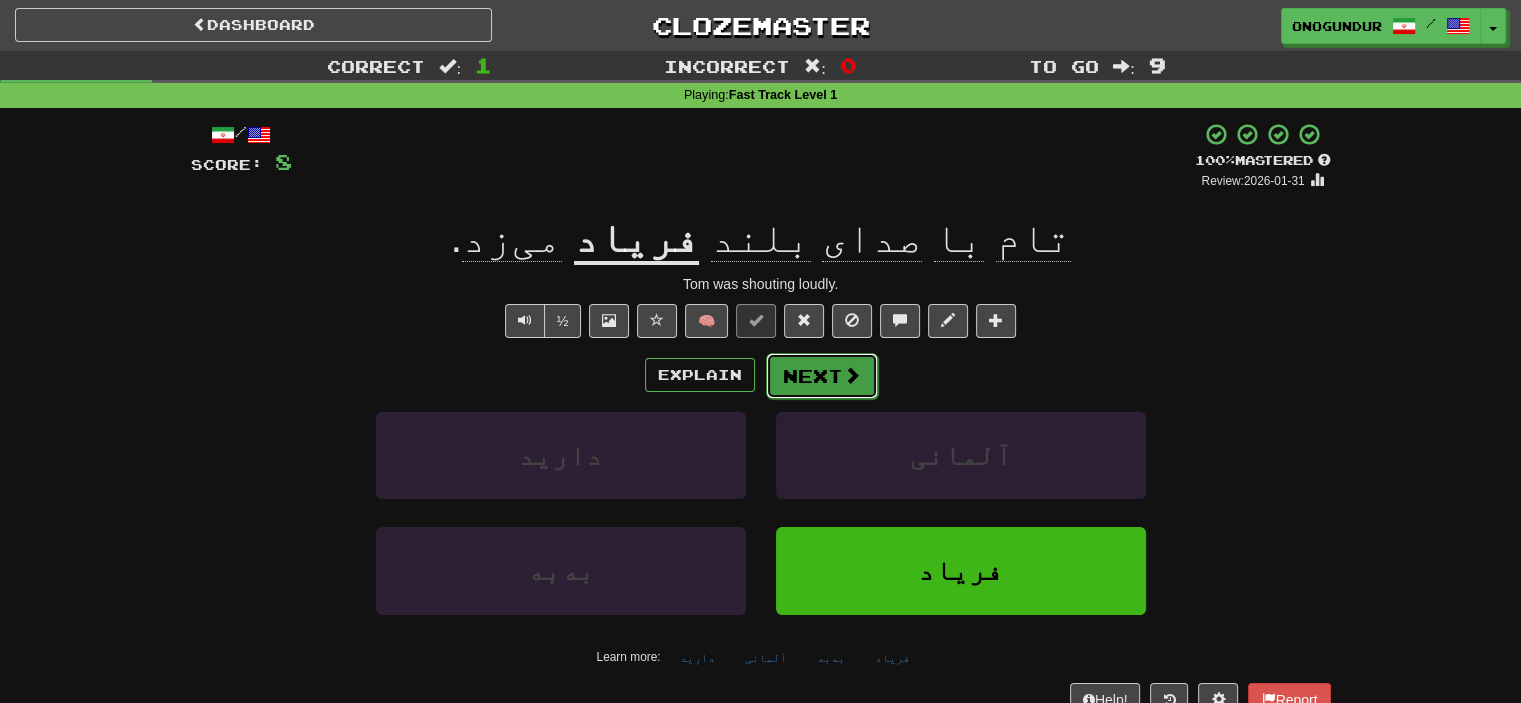 click on "Next" at bounding box center (822, 376) 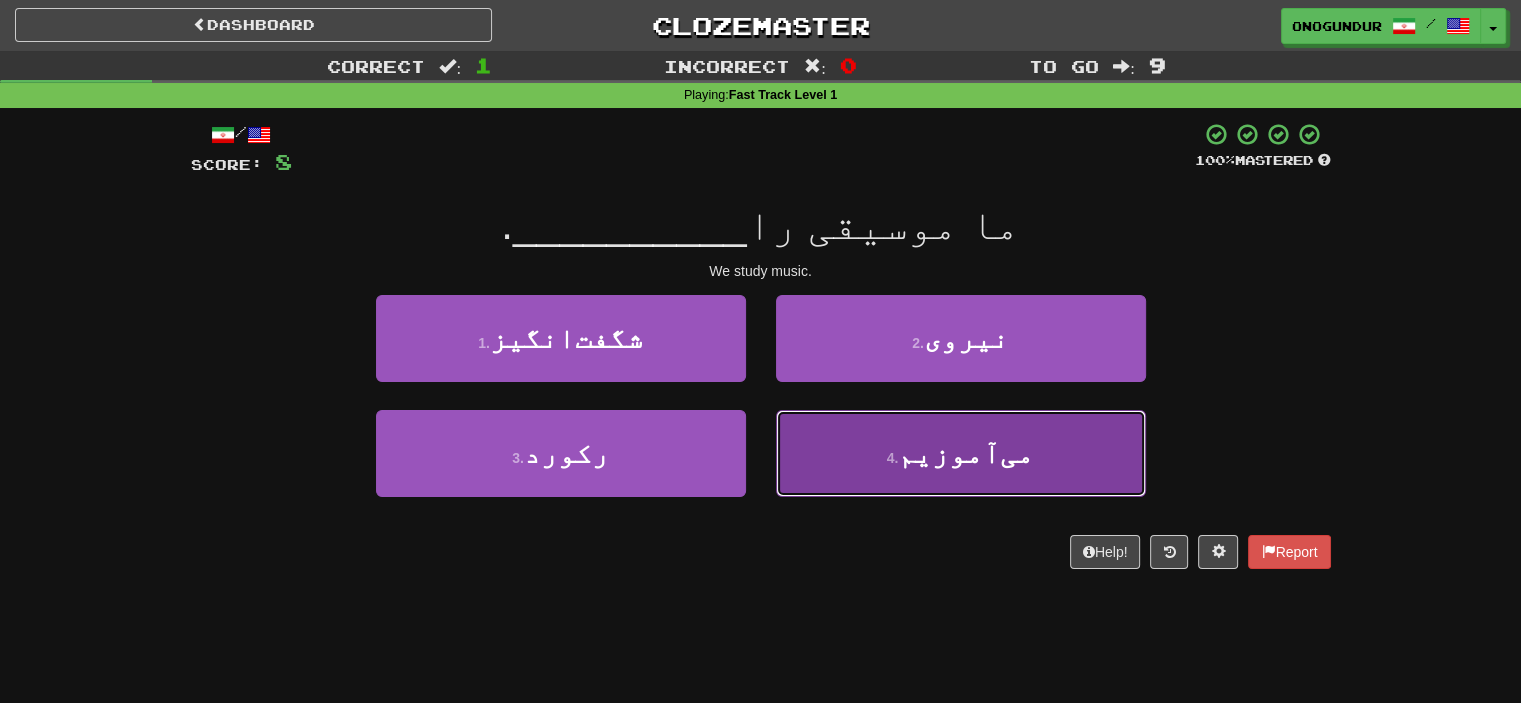 click on "می‌آموزیم" at bounding box center (966, 453) 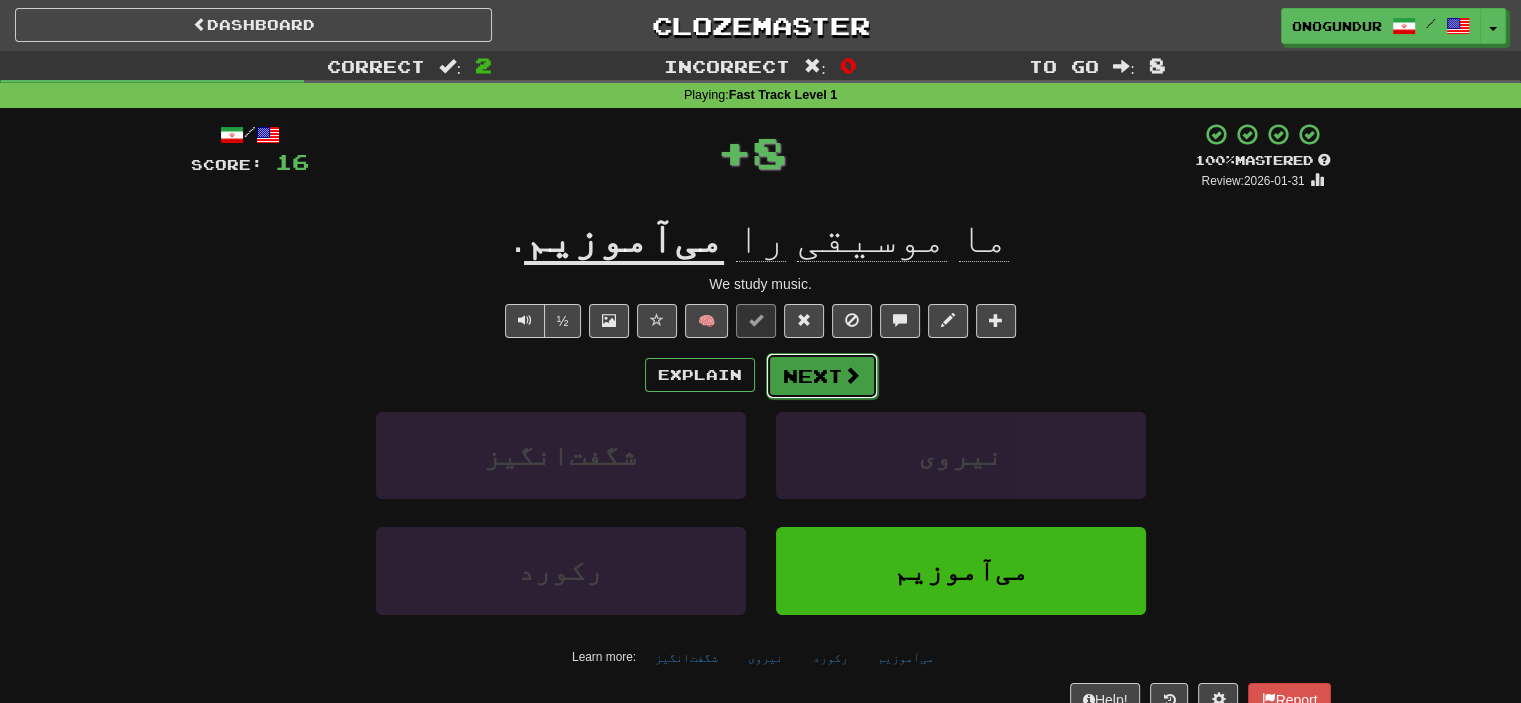 click at bounding box center [852, 375] 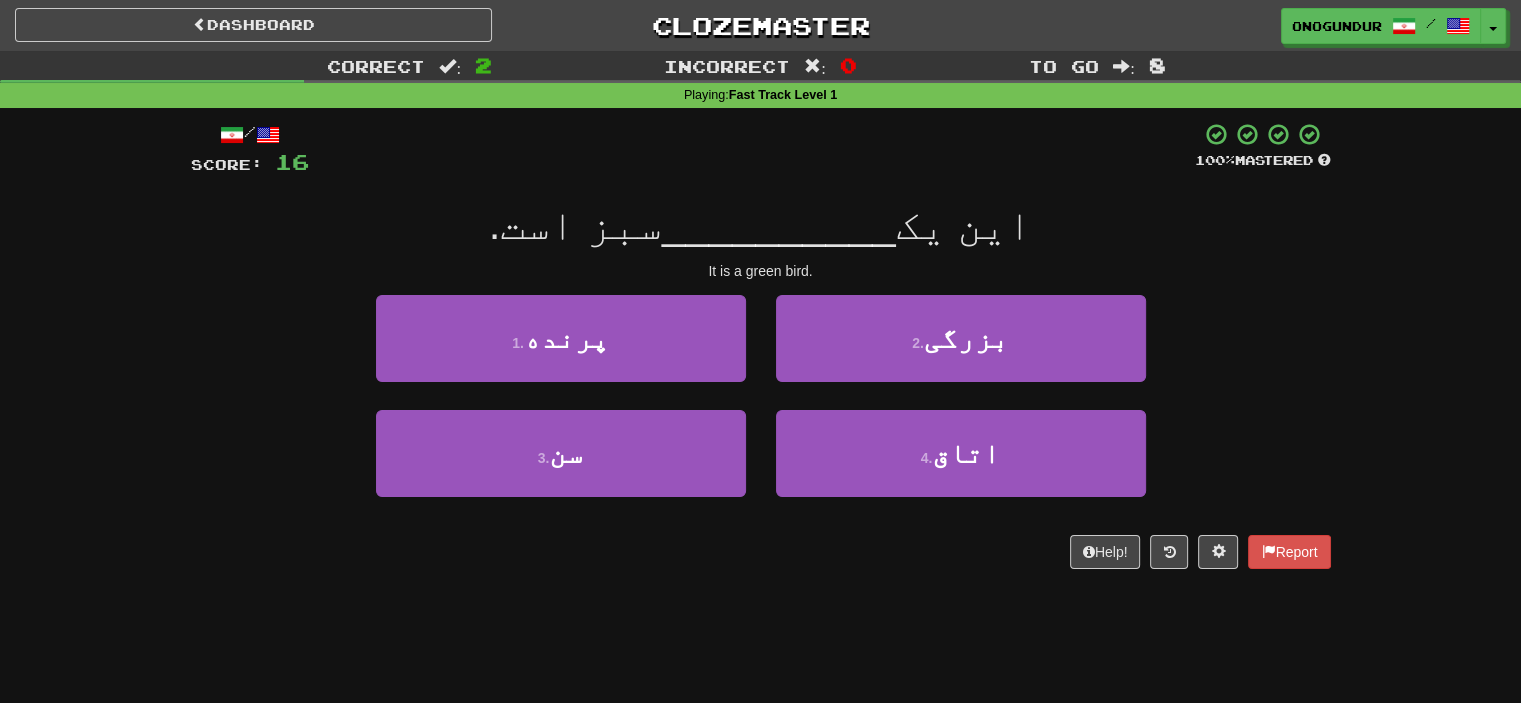 click on "/  Score:   16 100 %  Mastered این یک  __________  سبز است. It is a green bird. 1 .  پرنده 2 .  بزرگی 3 .  سن 4 .  اتاق  Help!  Report" at bounding box center (761, 352) 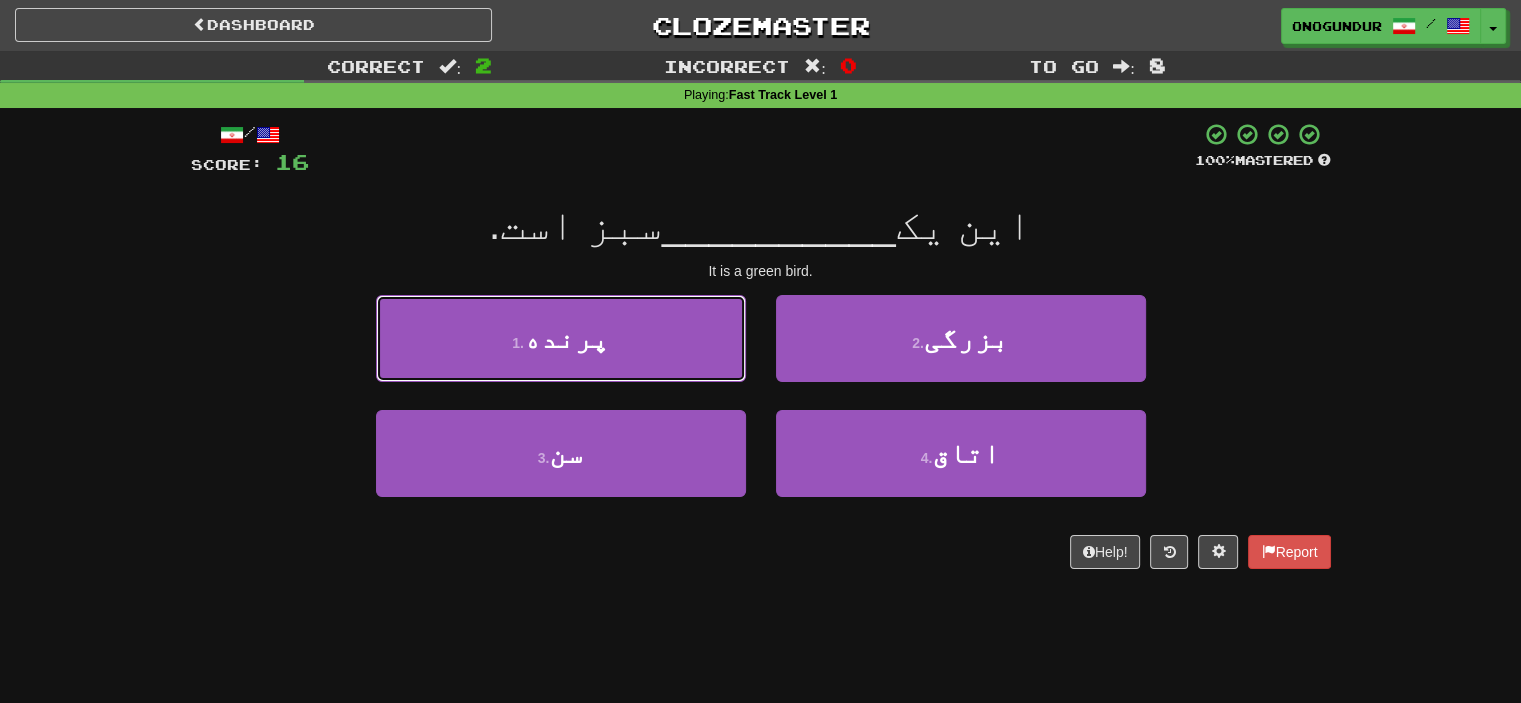 drag, startPoint x: 614, startPoint y: 332, endPoint x: 635, endPoint y: 350, distance: 27.658634 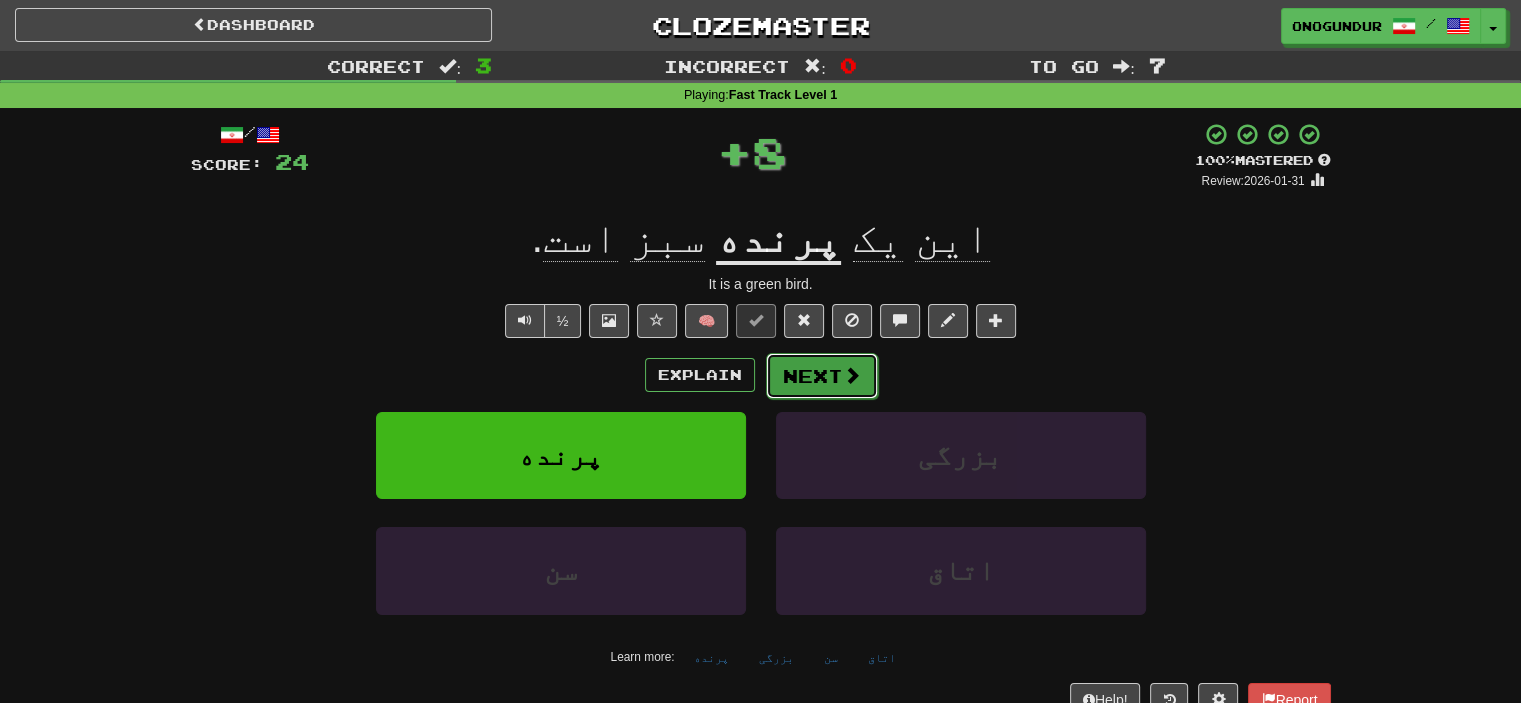 click on "Next" at bounding box center (822, 376) 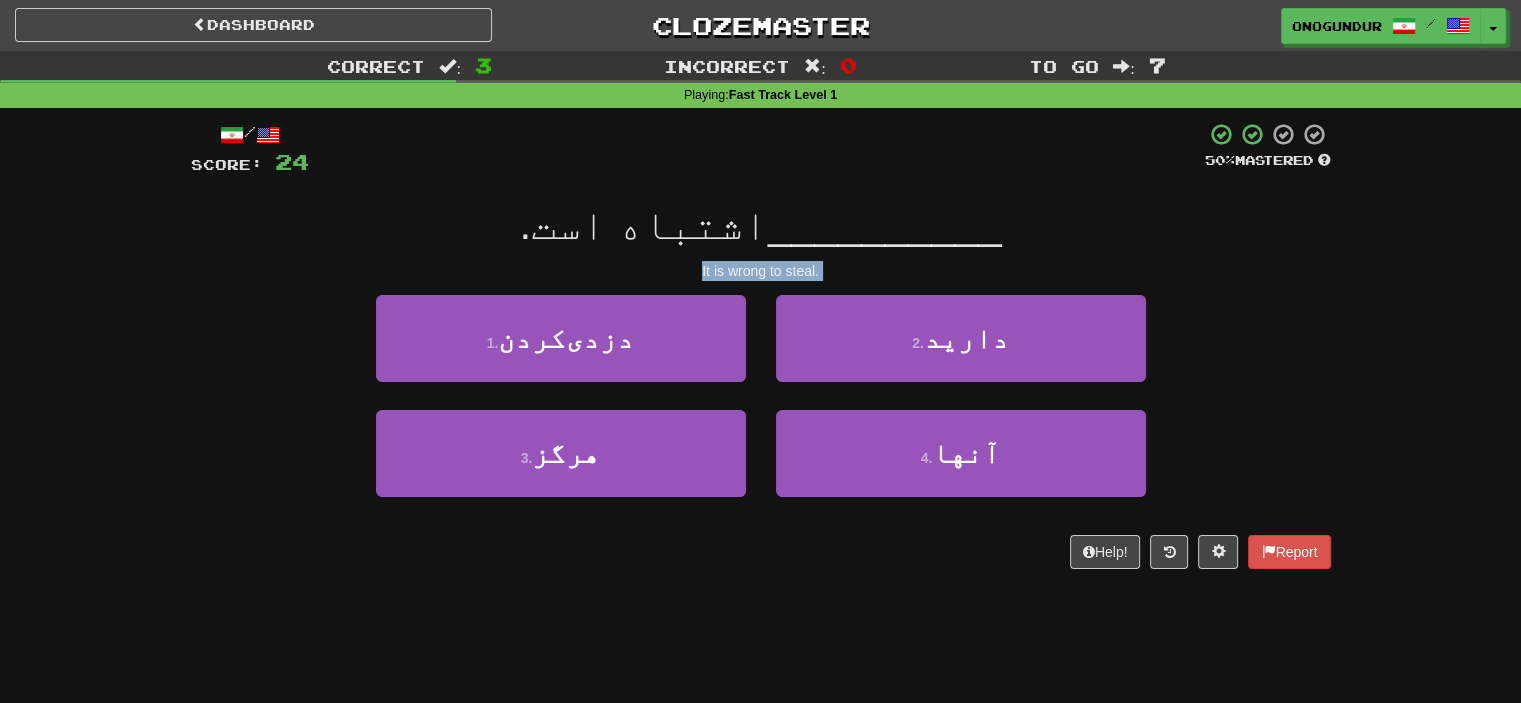 drag, startPoint x: 692, startPoint y: 267, endPoint x: 952, endPoint y: 287, distance: 260.7681 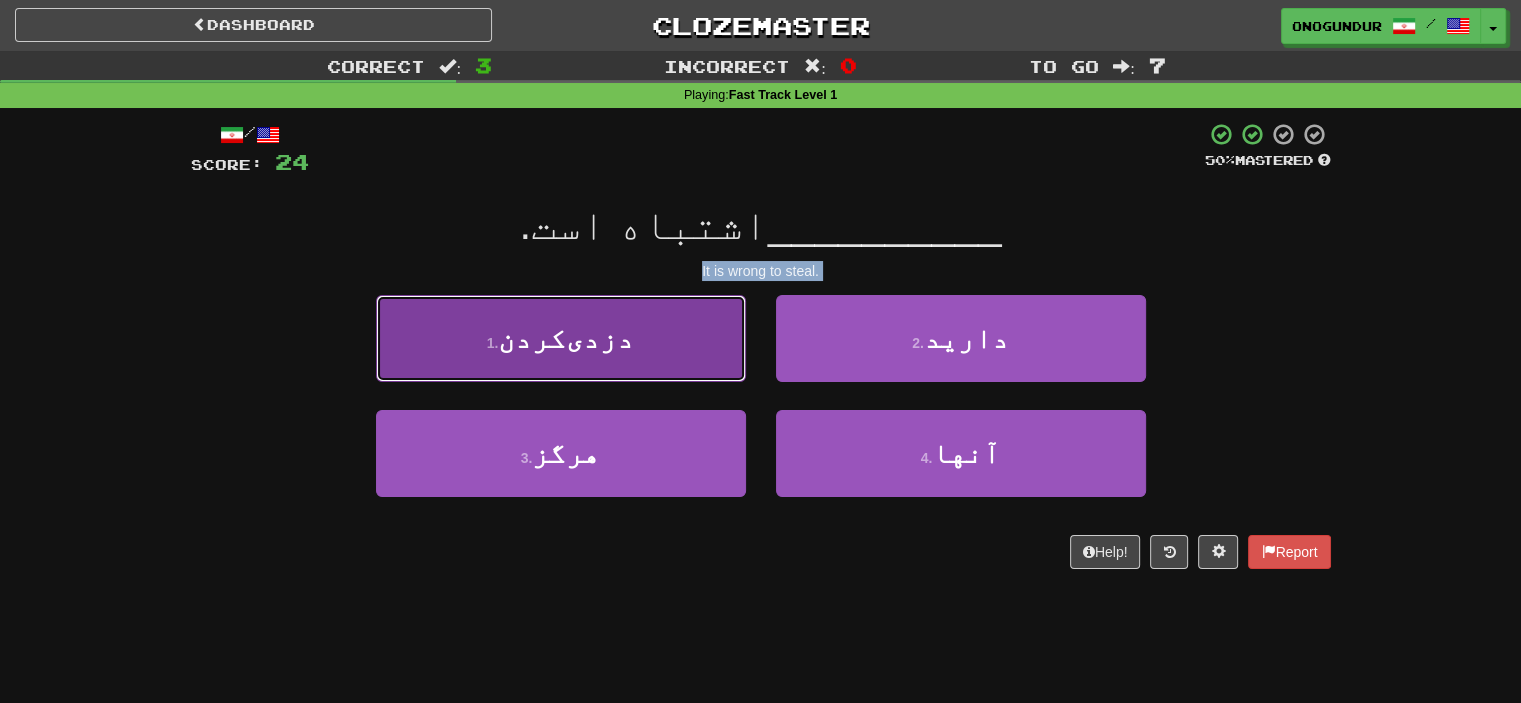 click on "1 .  دزدی‌کردن" at bounding box center (561, 338) 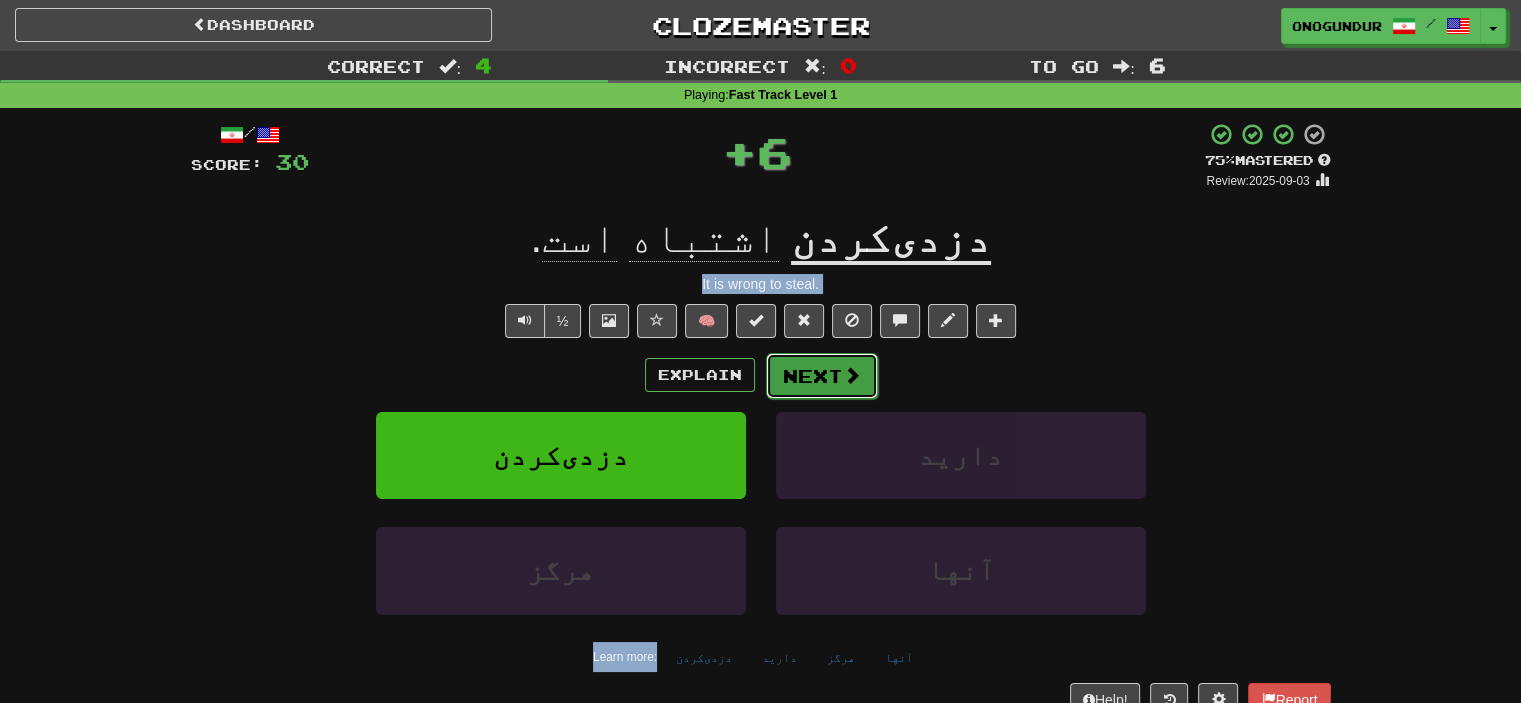 click on "Next" at bounding box center (822, 376) 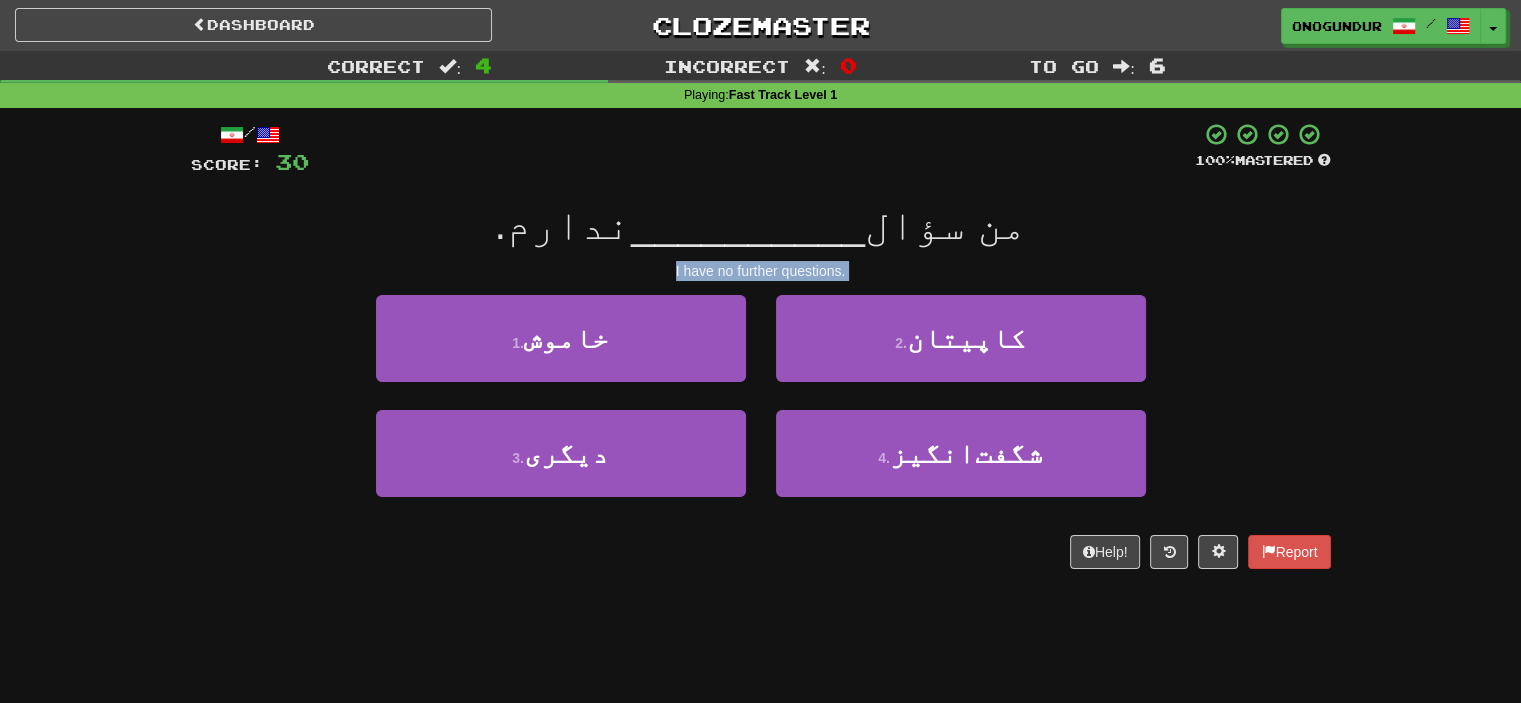 click on "/  Score:   30 100 %  Mastered من سؤال  __________  ندارم. I have no further questions. 1 .  خاموش 2 .  کاپیتان 3 .  دیگری 4 .  شگفت‌انگیز  Help!  Report" at bounding box center [761, 345] 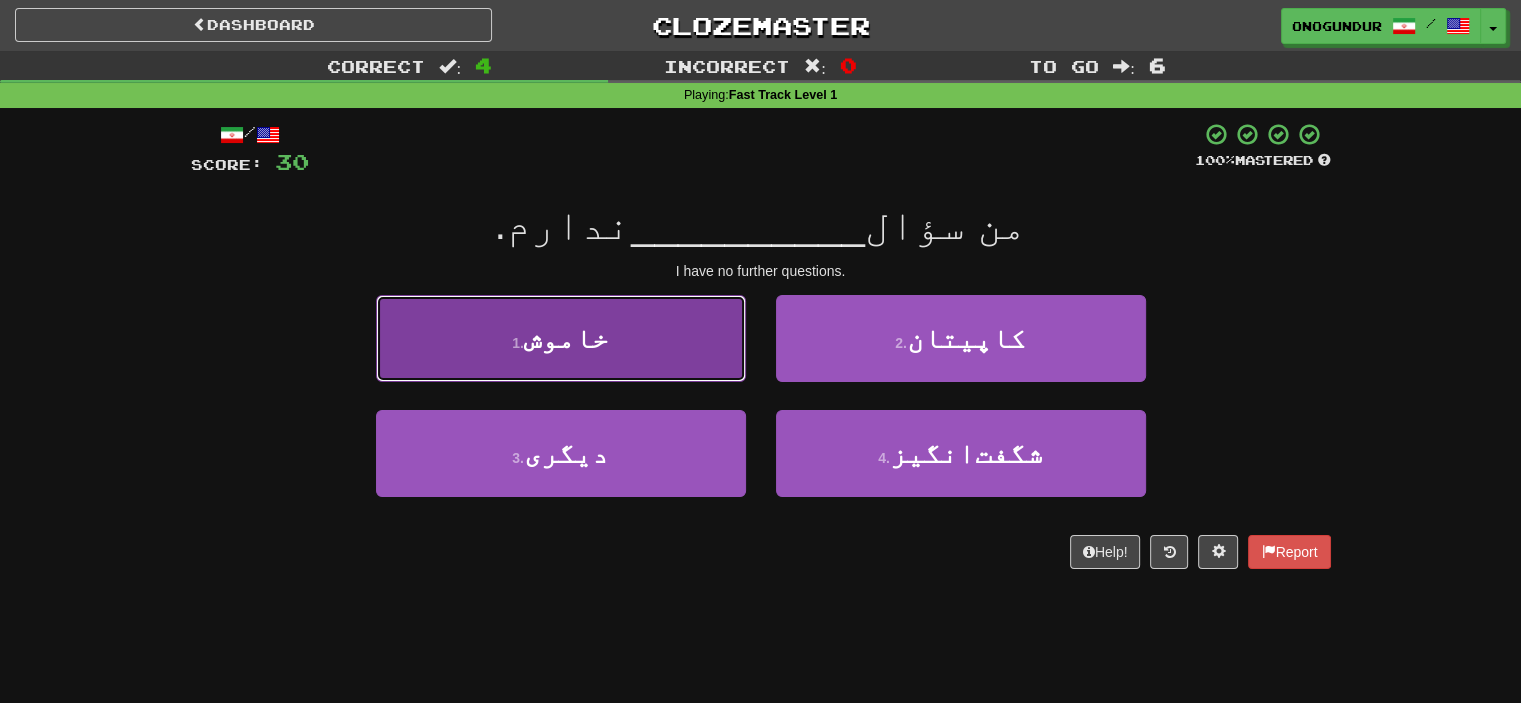 drag, startPoint x: 679, startPoint y: 336, endPoint x: 758, endPoint y: 350, distance: 80.23092 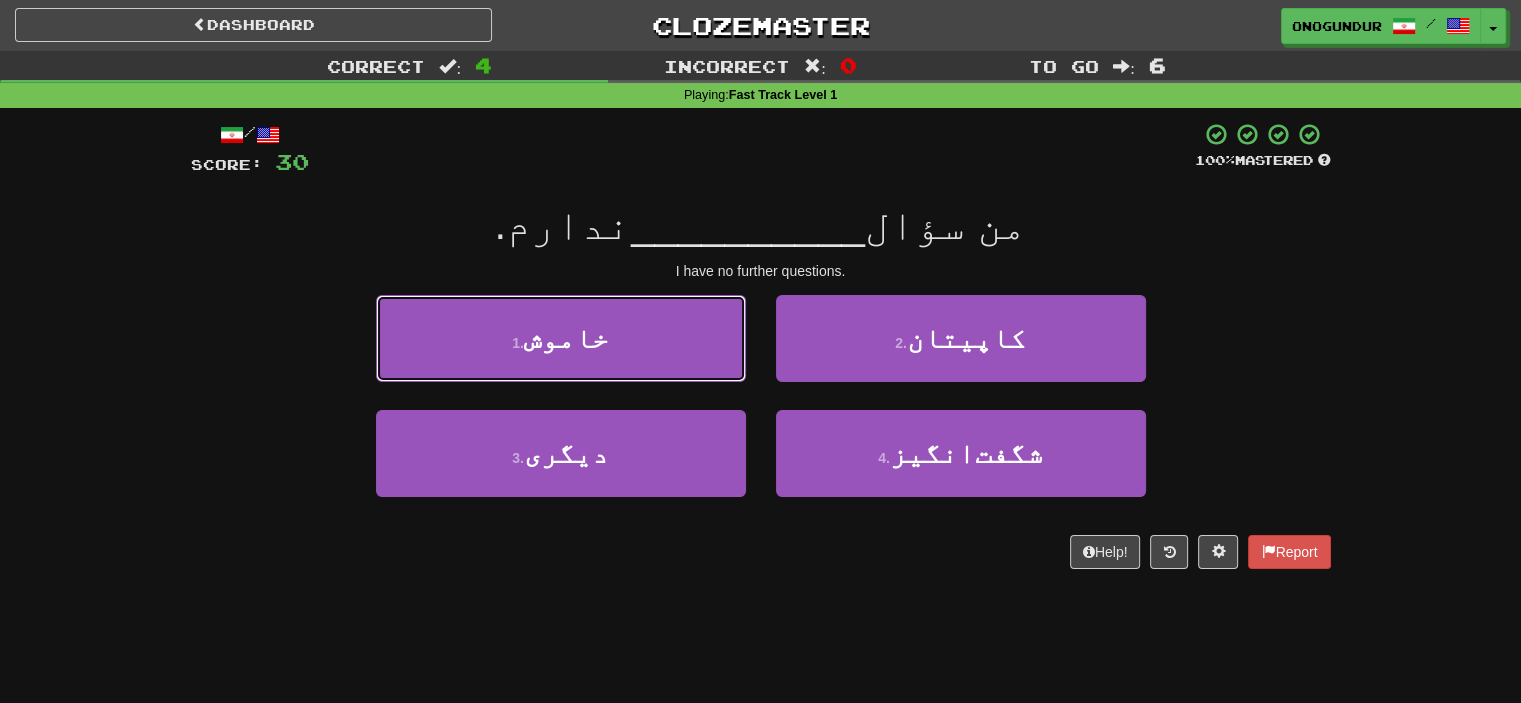 click on "1 .  خاموش" at bounding box center [561, 338] 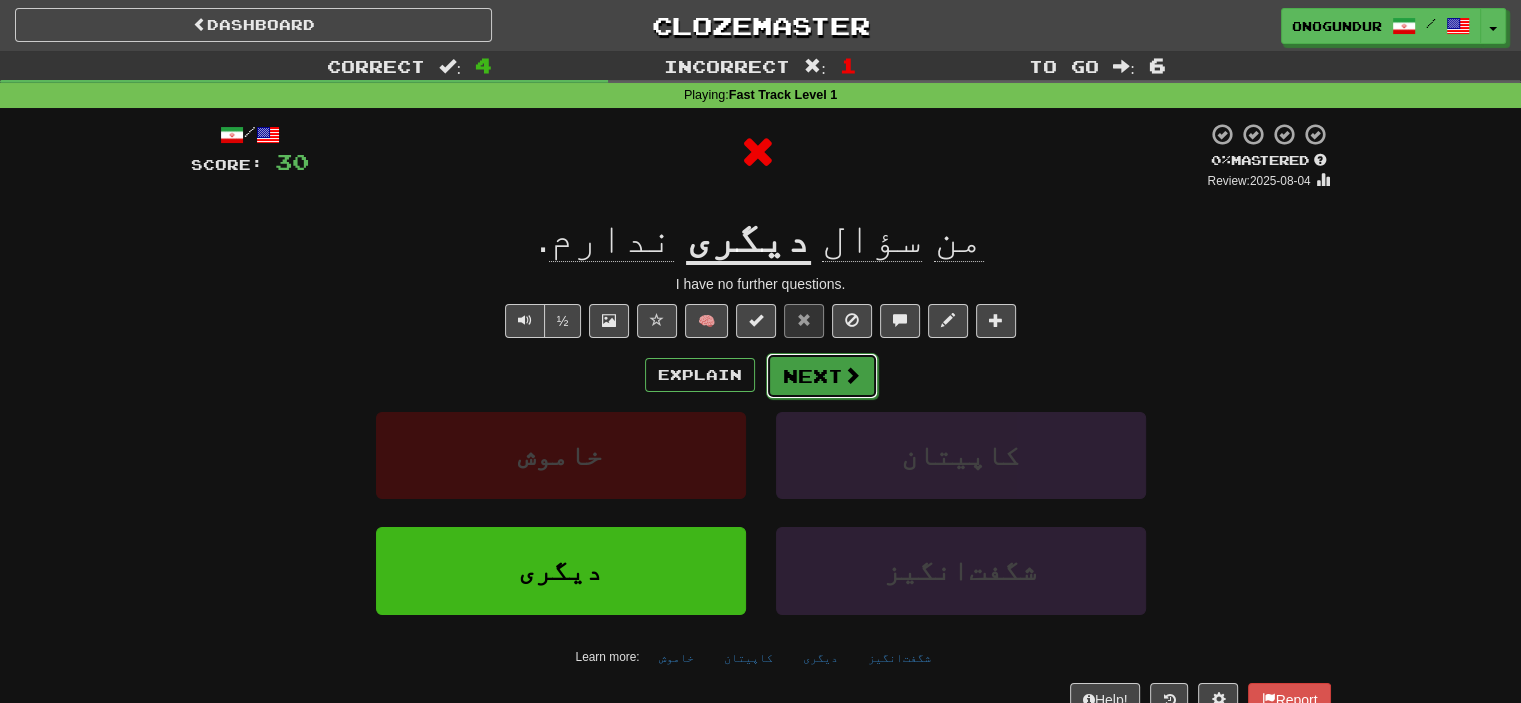 click on "Next" at bounding box center [822, 376] 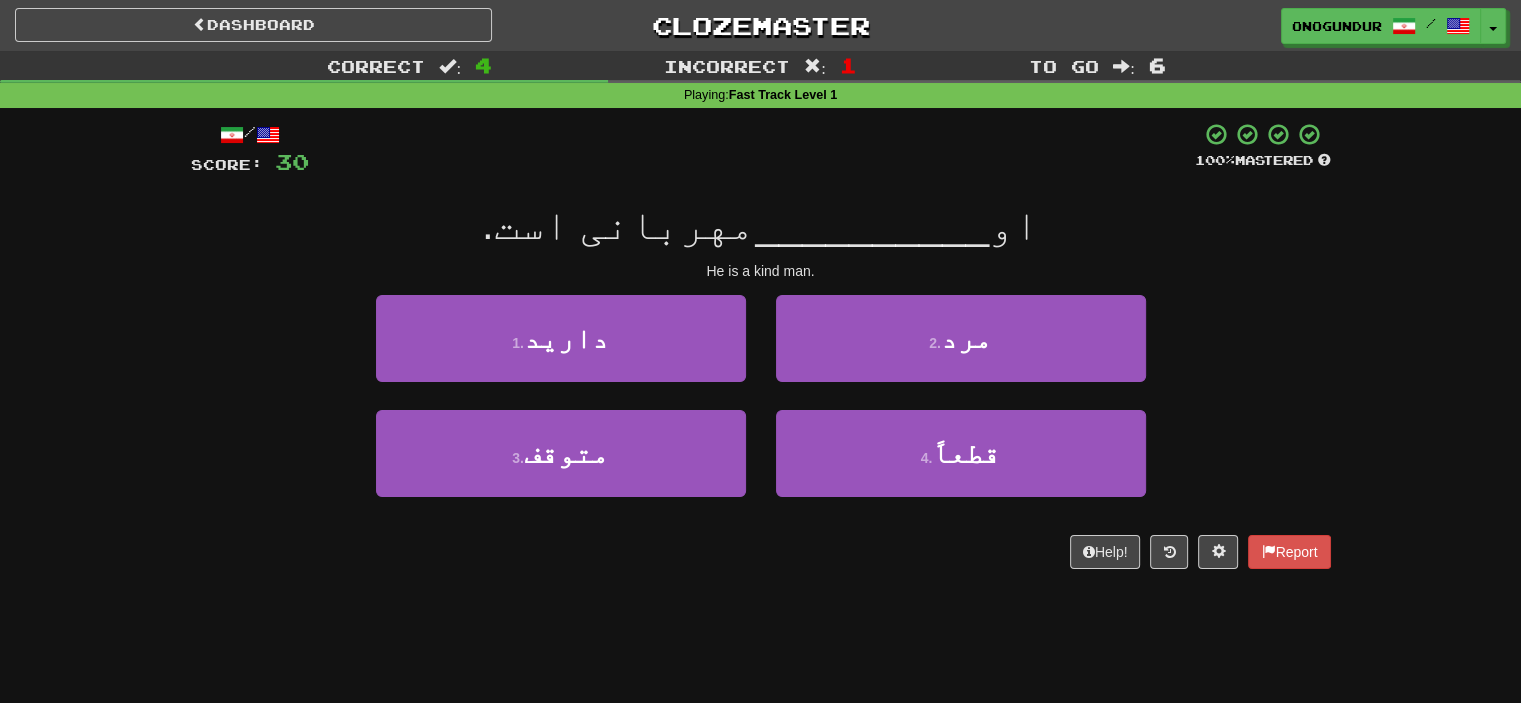click on "/  Score:   30 100 %  Mastered او  __________  مهربانی است. He is a kind man. 1 .  دارید 2 .  مرد 3 .  متوقف 4 .  قطعاً  Help!  Report" at bounding box center (761, 352) 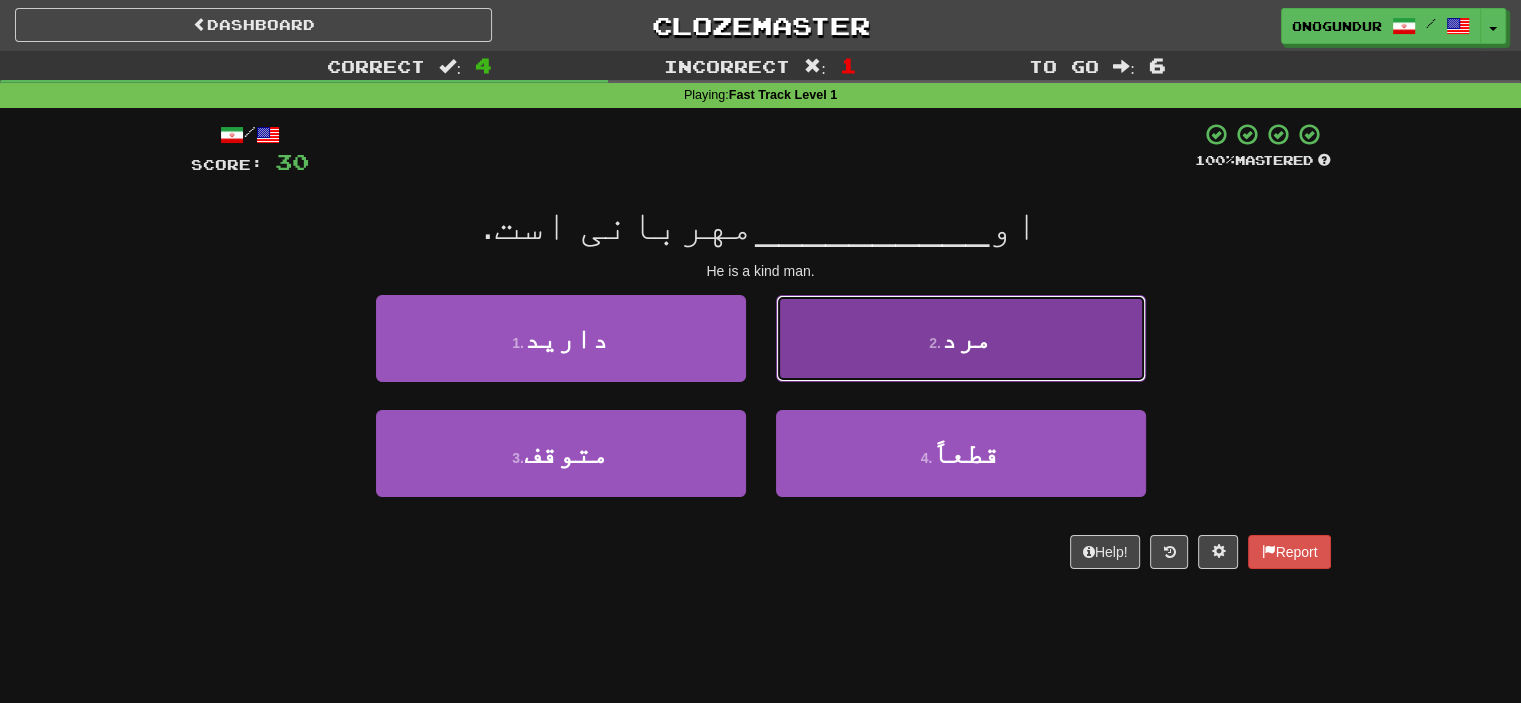 click on "2 .  مرد" at bounding box center (961, 338) 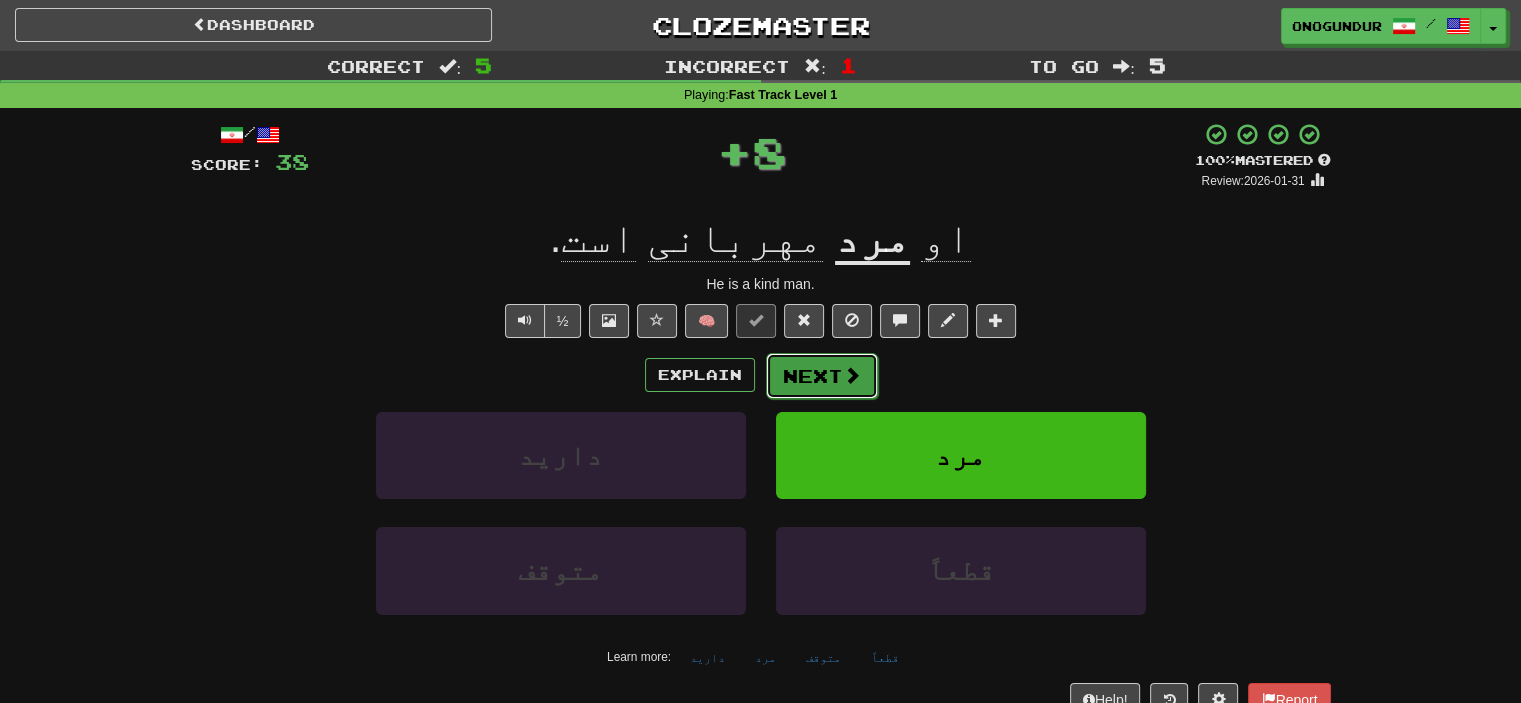 click on "Next" at bounding box center (822, 376) 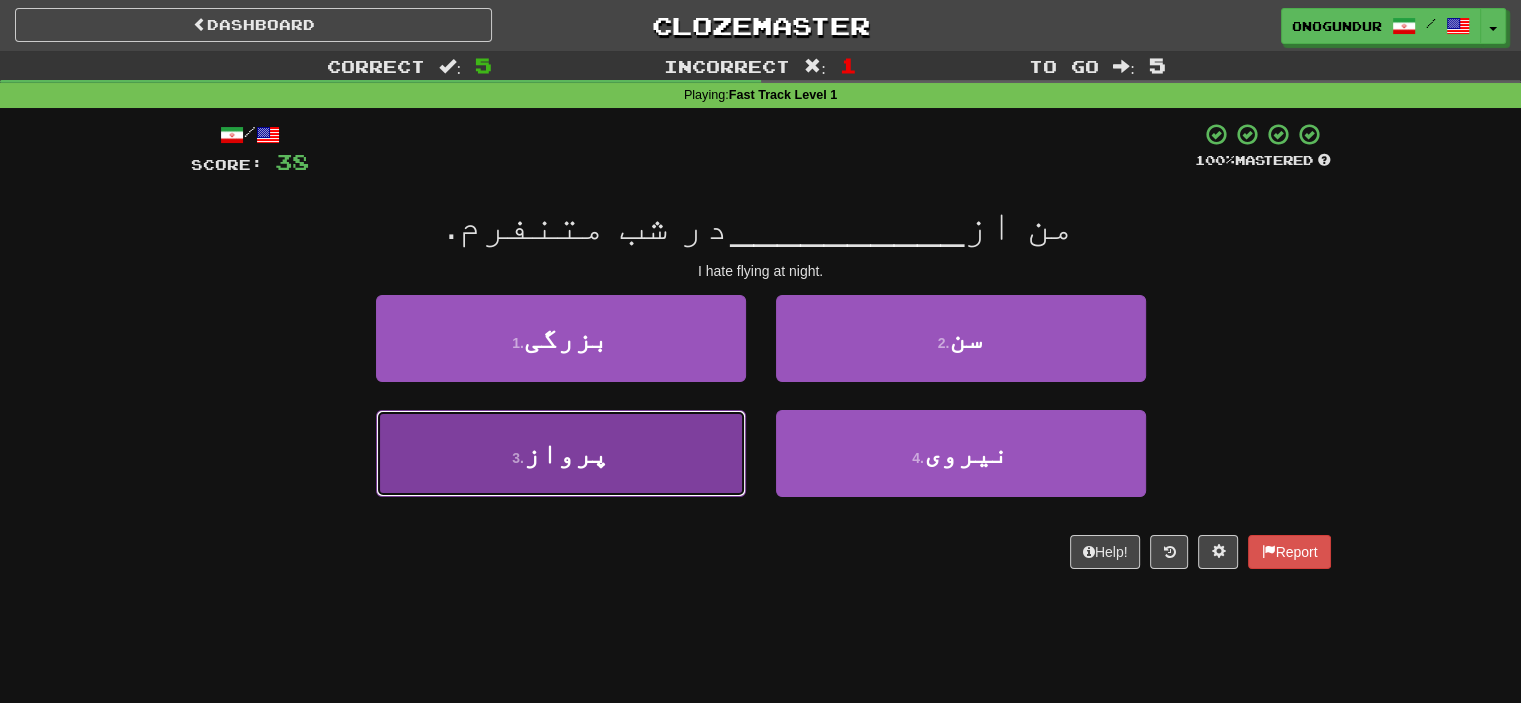 click on "3 .  پرواز" at bounding box center (561, 453) 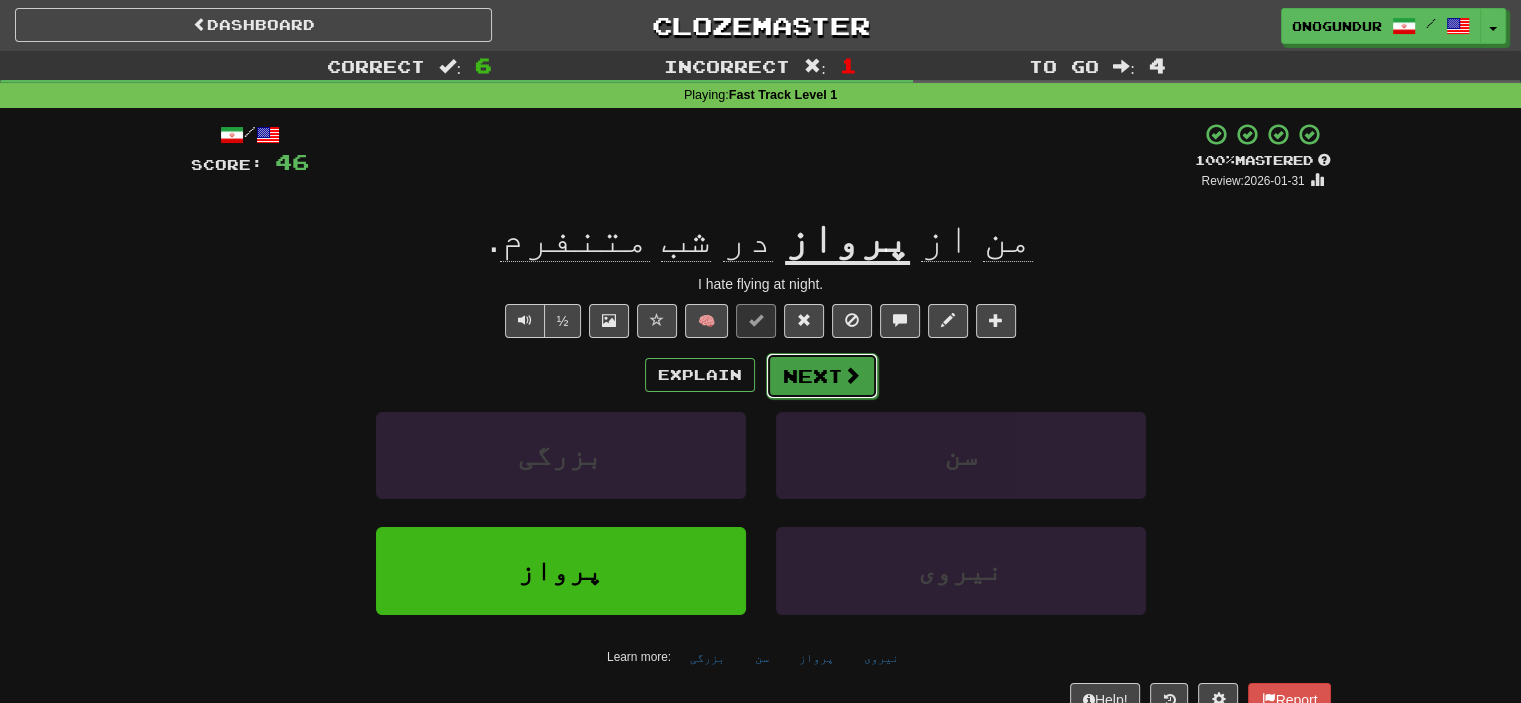 click on "Next" at bounding box center (822, 376) 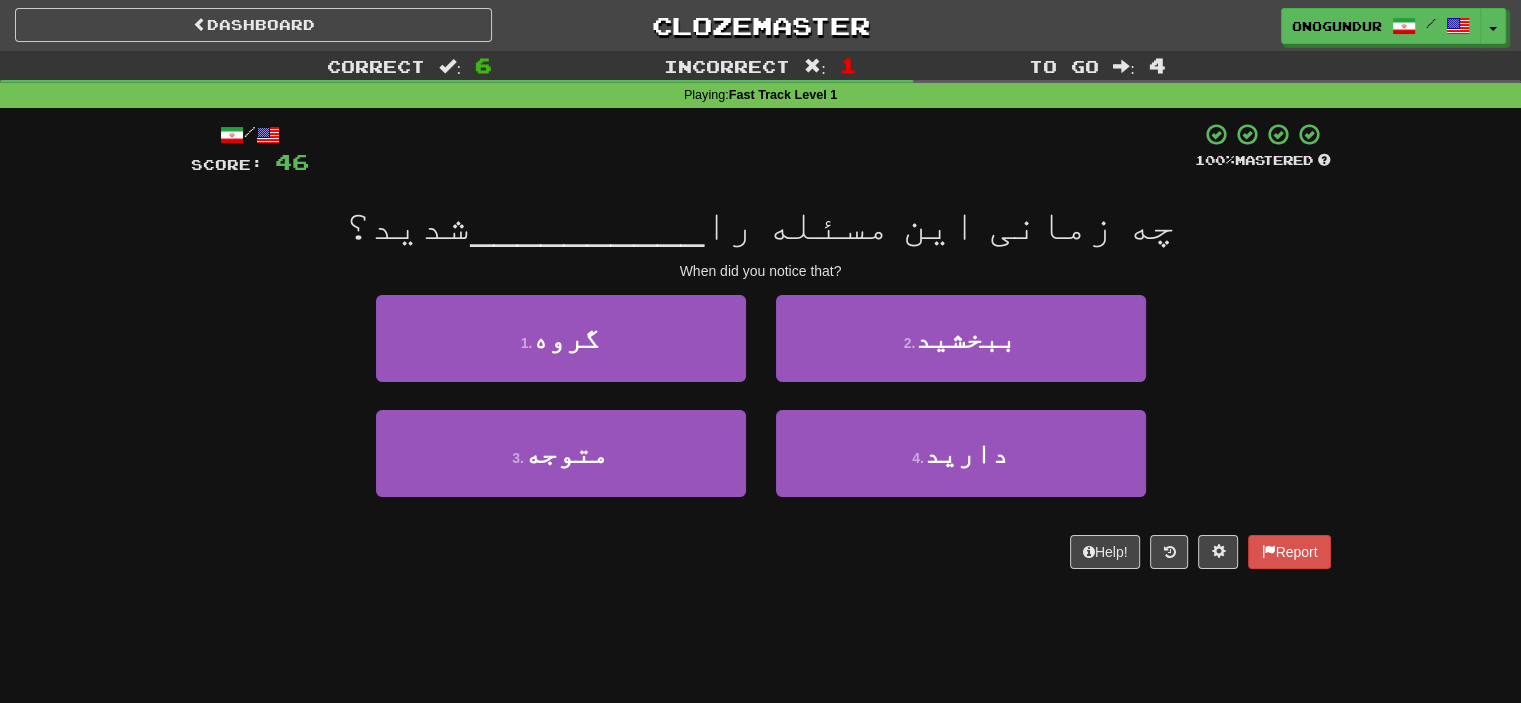 click on "Dashboard
Clozemaster
onogundur
/
Toggle Dropdown
Dashboard
Leaderboard
Activity Feed
Notifications
Profile
Discussions
Azərbaycanca
/
English
Streak:
19
Review:
2,945
Points Today: 0
Català
/
English
Streak:
0
Review:
10
Points Today: 0
Deutsch
/
English
Streak:
0
Review:
1,979
Points Today: 0
Español
/
English
Streak:
0
Review:
1,414
Points Today: 0
Esperanto
/
English
Streak:
0
Review:
1,035
Points Today: 0
Français
/
English
Streak:
0
Review:
19
Points Today: 0
Hrvatski
/
English
Streak:
0
Review:
278
Points Today: 0
Íslenska
/" at bounding box center [760, 351] 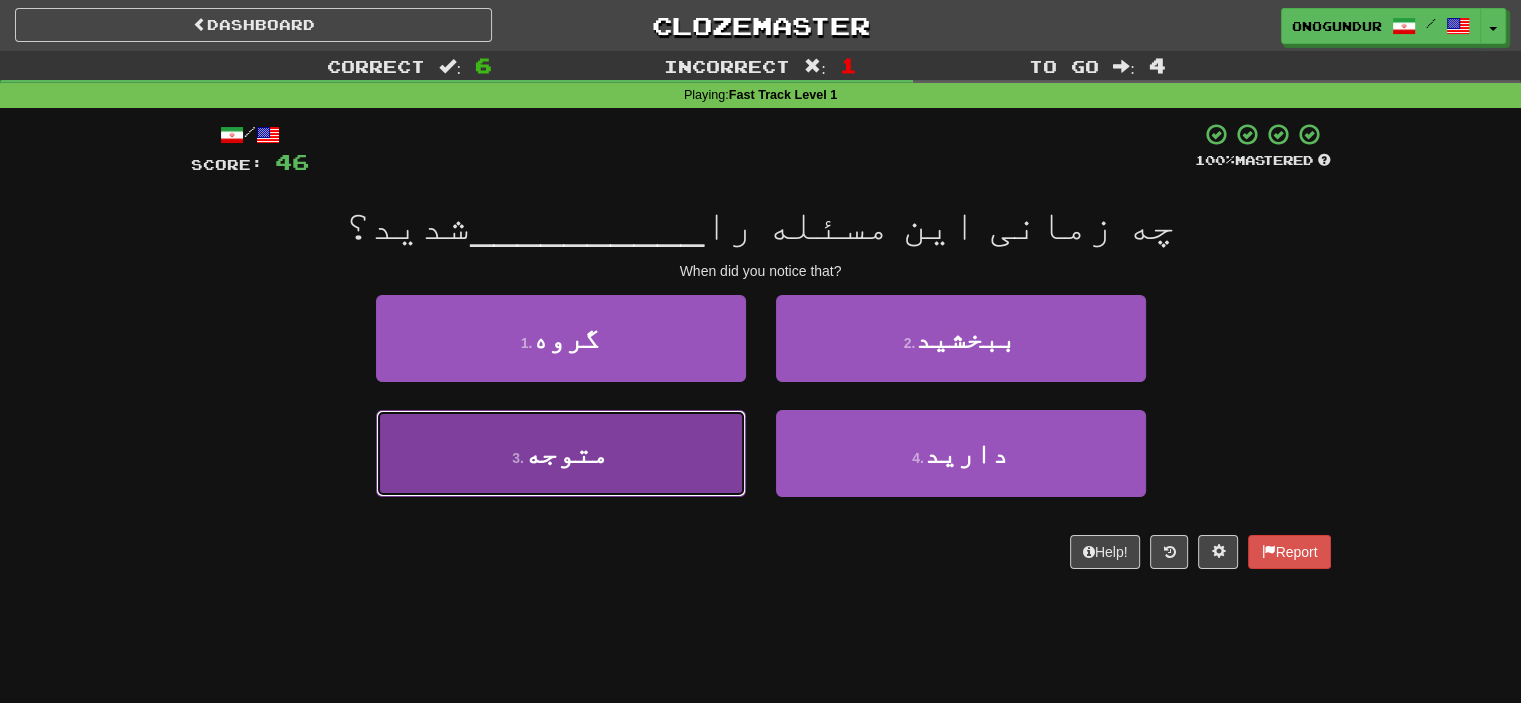click on "3 .  متوجه" at bounding box center [561, 453] 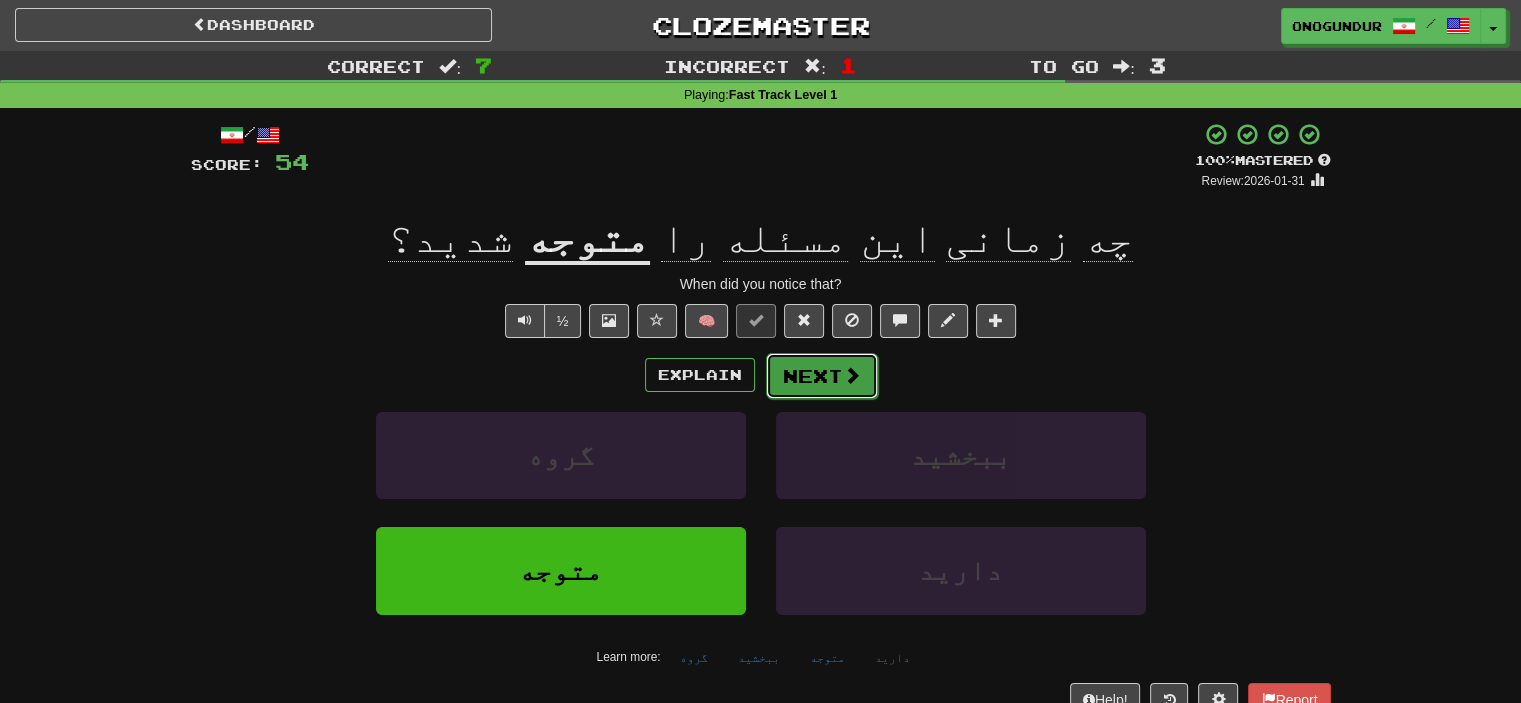 click on "Next" at bounding box center (822, 376) 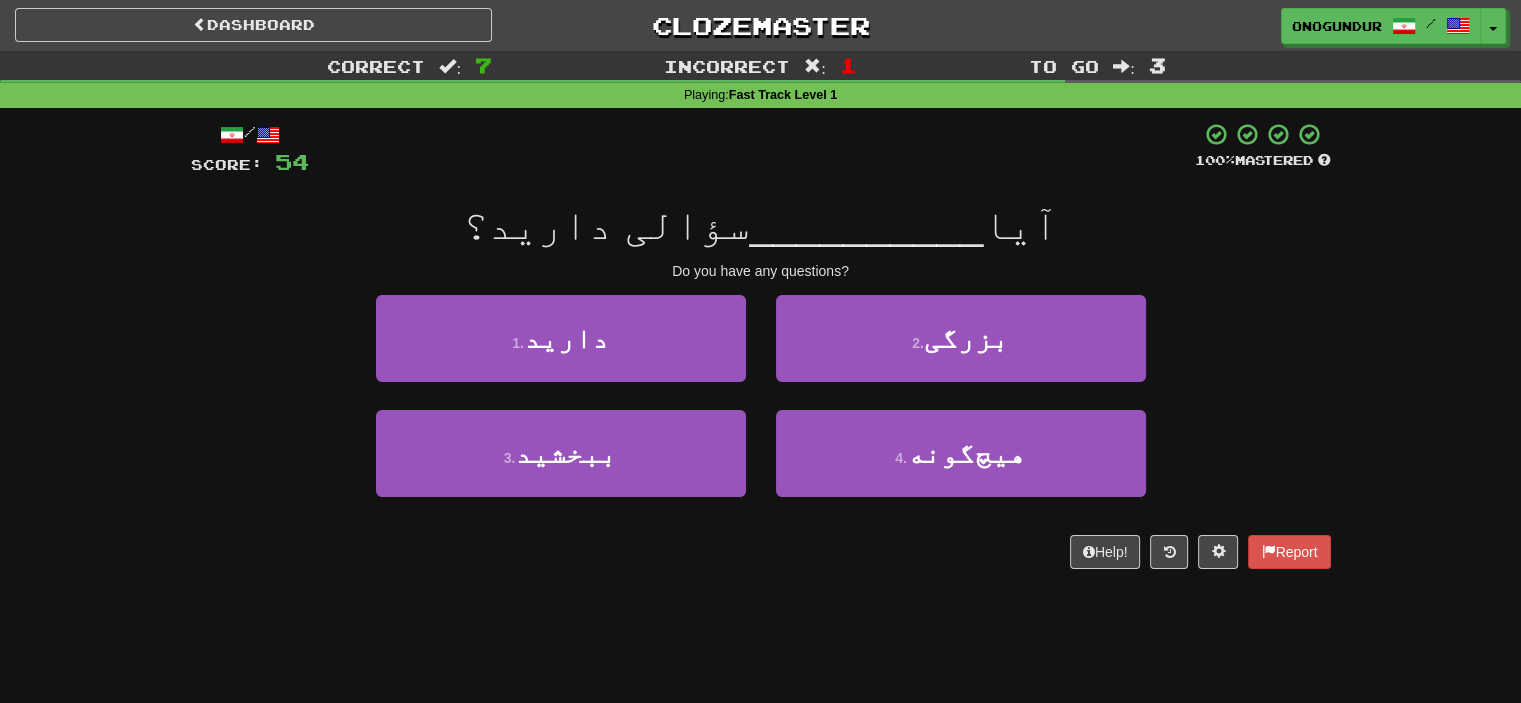 drag, startPoint x: 1017, startPoint y: 226, endPoint x: 440, endPoint y: 230, distance: 577.01385 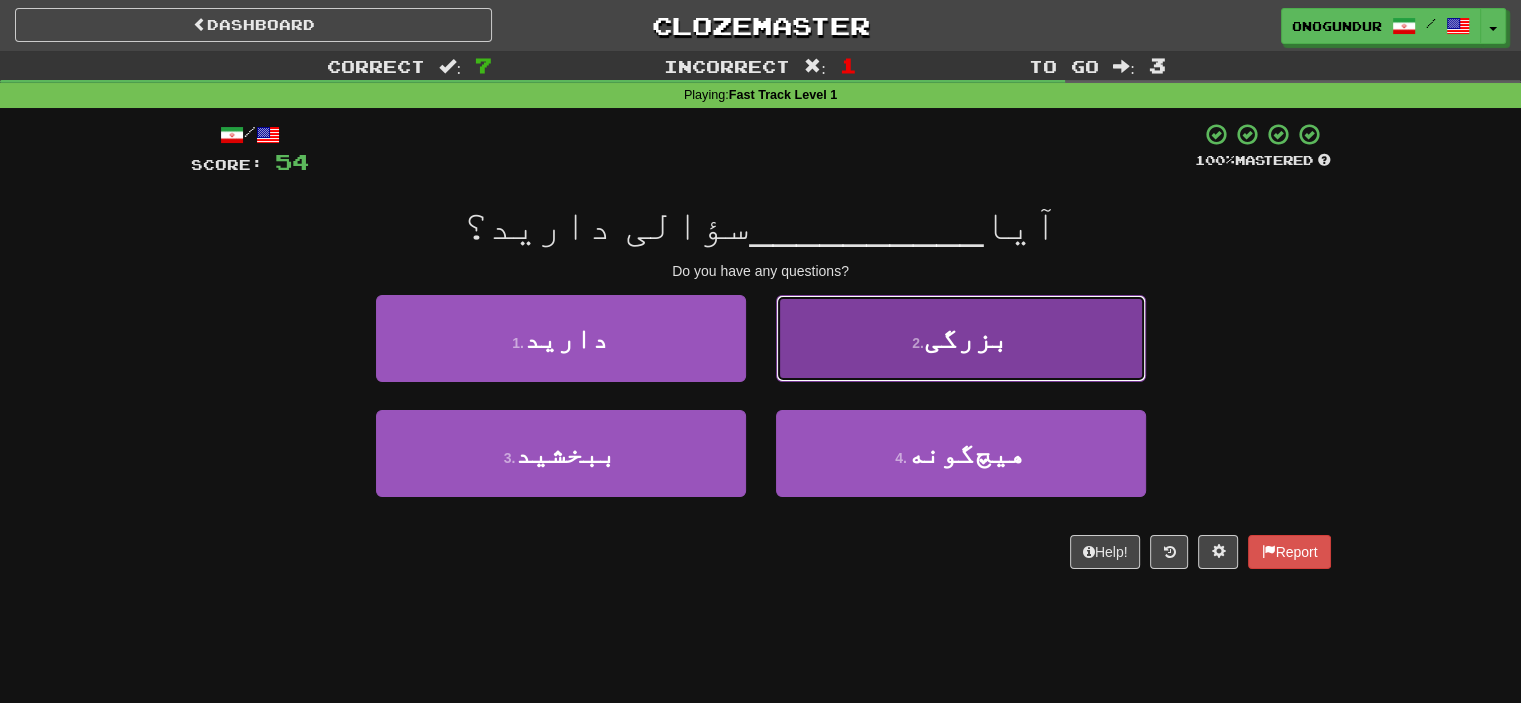 click on "2 .  بزرگی" at bounding box center (961, 338) 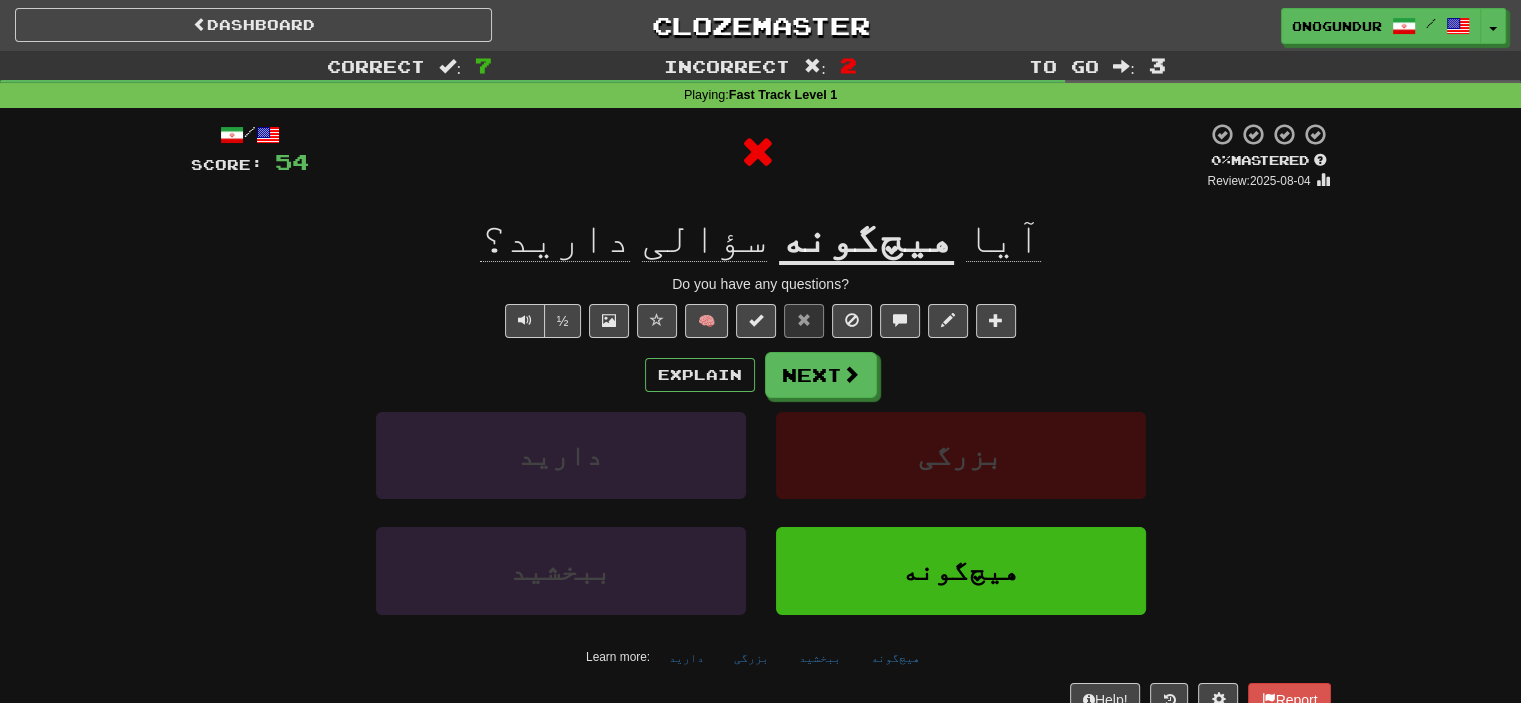 click on "Explain Next دارید بزرگی ببخشید هیچ‌گونه Learn more: دارید بزرگی ببخشید هیچ‌گونه" at bounding box center (761, 512) 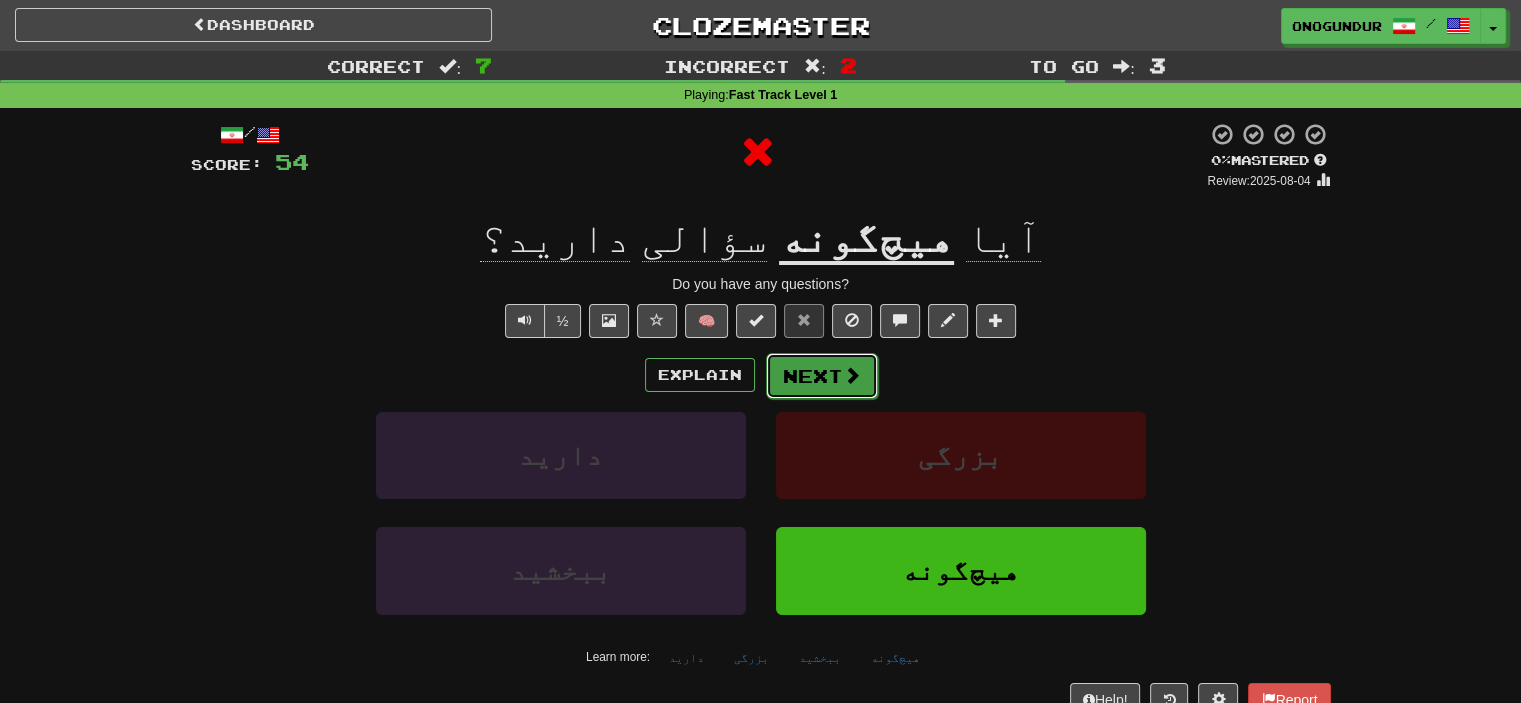 click on "Next" at bounding box center [822, 376] 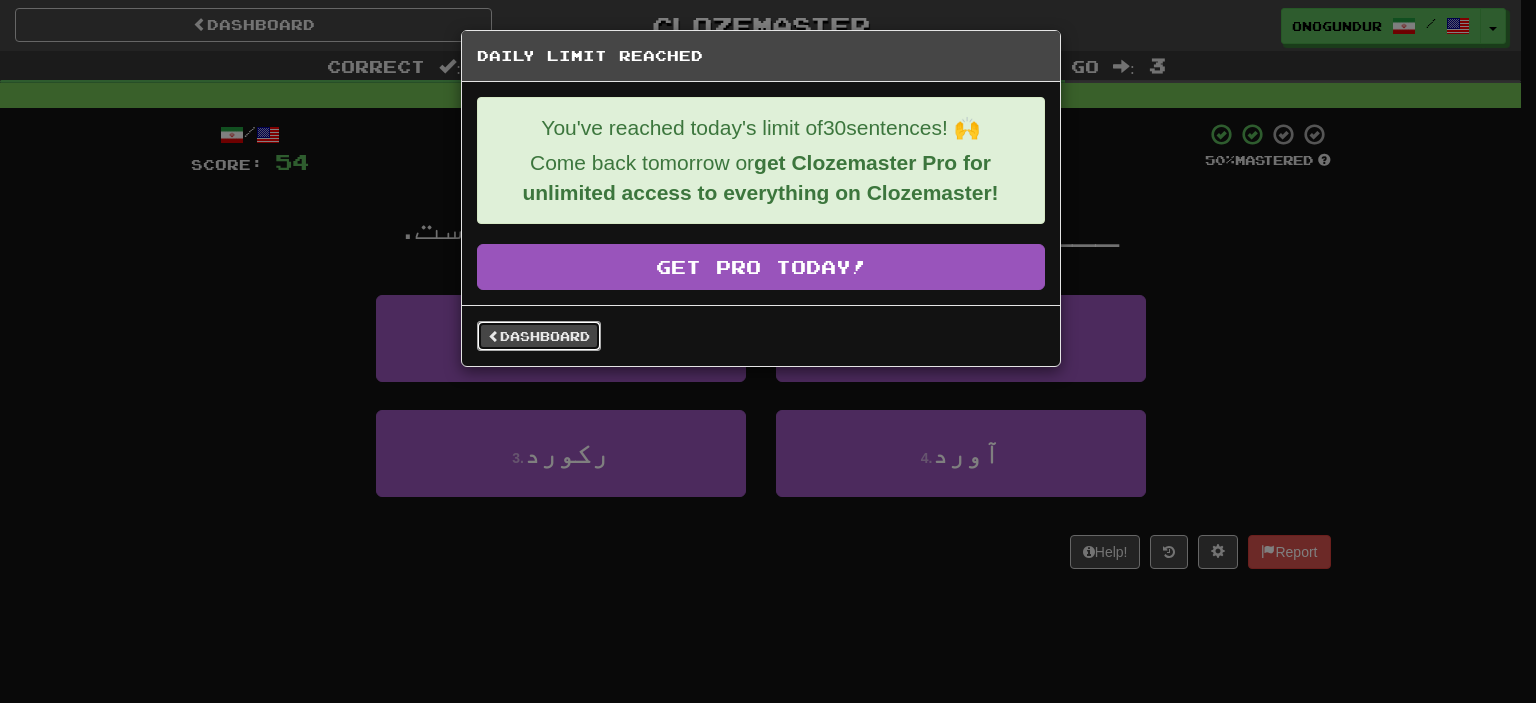 click on "Dashboard" at bounding box center (539, 336) 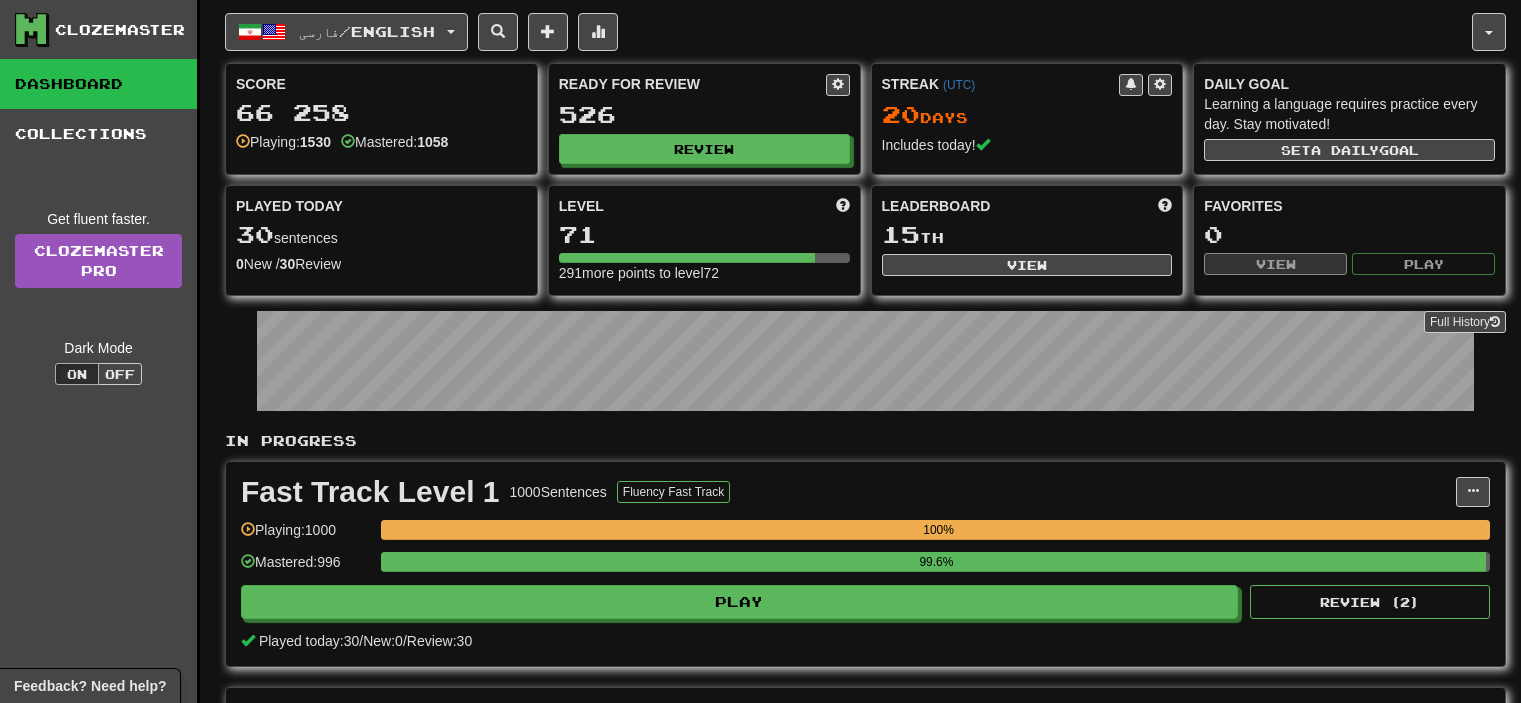 scroll, scrollTop: 0, scrollLeft: 0, axis: both 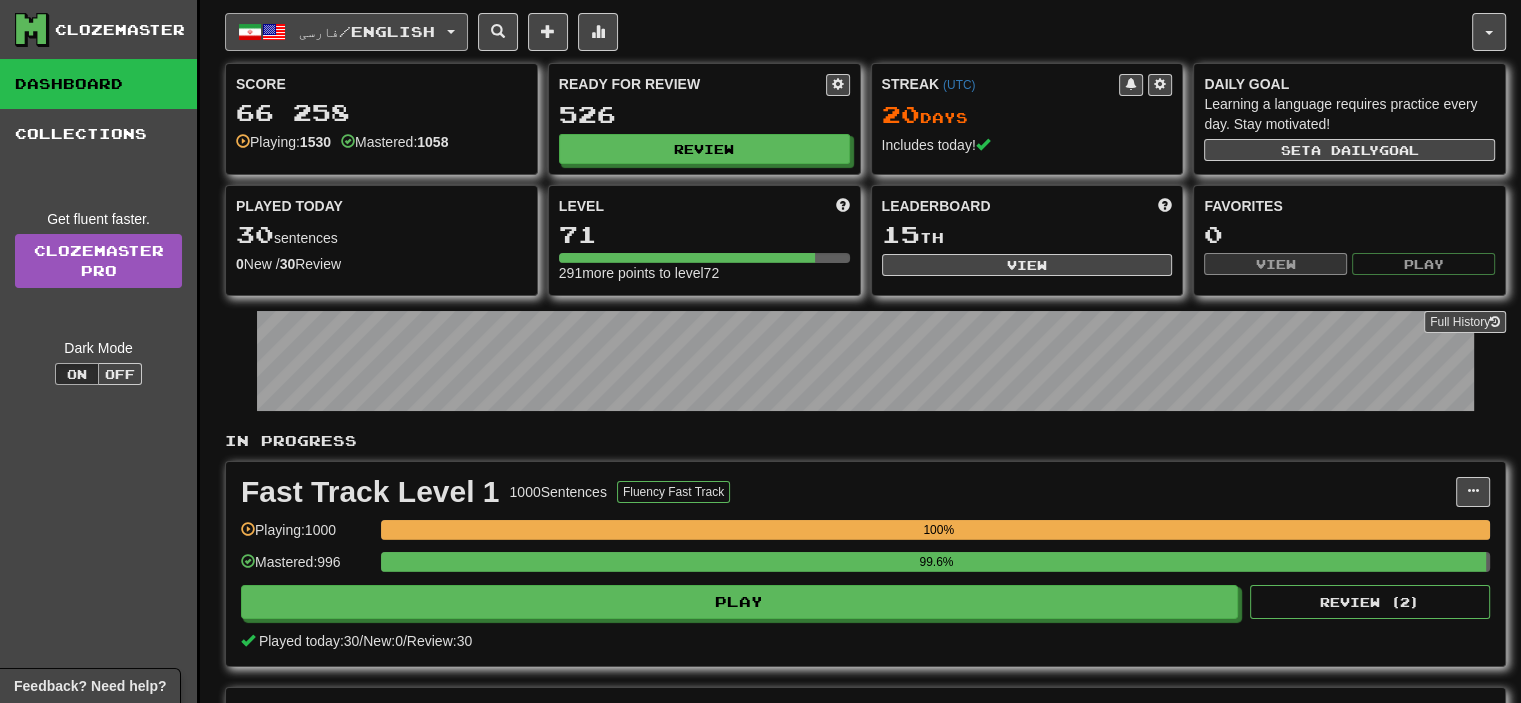 click on "فارسی  /  English" 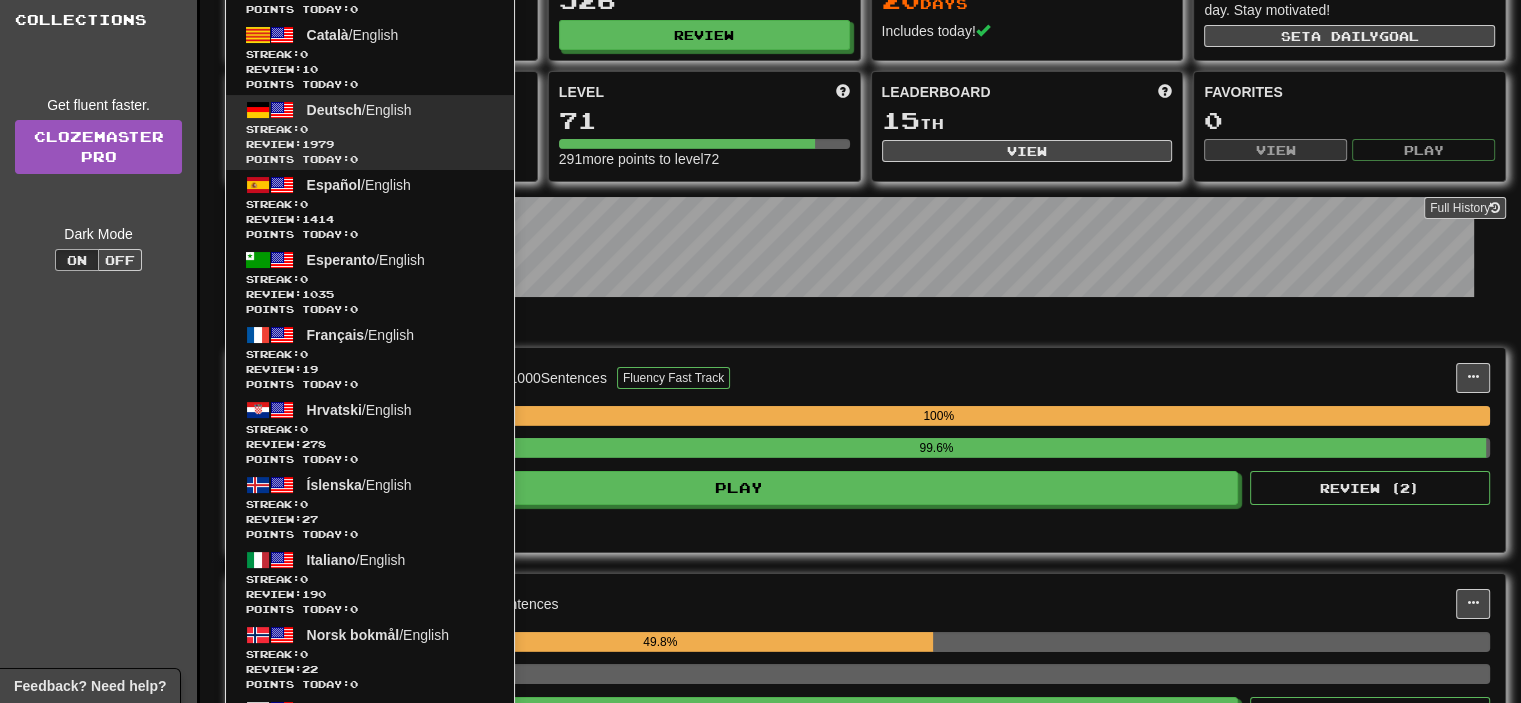 scroll, scrollTop: 0, scrollLeft: 0, axis: both 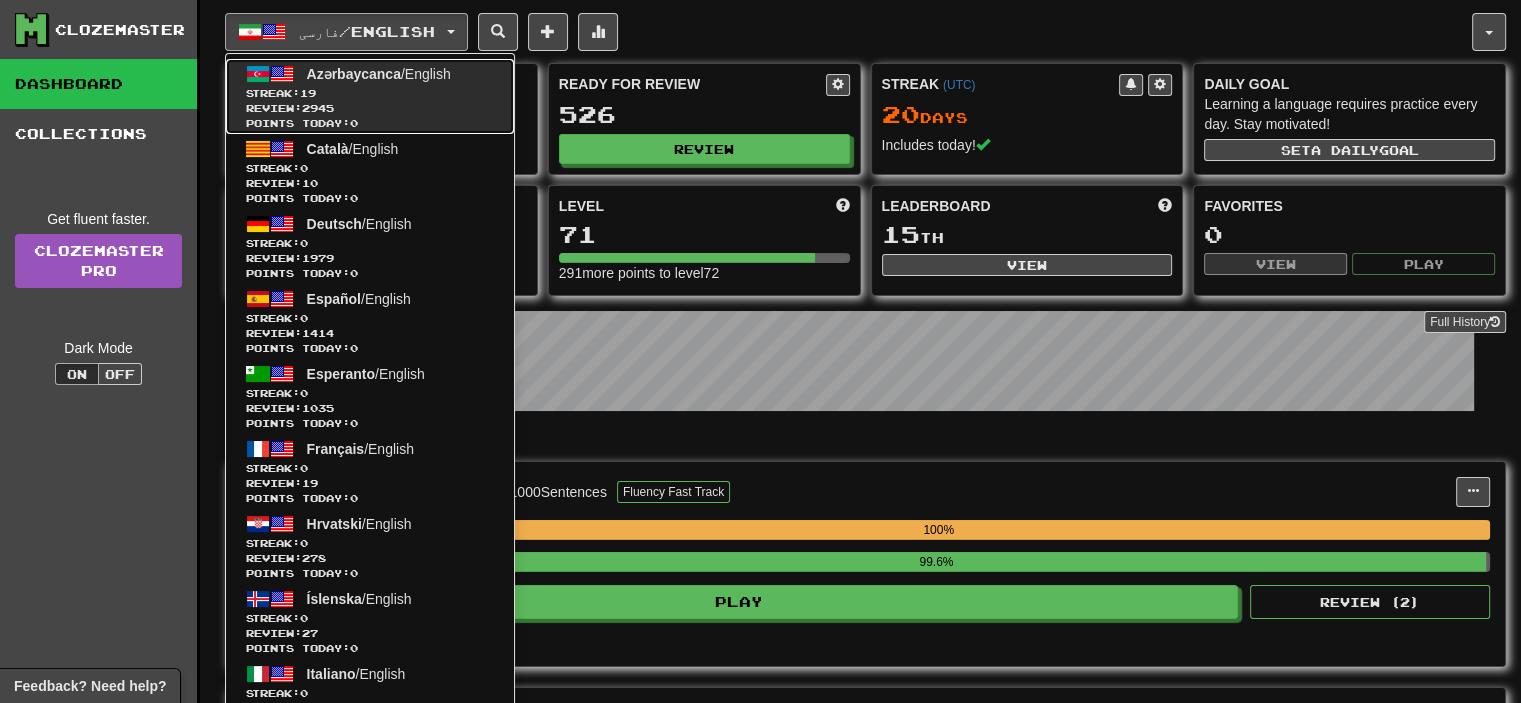 click on "Points today:  0" 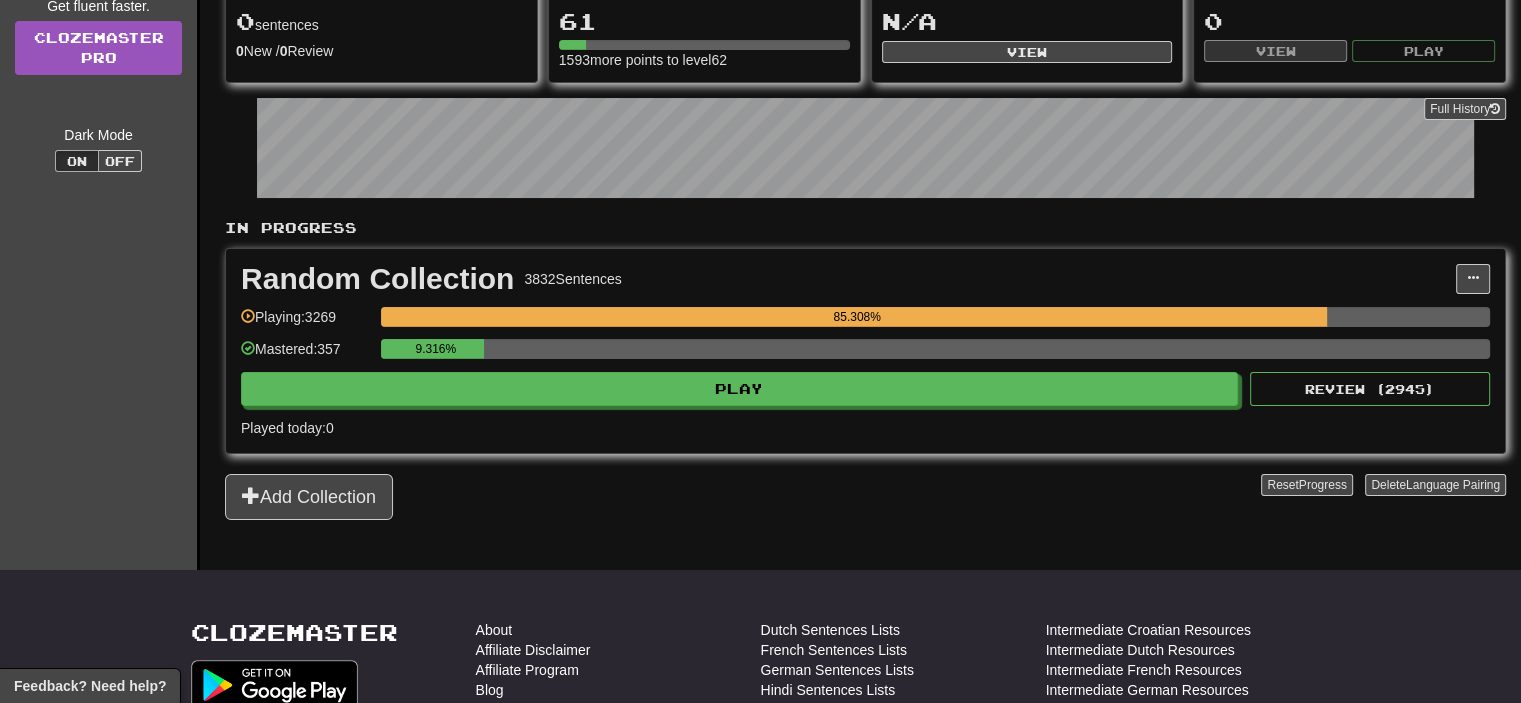 scroll, scrollTop: 0, scrollLeft: 0, axis: both 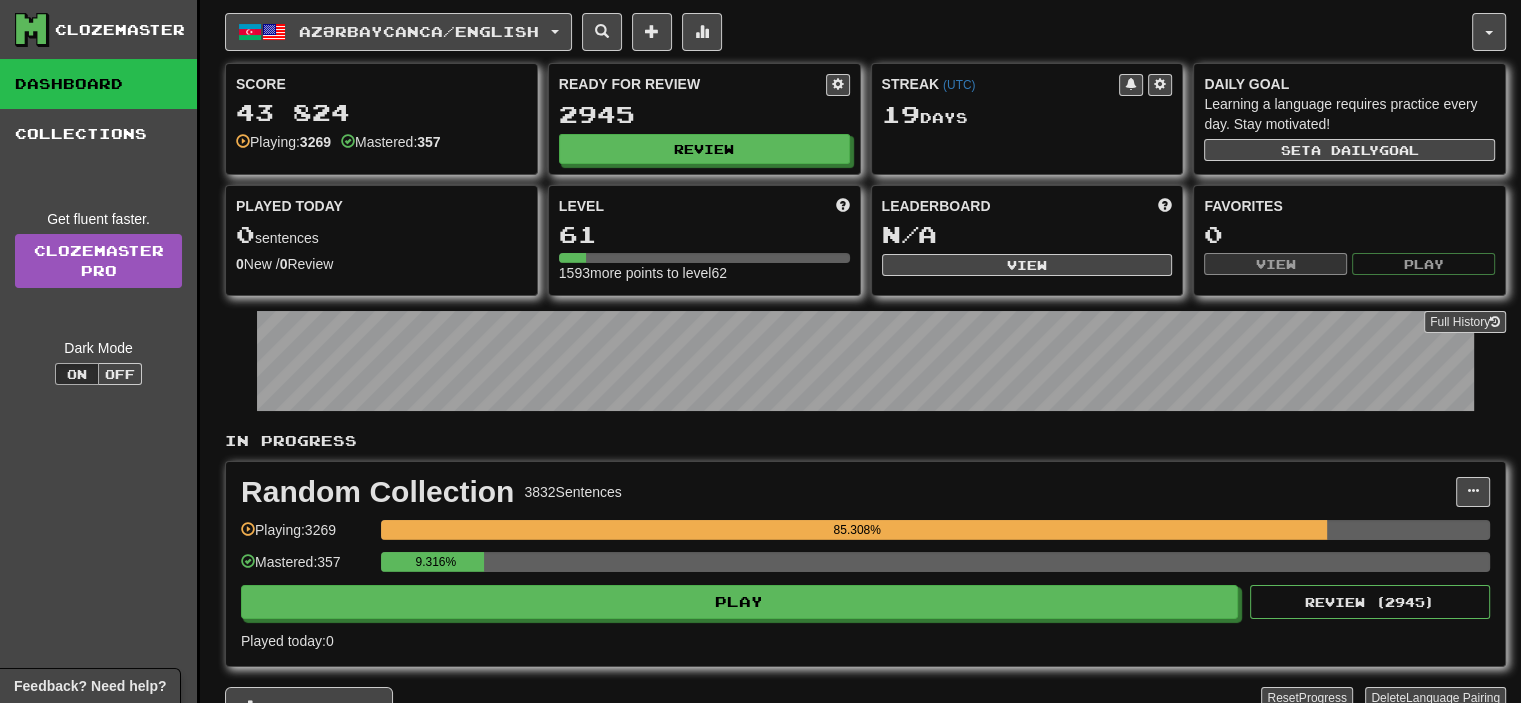 click on "Azərbaycanca  /  English Azərbaycanca  /  English Streak:  [NUMBER]   Review:  [NUMBER] Points today:  [NUMBER] Català  /  English Streak:  [NUMBER]   Review:  [NUMBER] Points today:  [NUMBER] Deutsch  /  English Streak:  [NUMBER]   Review:  [NUMBER] Points today:  [NUMBER] Español  /  English Streak:  [NUMBER]   Review:  [NUMBER] Points today:  [NUMBER] Esperanto  /  English Streak:  [NUMBER]   Review:  [NUMBER] Points today:  [NUMBER] Français  /  English Streak:  [NUMBER]   Review:  [NUMBER] Points today:  [NUMBER] Hrvatski  /  English Streak:  [NUMBER]   Review:  [NUMBER] Points today:  [NUMBER] Íslenska  /  English Streak:  [NUMBER]   Review:  [NUMBER] Points today:  [NUMBER] Italiano  /  English Streak:  [NUMBER]   Review:  [NUMBER] Points today:  [NUMBER] Norsk bokmål  /  English Streak:  [NUMBER]   Review:  [NUMBER] Points today:  [NUMBER] Polski  /  English Streak:  [NUMBER]   Review:  [NUMBER] Points today:  [NUMBER] Português  /  English Streak:  [NUMBER]   Review:  [NUMBER] Points today:  [NUMBER] Română  /  English Streak:  [NUMBER]   Review:  [NUMBER] Points today:  [NUMBER] Shqip  /  English Streak:  [NUMBER]   Review:  [NUMBER] Points today:  [NUMBER] Slovenčina  /  English Streak:  [NUMBER]   Review:  [NUMBER] Points today:  [NUMBER] Slovenščina  /  English [NUMBER]" at bounding box center (865, 391) 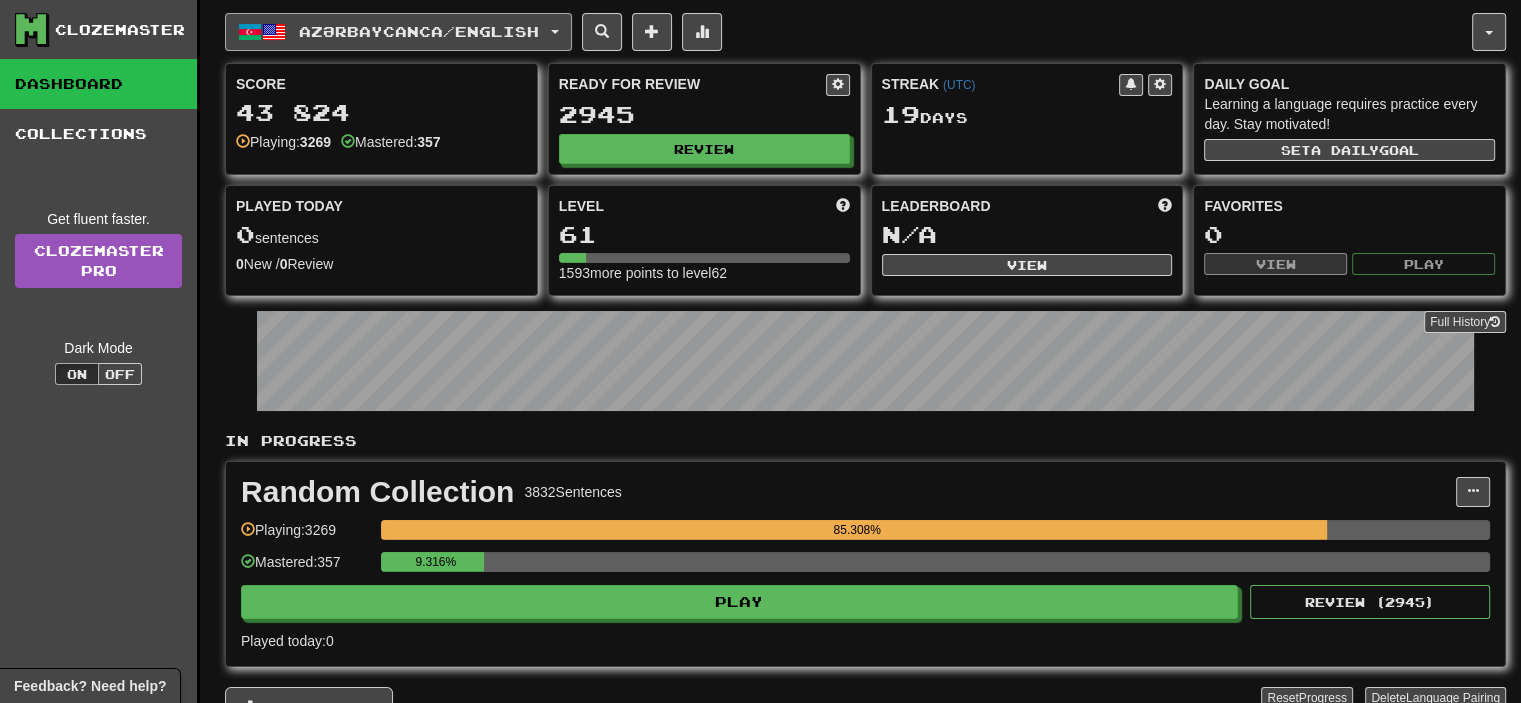click on "Azərbaycanca  /  English" at bounding box center [419, 31] 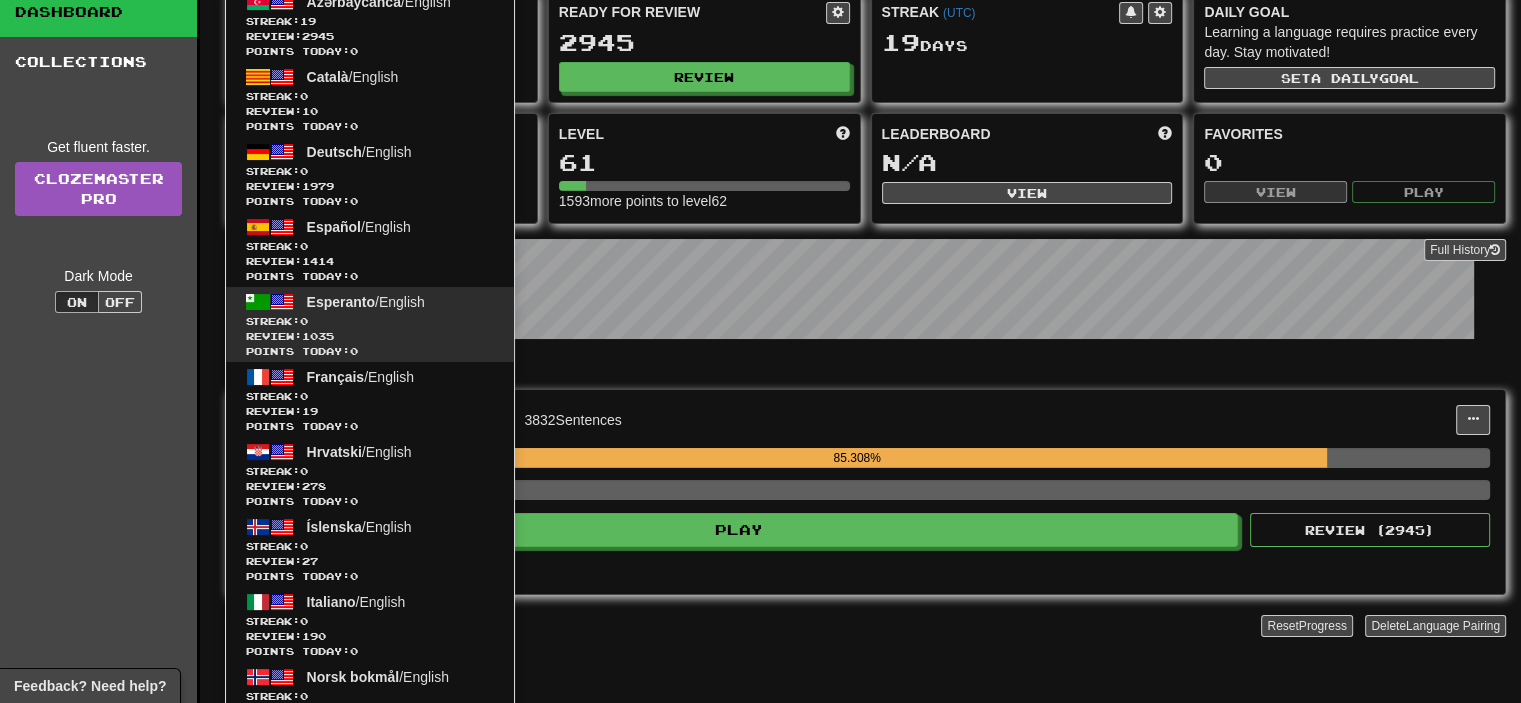 scroll, scrollTop: 0, scrollLeft: 0, axis: both 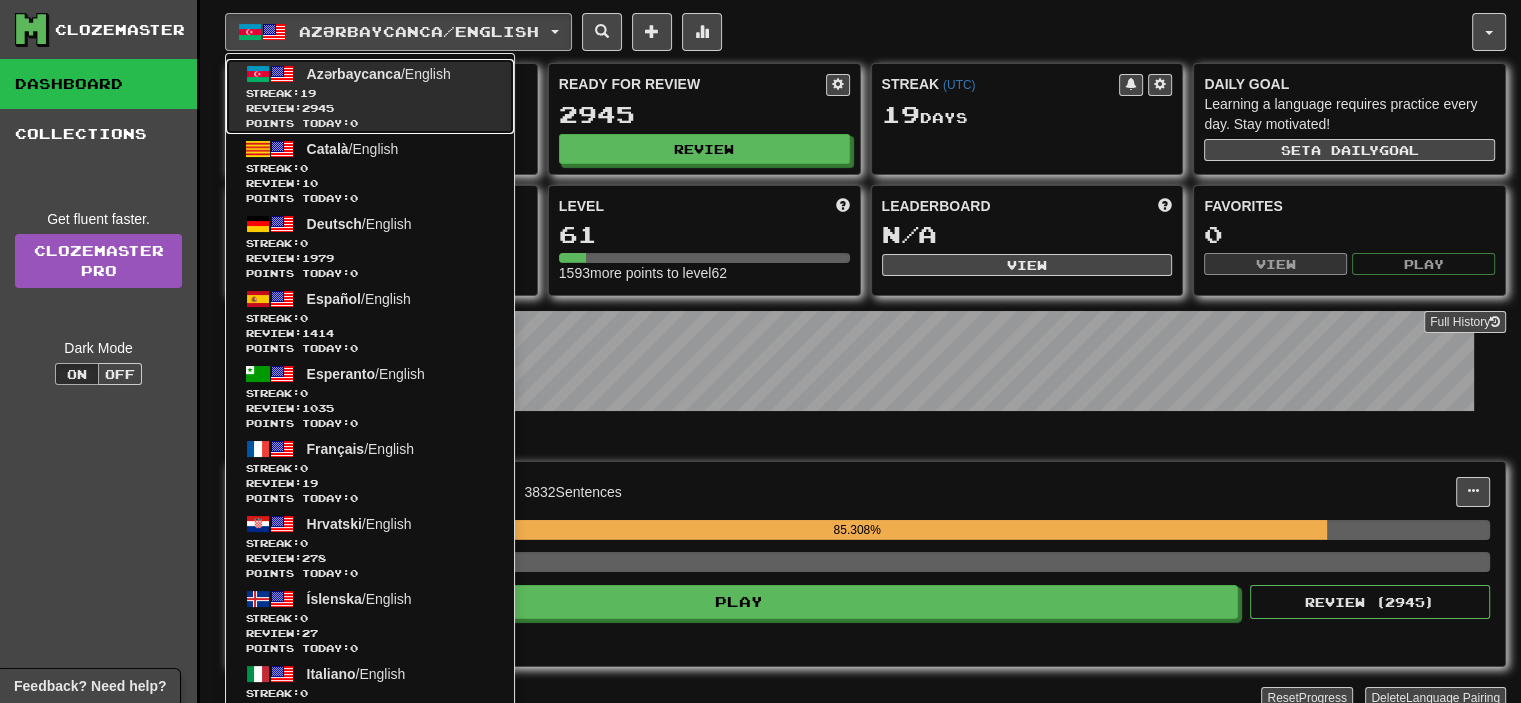 click on "Review:  [NUMBER]" at bounding box center [370, 108] 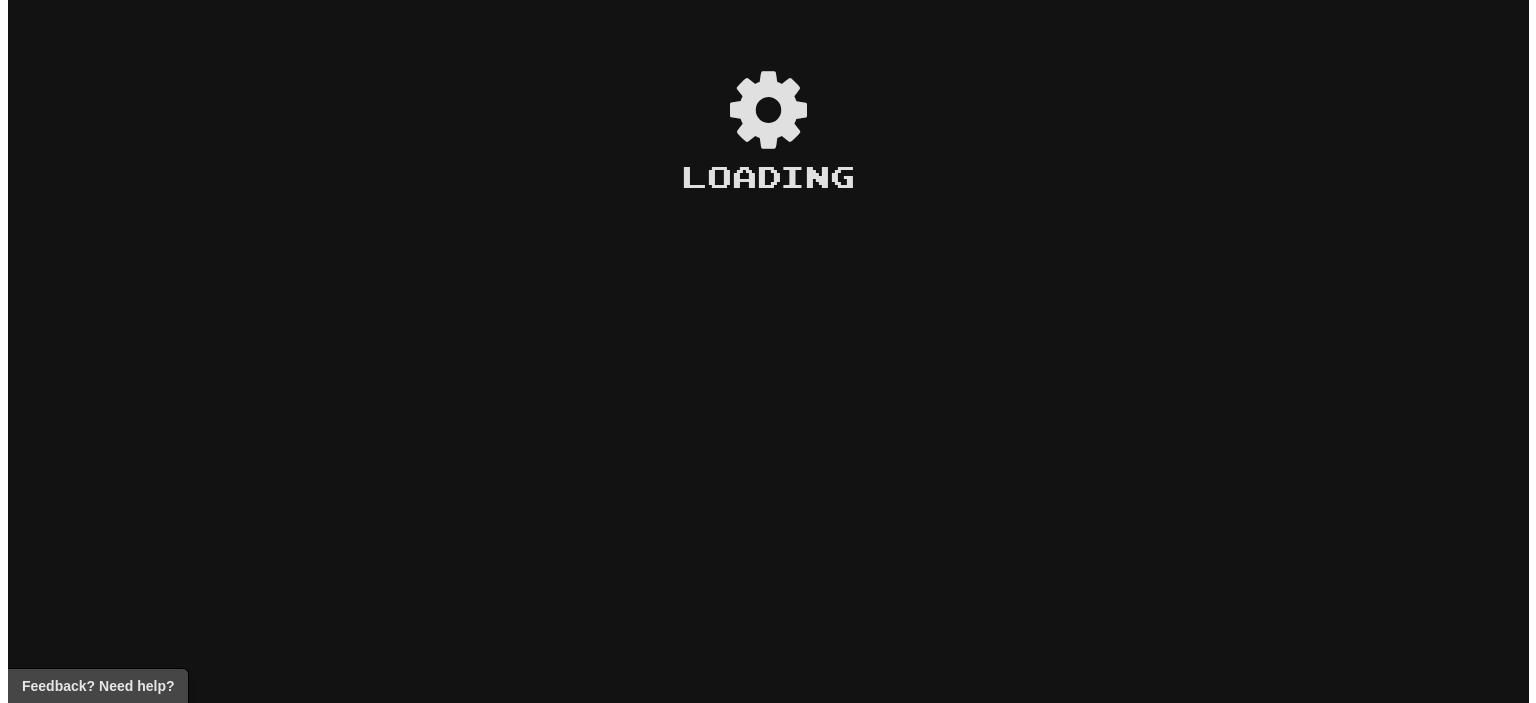 scroll, scrollTop: 0, scrollLeft: 0, axis: both 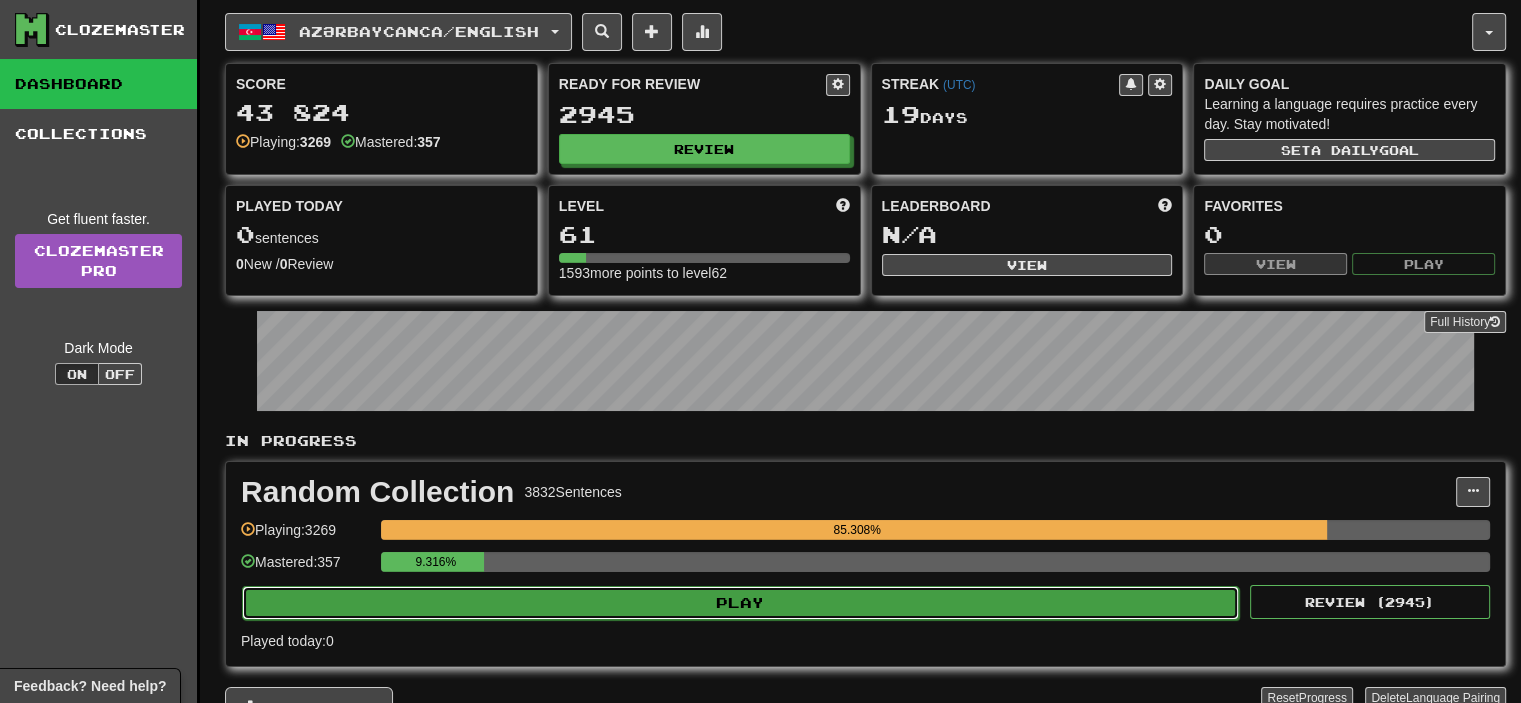 click on "Play" at bounding box center (740, 603) 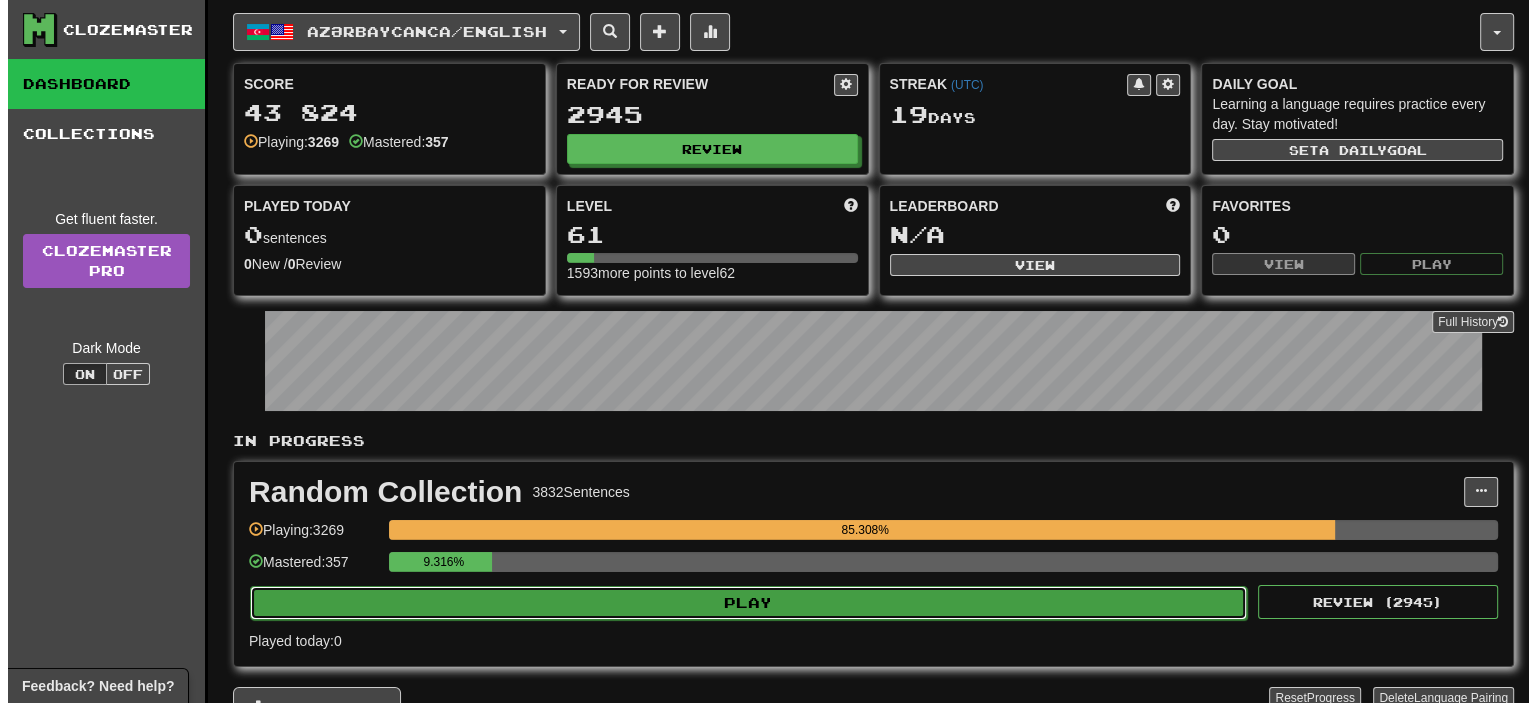 select on "**" 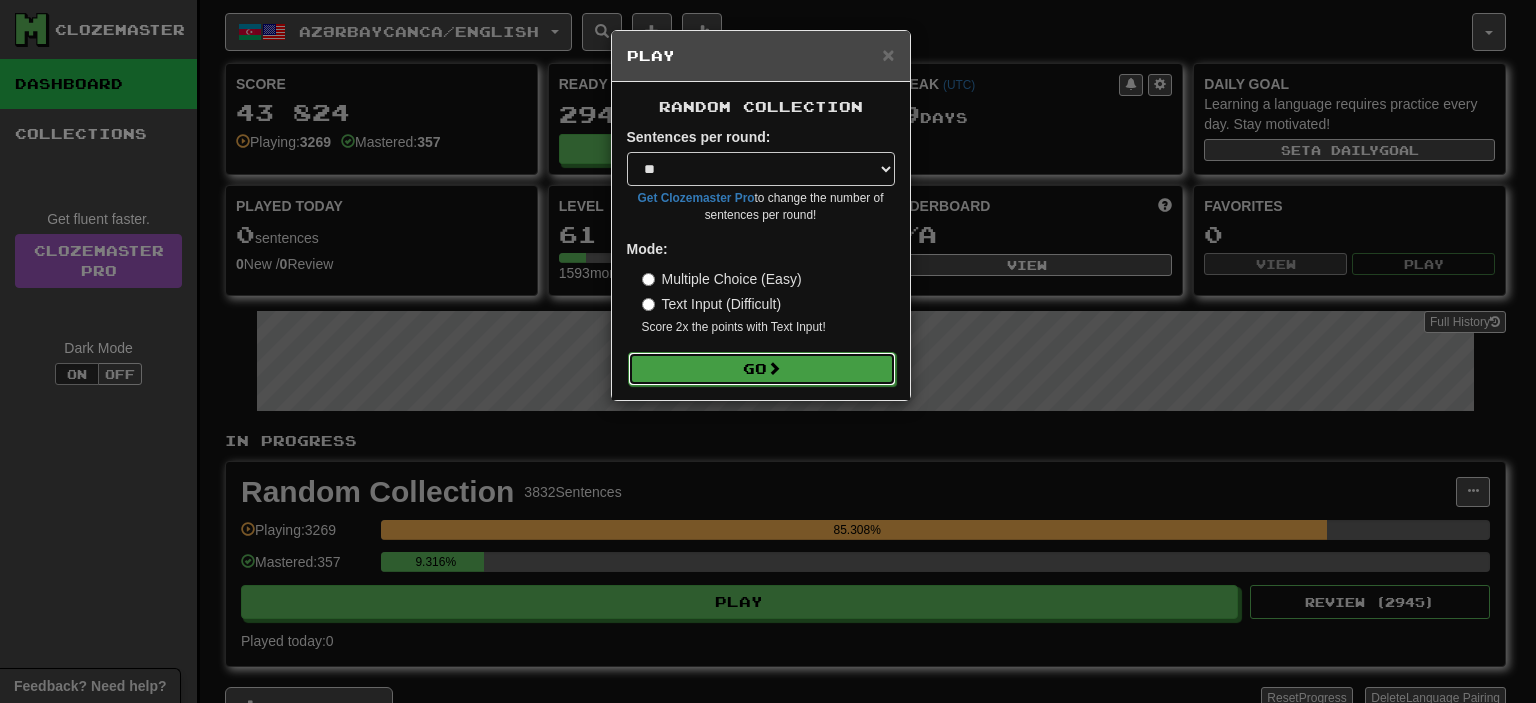click on "Go" at bounding box center [762, 369] 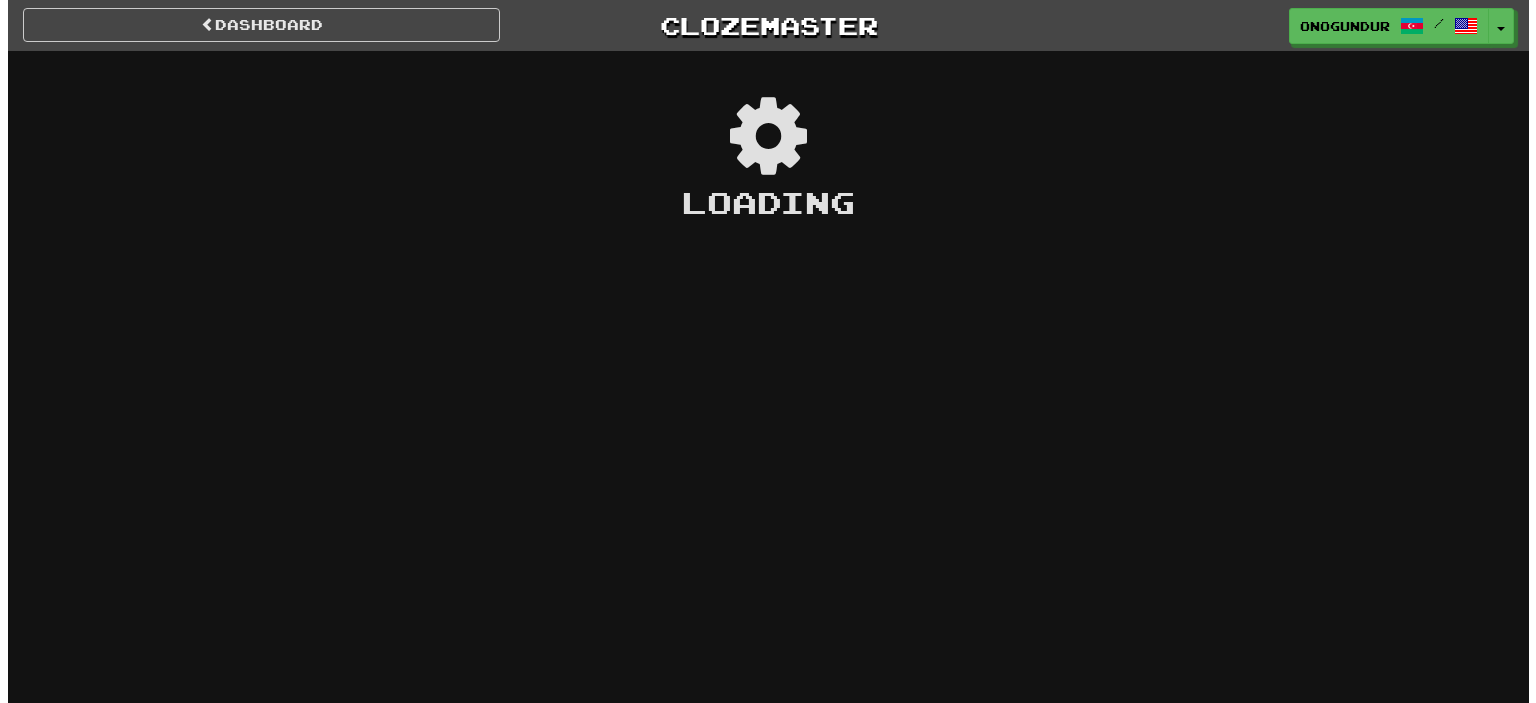 scroll, scrollTop: 0, scrollLeft: 0, axis: both 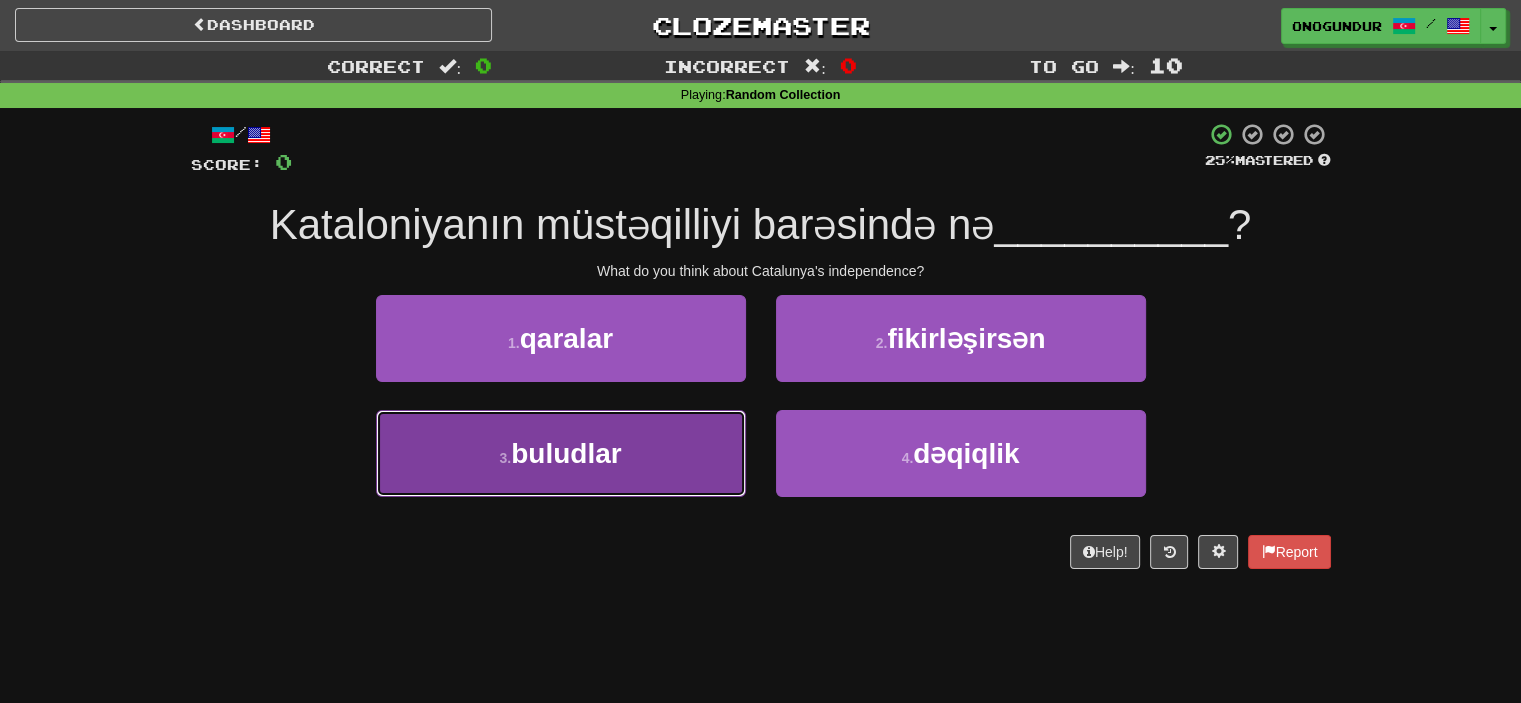 click on "buludlar" at bounding box center [566, 453] 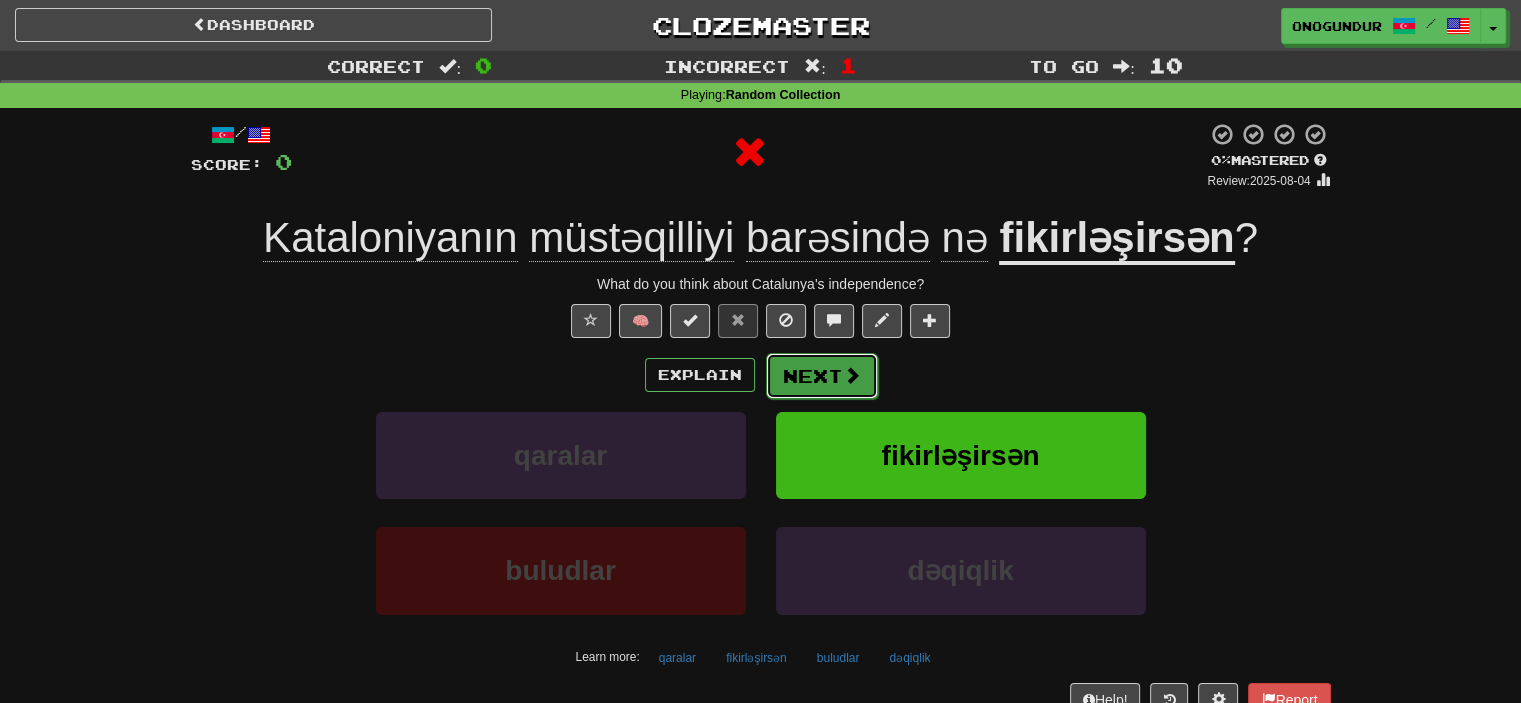 click on "Next" at bounding box center [822, 376] 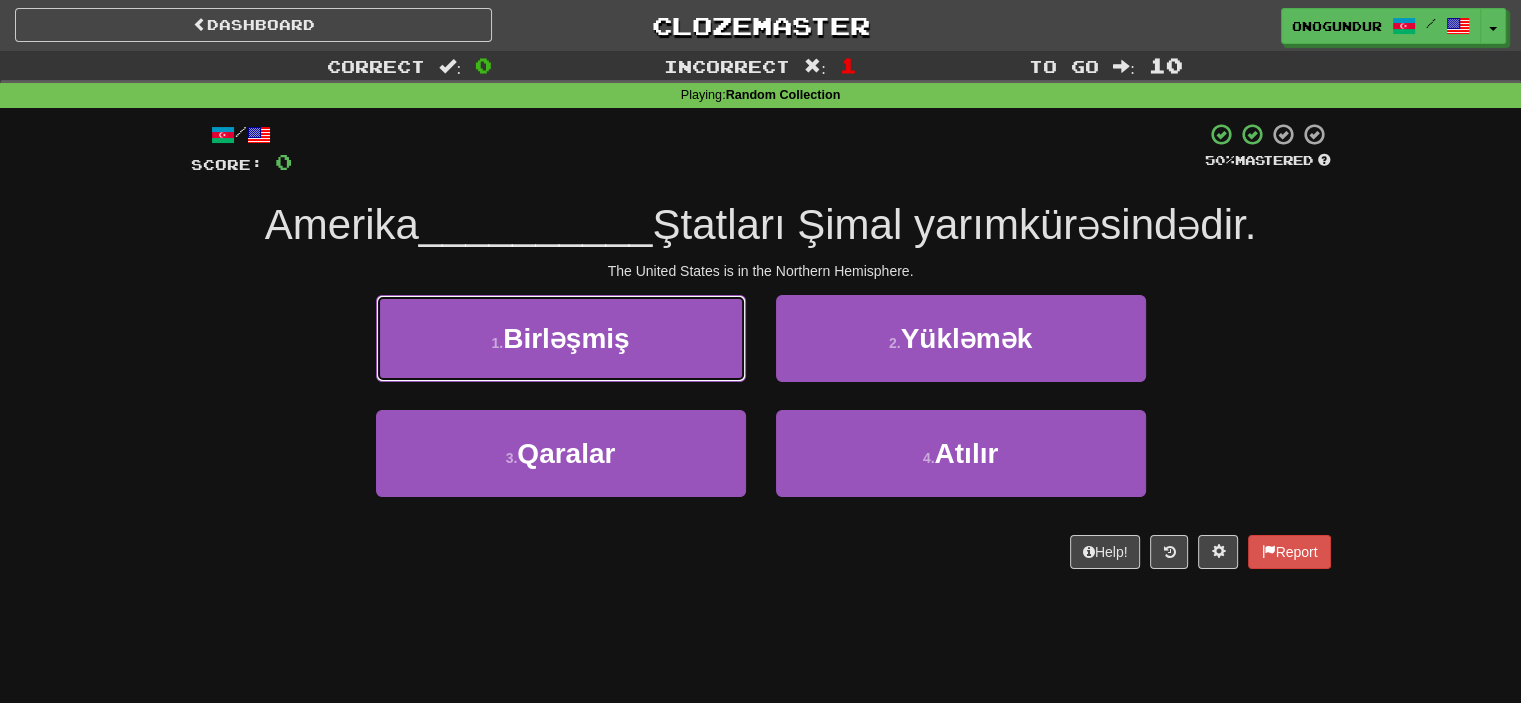 drag, startPoint x: 713, startPoint y: 341, endPoint x: 764, endPoint y: 343, distance: 51.0392 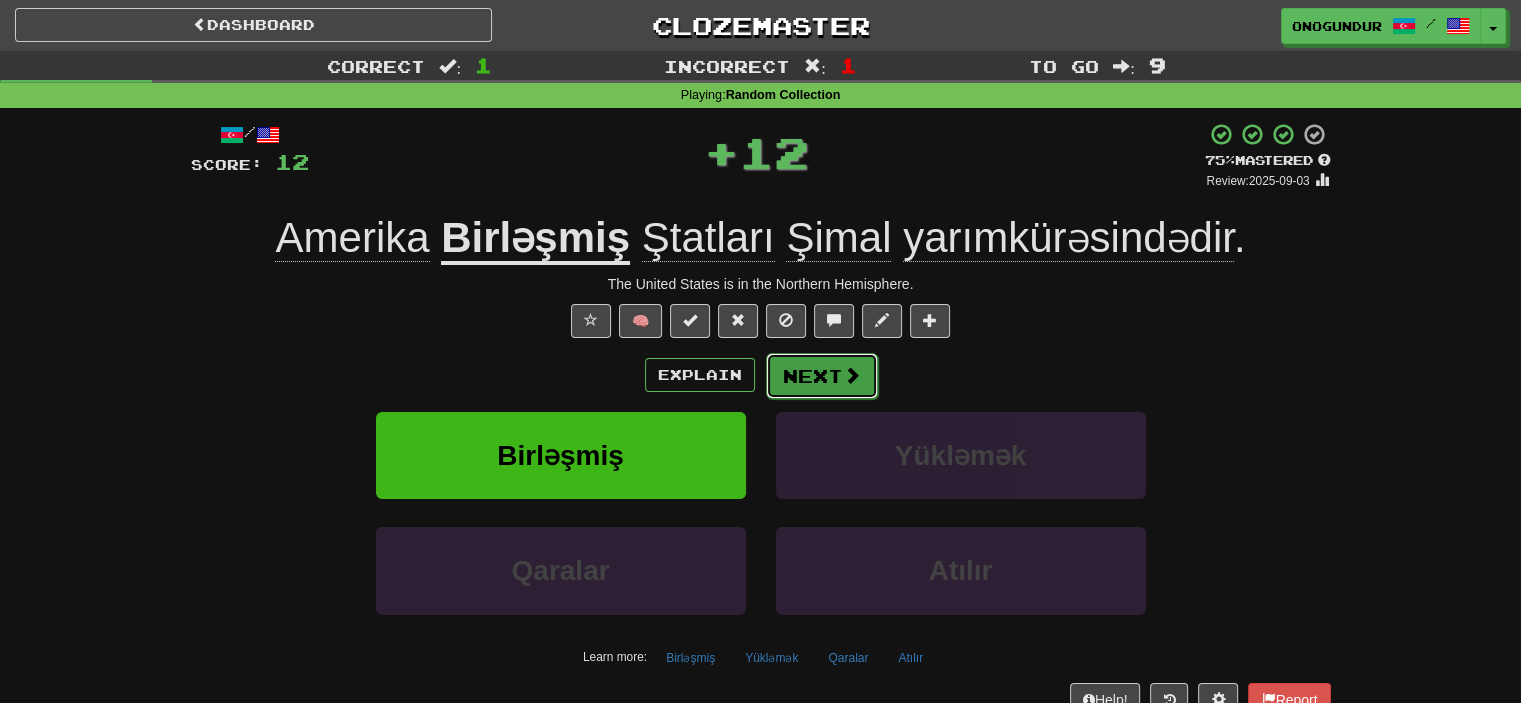 click on "Next" at bounding box center [822, 376] 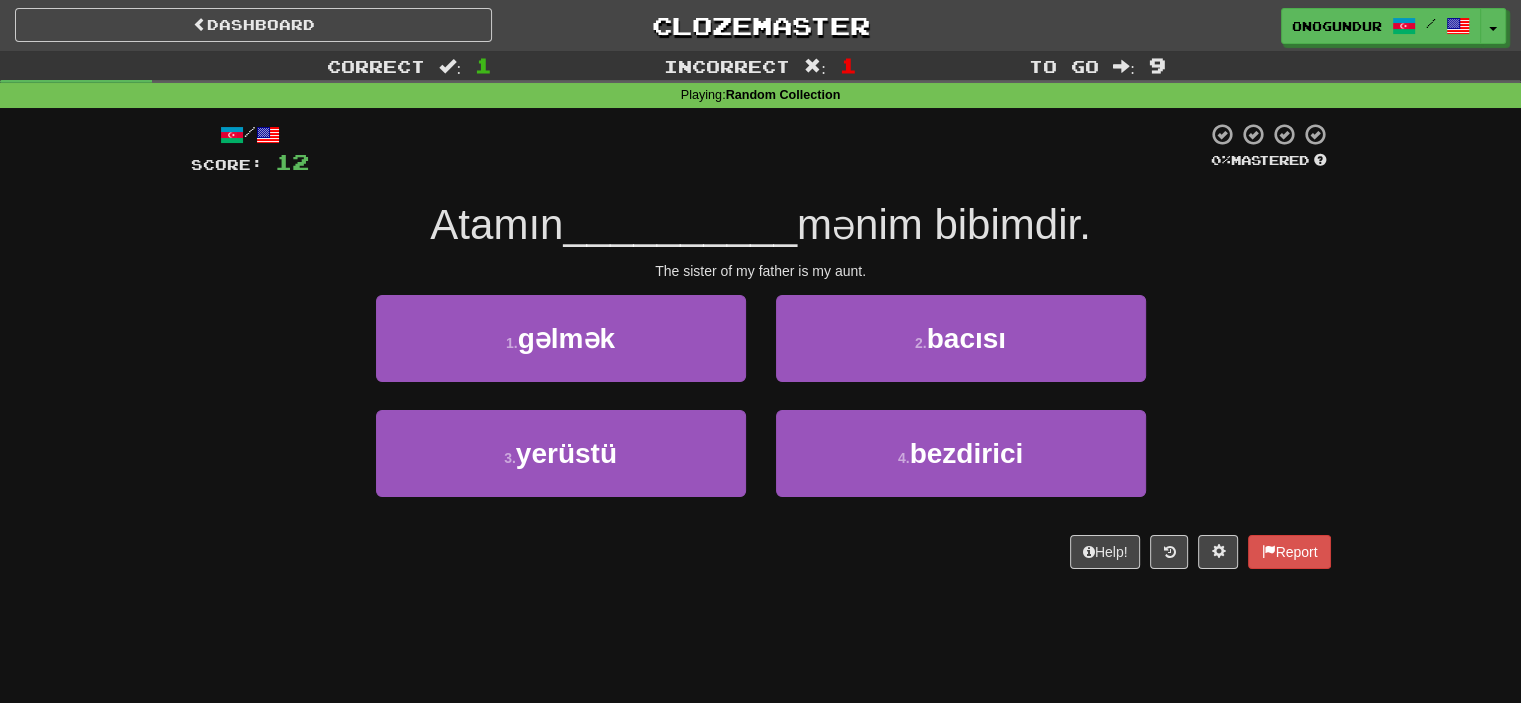 click on "Dashboard
Clozemaster
onogundur
/
Toggle Dropdown
Dashboard
Leaderboard
Activity Feed
Notifications
Profile
Discussions
Azərbaycanca
/
English
Streak:
19
Review:
2,945
Points Today: 0
Català
/
English
Streak:
0
Review:
10
Points Today: 0
Deutsch
/
English
Streak:
0
Review:
1,979
Points Today: 0
Español
/
English
Streak:
0
Review:
1,414
Points Today: 0
Esperanto
/
English
Streak:
0
Review:
1,035
Points Today: 0
Français
/
English
Streak:
0
Review:
19
Points Today: 0
Hrvatski
/
English
Streak:
0
Review:
278
Points Today: 0
Íslenska
/" at bounding box center (760, 351) 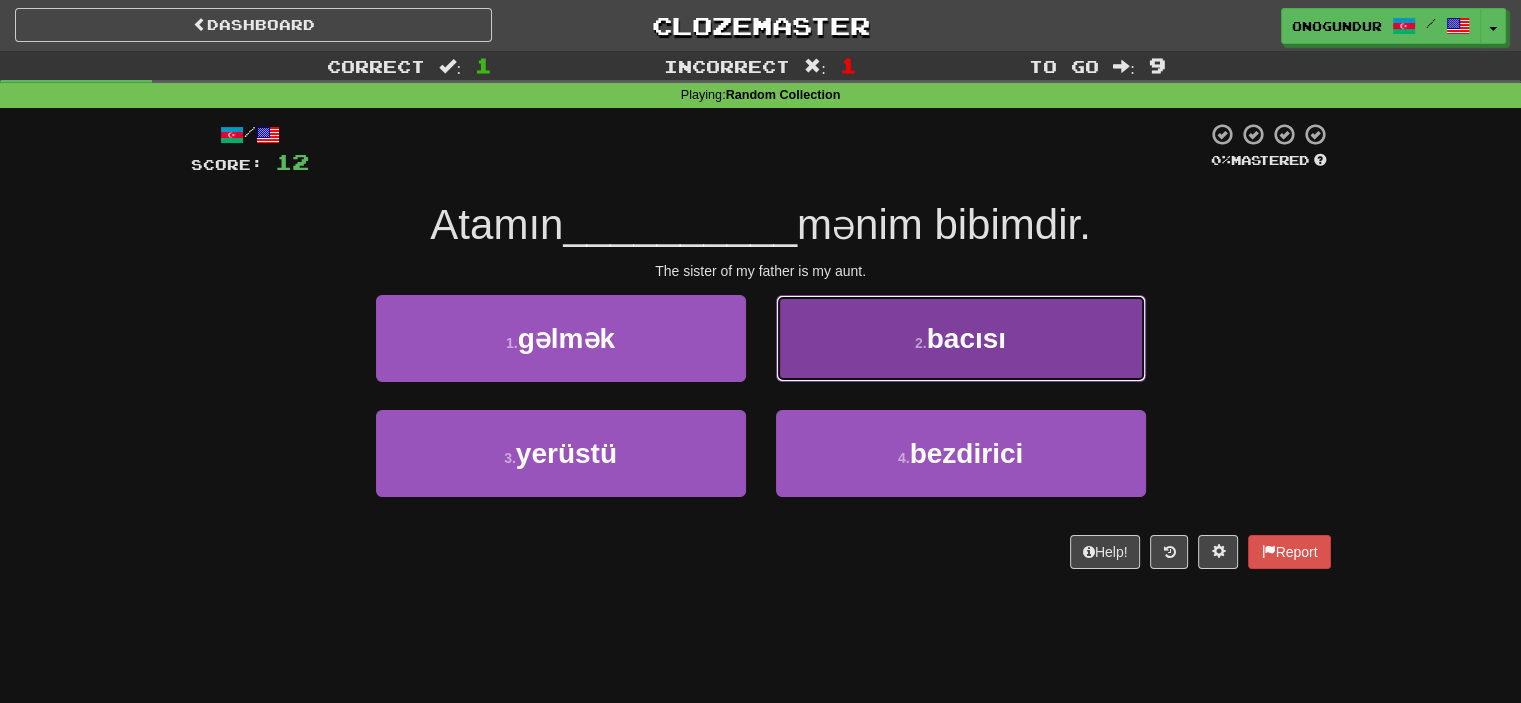 click on "2 .  bacısı" at bounding box center (961, 338) 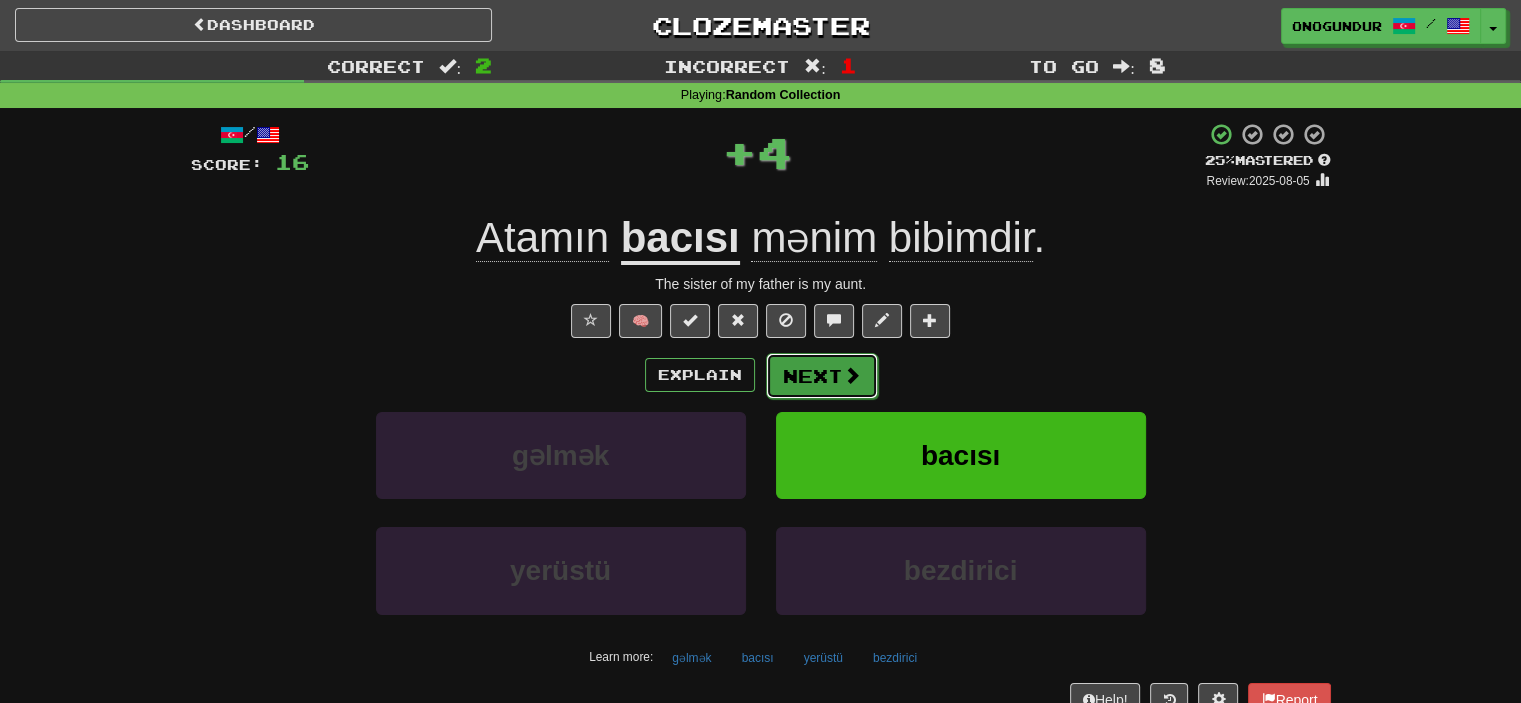 click on "Next" at bounding box center (822, 376) 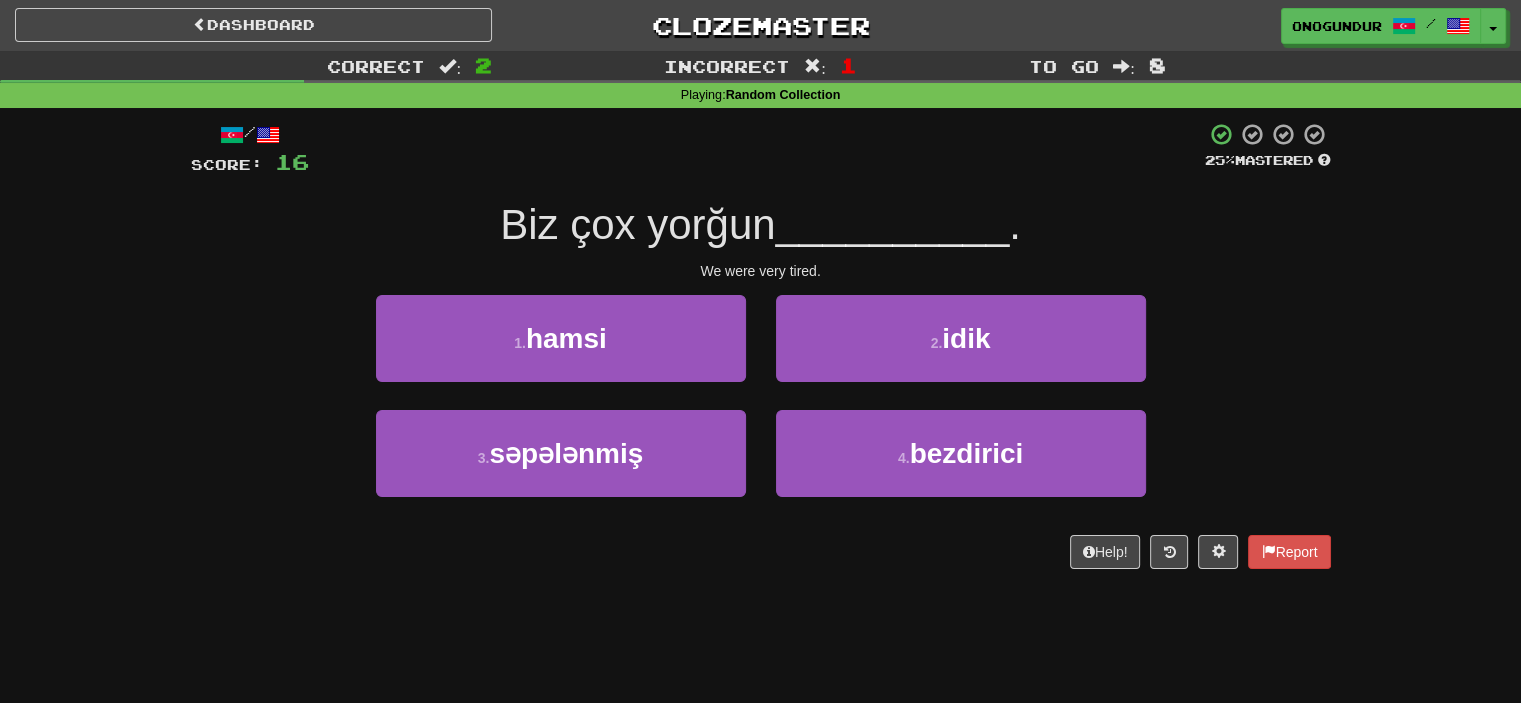 click on "Dashboard
Clozemaster
onogundur
/
Toggle Dropdown
Dashboard
Leaderboard
Activity Feed
Notifications
Profile
Discussions
Azərbaycanca
/
English
Streak:
19
Review:
2,945
Points Today: 0
Català
/
English
Streak:
0
Review:
10
Points Today: 0
Deutsch
/
English
Streak:
0
Review:
1,979
Points Today: 0
Español
/
English
Streak:
0
Review:
1,414
Points Today: 0
Esperanto
/
English
Streak:
0
Review:
1,035
Points Today: 0
Français
/
English
Streak:
0
Review:
19
Points Today: 0
Hrvatski
/
English
Streak:
0
Review:
278
Points Today: 0
Íslenska
/" at bounding box center (760, 351) 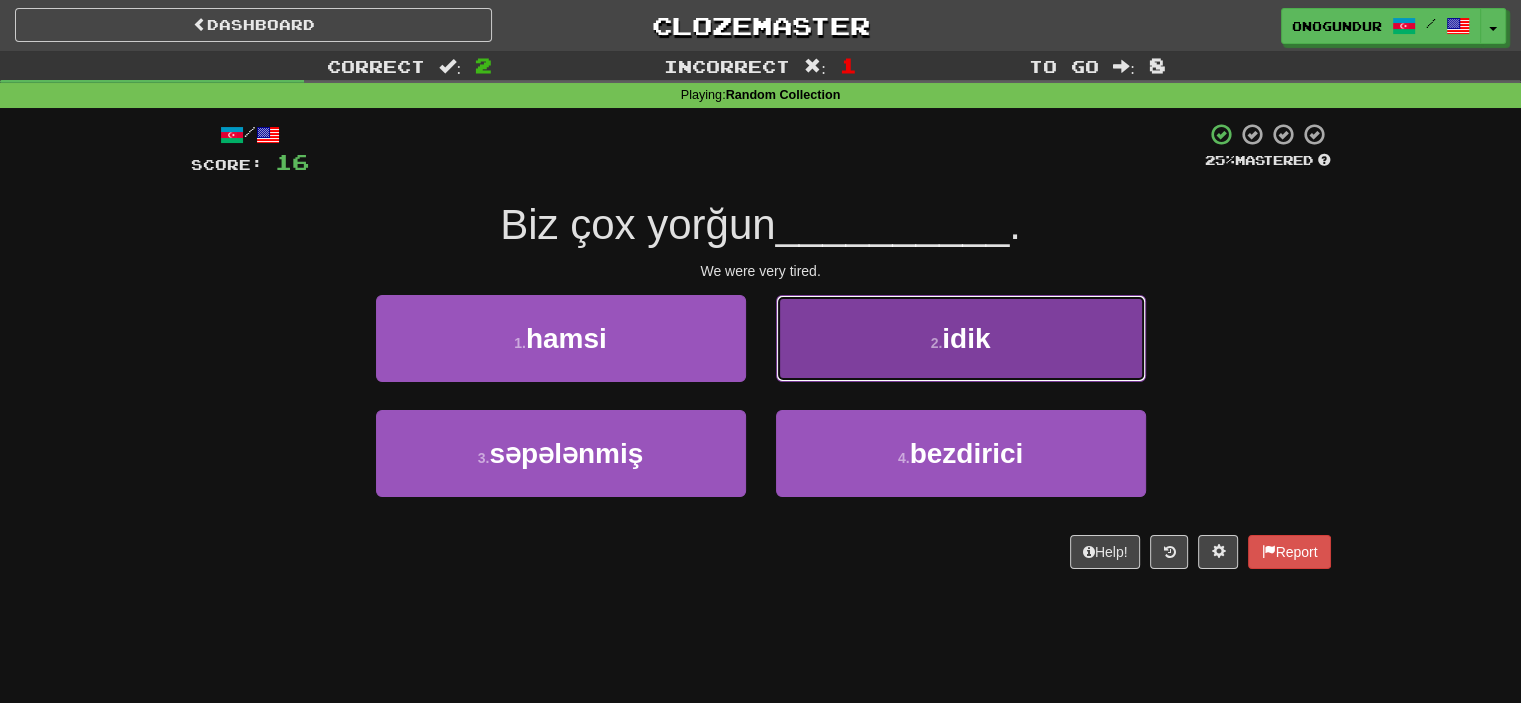 click on "2 .  idik" at bounding box center (961, 338) 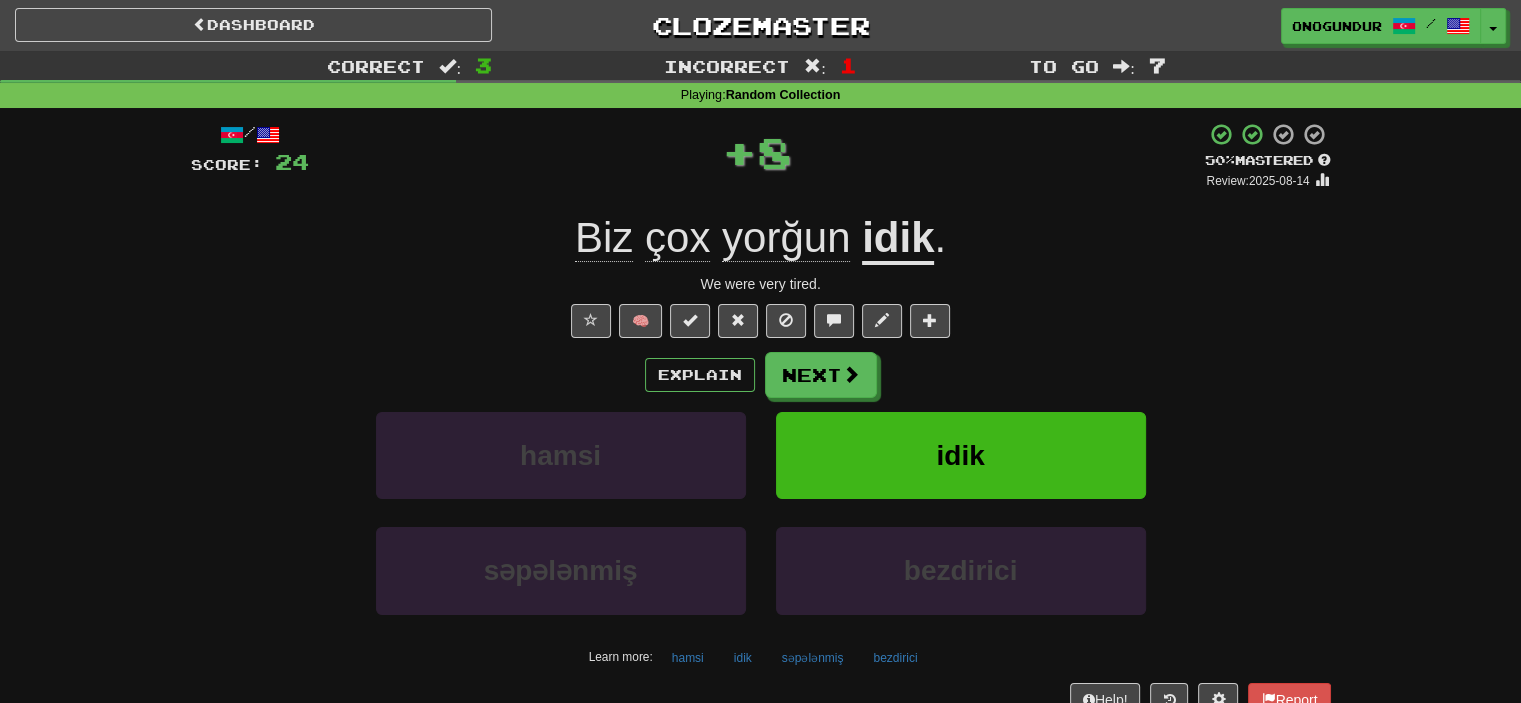 click on "Next" at bounding box center [821, 375] 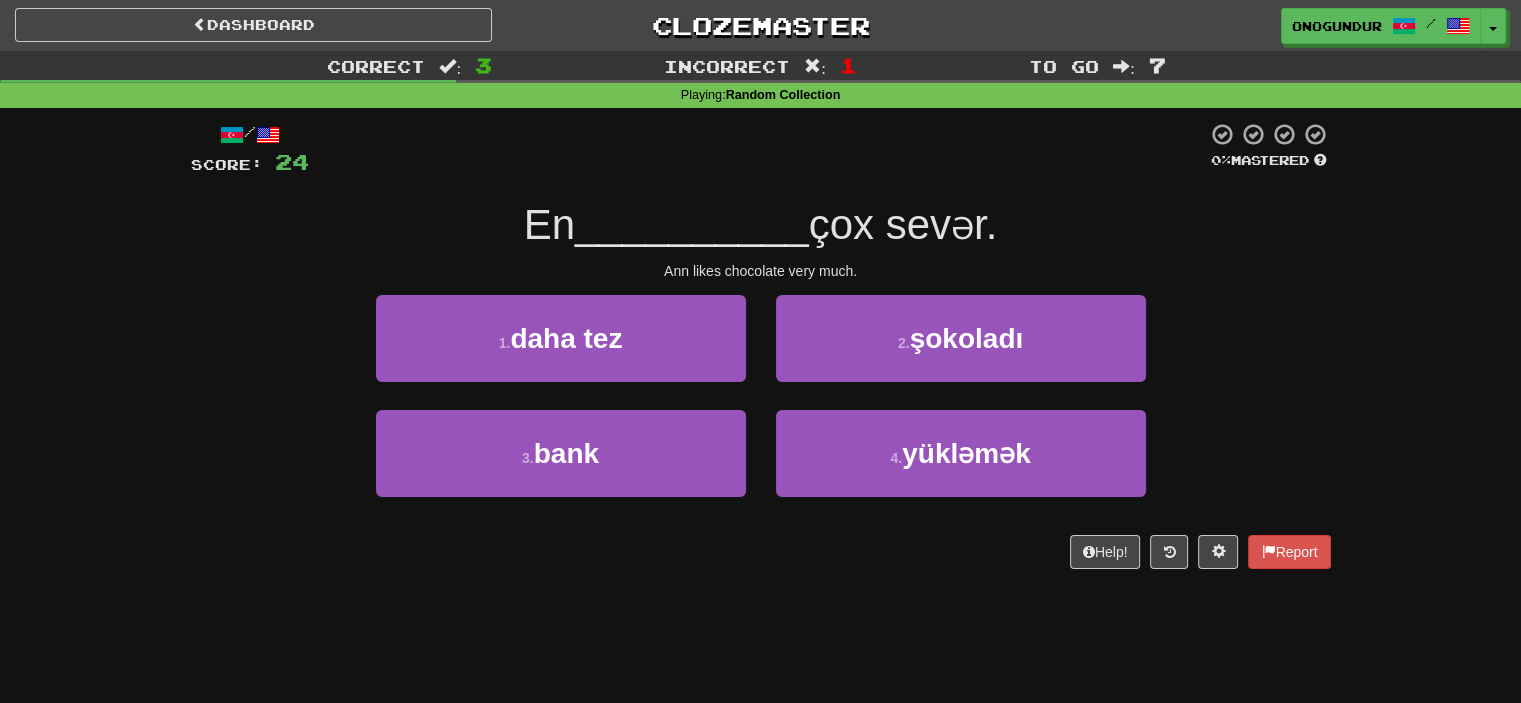 click on "Help!  Report" at bounding box center (761, 552) 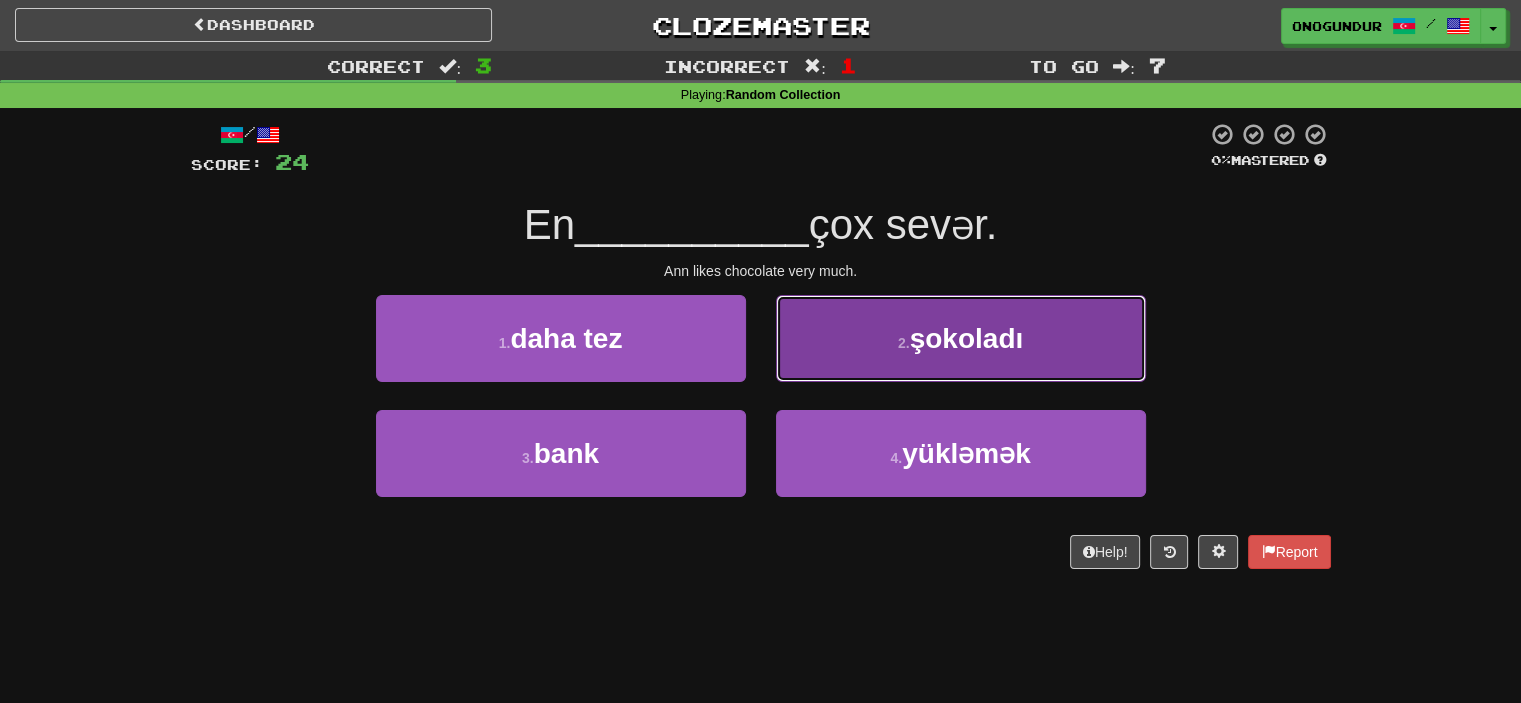 click on "2 .  şokoladı" at bounding box center (961, 338) 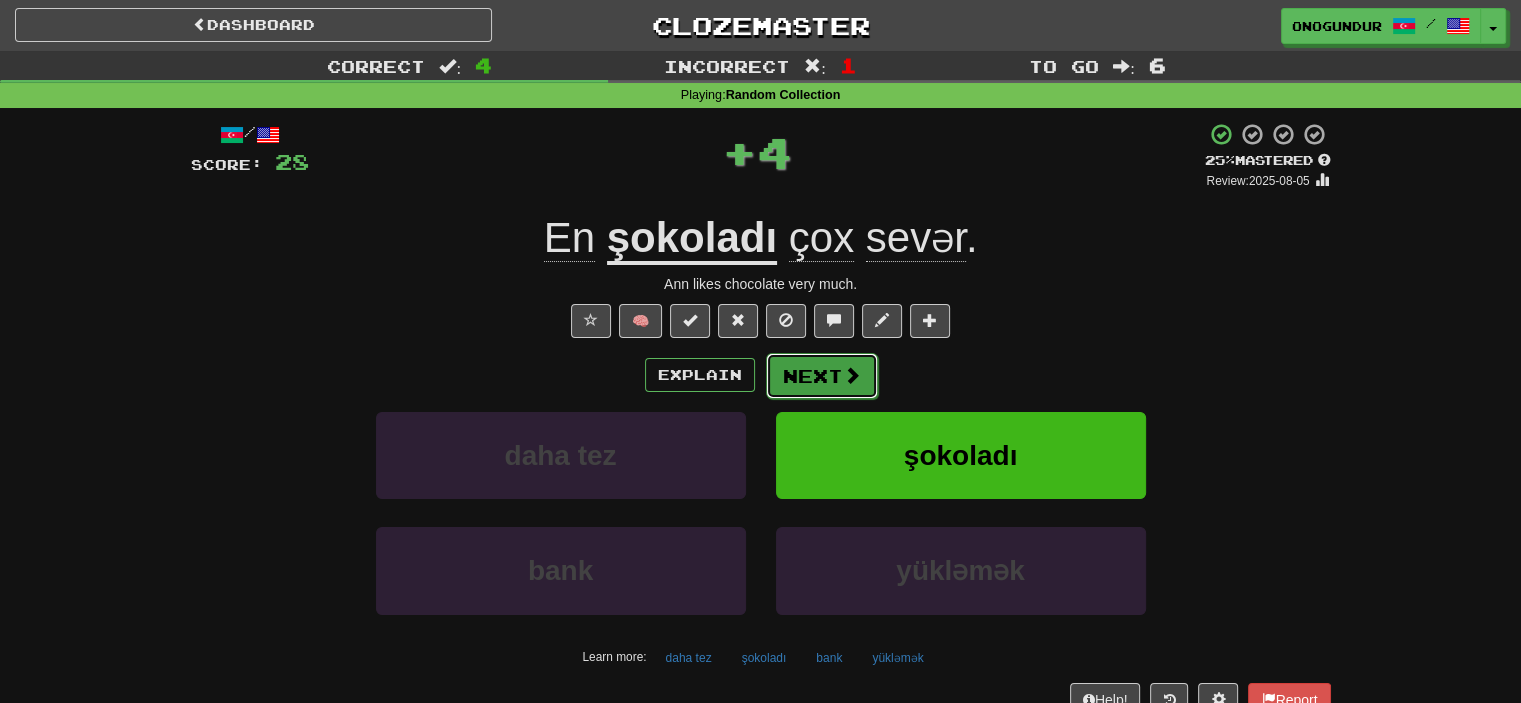 click on "Next" at bounding box center (822, 376) 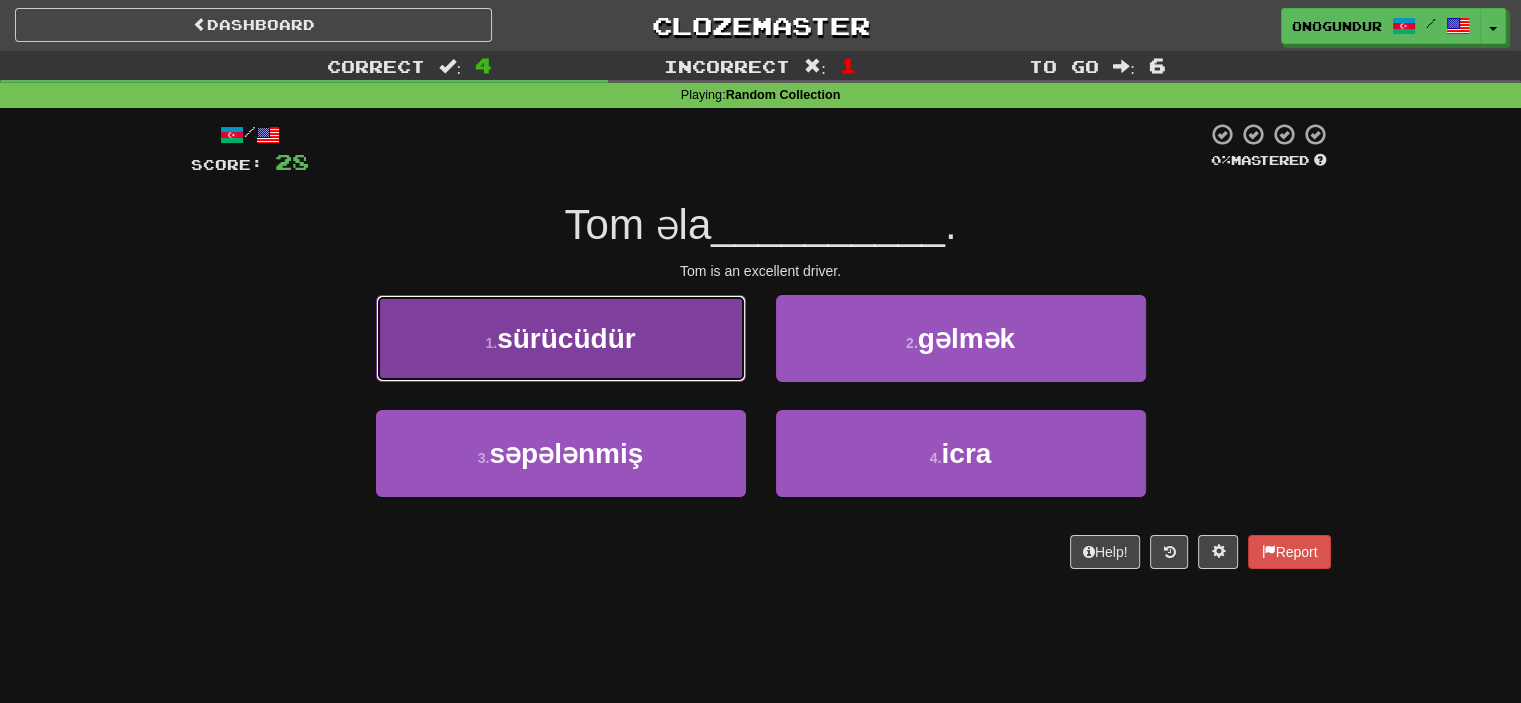 click on "1 .  sürücüdür" at bounding box center [561, 338] 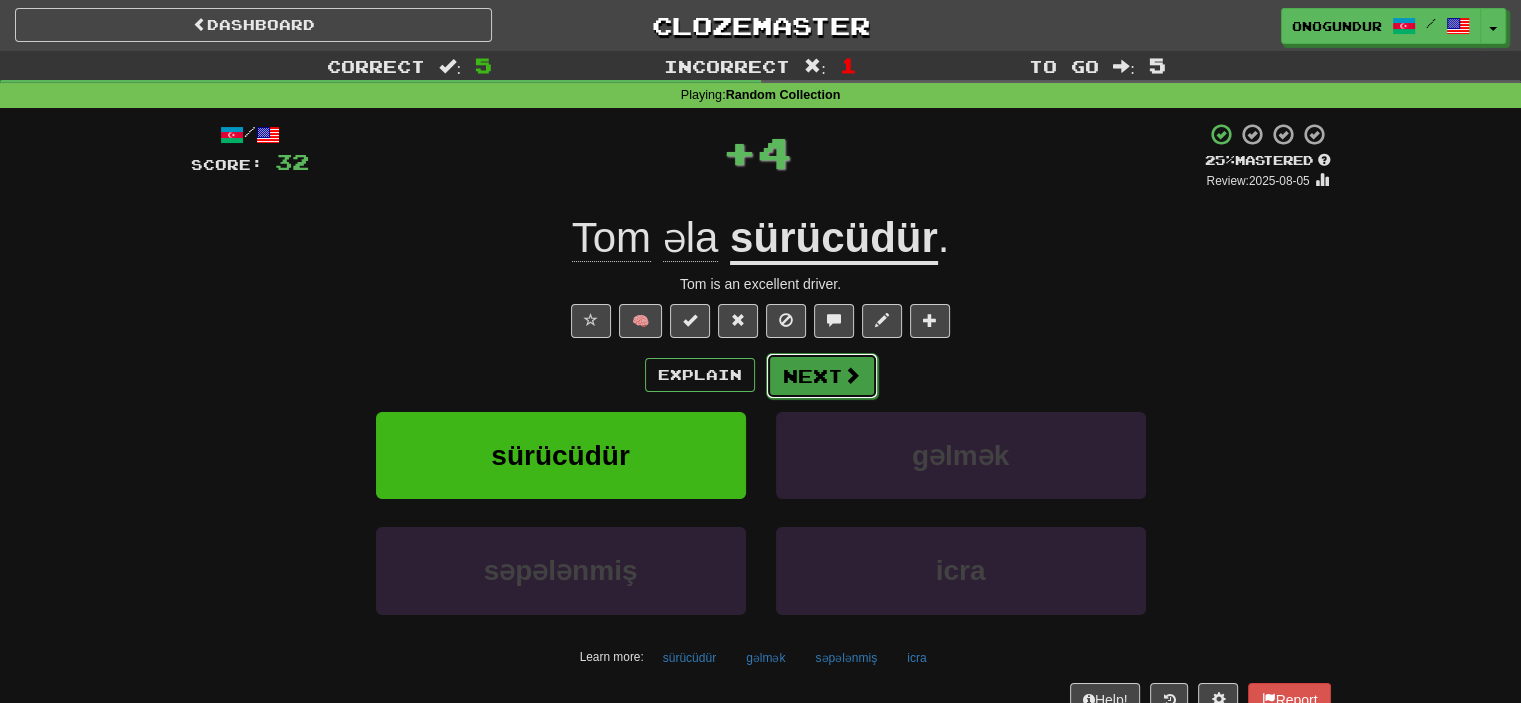click on "Next" at bounding box center (822, 376) 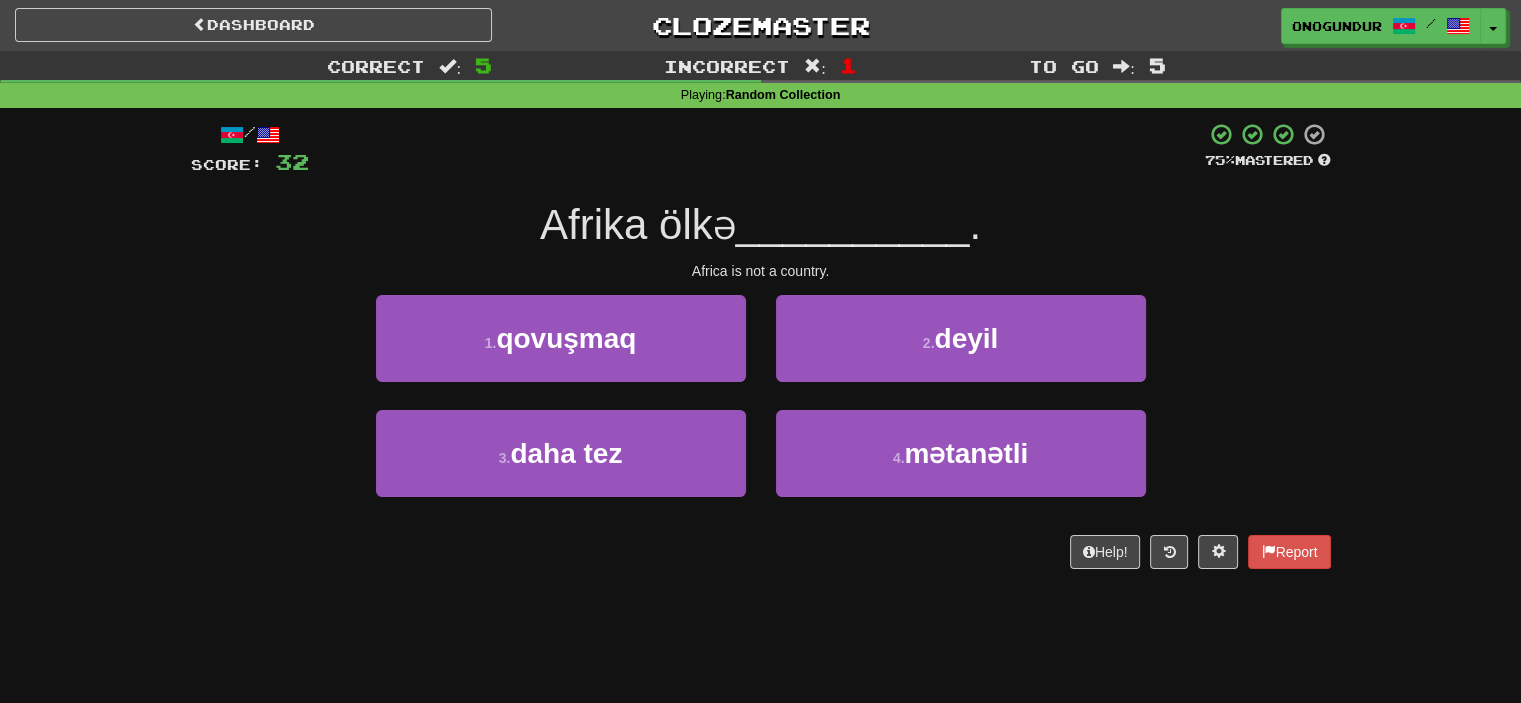 click on "/  Score:   32 75 %  Mastered Afrika ölkə  __________ . Africa is not a country. 1 .  qovuşmaq 2 .  deyil 3 .  daha tez 4 .  mətanətli  Help!  Report" at bounding box center [761, 352] 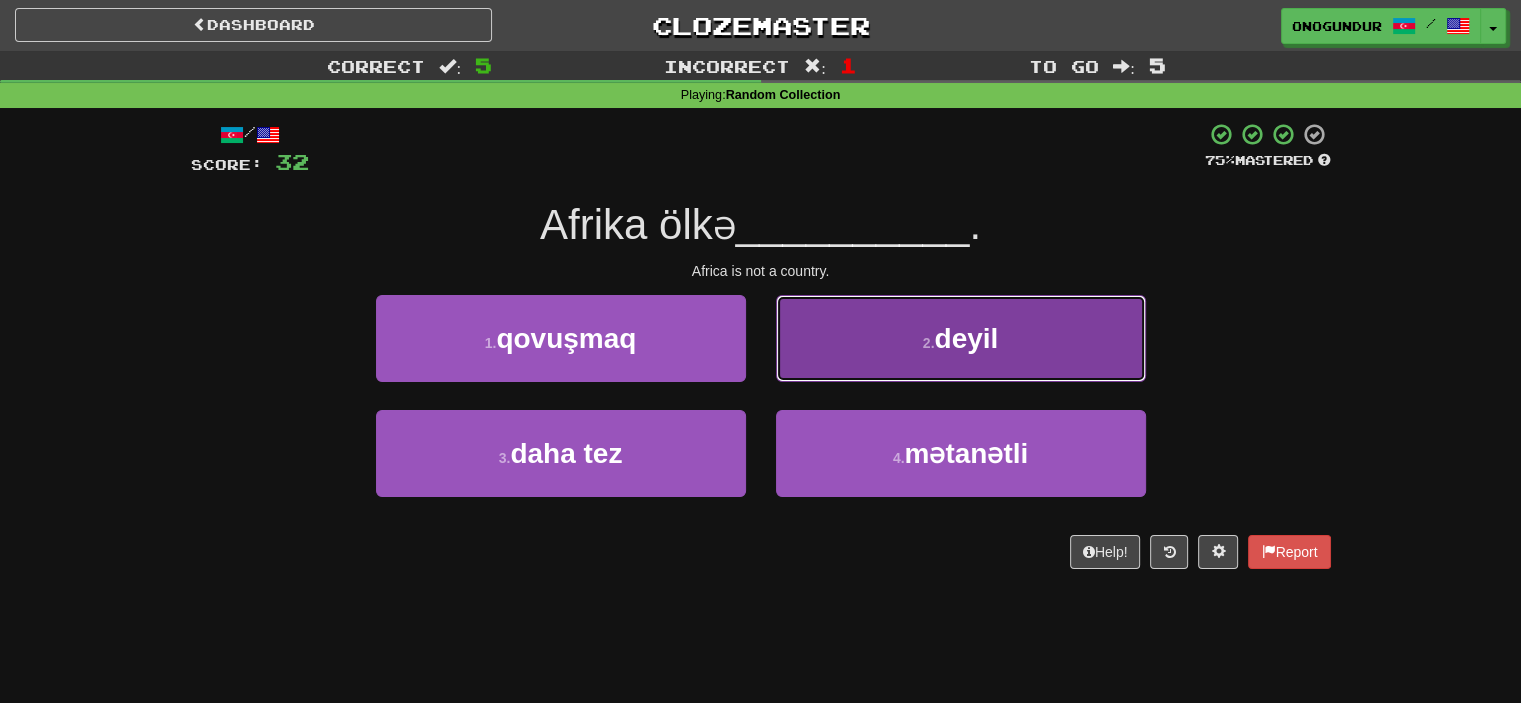click on "2 .  deyil" at bounding box center [961, 338] 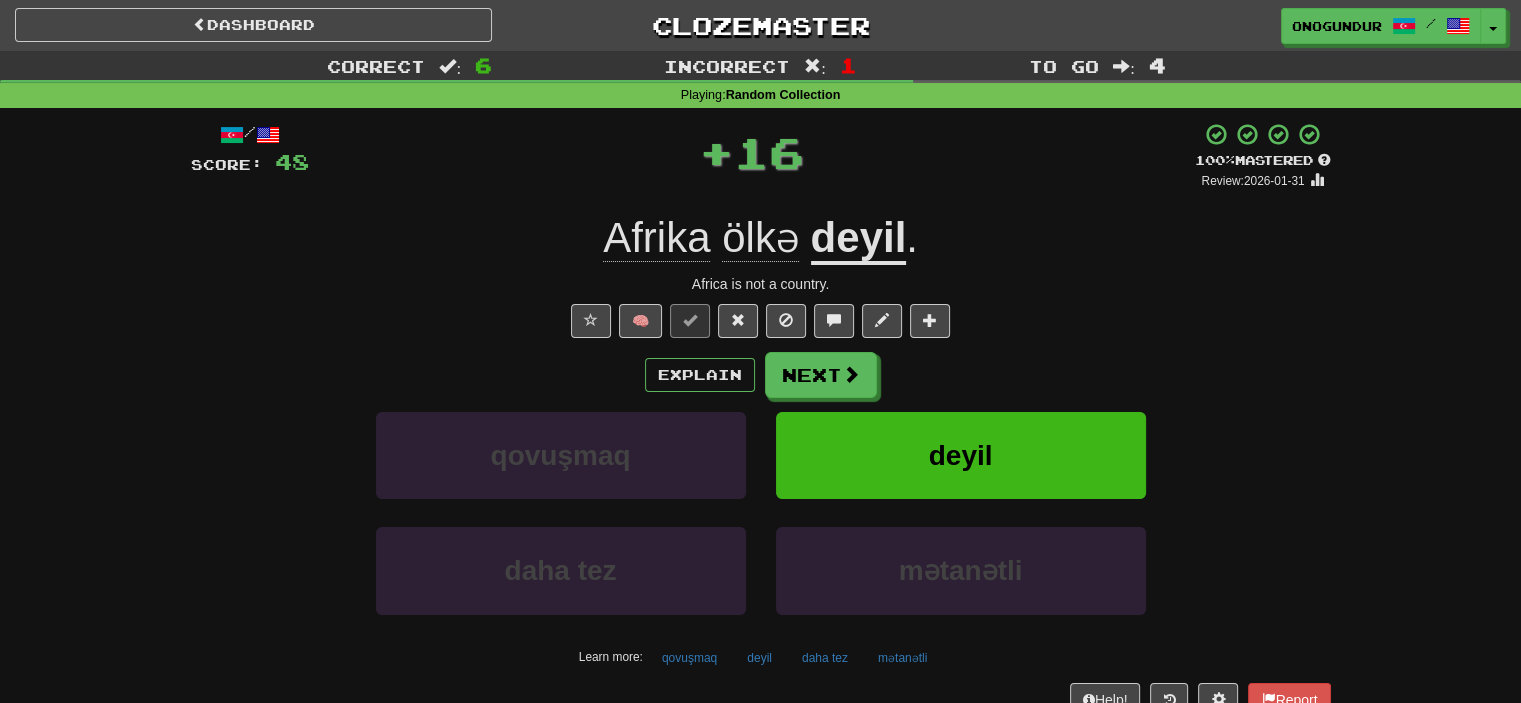 click on "Next" at bounding box center [821, 375] 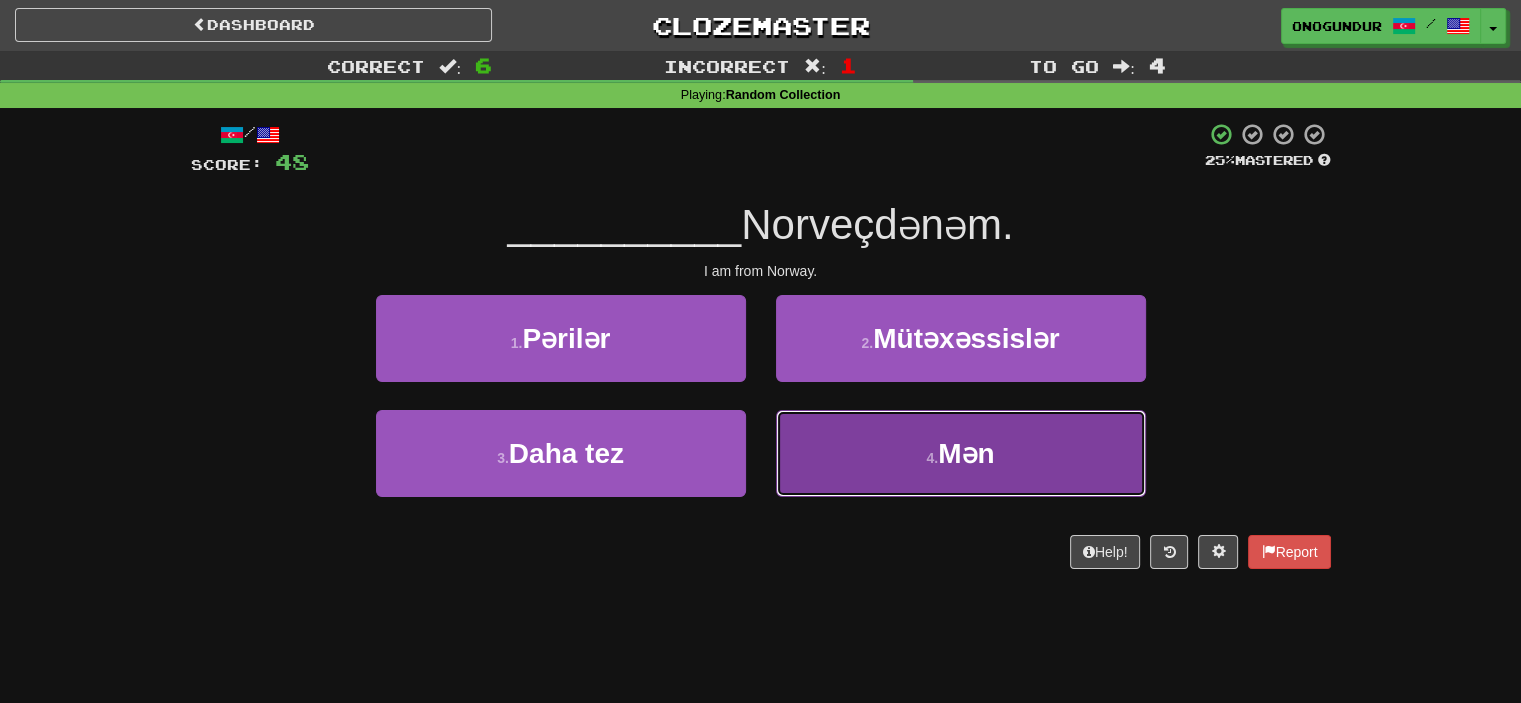 click on "4 .  Mən" at bounding box center [961, 453] 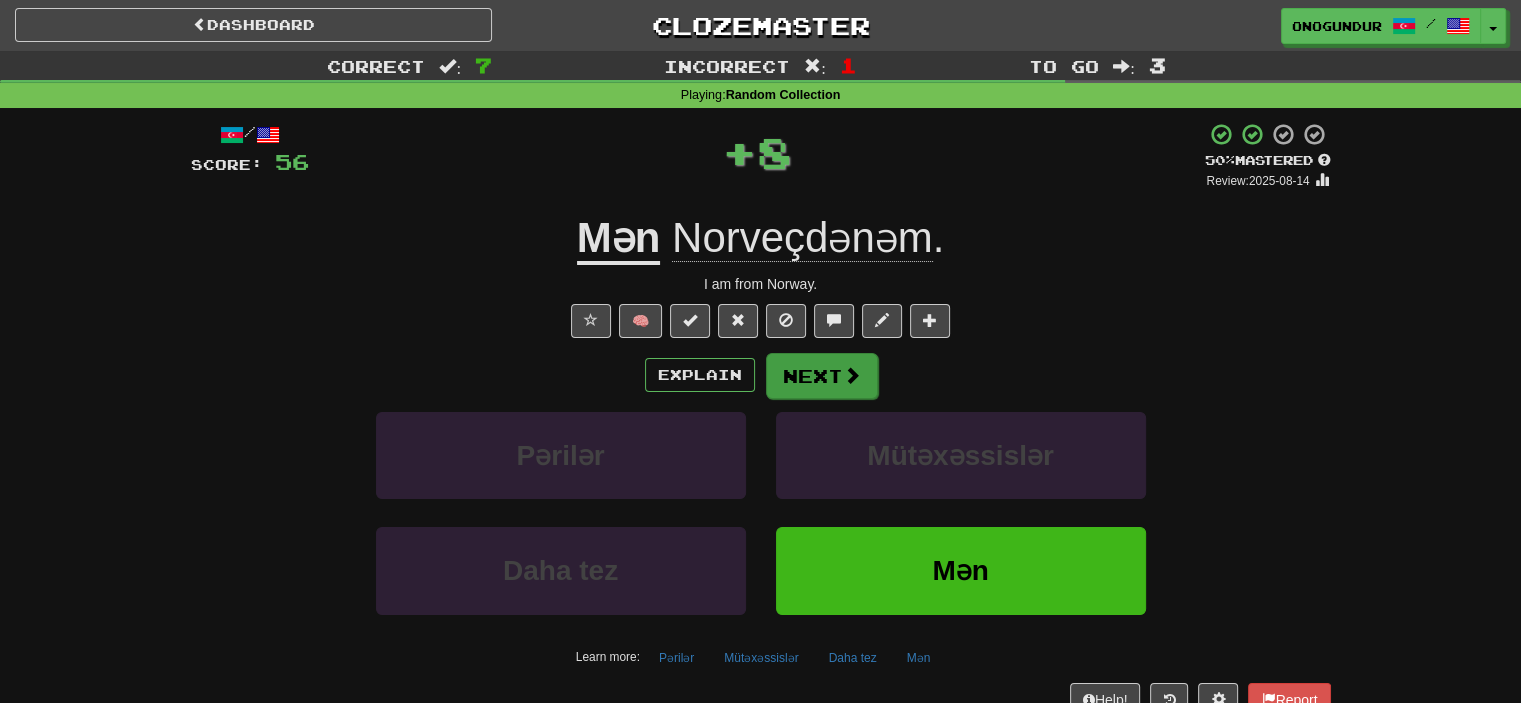 click on "Explain Next Pərilər Mütəxəssislər Daha tez Mən Learn more: Pərilər Mütəxəssislər Daha tez Mən" at bounding box center (761, 512) 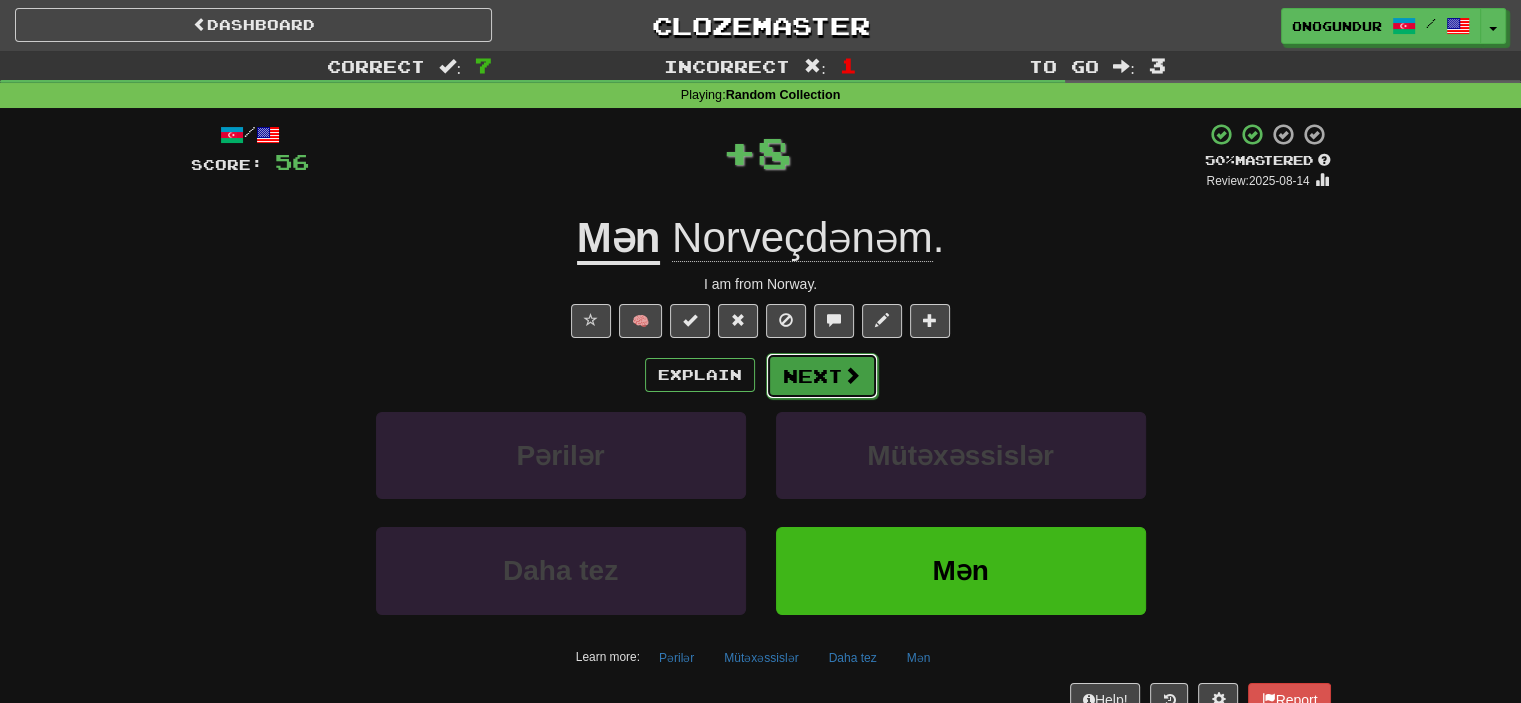 click on "Next" at bounding box center (822, 376) 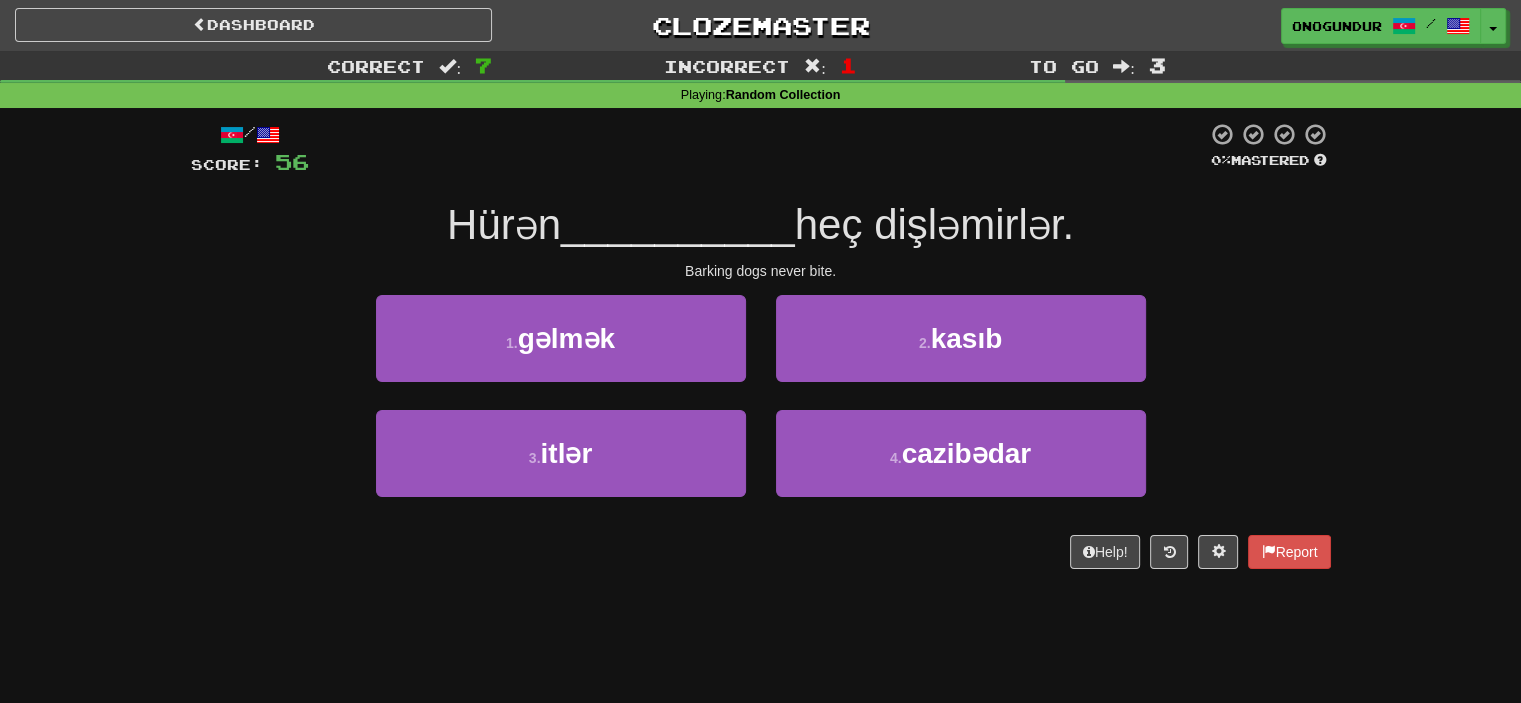 click on "/  Score:   56 0 %  Mastered Hürən  __________  heç dişləmirlər. Barking dogs never bite. 1 .  gəlmək 2 .  kasıb 3 .  itlər 4 .  cazibədar  Help!  Report" at bounding box center [761, 352] 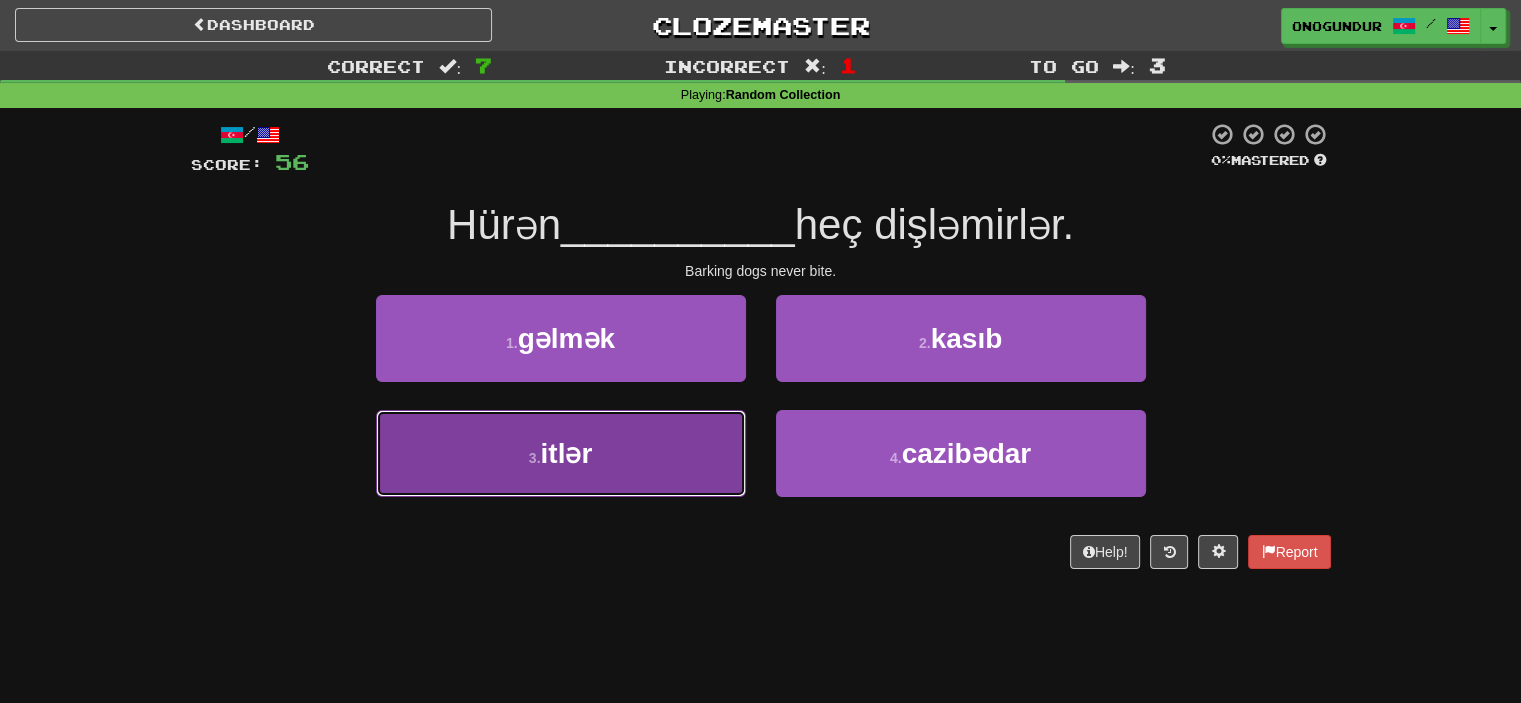 click on "3 .  itlər" at bounding box center (561, 453) 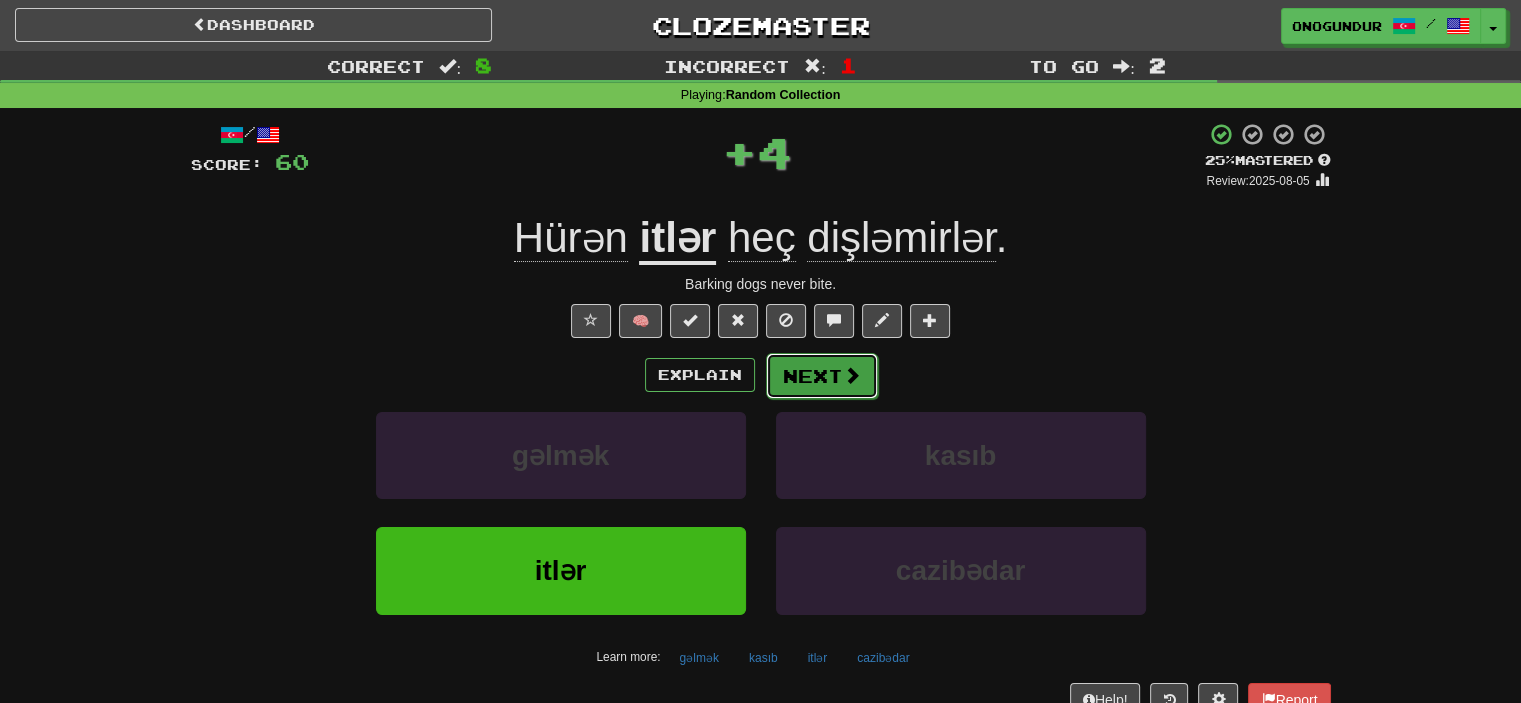 click on "Next" at bounding box center [822, 376] 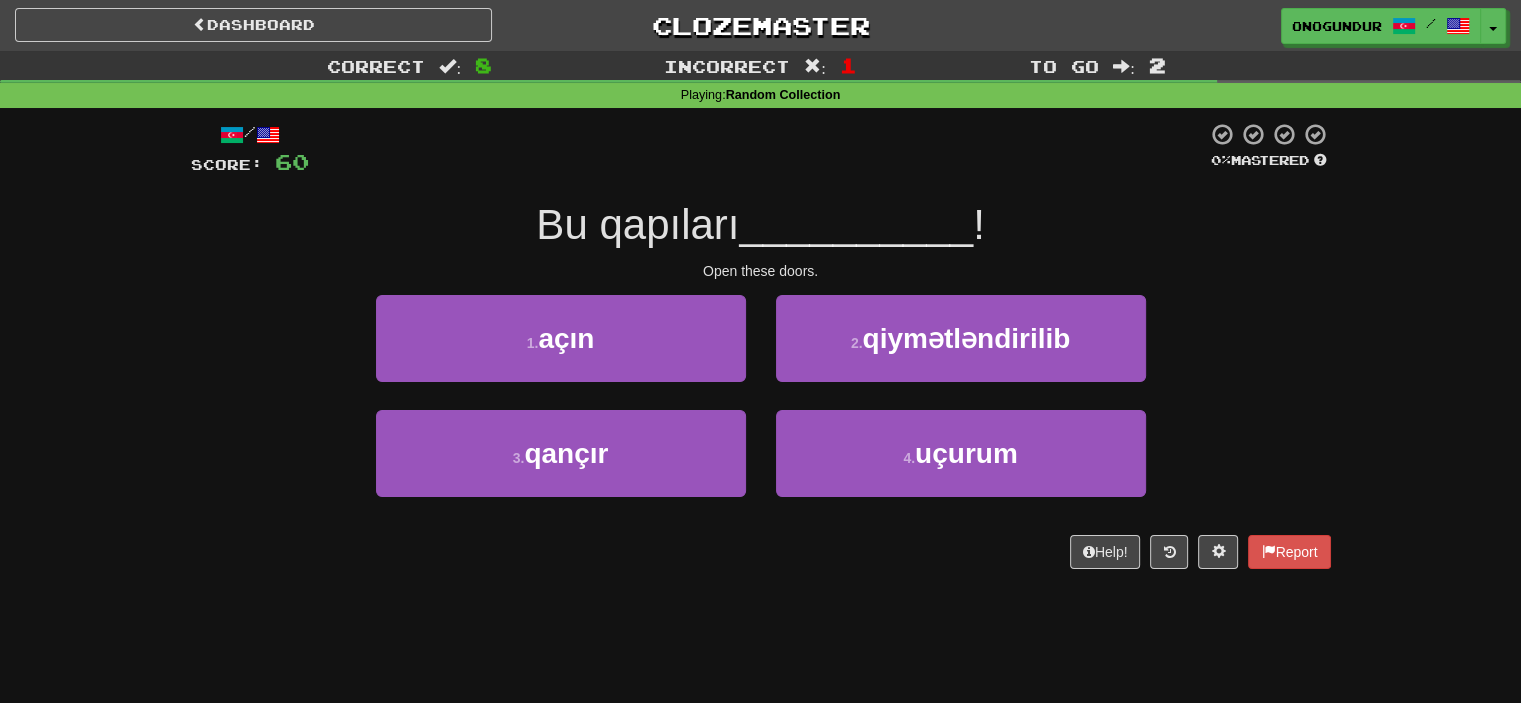 click on "/  Score:   60 0 %  Mastered Bu qapıları  __________ ! Open these doors. 1 .  açın 2 .  qiymətləndirilib 3 .  qançır 4 .  uçurum  Help!  Report" at bounding box center [761, 352] 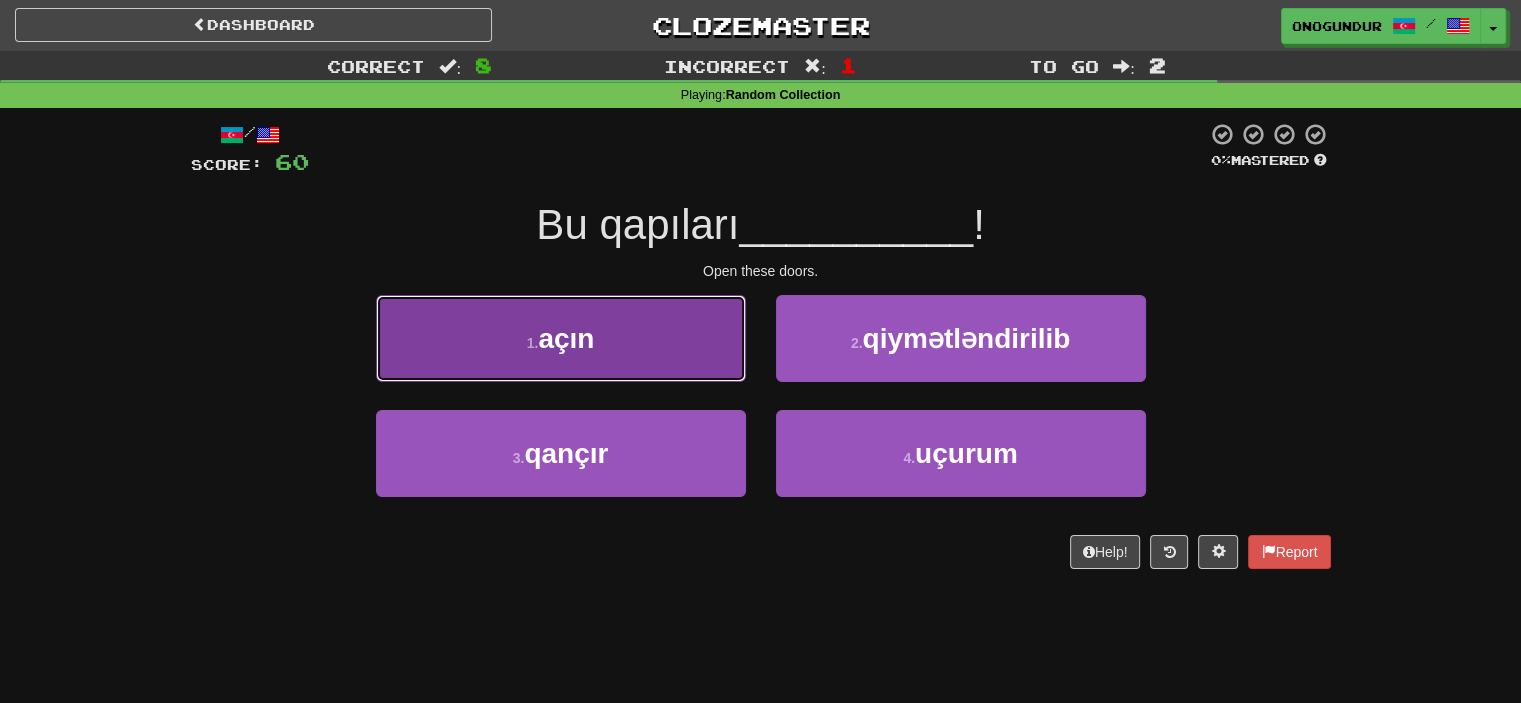 click on "1 .  açın" at bounding box center (561, 338) 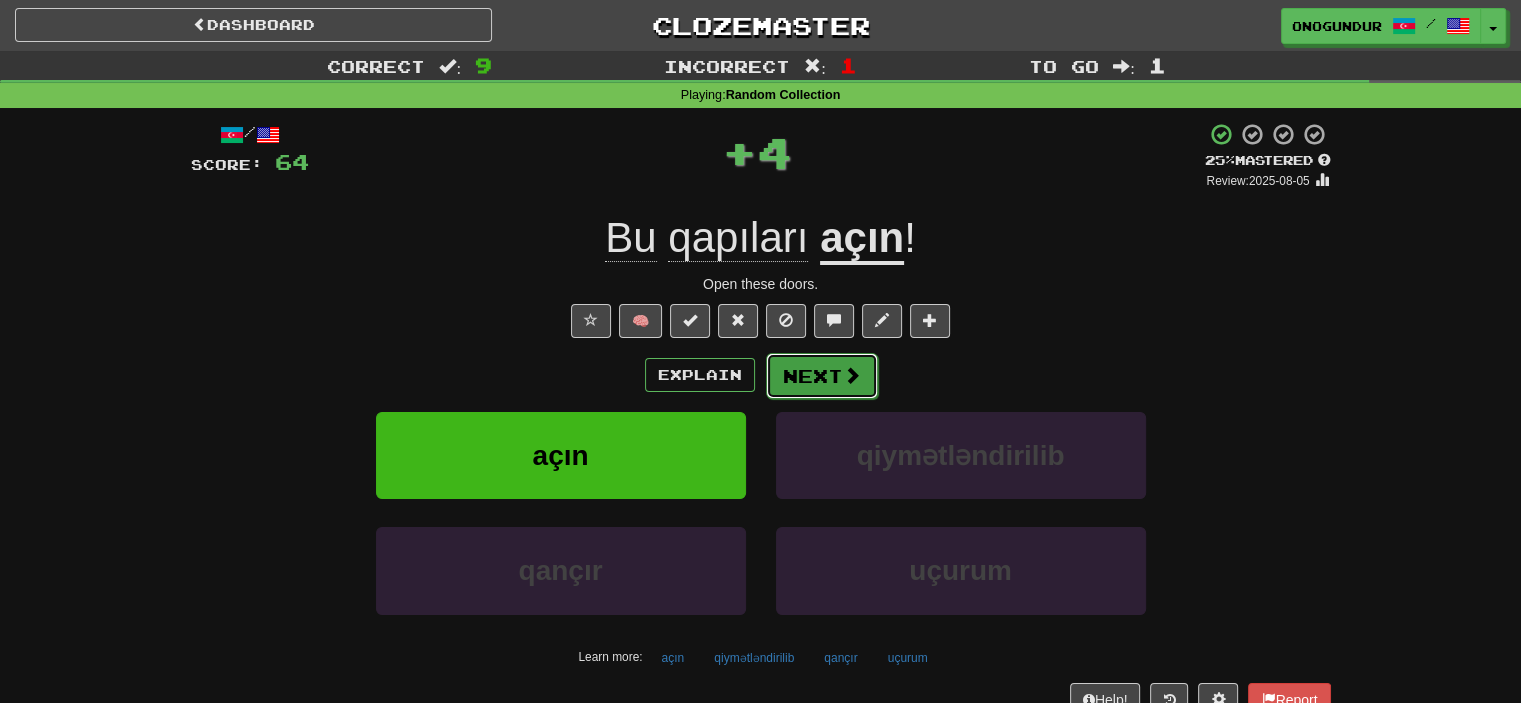 click on "Next" at bounding box center [822, 376] 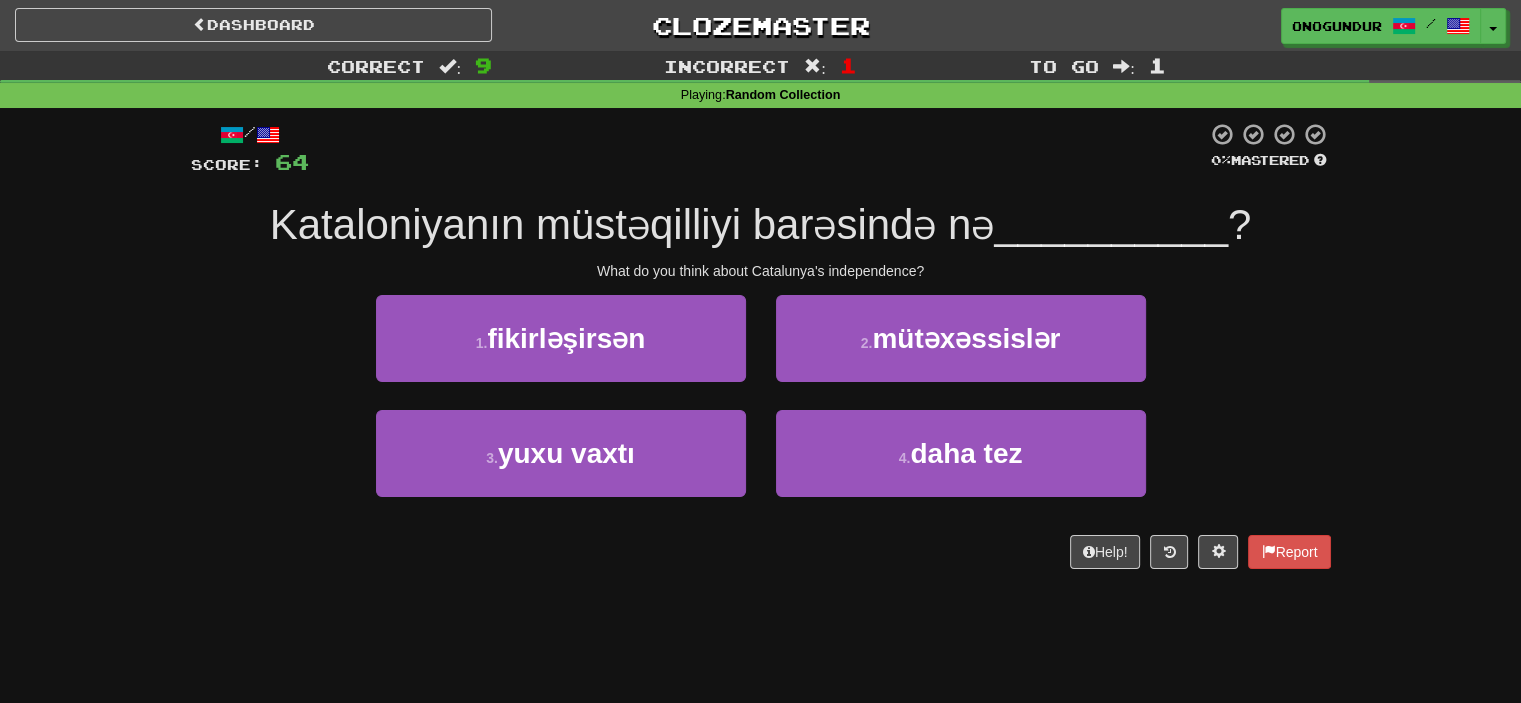 click on "/  Score:   64 0 %  Mastered Kataloniyanın müstəqilliyi barəsində nə  __________ ? What do you think about Catalunya's independence? 1 .  fikirləşirsən 2 .  mütəxəssislər 3 .  yuxu vaxtı 4 .  daha tez  Help!  Report" at bounding box center (761, 352) 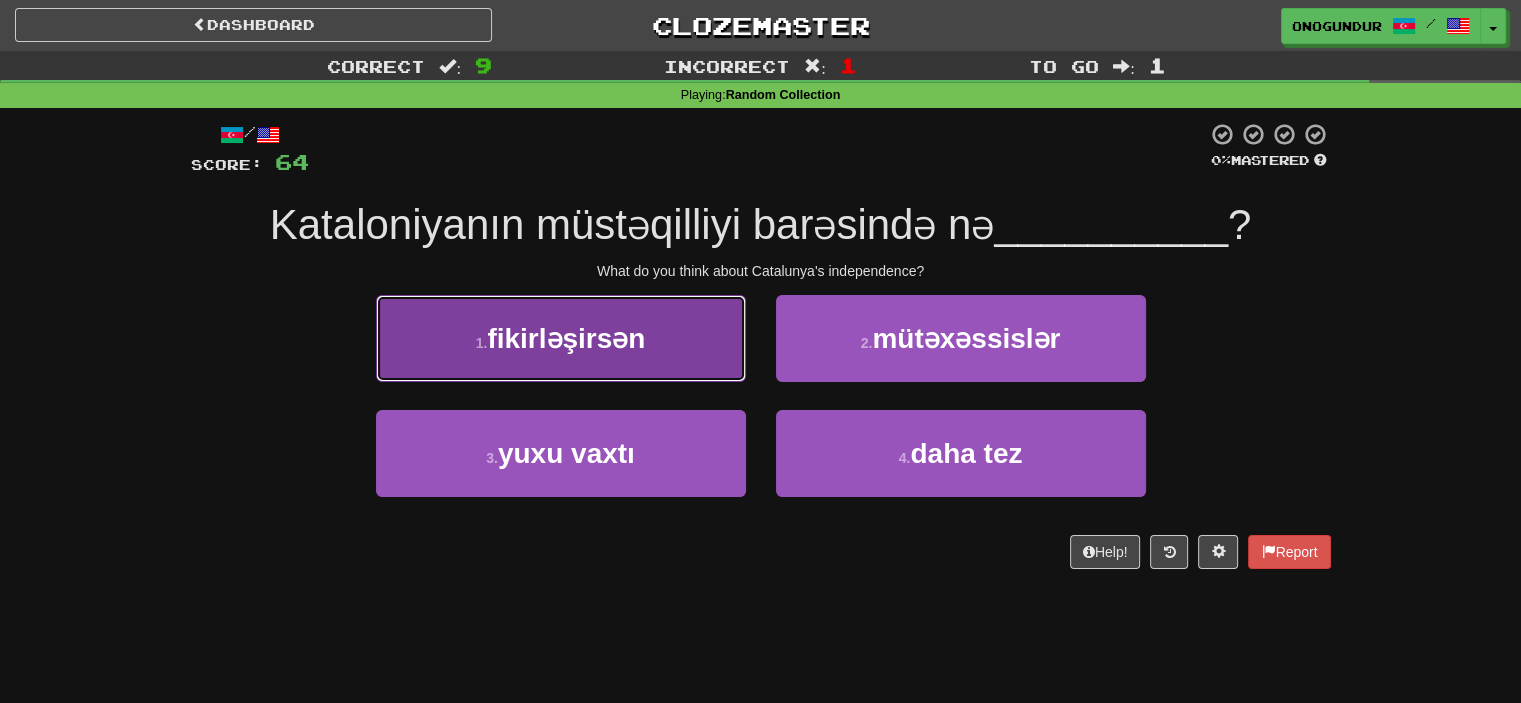 click on "1 .  fikirləşirsən" at bounding box center [561, 338] 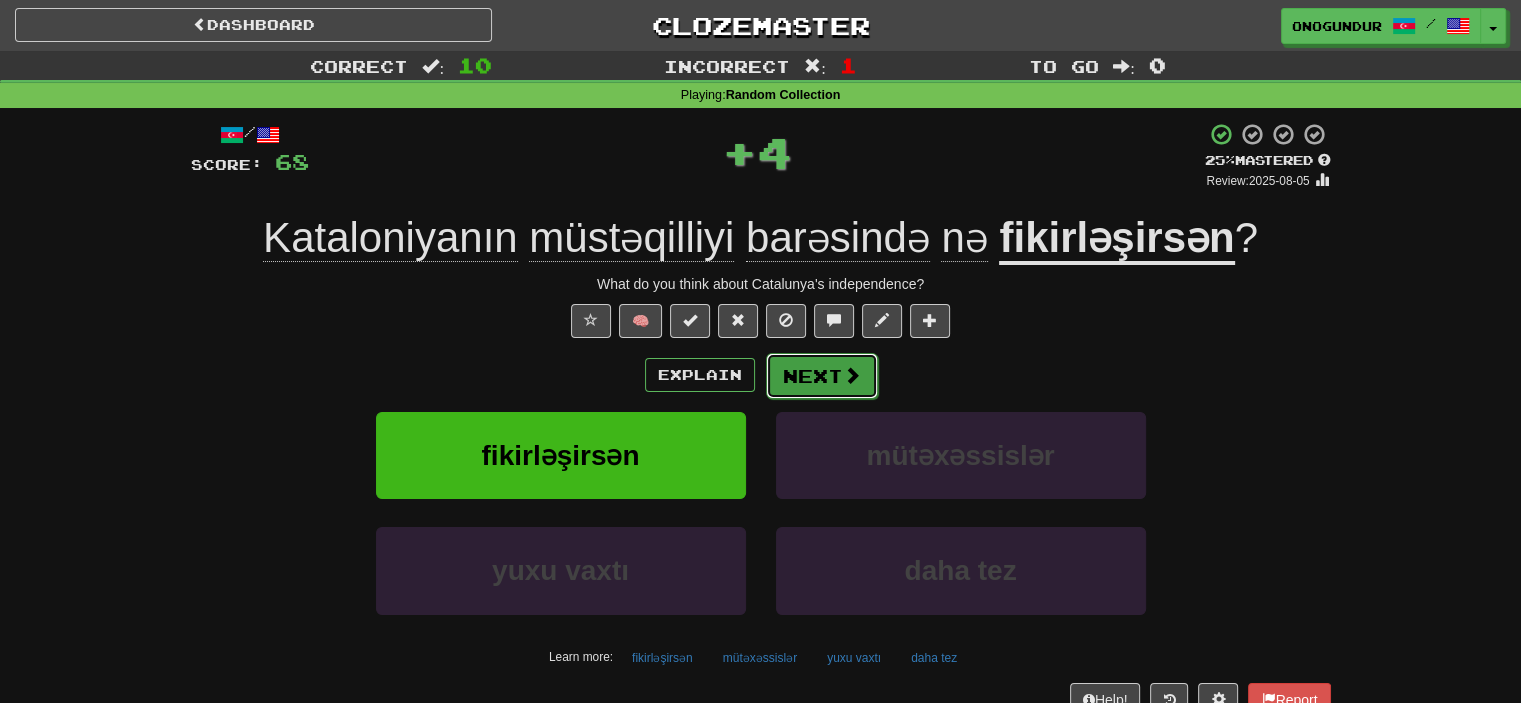 click on "Next" at bounding box center (822, 376) 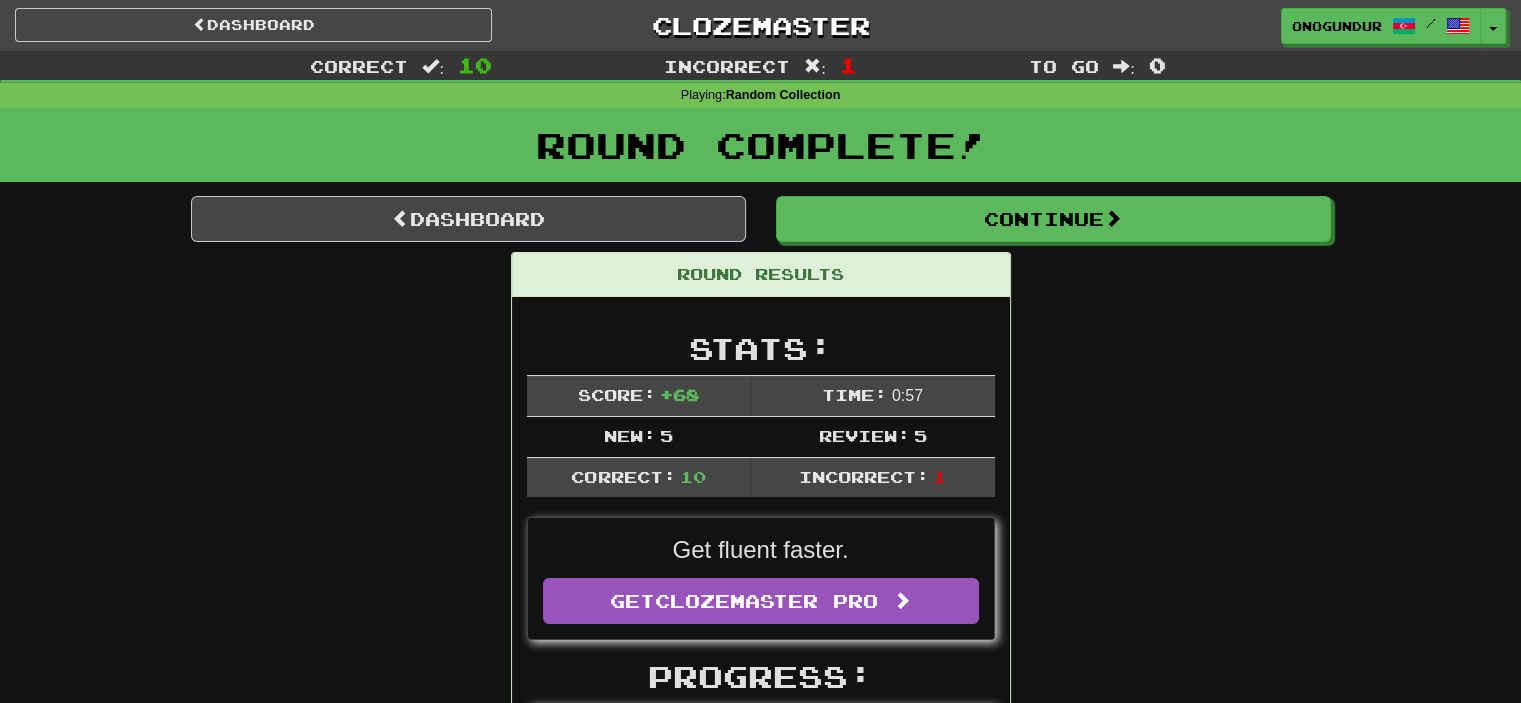 click on "Round Results Stats: Score:   + 68 Time:   0 : 57 New:   5 Review:   5 Correct:   10 Incorrect:   1 Get fluent faster. Get  Clozemaster Pro   Progress: Random Collection Playing:  3274  /  3832 + 5 85.308% 85.438% Mastered:  358  /  3832 + 1 9.316% 9.342% Ready for Review:  2940  /  Level:  61 1525  points to level  62  - keep going! Ranked:  6 th  this week ( 12  points to  5 th ) Sentences:  Report Kataloniyanın müstəqilliyi barəsində nə  fikirləşirsən ? What do you think about Catalunya's independence?  Report Amerika  Birləşmiş  Ştatları Şimal yarımkürəsindədir. The United States is in the Northern Hemisphere.  Report Atamın  bacısı  mənim bibimdir. The sister of my father is my aunt.  Report Biz çox yorğun  idik . We were very tired.  Report En  şokoladı  çox sevər. Ann likes chocolate very much.  Report Tom əla  sürücüdür . Tom is an excellent driver.  Report Afrika ölkə  deyil . Africa is not a country.  Report Mən  Norveçdənəm. I am from Norway.  Report Hürən" at bounding box center (761, 1206) 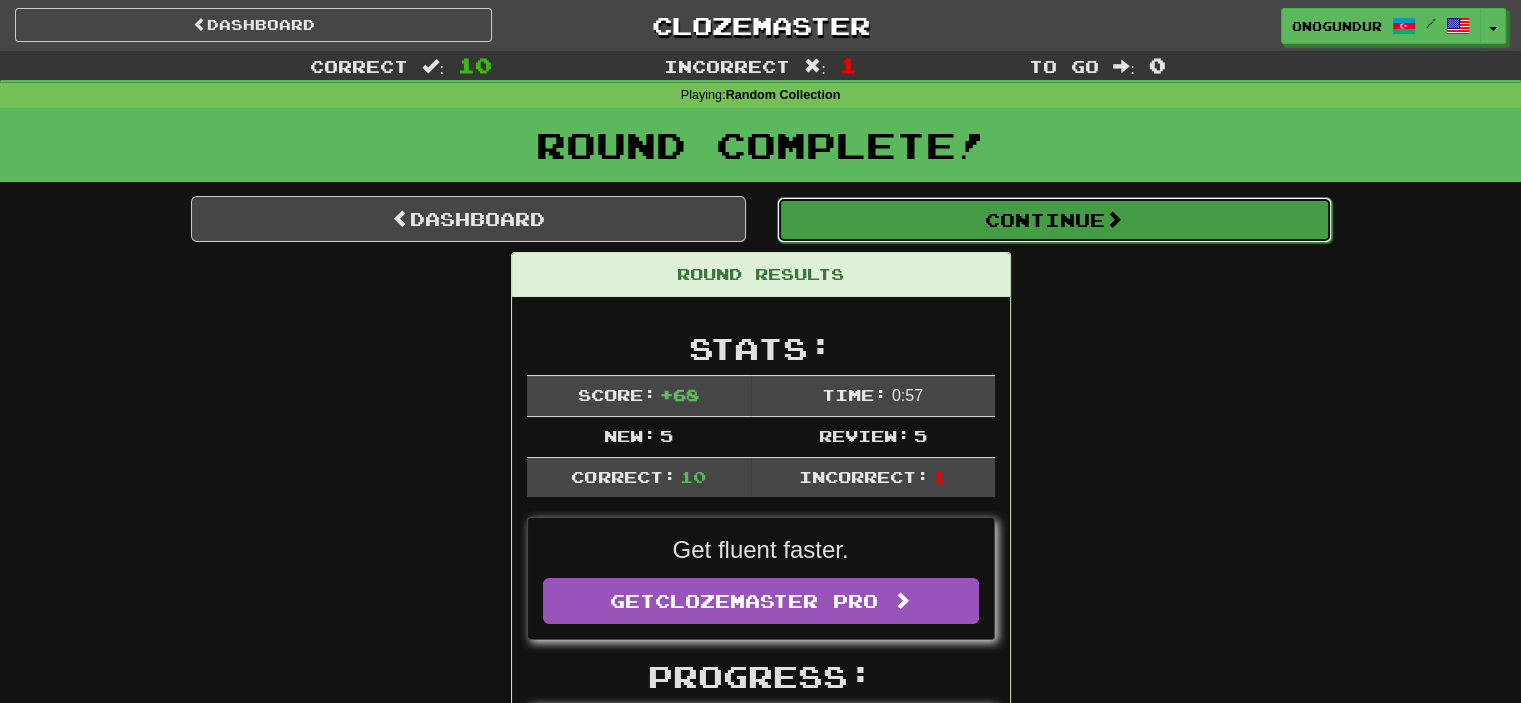 click on "Continue" at bounding box center (1054, 220) 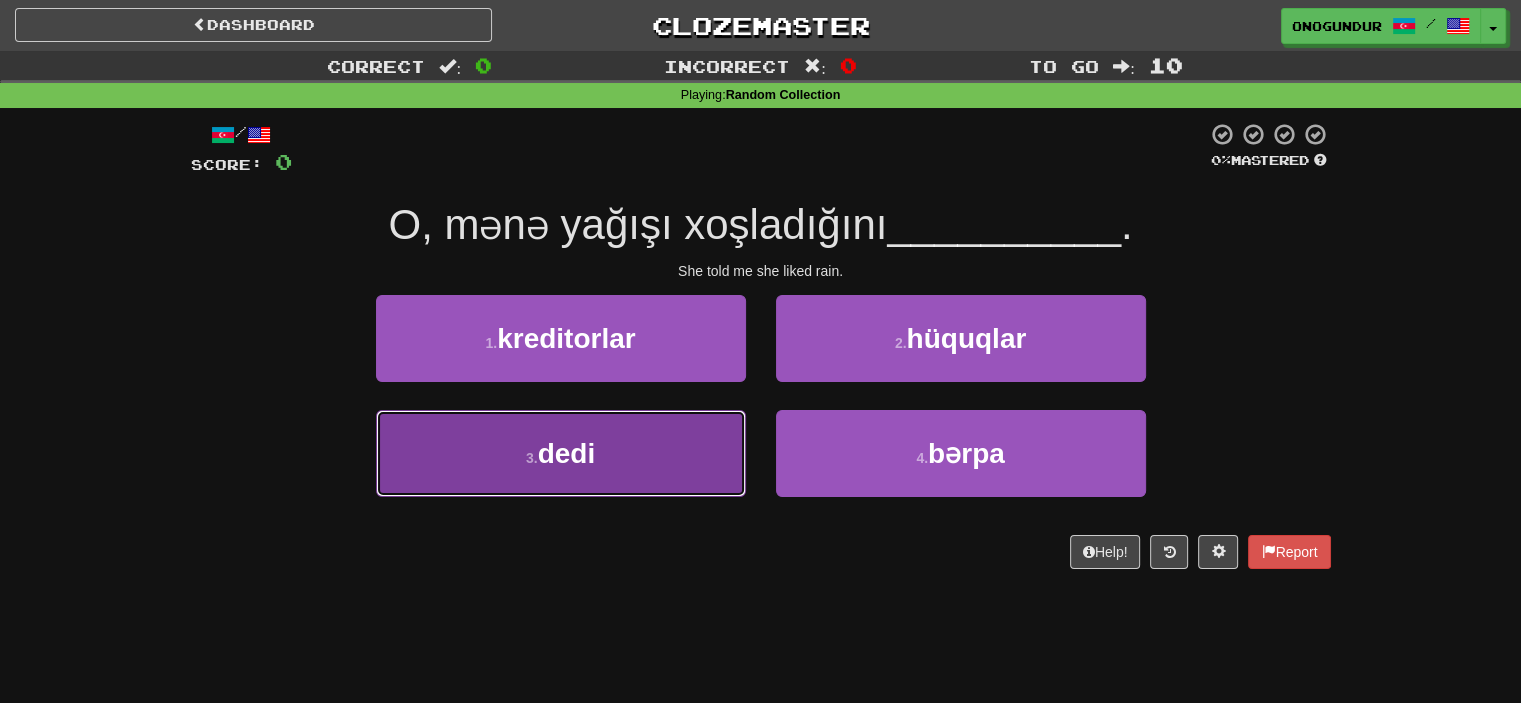 click on "3 .  dedi" at bounding box center [561, 453] 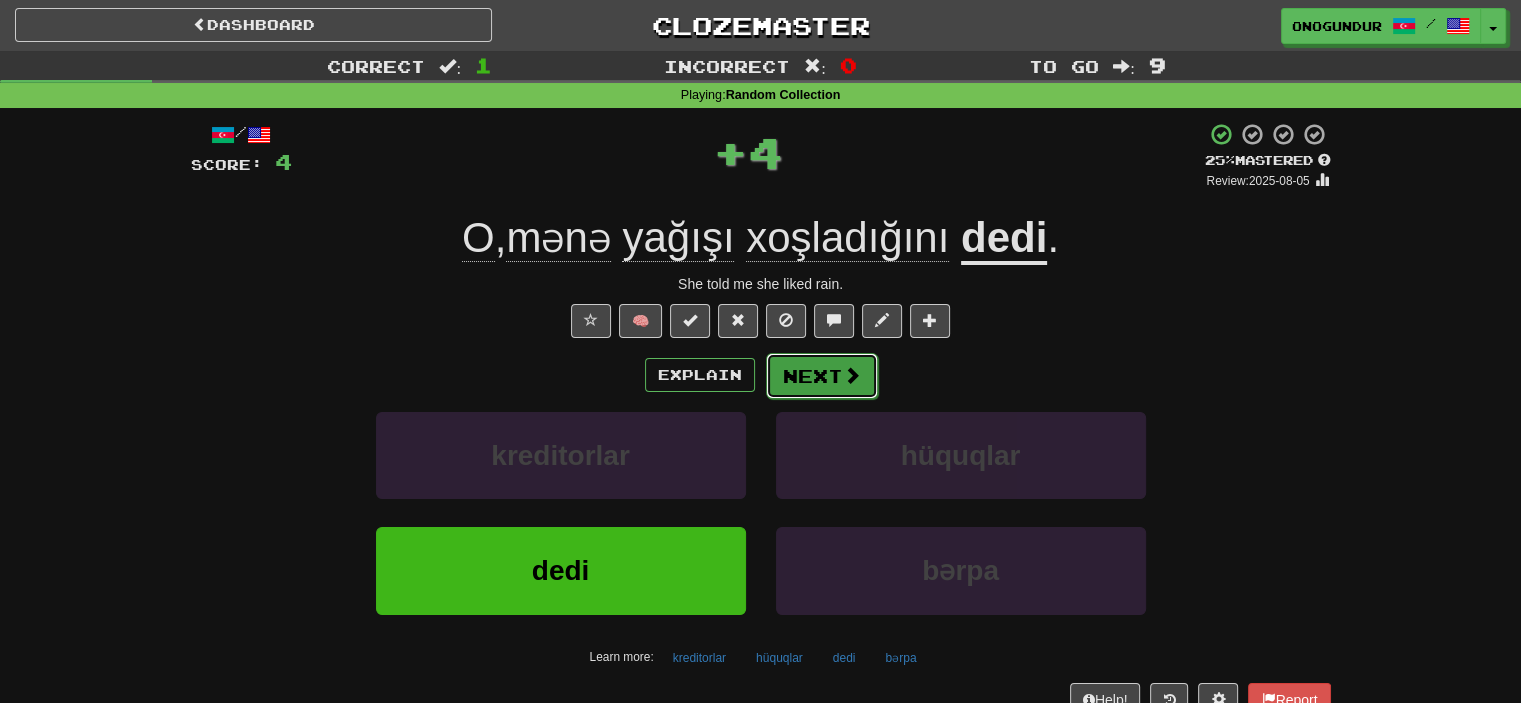 click on "Next" at bounding box center [822, 376] 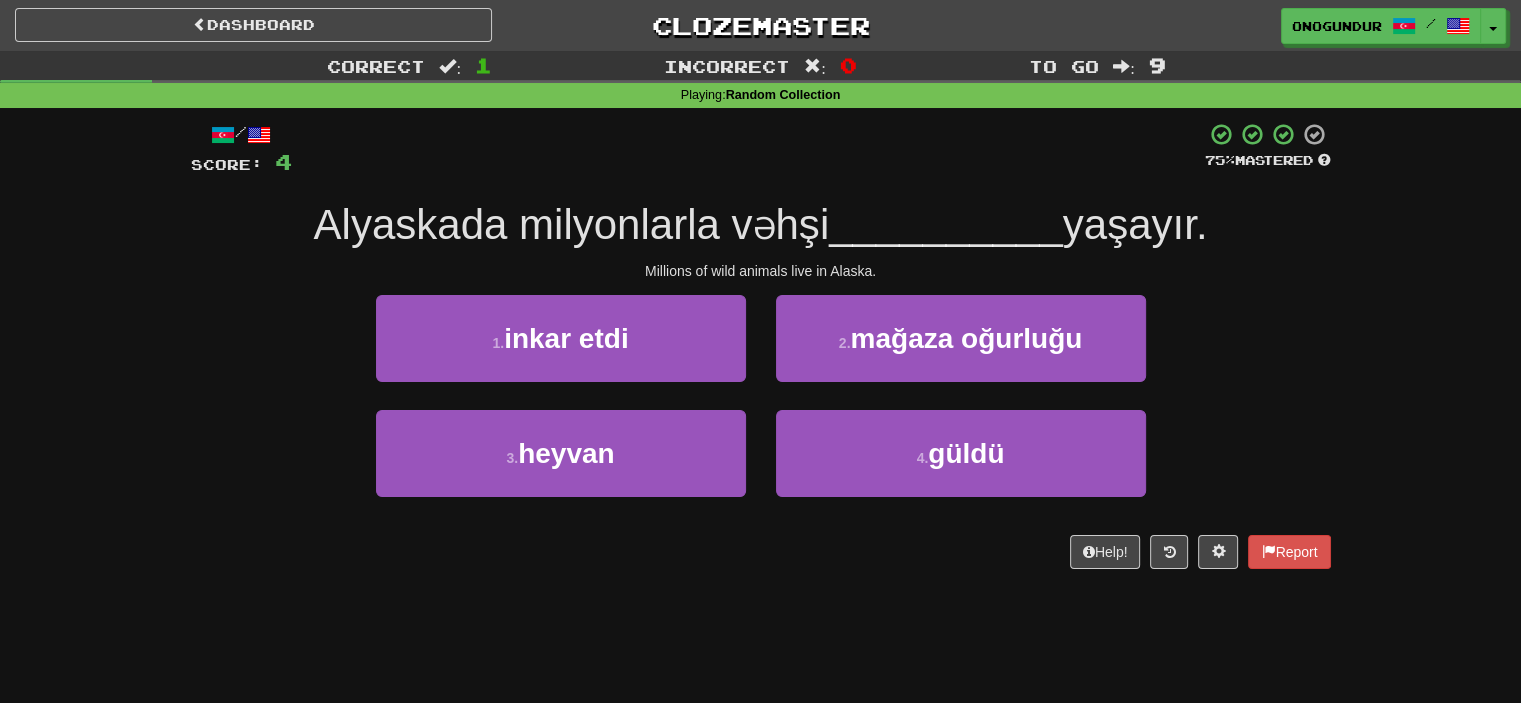 click on "/  Score:   4 75 %  Mastered Alyaskada milyonlarla vəhşi  __________  yaşayır. Millions of wild animals live in Alaska. 1 .  inkar etdi 2 .  mağaza oğurluğu 3 .  heyvan 4 .  güldü  Help!  Report" at bounding box center [761, 352] 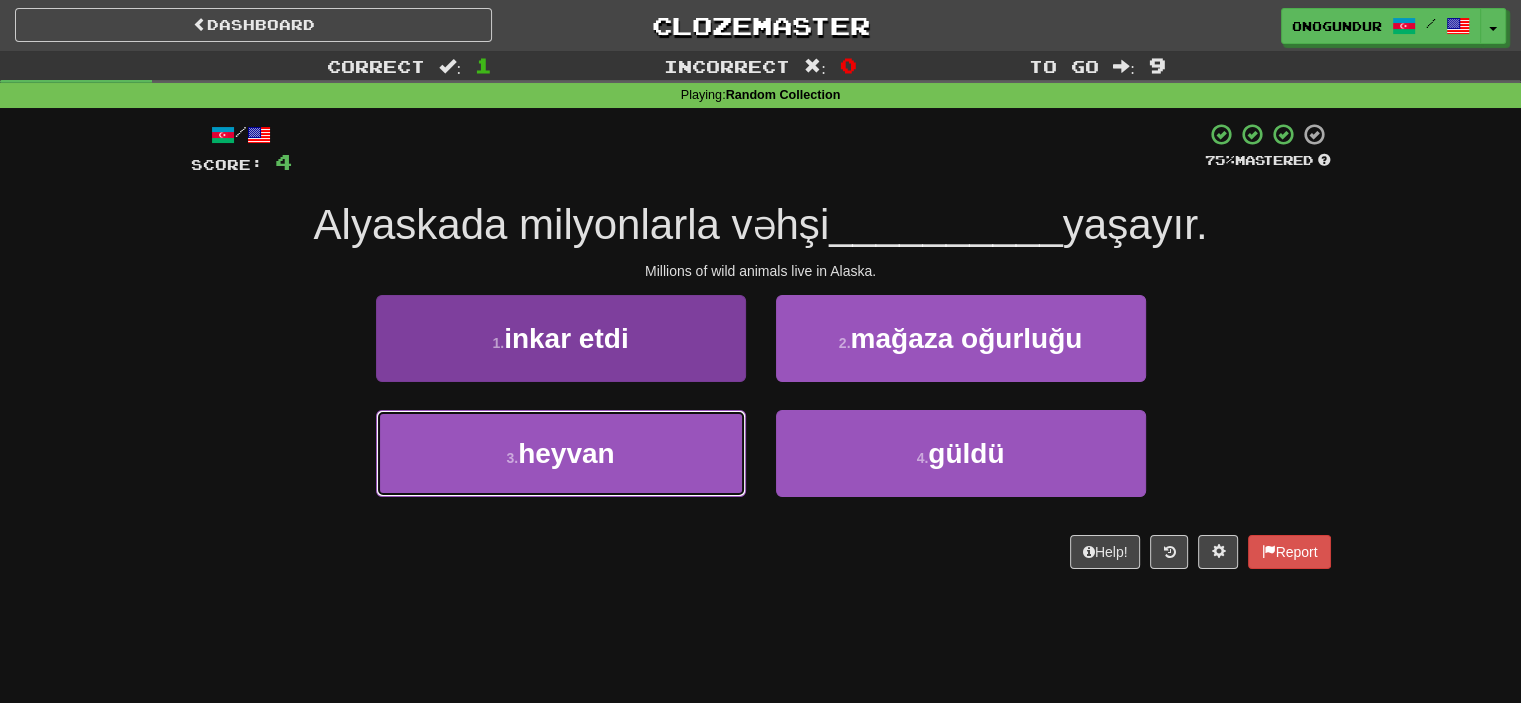 click on "3 .  heyvan" at bounding box center [561, 453] 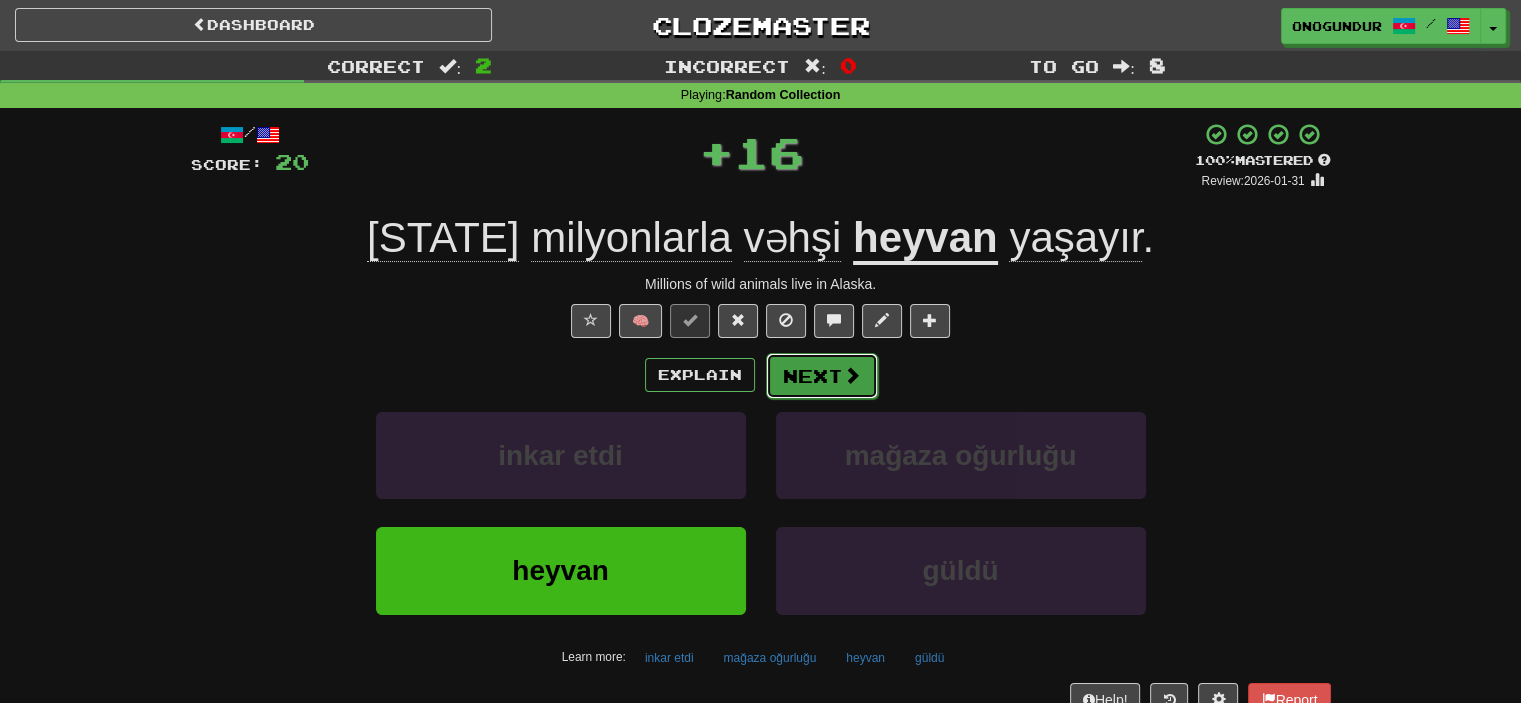 click on "Next" at bounding box center (822, 376) 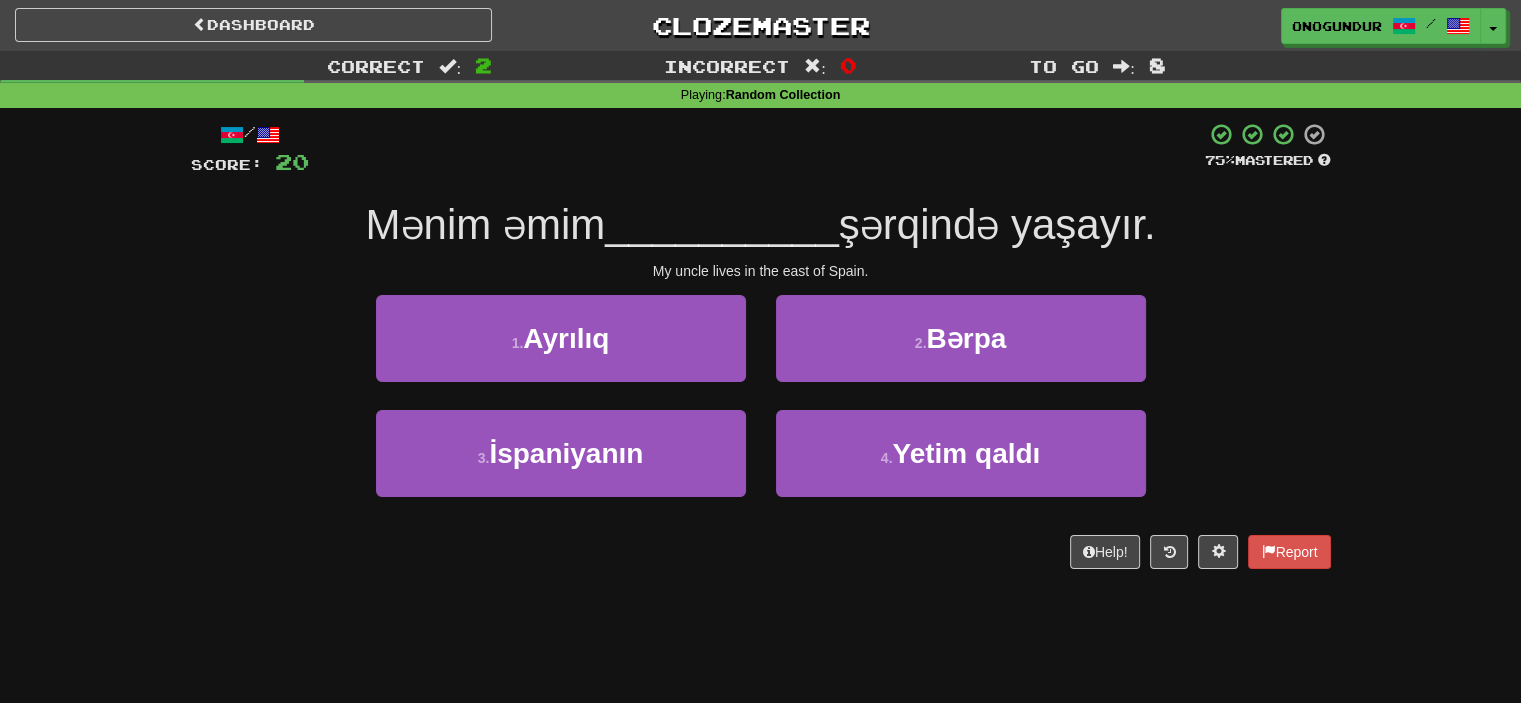 click on "/  Score:   20 75 %  Mastered Mənim əmim  __________  şərqində yaşayır. My uncle lives in the east of Spain. 1 .  Ayrılıq 2 .  Bərpa 3 .  İspaniyanın 4 .  Yetim qaldı  Help!  Report" at bounding box center (761, 352) 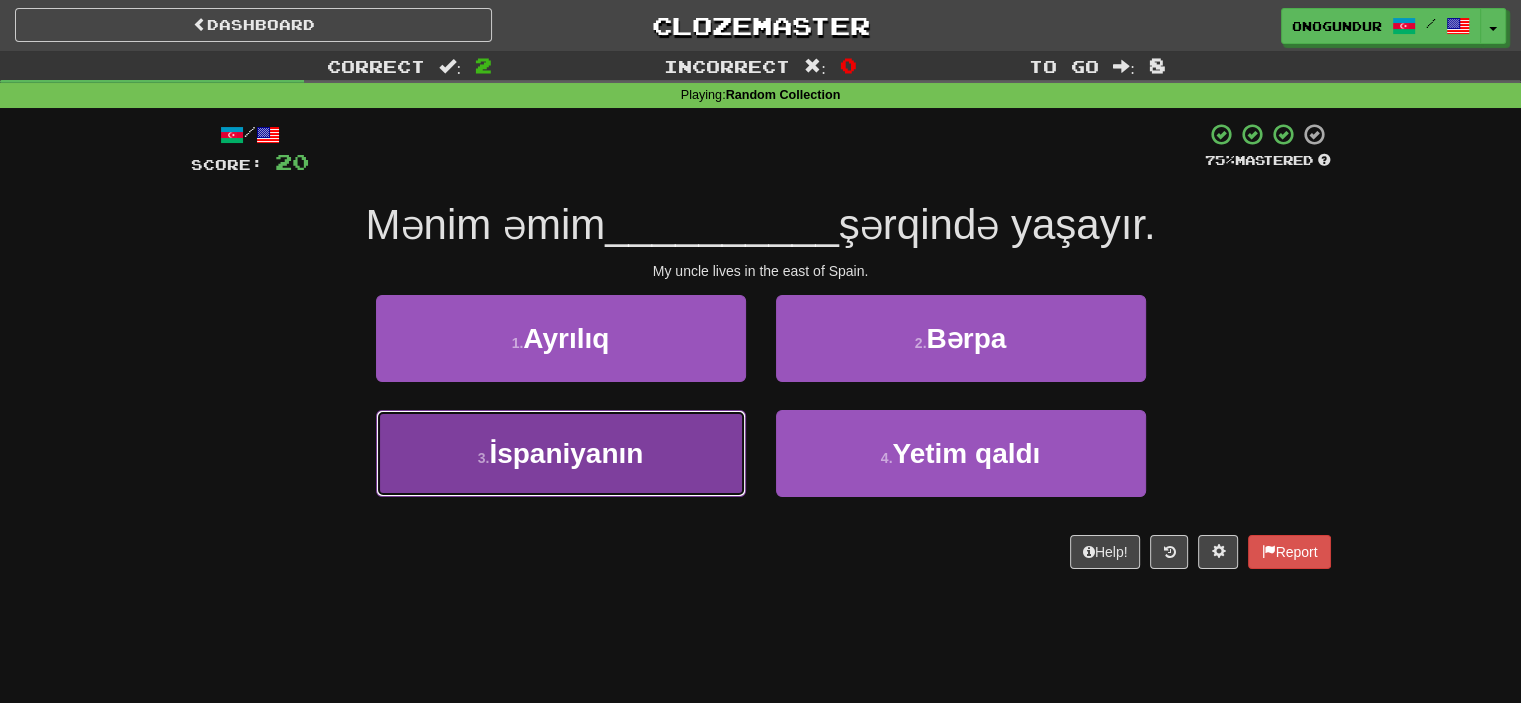 click on "3 .  İspaniyanın" at bounding box center [561, 453] 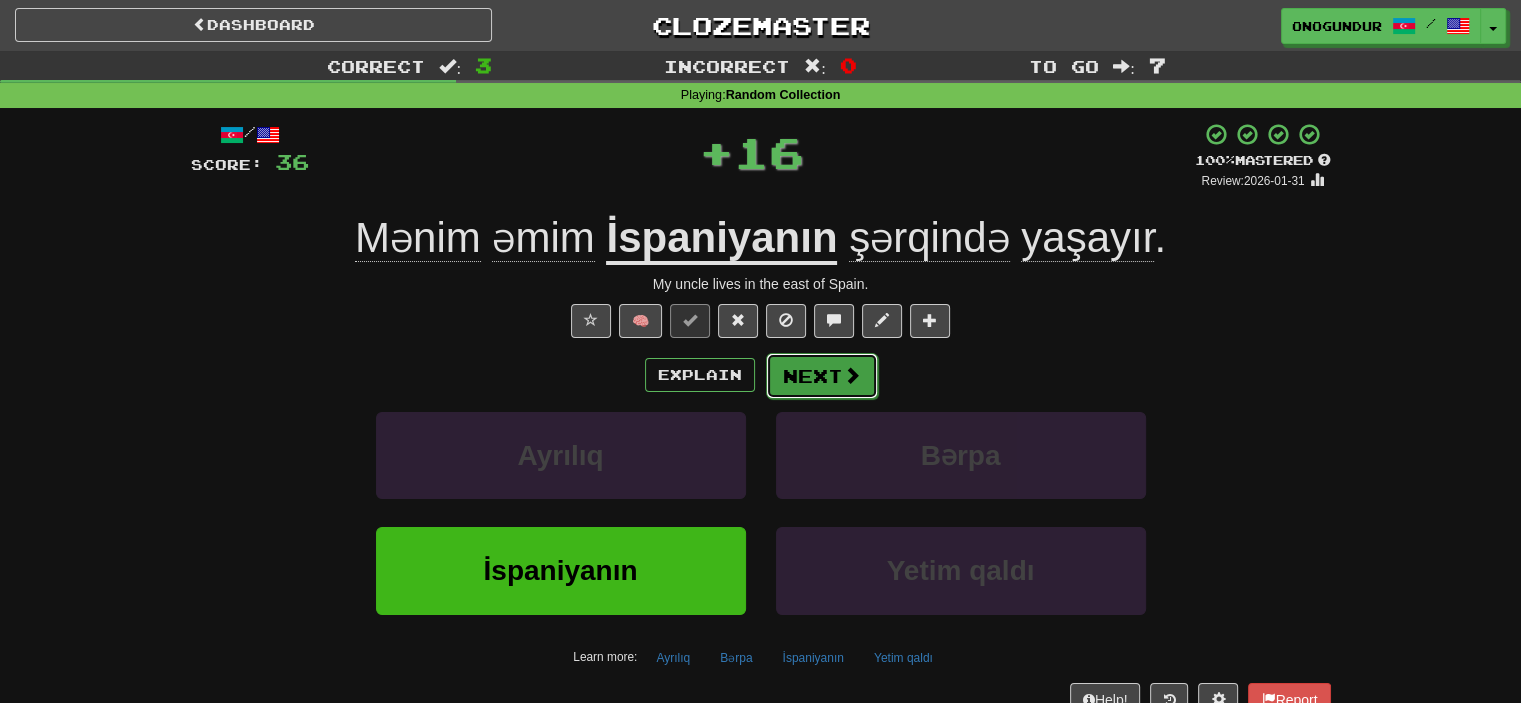 click on "Next" at bounding box center [822, 376] 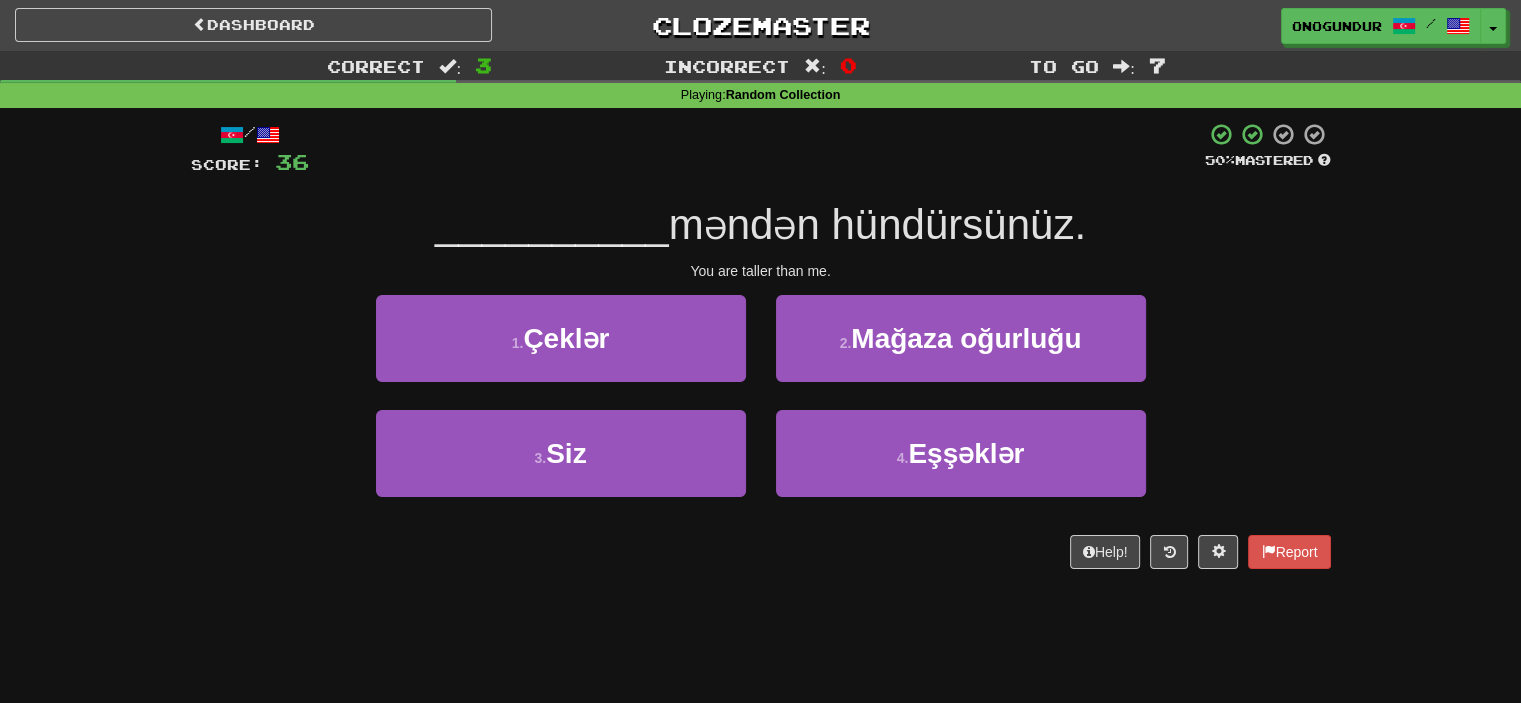 click on "Dashboard
Clozemaster
onogundur
/
Toggle Dropdown
Dashboard
Leaderboard
Activity Feed
Notifications
Profile
Discussions
Azərbaycanca
/
English
Streak:
19
Review:
2,945
Points Today: 0
Català
/
English
Streak:
0
Review:
10
Points Today: 0
Deutsch
/
English
Streak:
0
Review:
1,979
Points Today: 0
Español
/
English
Streak:
0
Review:
1,414
Points Today: 0
Esperanto
/
English
Streak:
0
Review:
1,035
Points Today: 0
Français
/
English
Streak:
0
Review:
19
Points Today: 0
Hrvatski
/
English
Streak:
0
Review:
278
Points Today: 0
Íslenska
/" at bounding box center (760, 351) 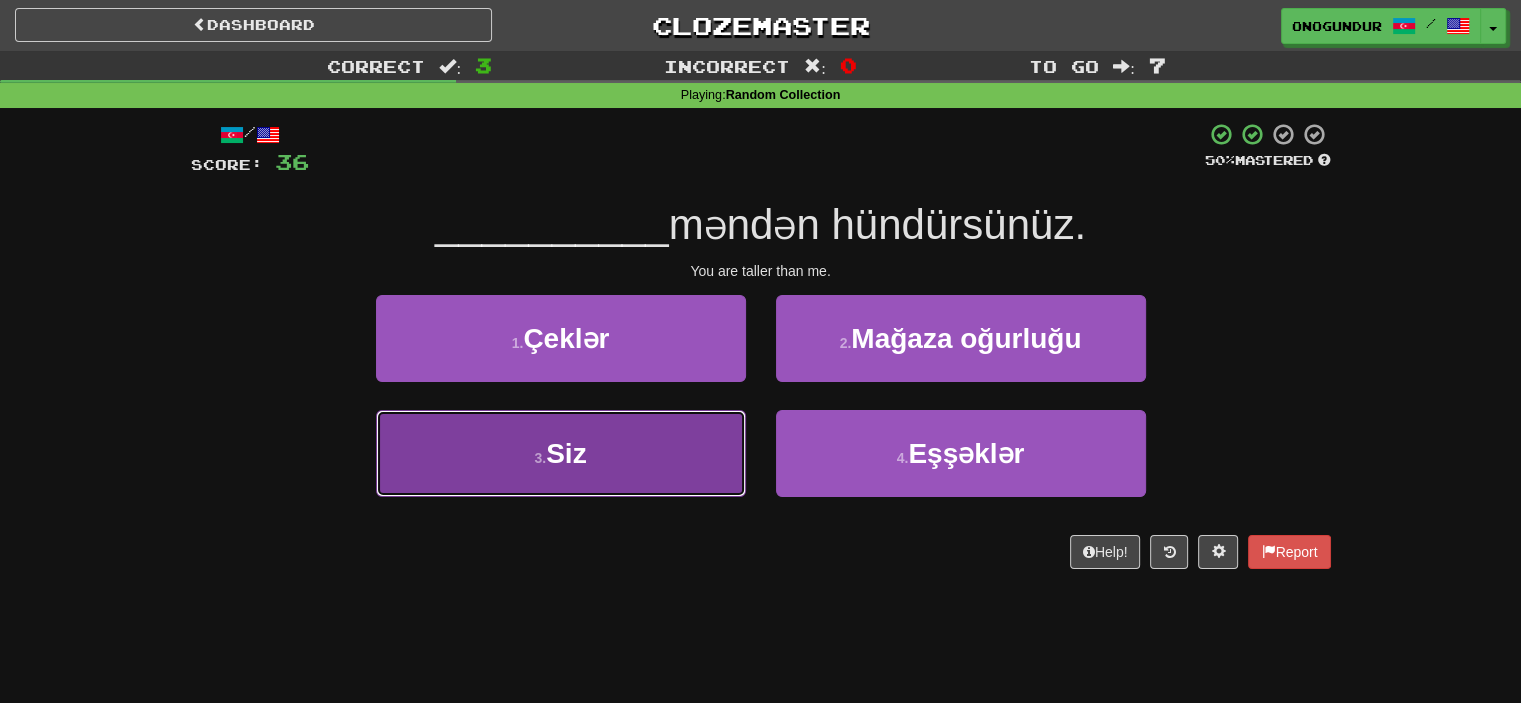 click on "3 .  Siz" at bounding box center (561, 453) 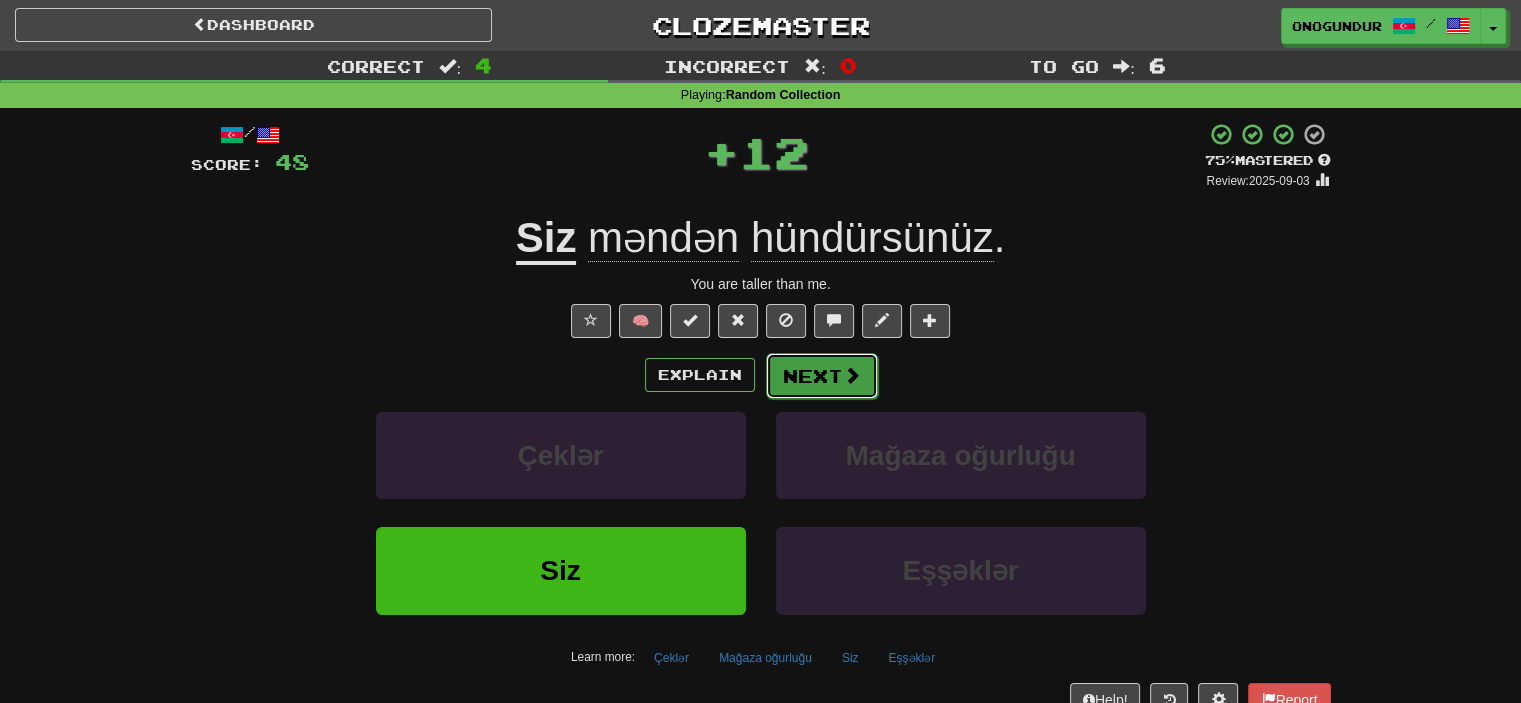 click on "Next" at bounding box center (822, 376) 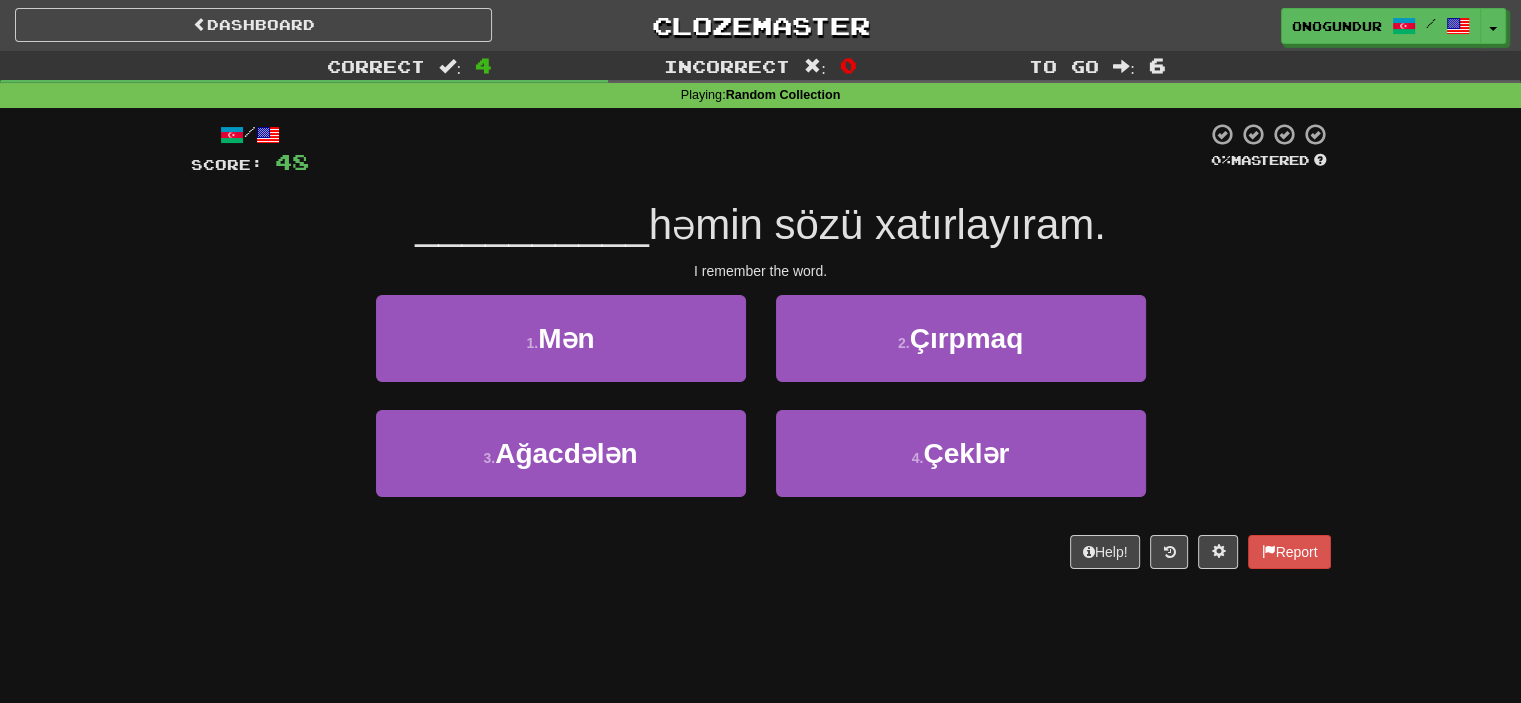 click on "Dashboard
Clozemaster
onogundur
/
Toggle Dropdown
Dashboard
Leaderboard
Activity Feed
Notifications
Profile
Discussions
Azərbaycanca
/
English
Streak:
19
Review:
2,945
Points Today: 0
Català
/
English
Streak:
0
Review:
10
Points Today: 0
Deutsch
/
English
Streak:
0
Review:
1,979
Points Today: 0
Español
/
English
Streak:
0
Review:
1,414
Points Today: 0
Esperanto
/
English
Streak:
0
Review:
1,035
Points Today: 0
Français
/
English
Streak:
0
Review:
19
Points Today: 0
Hrvatski
/
English
Streak:
0
Review:
278
Points Today: 0
Íslenska
/" at bounding box center [760, 351] 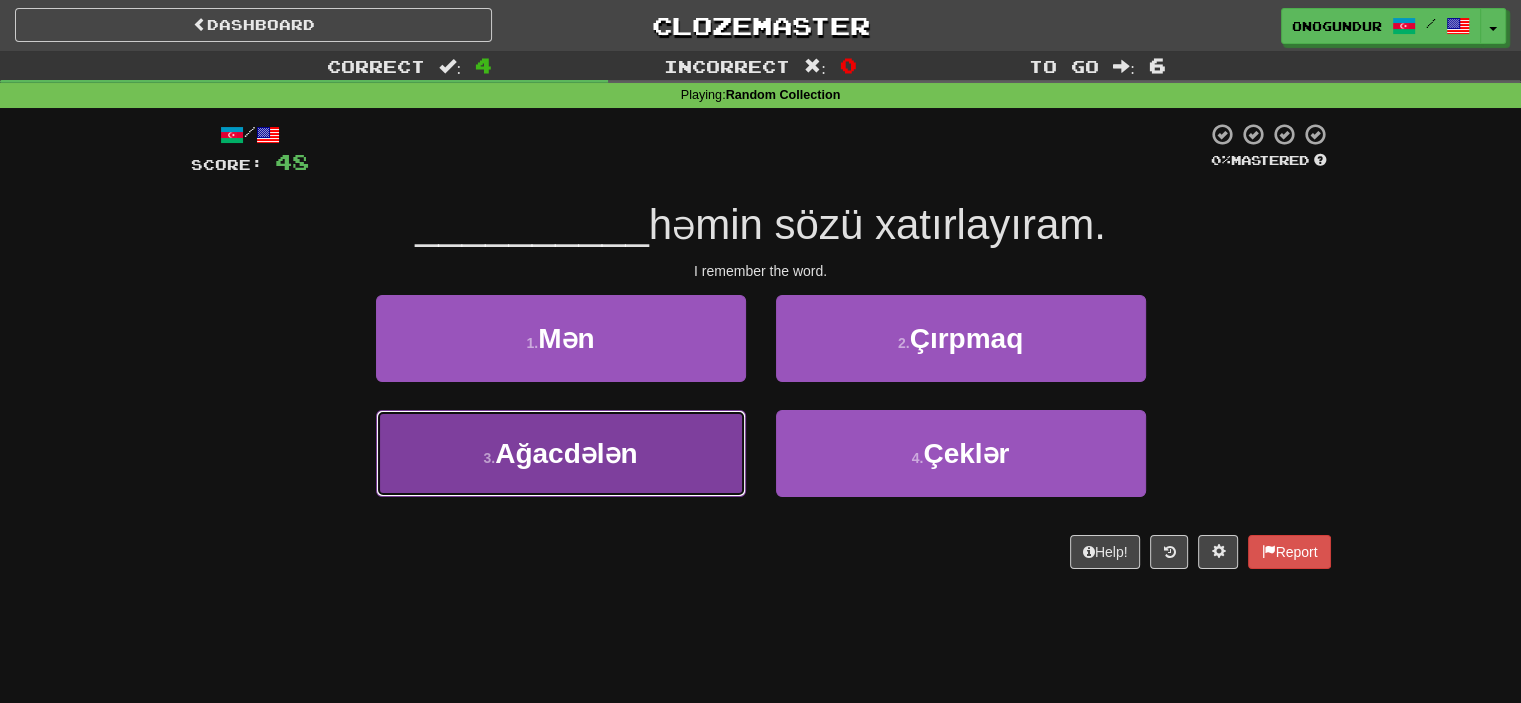 click on "3 .  Ağacdələn" at bounding box center (561, 453) 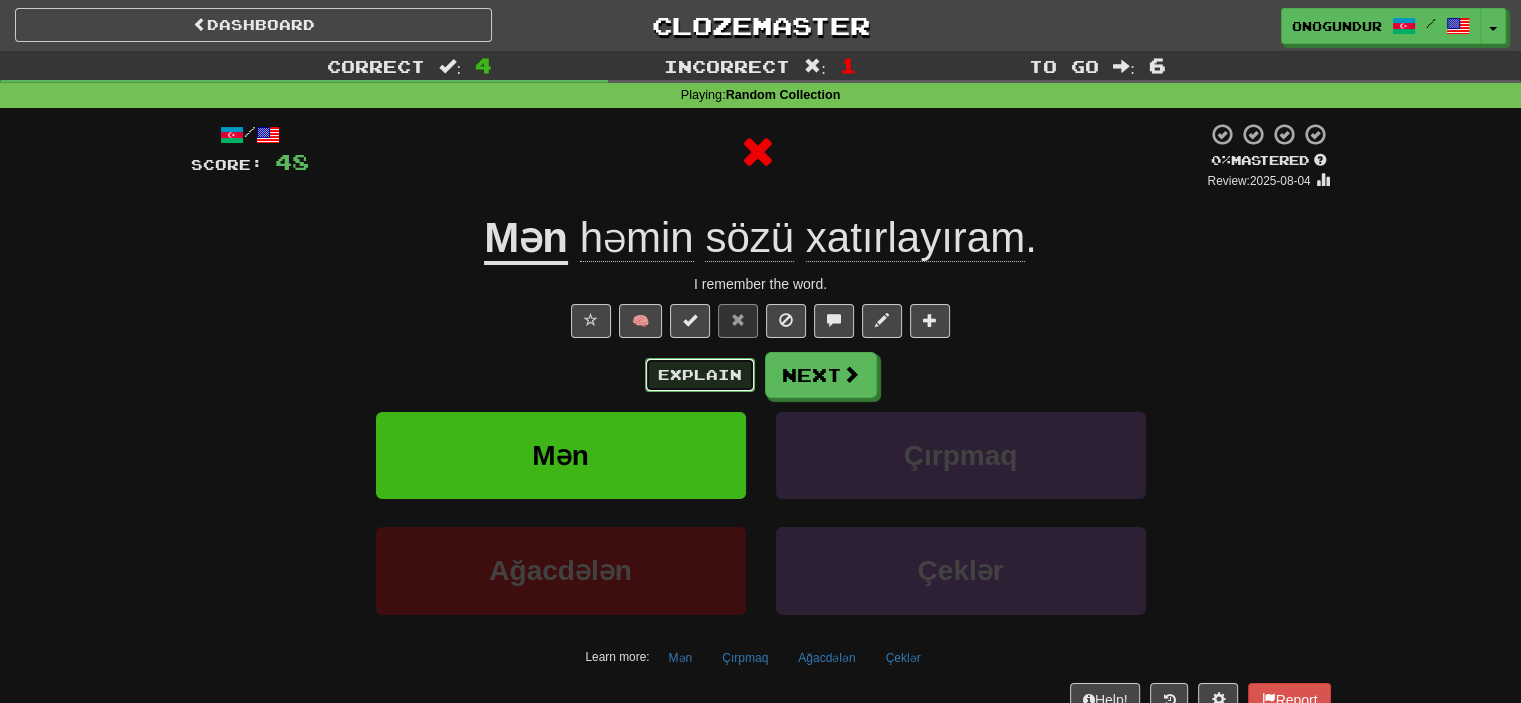 click on "Explain" at bounding box center [700, 375] 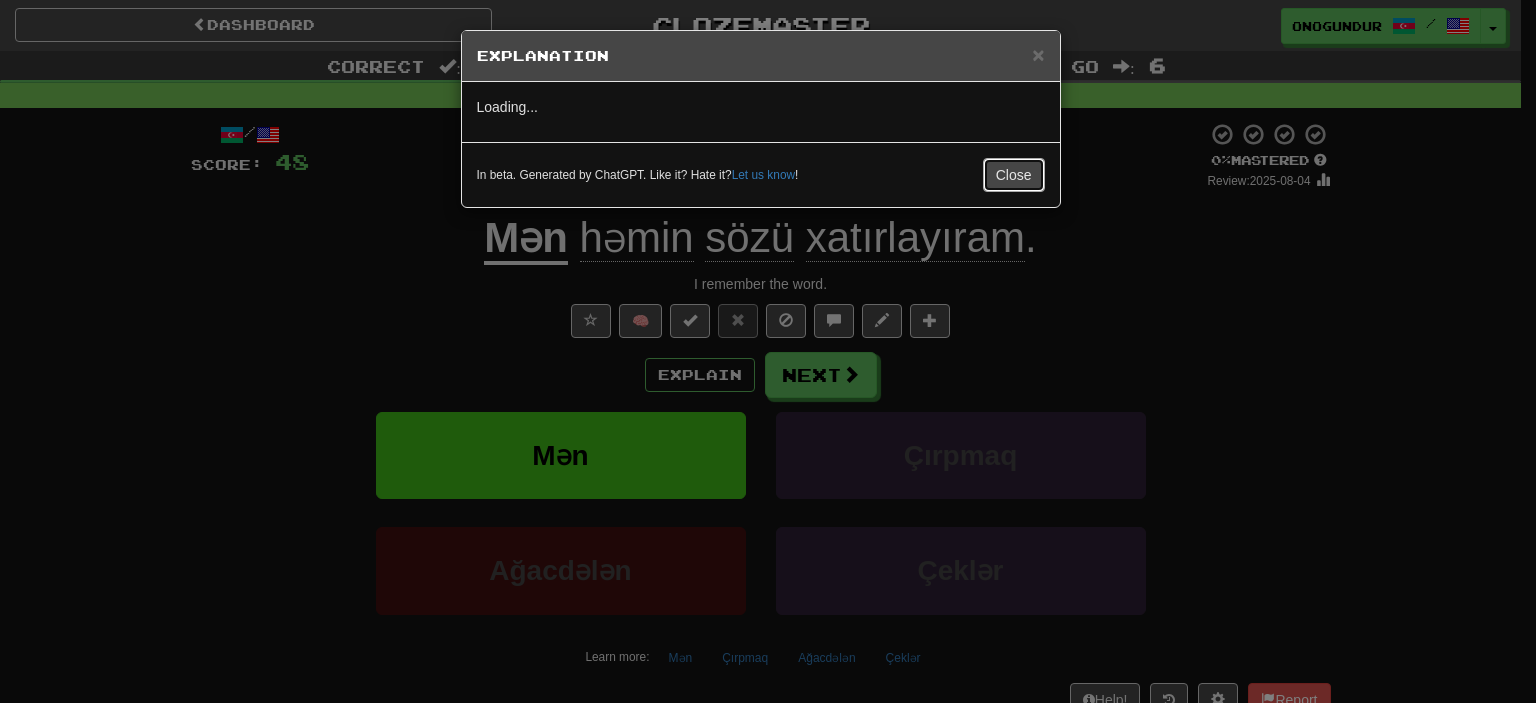 click on "Close" at bounding box center (1014, 175) 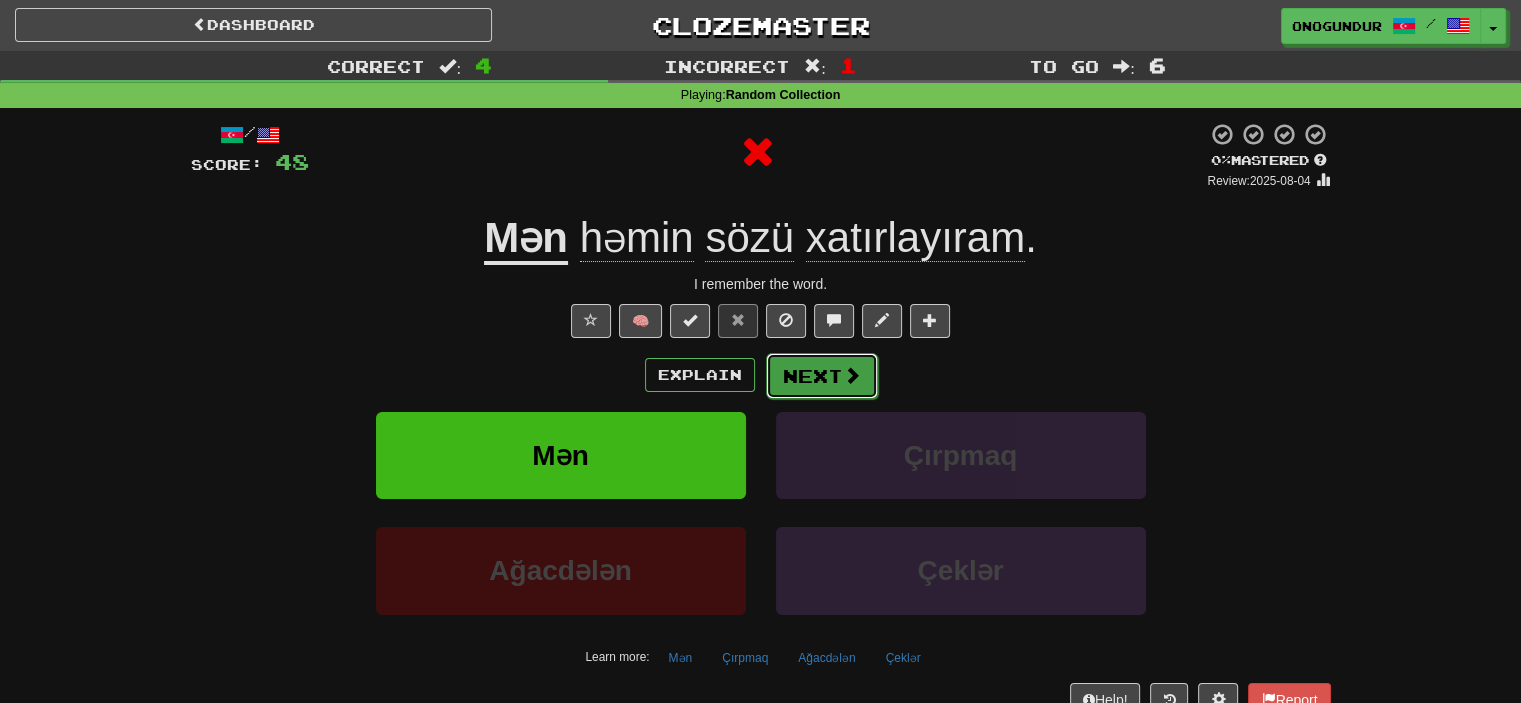 click at bounding box center [852, 375] 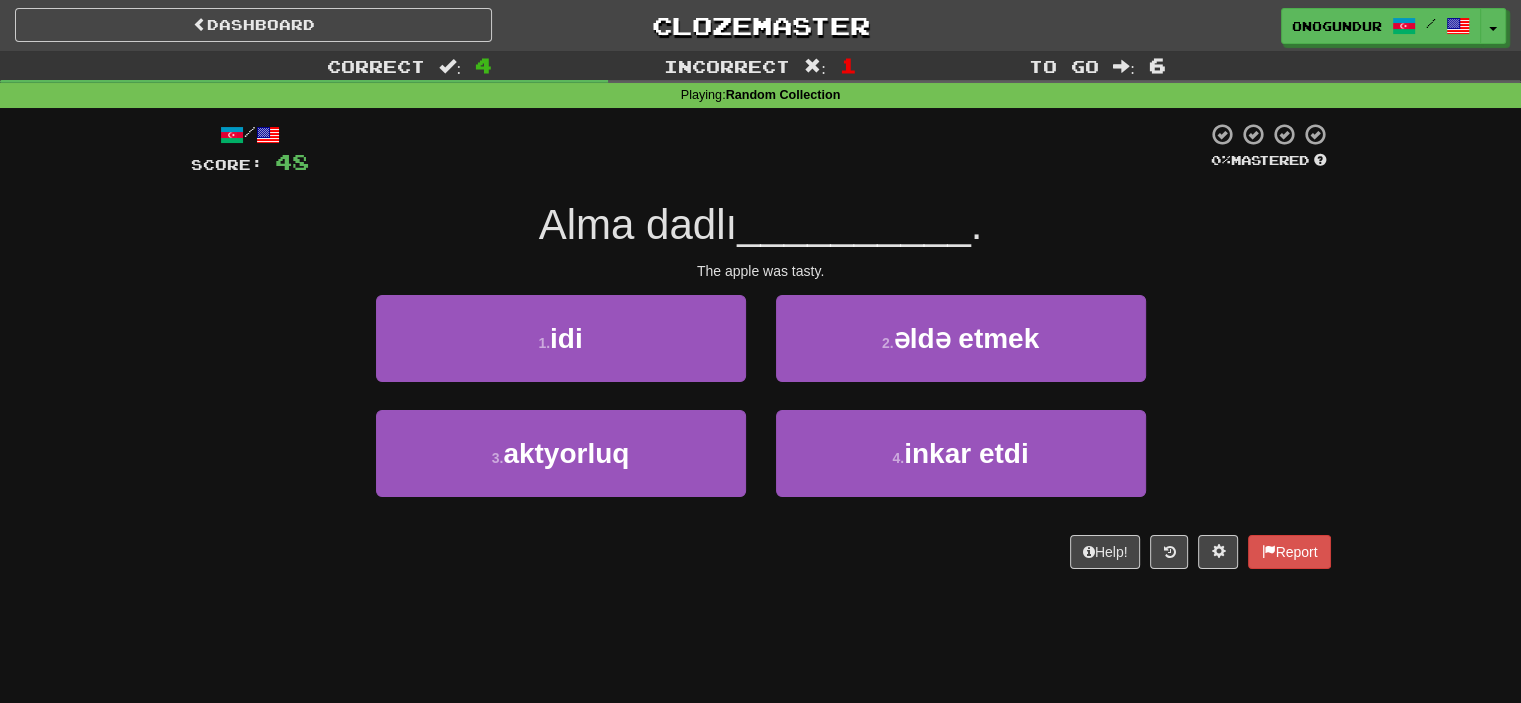 click on "Dashboard
Clozemaster
onogundur
/
Toggle Dropdown
Dashboard
Leaderboard
Activity Feed
Notifications
Profile
Discussions
Azərbaycanca
/
English
Streak:
19
Review:
2,945
Points Today: 0
Català
/
English
Streak:
0
Review:
10
Points Today: 0
Deutsch
/
English
Streak:
0
Review:
1,979
Points Today: 0
Español
/
English
Streak:
0
Review:
1,414
Points Today: 0
Esperanto
/
English
Streak:
0
Review:
1,035
Points Today: 0
Français
/
English
Streak:
0
Review:
19
Points Today: 0
Hrvatski
/
English
Streak:
0
Review:
278
Points Today: 0
Íslenska
/" at bounding box center (760, 351) 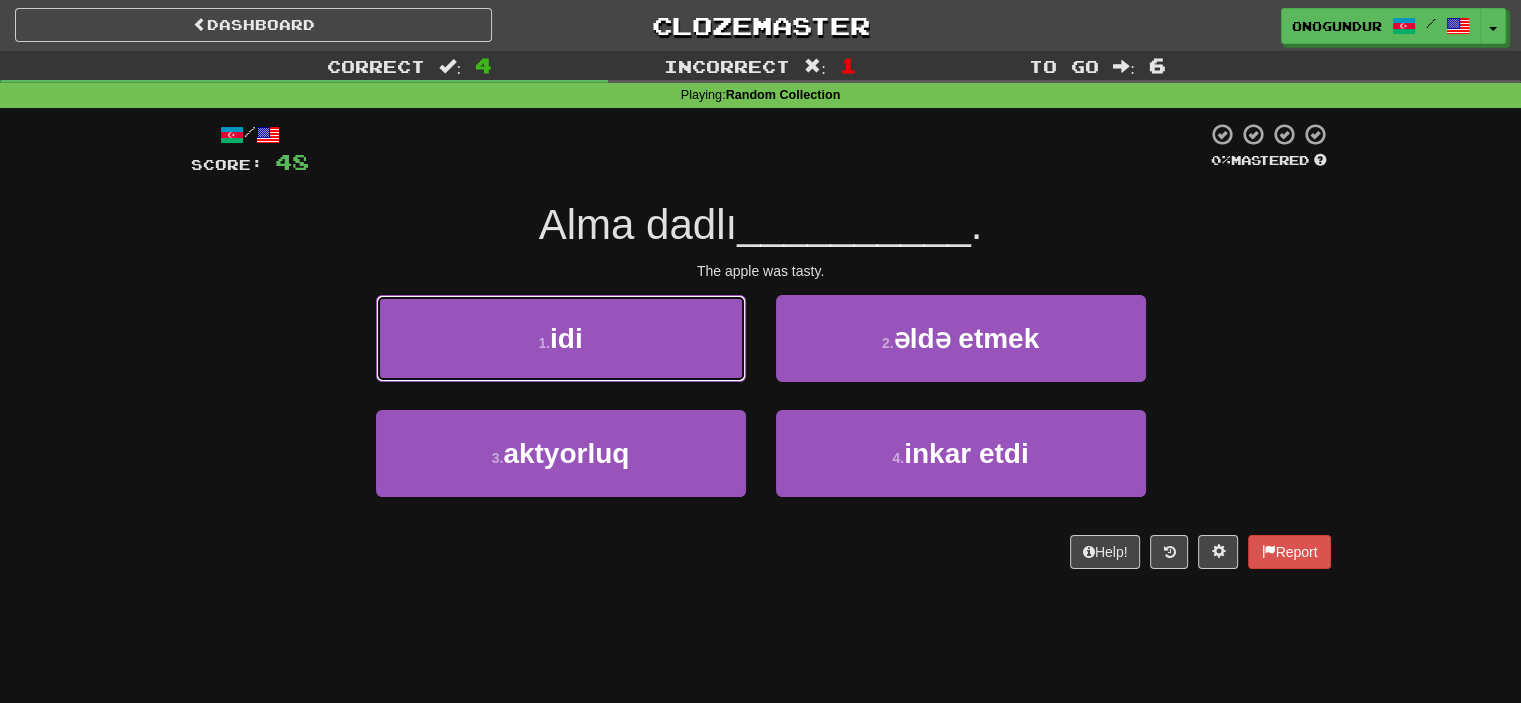 drag, startPoint x: 706, startPoint y: 343, endPoint x: 726, endPoint y: 345, distance: 20.09975 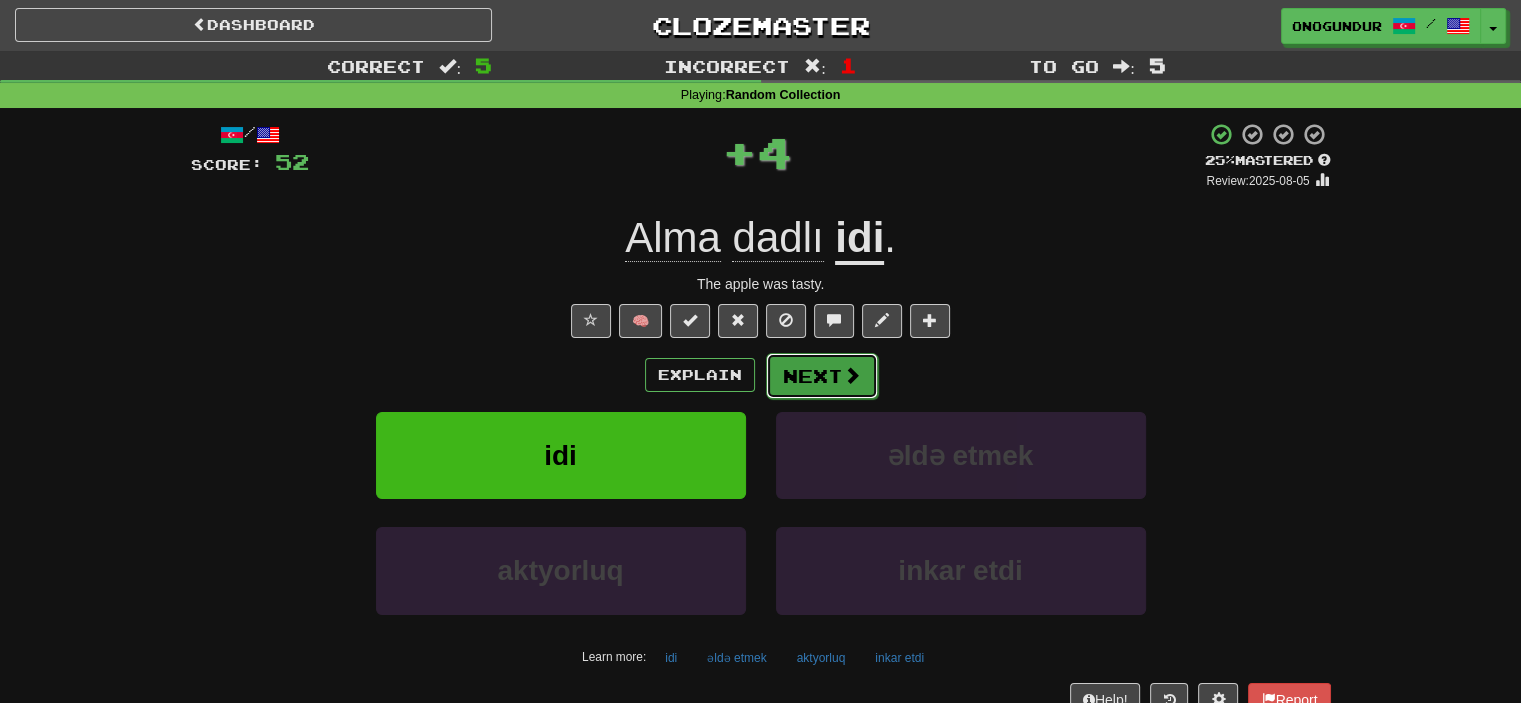 click on "Next" at bounding box center (822, 376) 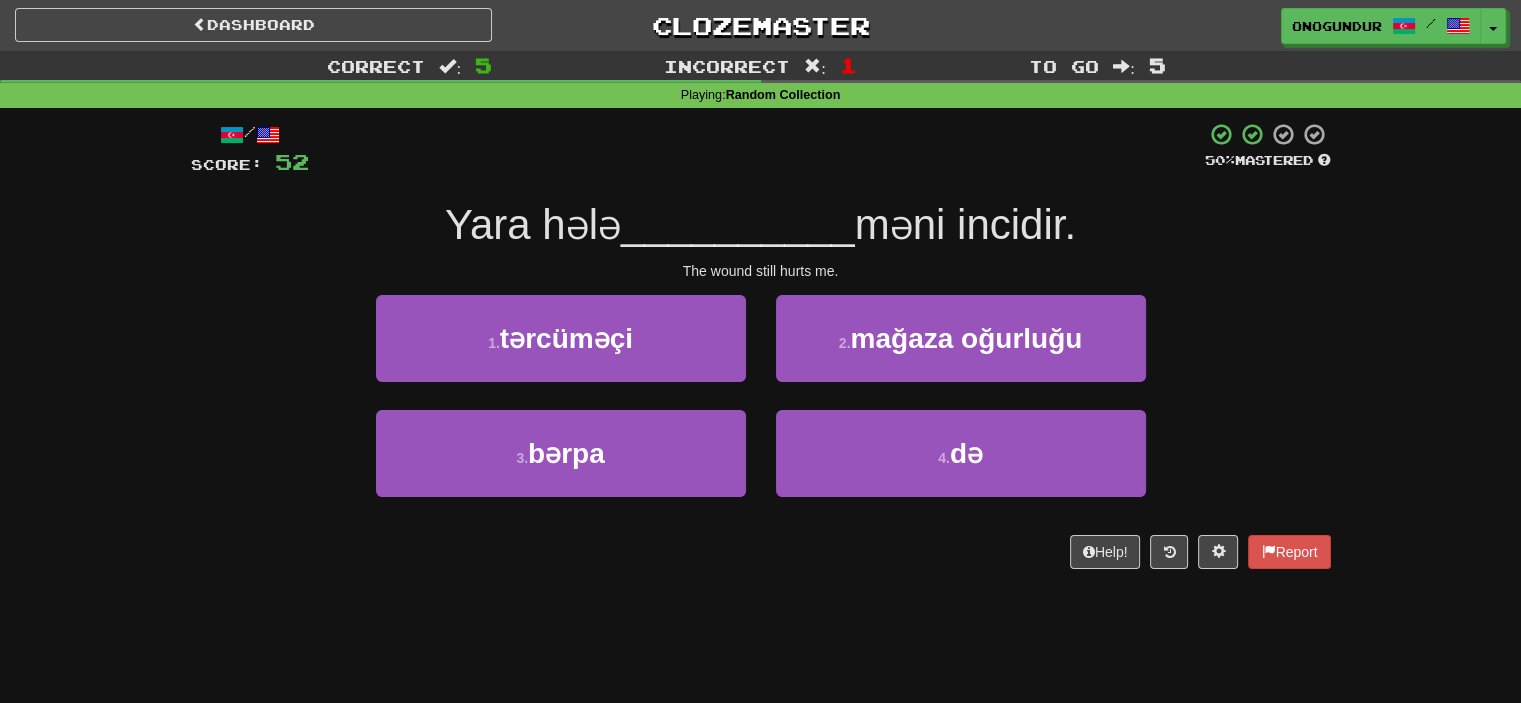 click on "/  Score:   52 50 %  Mastered Yara hələ  __________  məni incidir. The wound still hurts me. 1 .  tərcüməçi 2 .  mağaza oğurluğu 3 .  bərpa 4 .  də  Help!  Report" at bounding box center (761, 352) 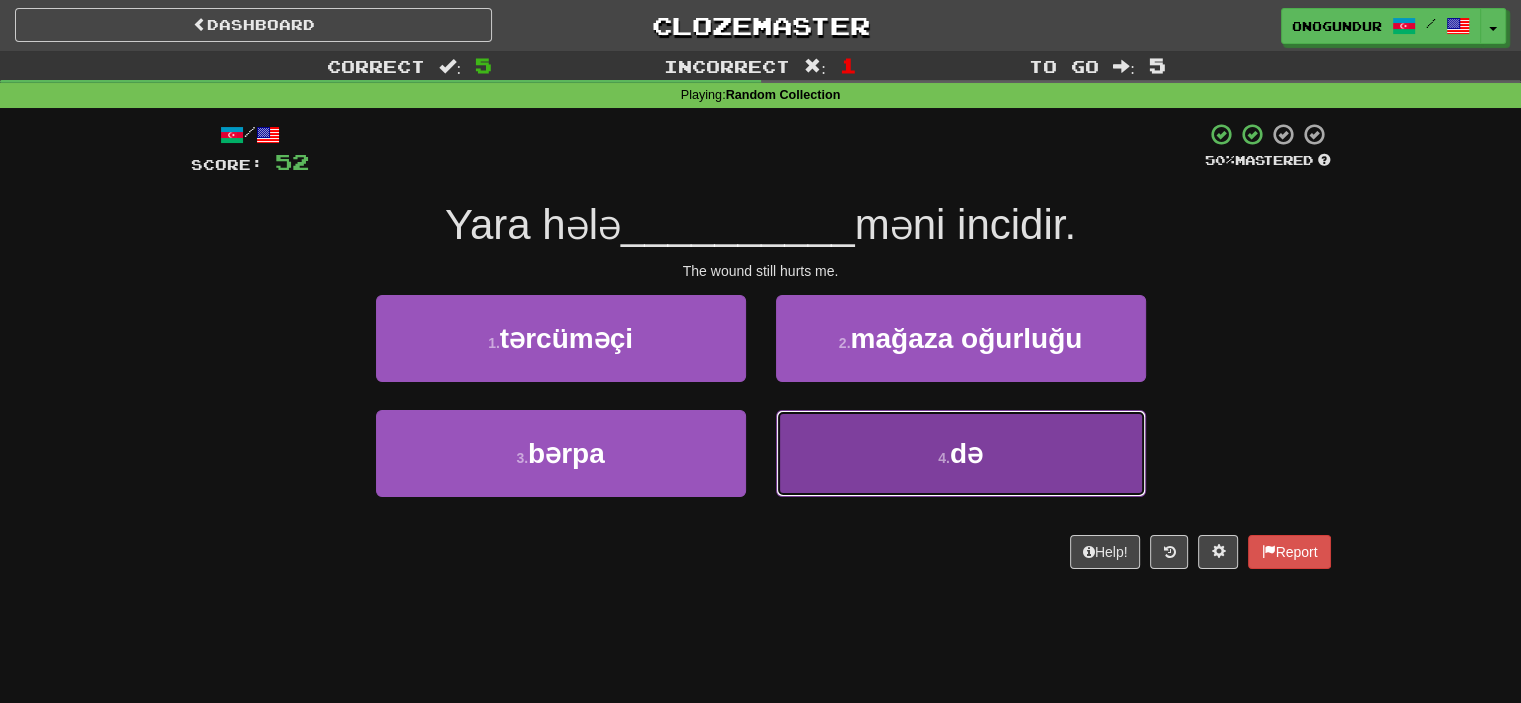 drag, startPoint x: 875, startPoint y: 479, endPoint x: 853, endPoint y: 436, distance: 48.30114 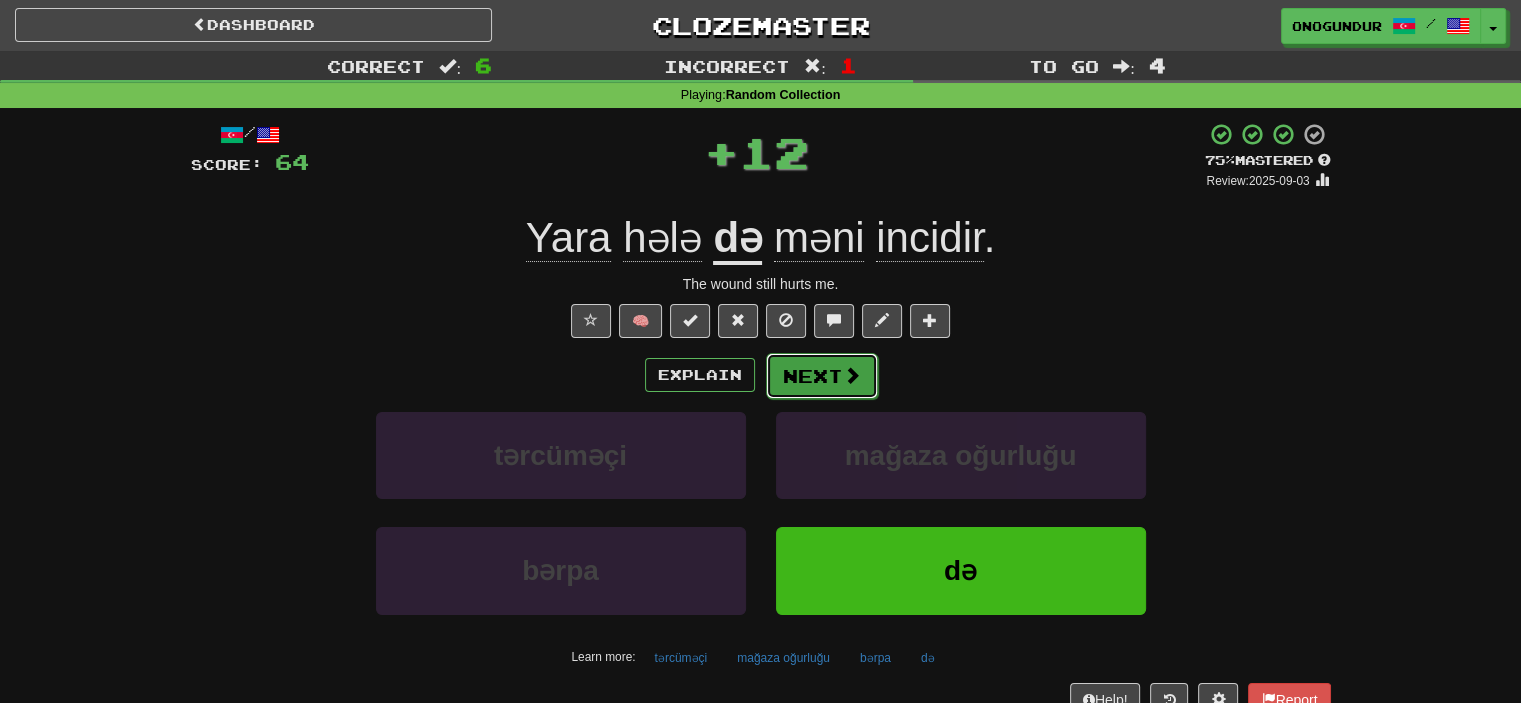 click on "Next" at bounding box center [822, 376] 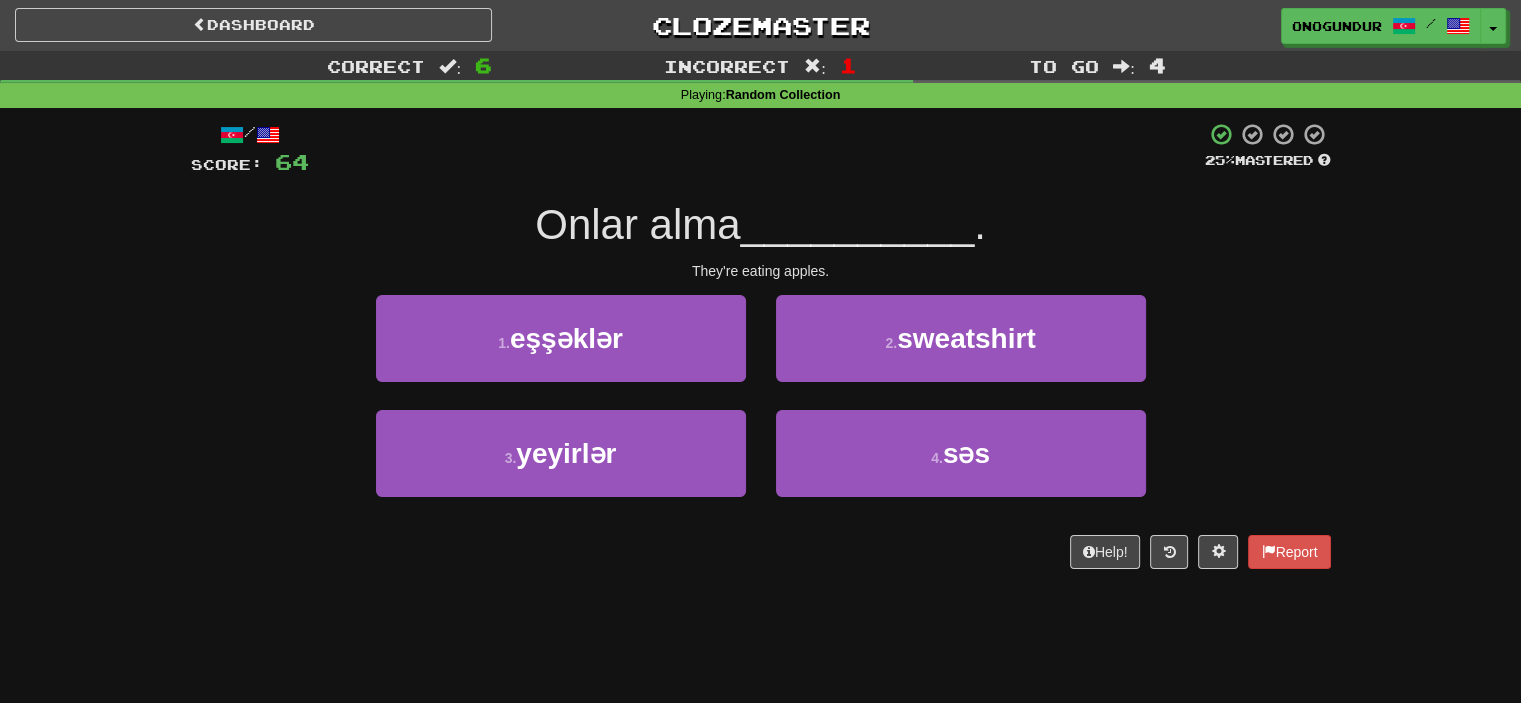 click on "/  Score:   64 25 %  Mastered Onlar alma  __________ . They're eating apples. 1 .  eşşəklər 2 .  sweatshirt 3 .  yeyirlər 4 .  səs  Help!  Report" at bounding box center [761, 352] 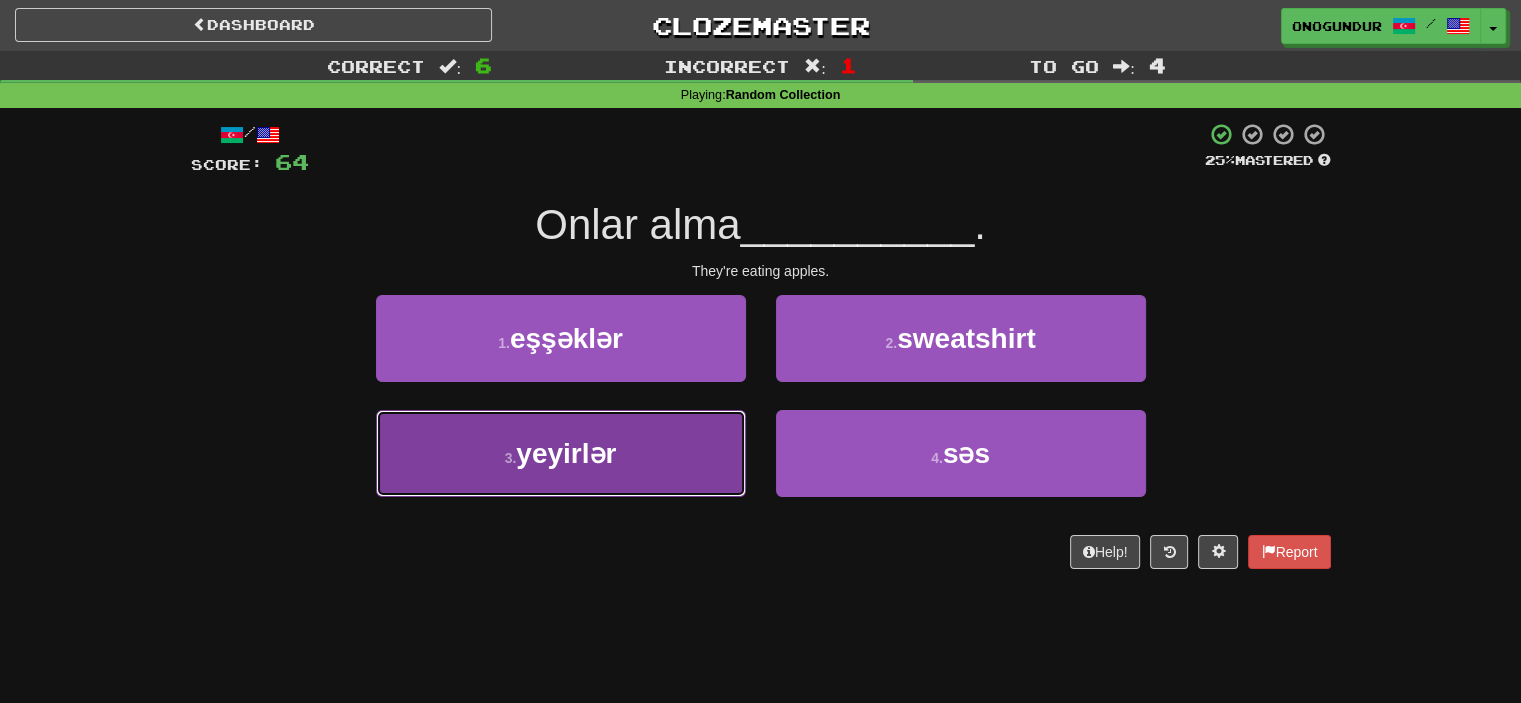 click on "3 .  yeyirlər" at bounding box center [561, 453] 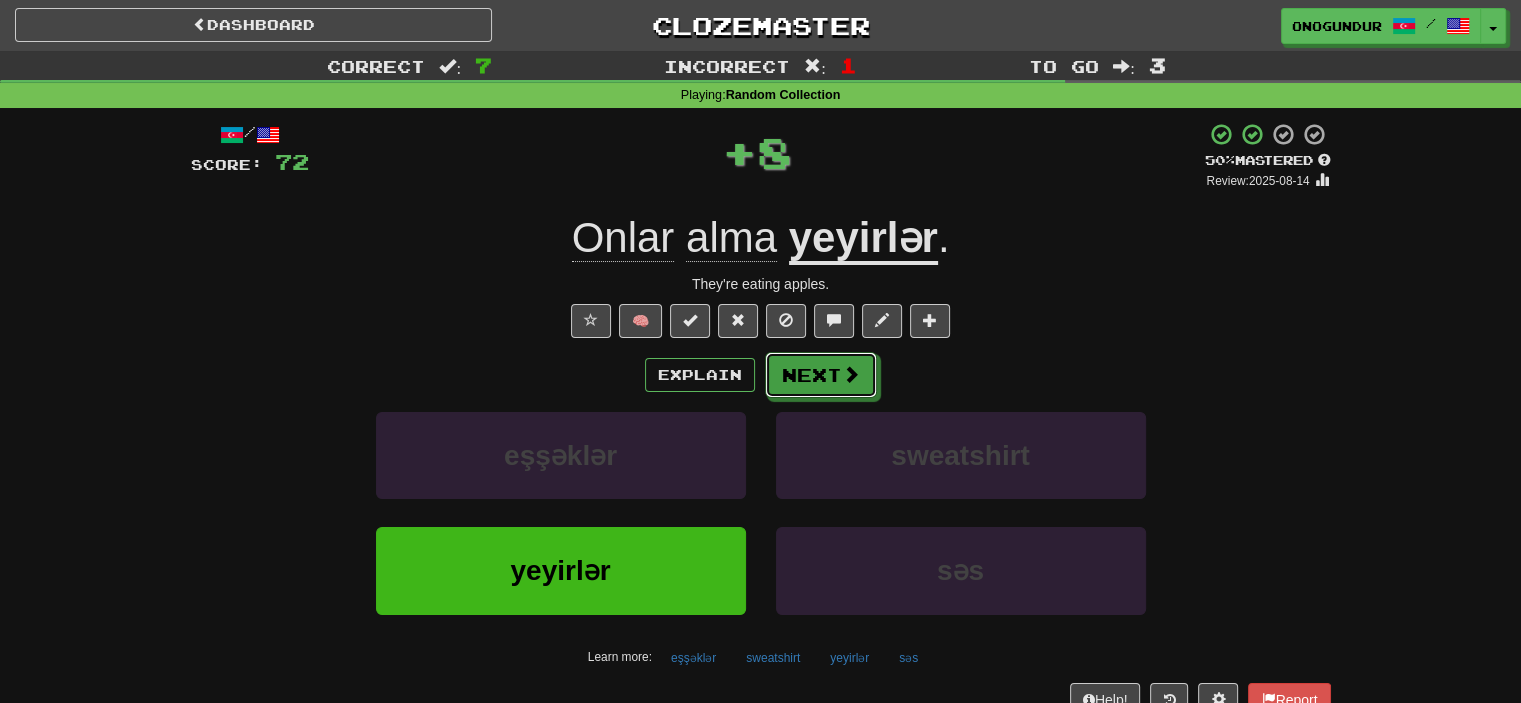 click on "Next" at bounding box center (821, 375) 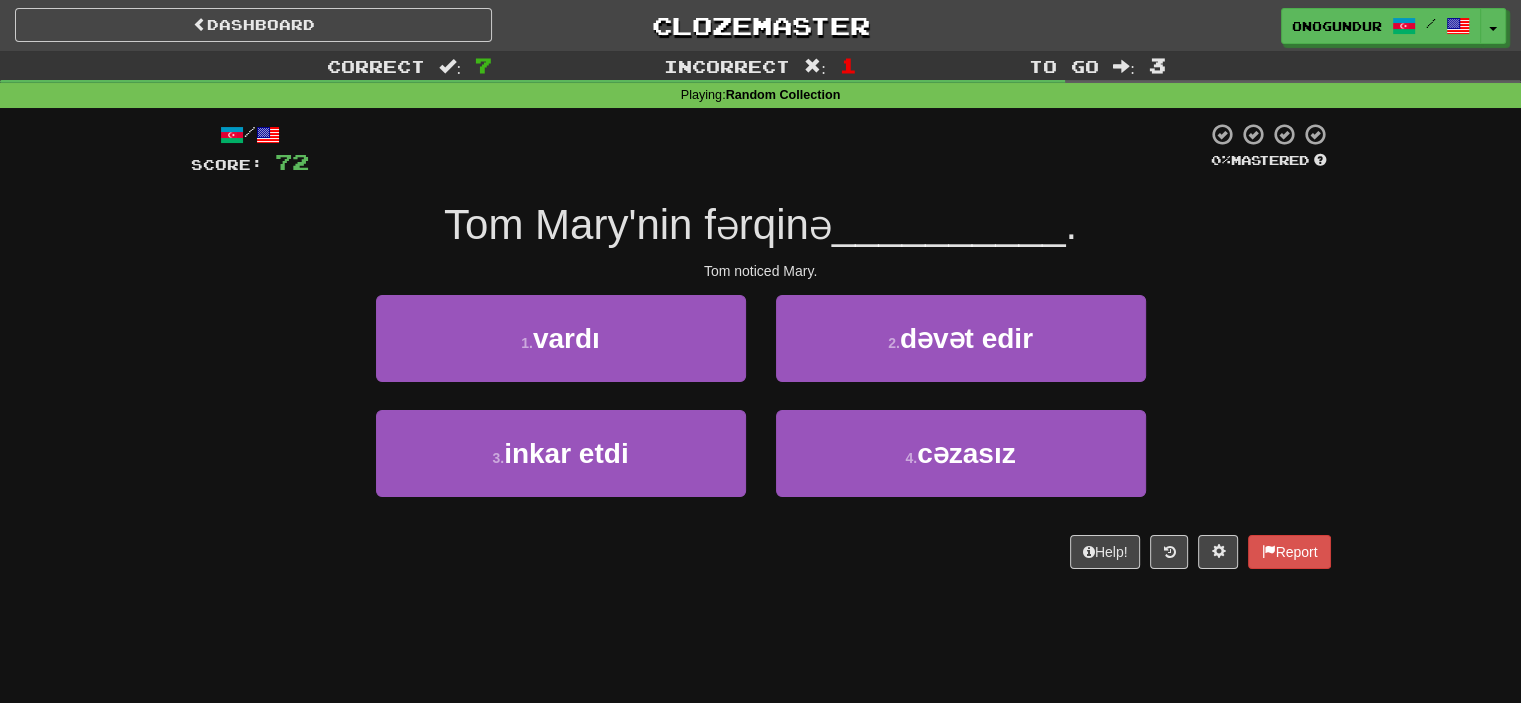 click on "/  Score:   72 0 %  Mastered Tom Mary'nin fərqinə  __________ . Tom noticed Mary. 1 .  vardı 2 .  dəvət edir 3 .  inkar etdi 4 .  cəzasız  Help!  Report" at bounding box center [761, 352] 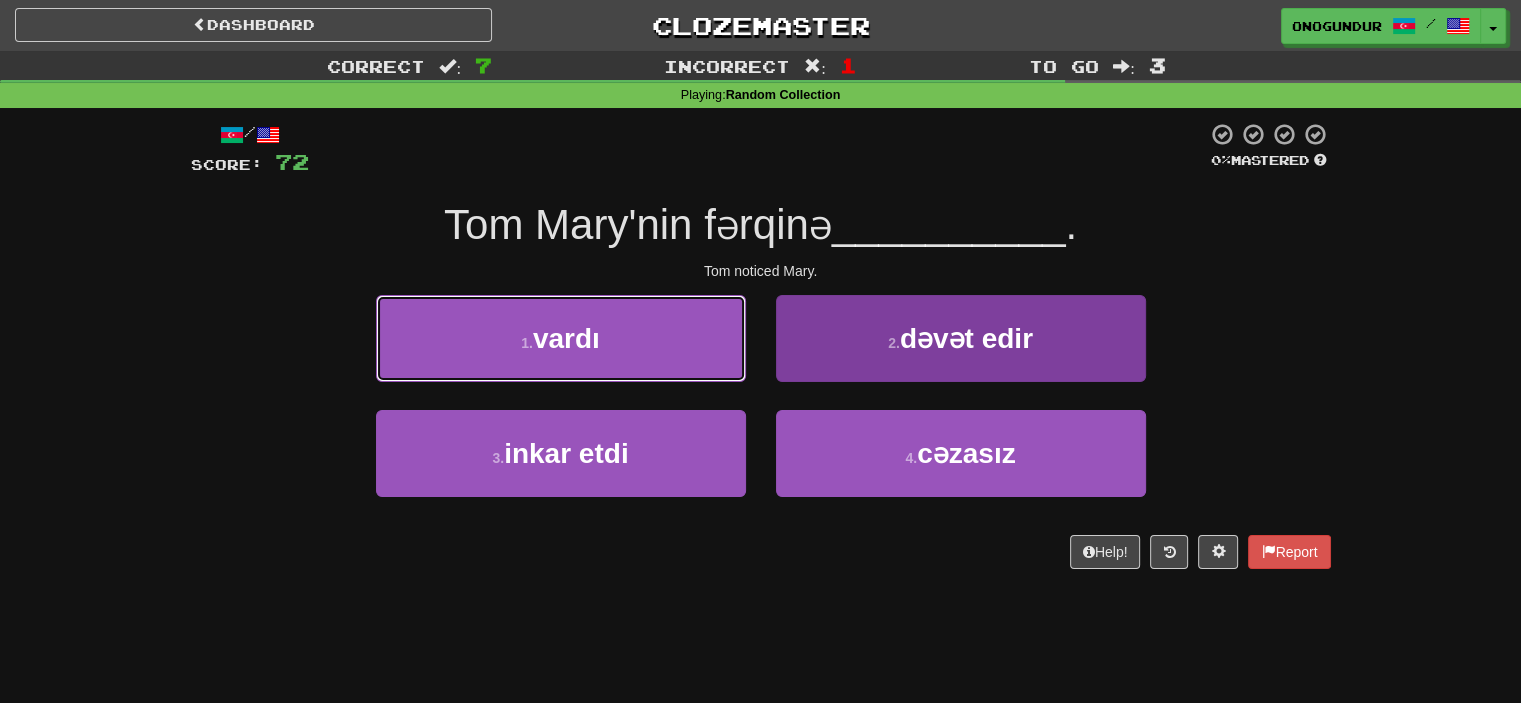 drag, startPoint x: 657, startPoint y: 349, endPoint x: 840, endPoint y: 427, distance: 198.92964 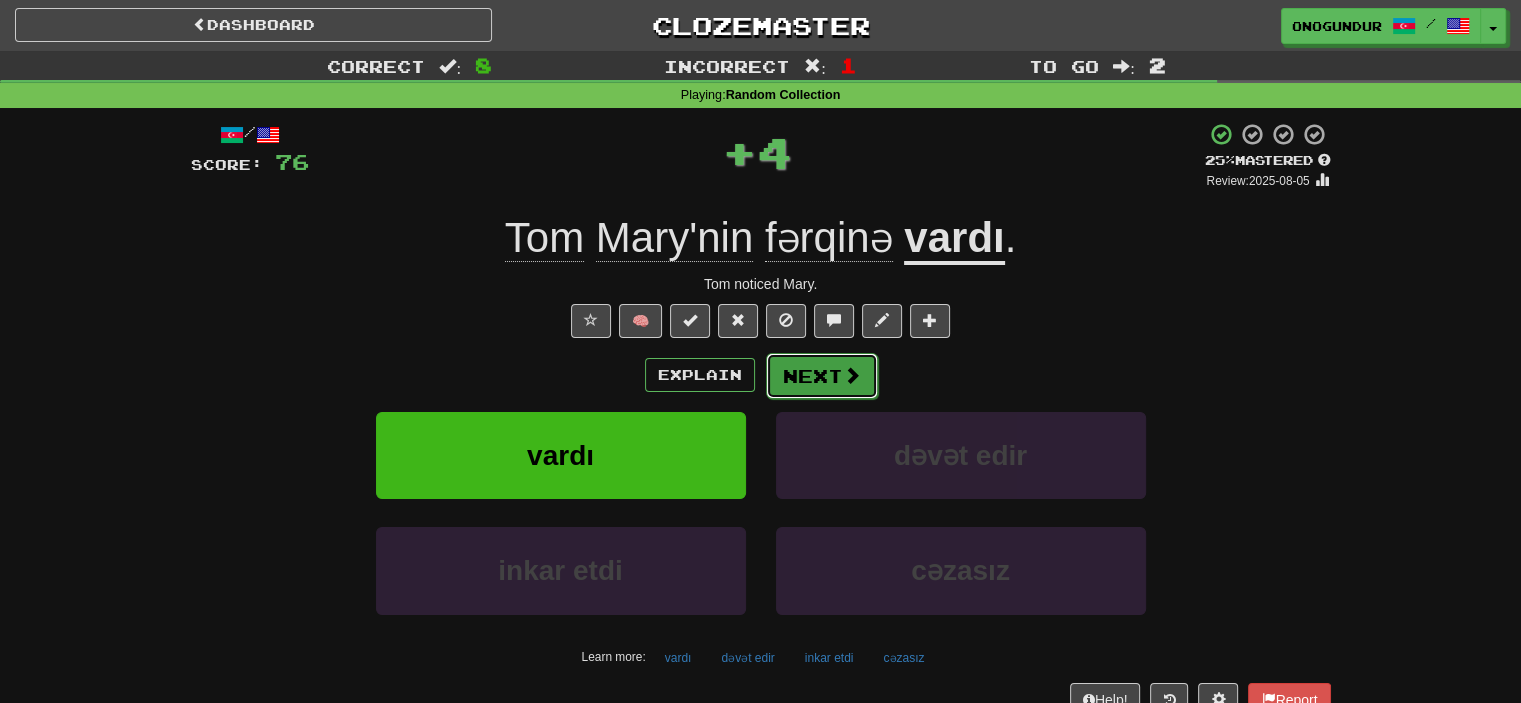 click on "Next" at bounding box center [822, 376] 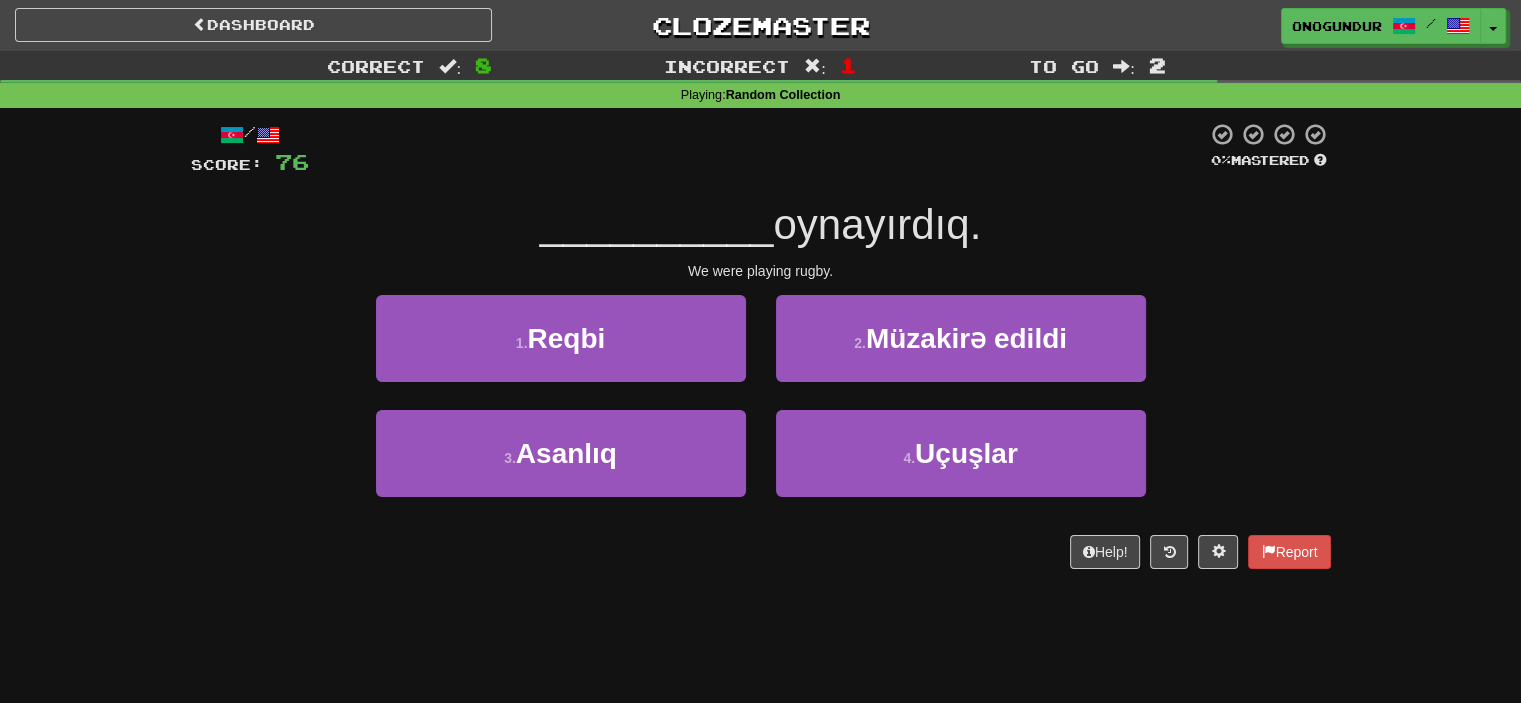 click on "Help!  Report" at bounding box center [761, 552] 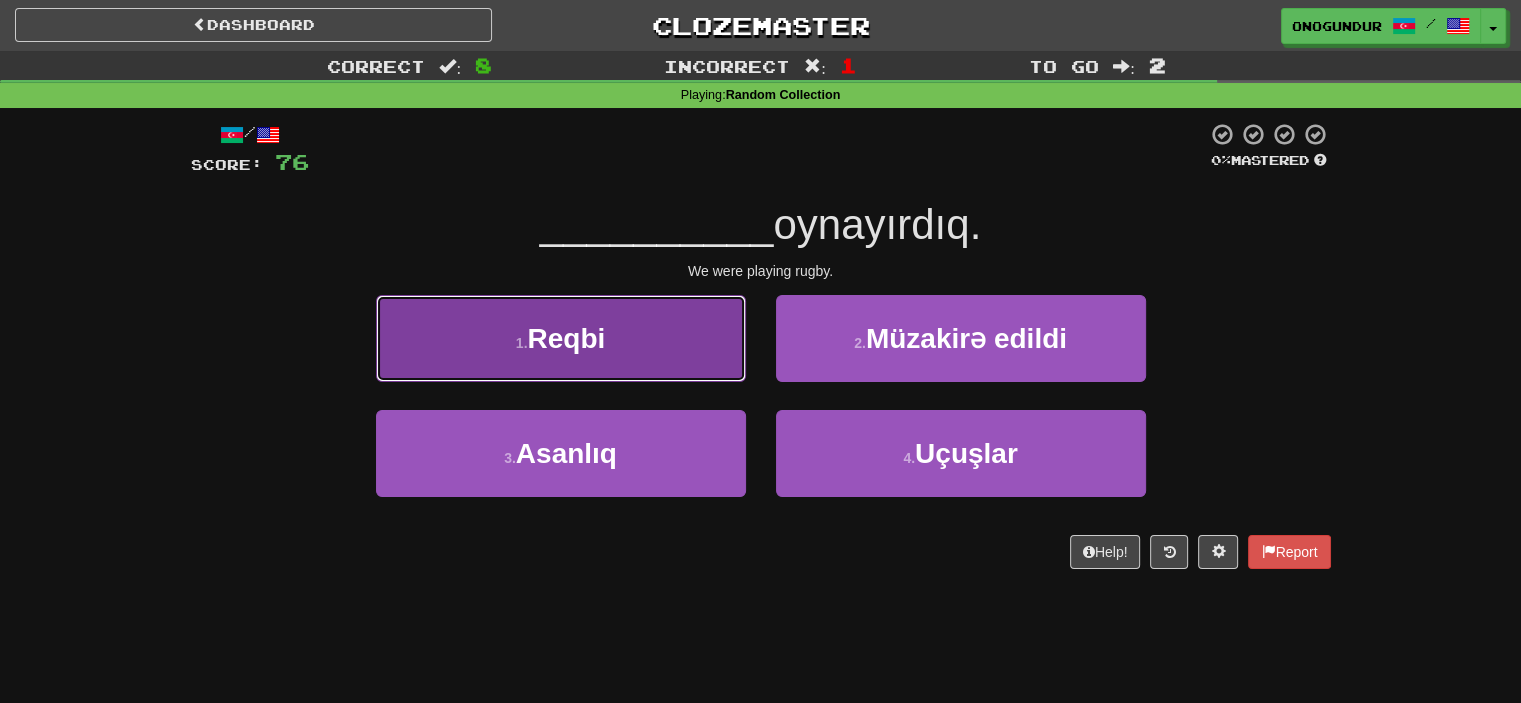 click on "1 .  Reqbi" at bounding box center [561, 338] 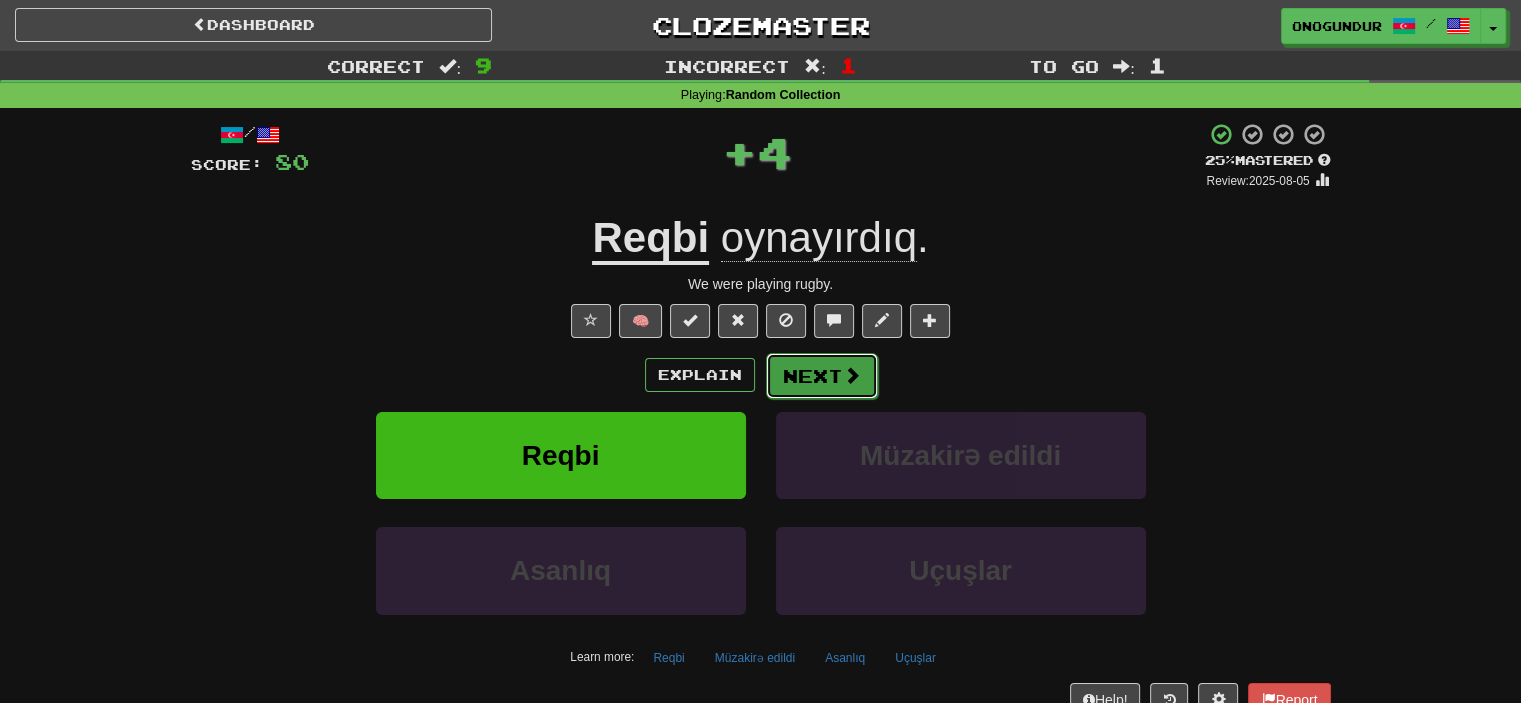 click on "Next" at bounding box center (822, 376) 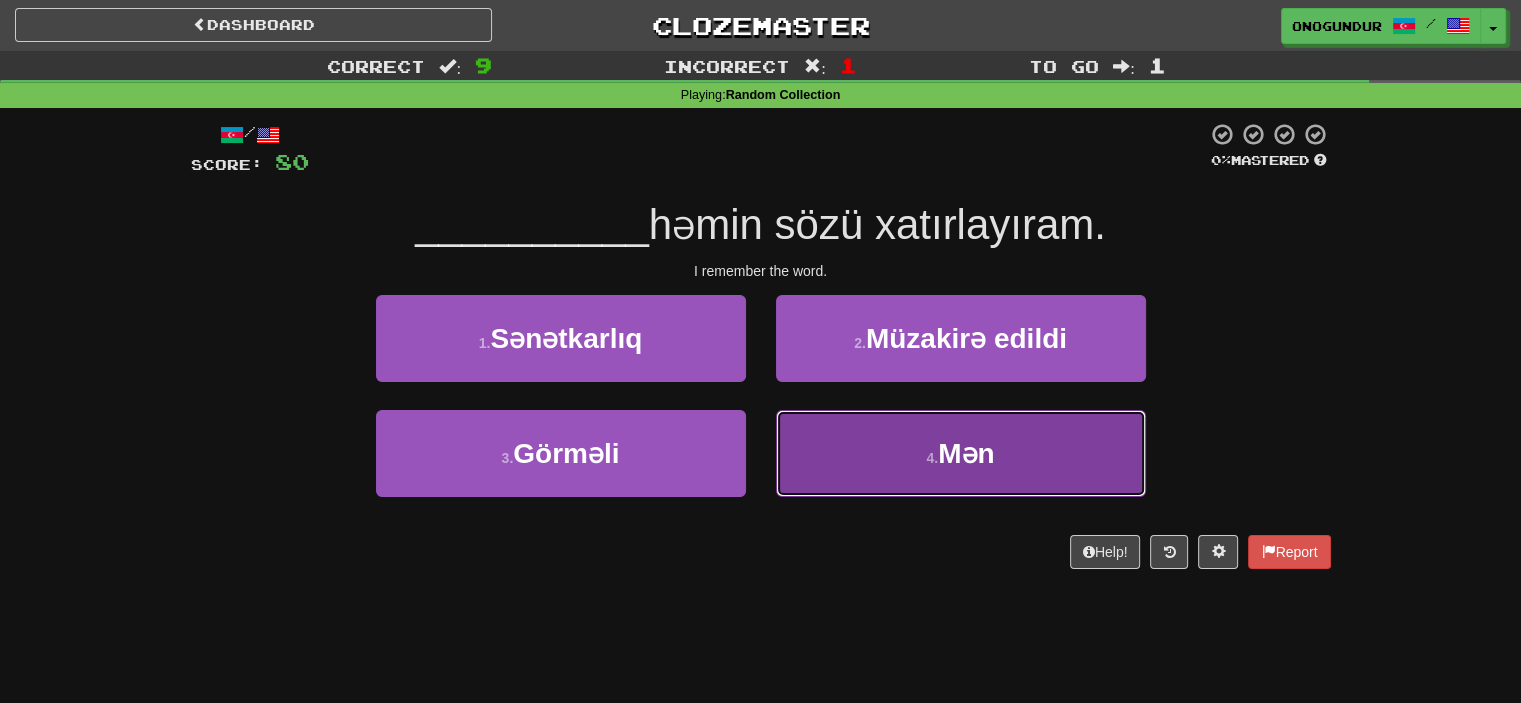 click on "4 .  Mən" at bounding box center (961, 453) 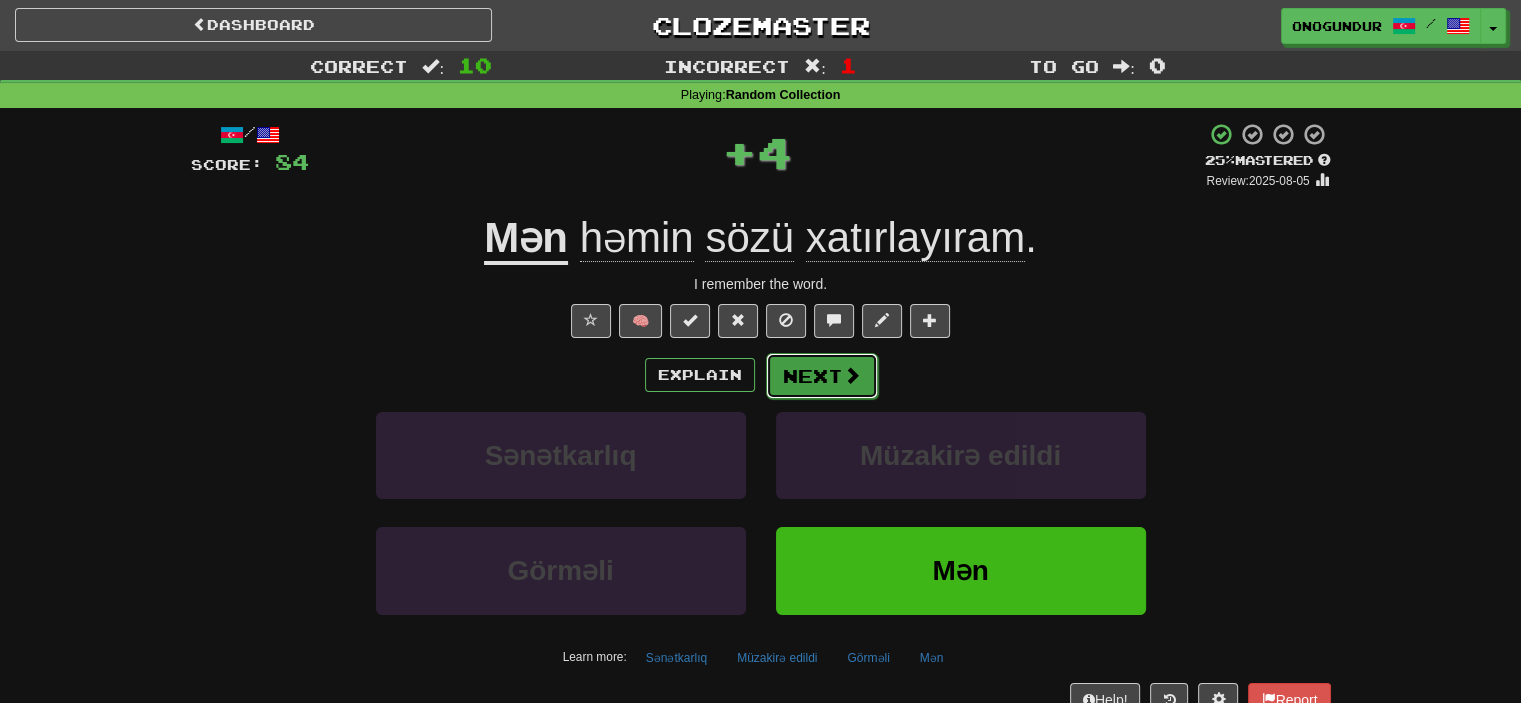 click on "Next" at bounding box center [822, 376] 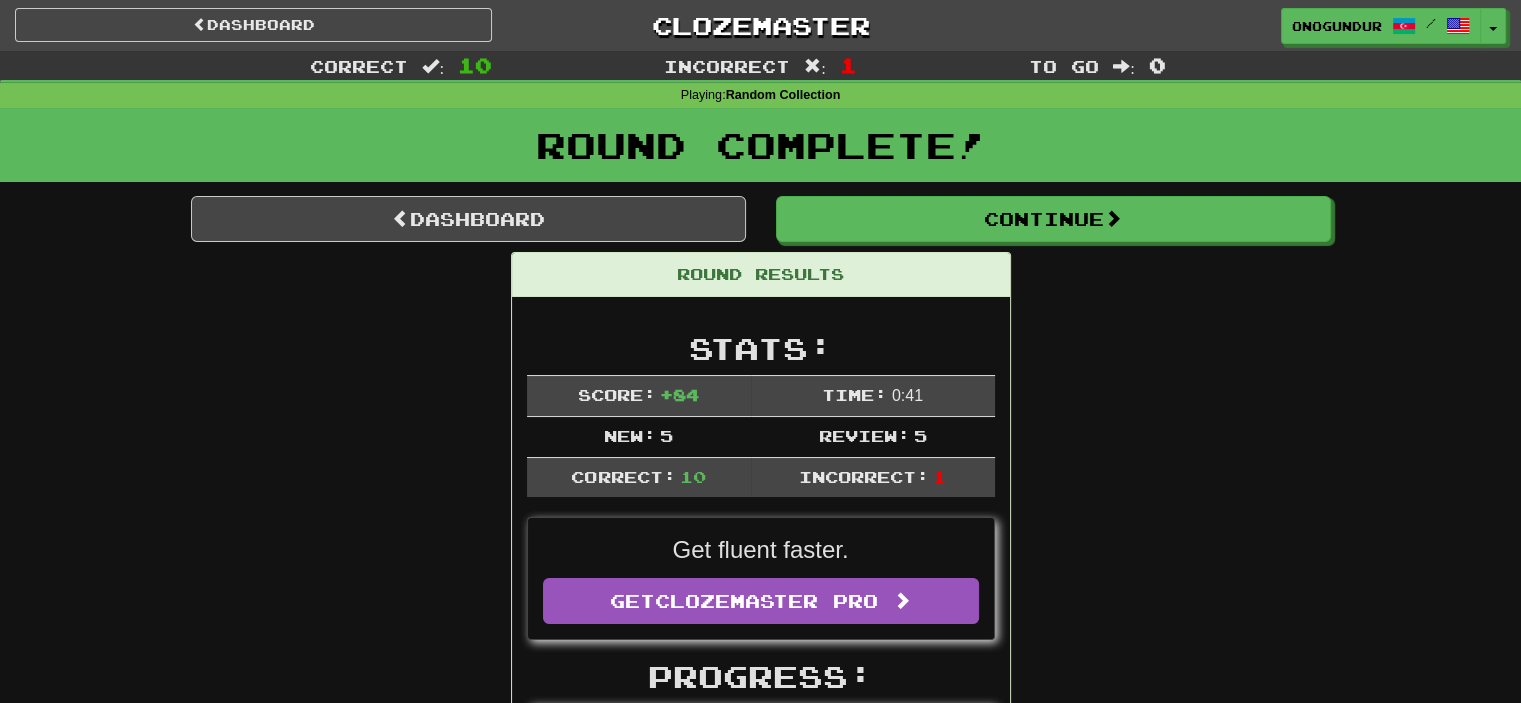 click on "Dashboard Continue  Round Results Stats: Score:   + 84 Time:   0 : 41 New:   5 Review:   5 Correct:   10 Incorrect:   1 Get fluent faster. Get  Clozemaster Pro   Progress: Random Collection Playing:  3279  /  3832 + 5 85.438% 85.569% Mastered:  360  /  3832 + 2 9.342% 9.395% Ready for Review:  2935  /  Level:  61 1441  points to level  62  - keep going! Ranked:  5 th  this week ( 76  points to  4 th ) Sentences:  Report O, mənə yağışı xoşladığını  dedi . She told me she liked rain.  Report Alyaskada milyonlarla vəhşi  heyvan  yaşayır. Millions of wild animals live in Alaska.  Report Mənim əmim  İspaniyanın  şərqində yaşayır. My uncle lives in the east of Spain.  Report Siz  məndən hündürsünüz. You are taller than me.  Report Mən  həmin sözü xatırlayıram. I remember the word.  Report Alma dadlı  idi . The apple was tasty.  Report Yara hələ  də  məni incidir. The wound still hurts me.  Report Onlar alma  yeyirlər . They're eating apples.  Report Tom Mary'nin fərqinə" at bounding box center [761, 1190] 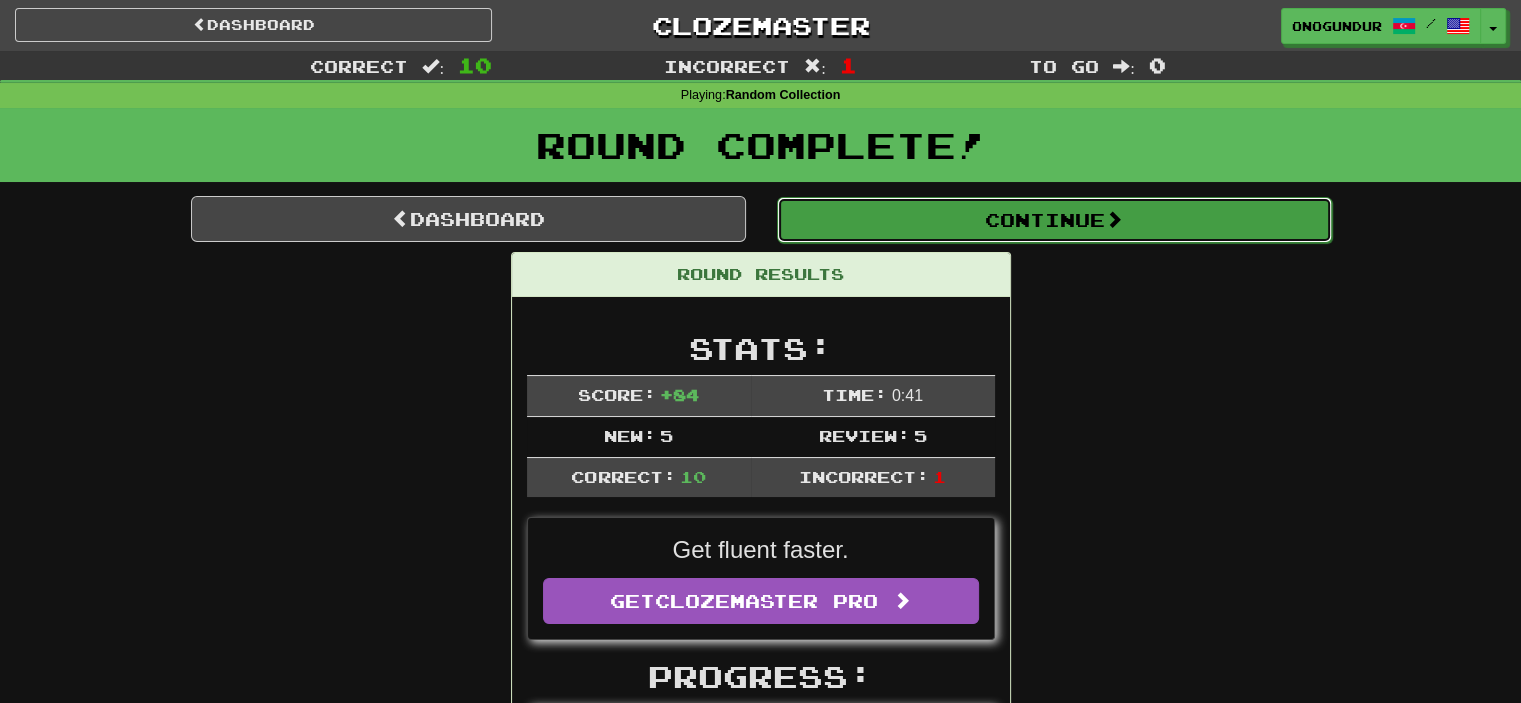 click on "Continue" at bounding box center [1054, 220] 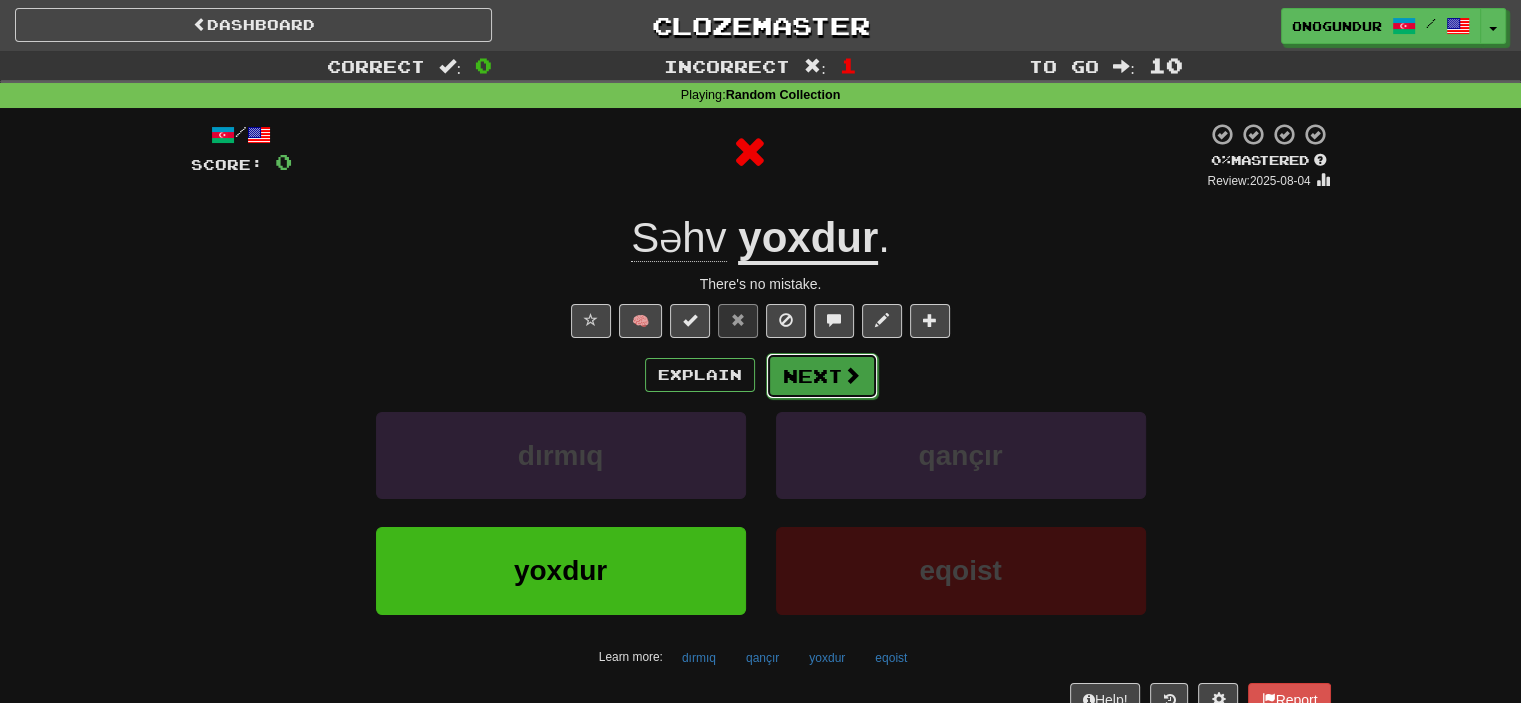 click on "Next" at bounding box center (822, 376) 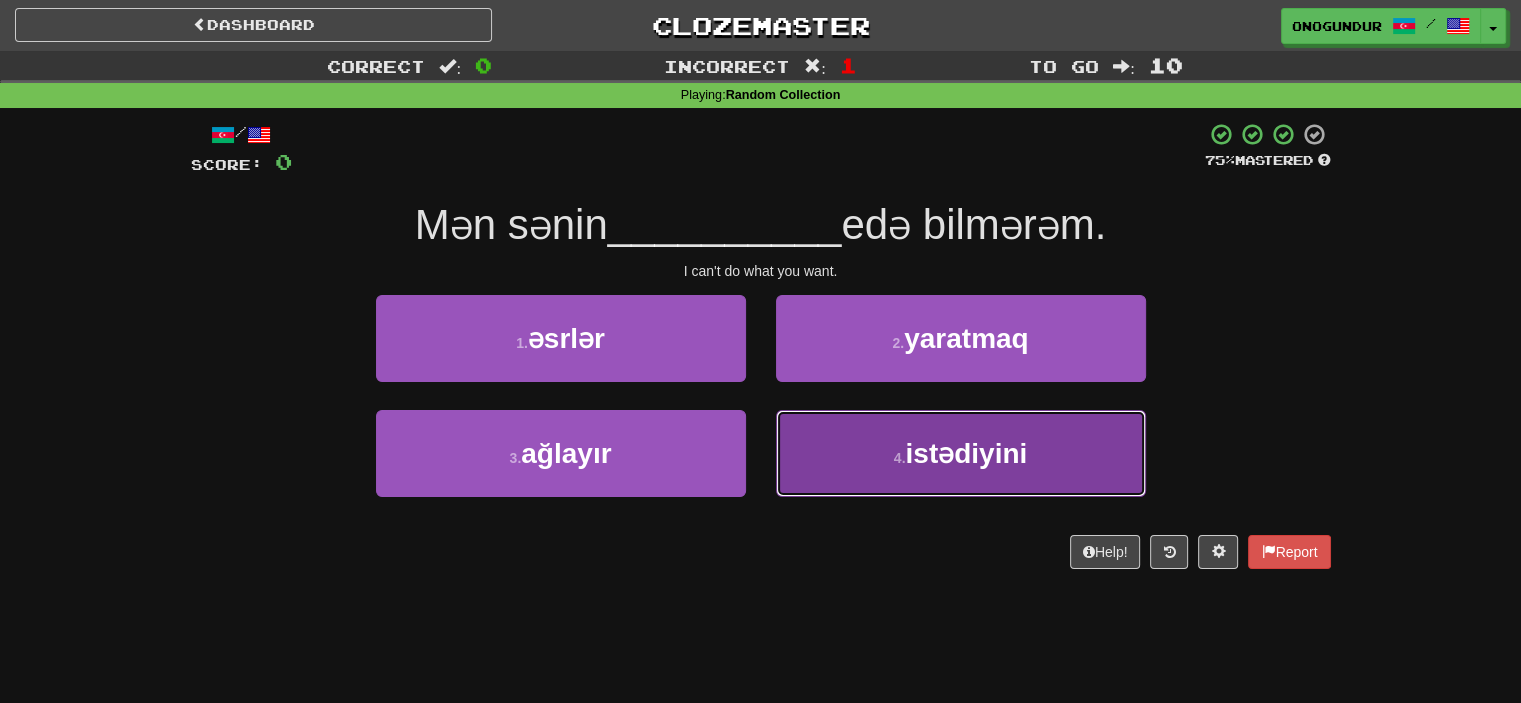 click on "4 .  istədiyini" at bounding box center [961, 453] 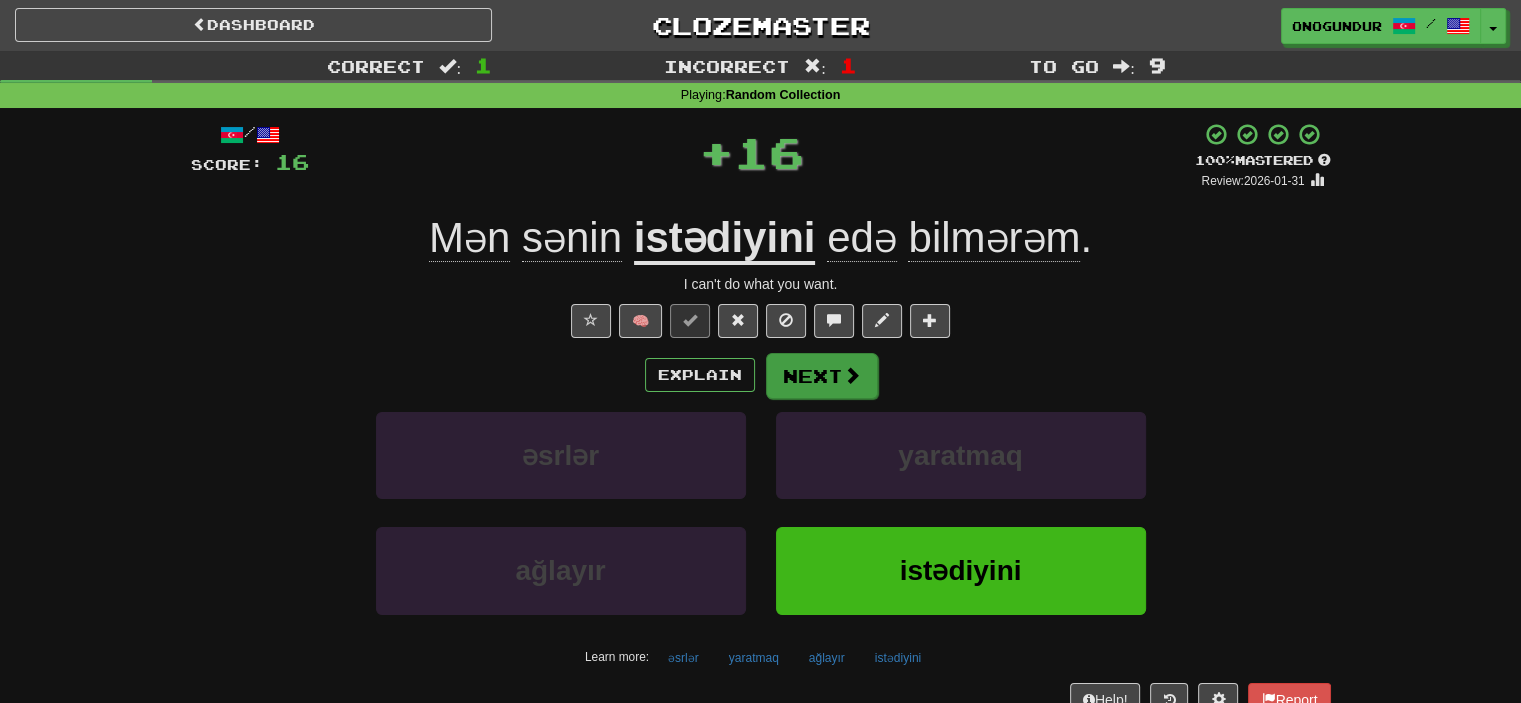 drag, startPoint x: 815, startPoint y: 345, endPoint x: 817, endPoint y: 361, distance: 16.124516 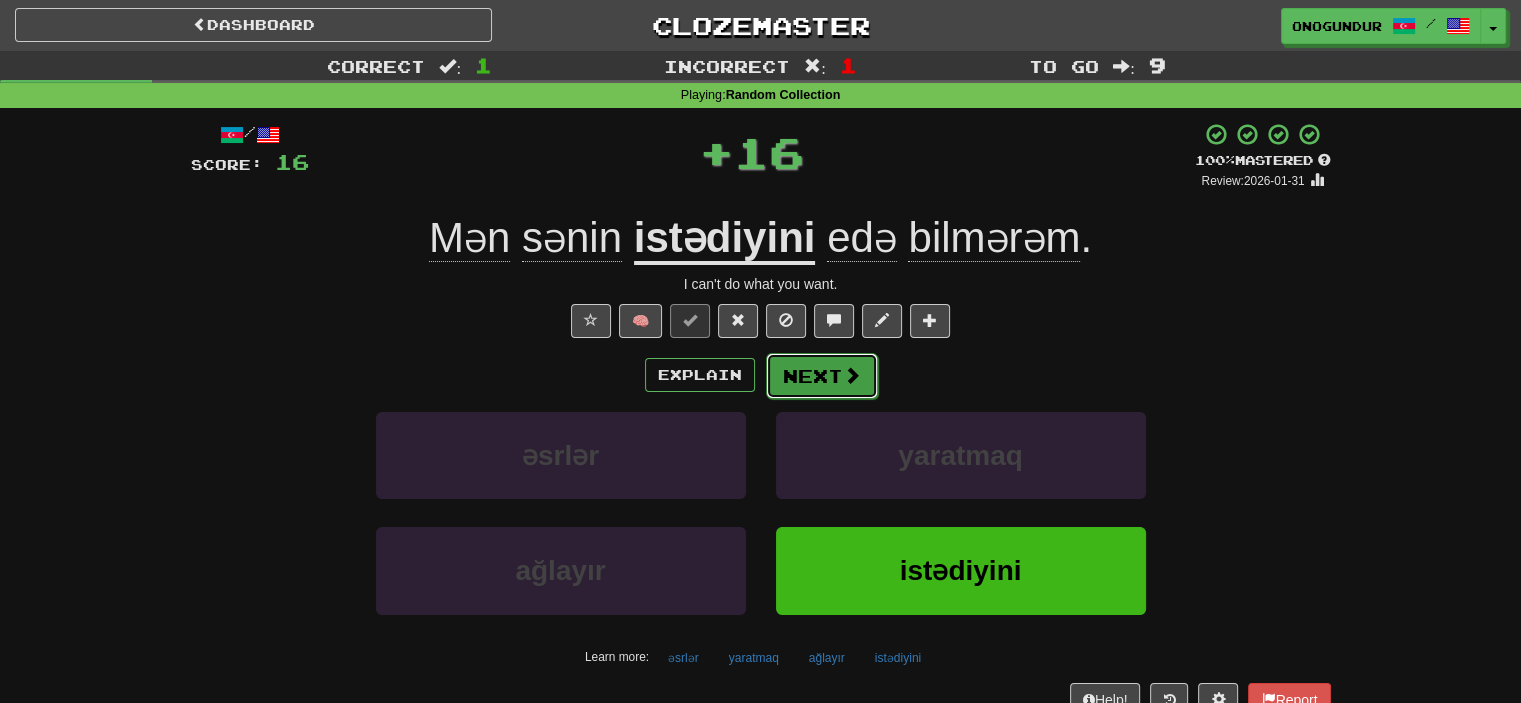 click on "Next" at bounding box center [822, 376] 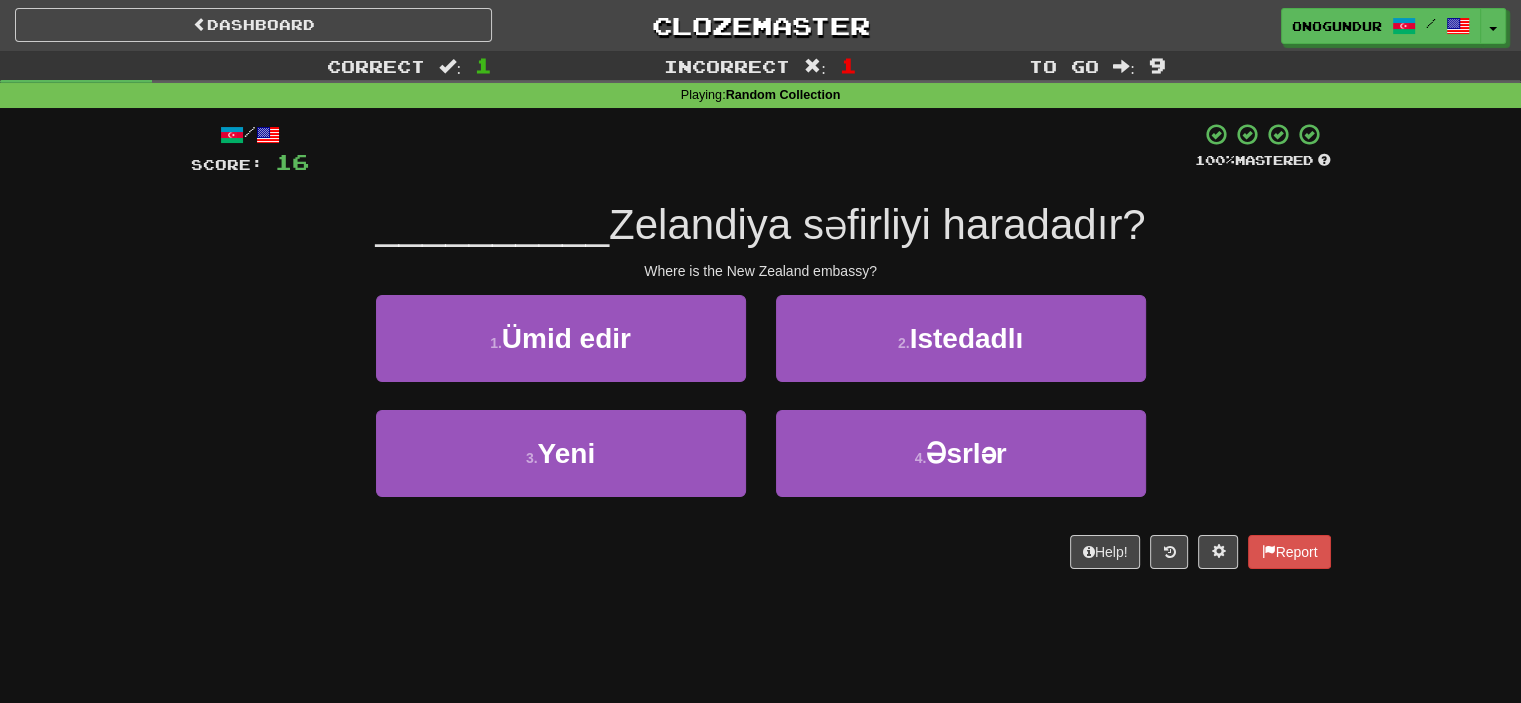 click on "/  Score:   16 100 %  Mastered __________  Zelandiya səfirliyi haradadır? Where is the New Zealand embassy? 1 .  Ümid edir 2 .  Istedadlı 3 .  Yeni 4 .  Əsrlər  Help!  Report" at bounding box center (761, 352) 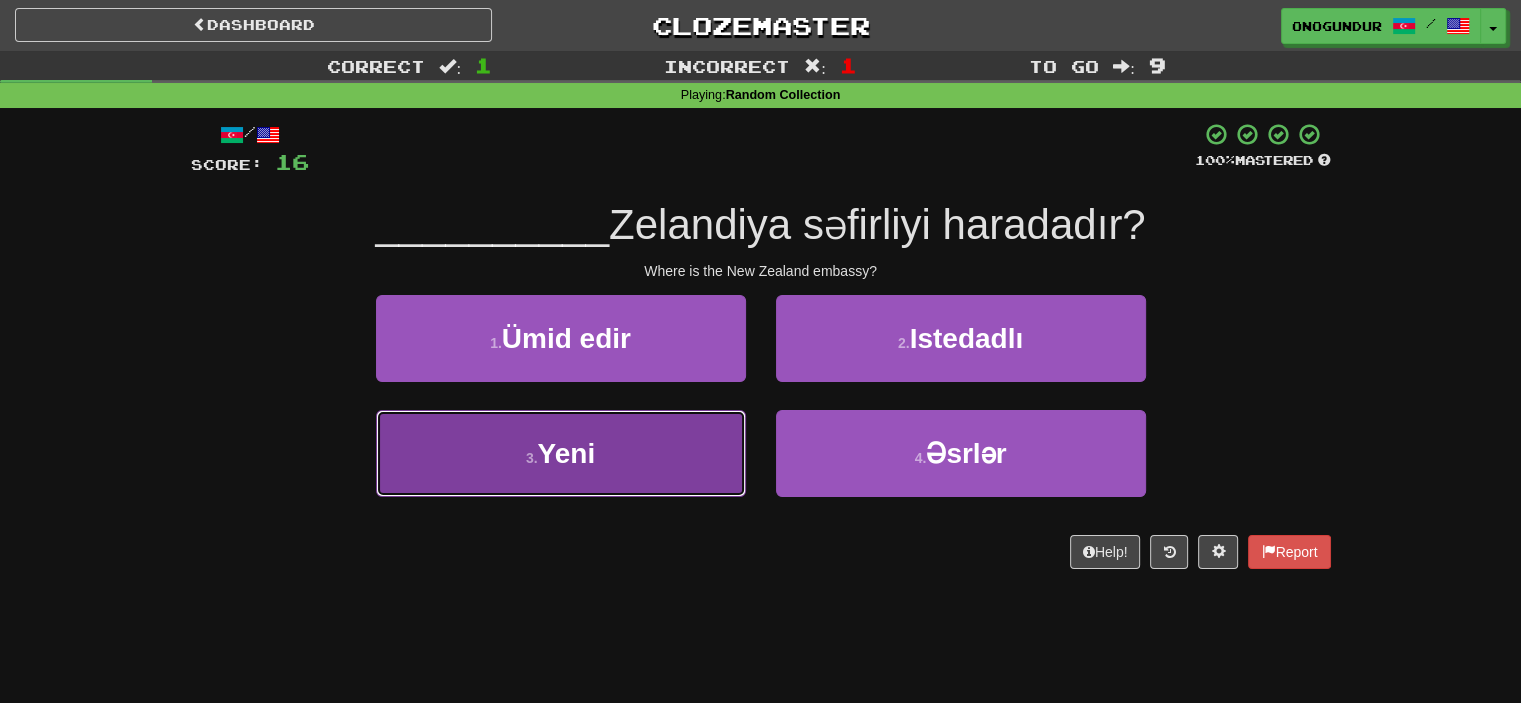 click on "3 .  Yeni" at bounding box center (561, 453) 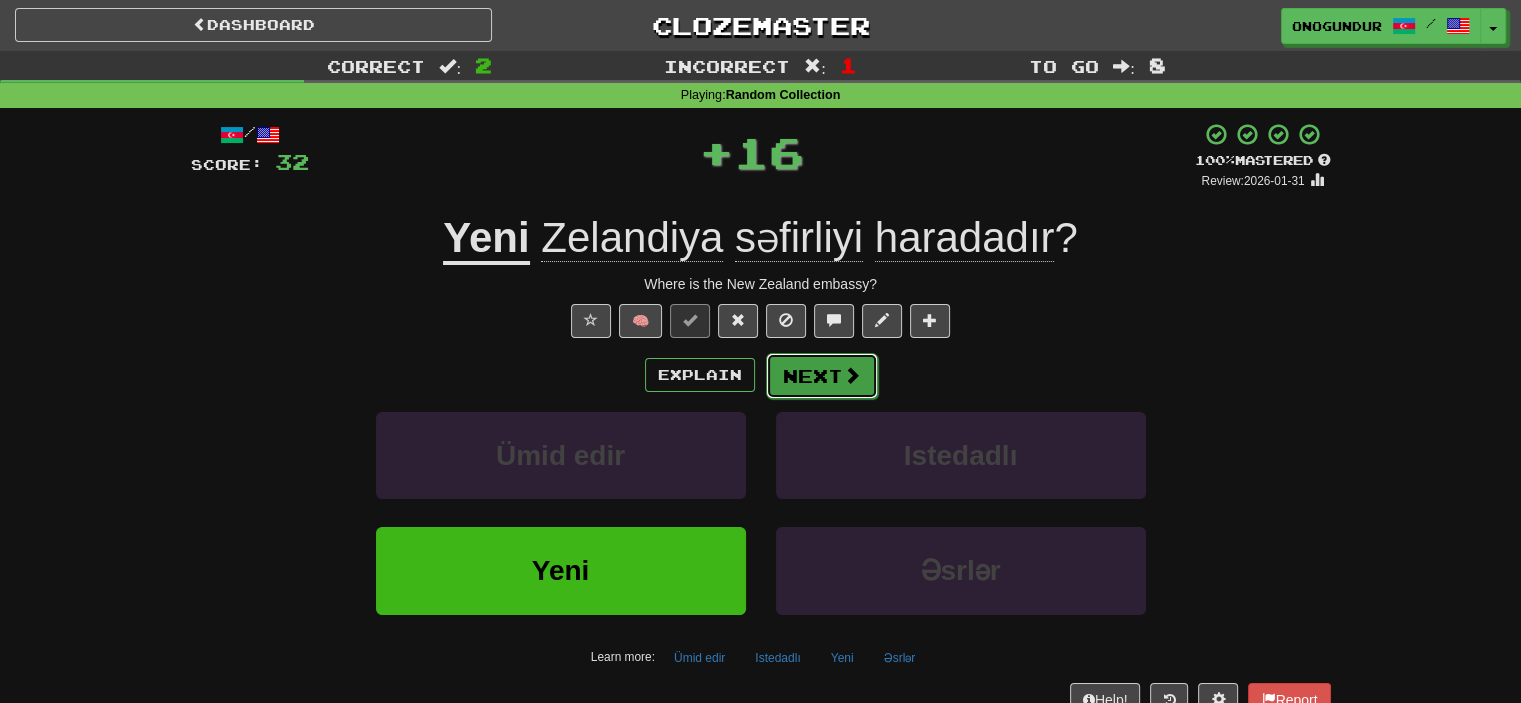 click on "Next" at bounding box center (822, 376) 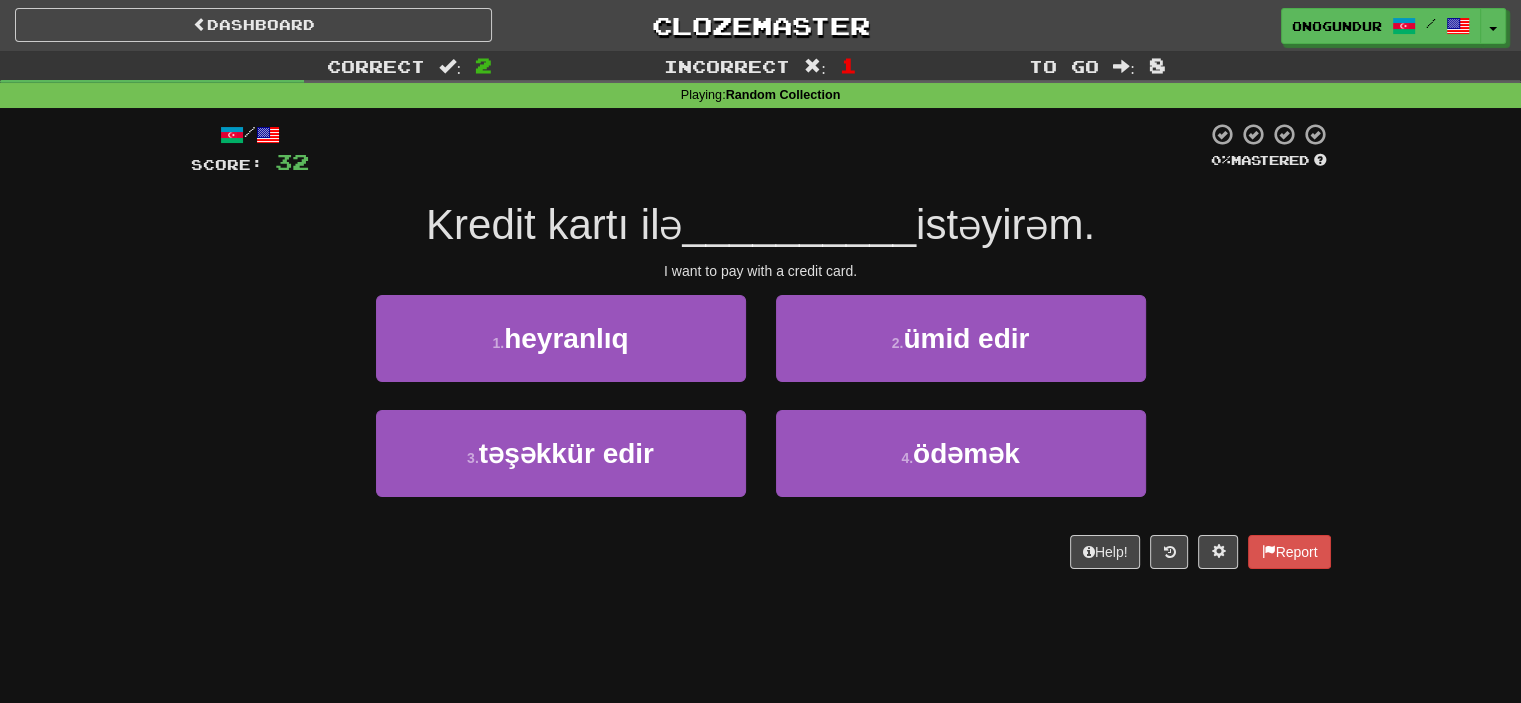 click on "Dashboard
Clozemaster
onogundur
/
Toggle Dropdown
Dashboard
Leaderboard
Activity Feed
Notifications
Profile
Discussions
Azərbaycanca
/
English
Streak:
19
Review:
2,945
Points Today: 0
Català
/
English
Streak:
0
Review:
10
Points Today: 0
Deutsch
/
English
Streak:
0
Review:
1,979
Points Today: 0
Español
/
English
Streak:
0
Review:
1,414
Points Today: 0
Esperanto
/
English
Streak:
0
Review:
1,035
Points Today: 0
Français
/
English
Streak:
0
Review:
19
Points Today: 0
Hrvatski
/
English
Streak:
0
Review:
278
Points Today: 0
Íslenska
/" at bounding box center (760, 351) 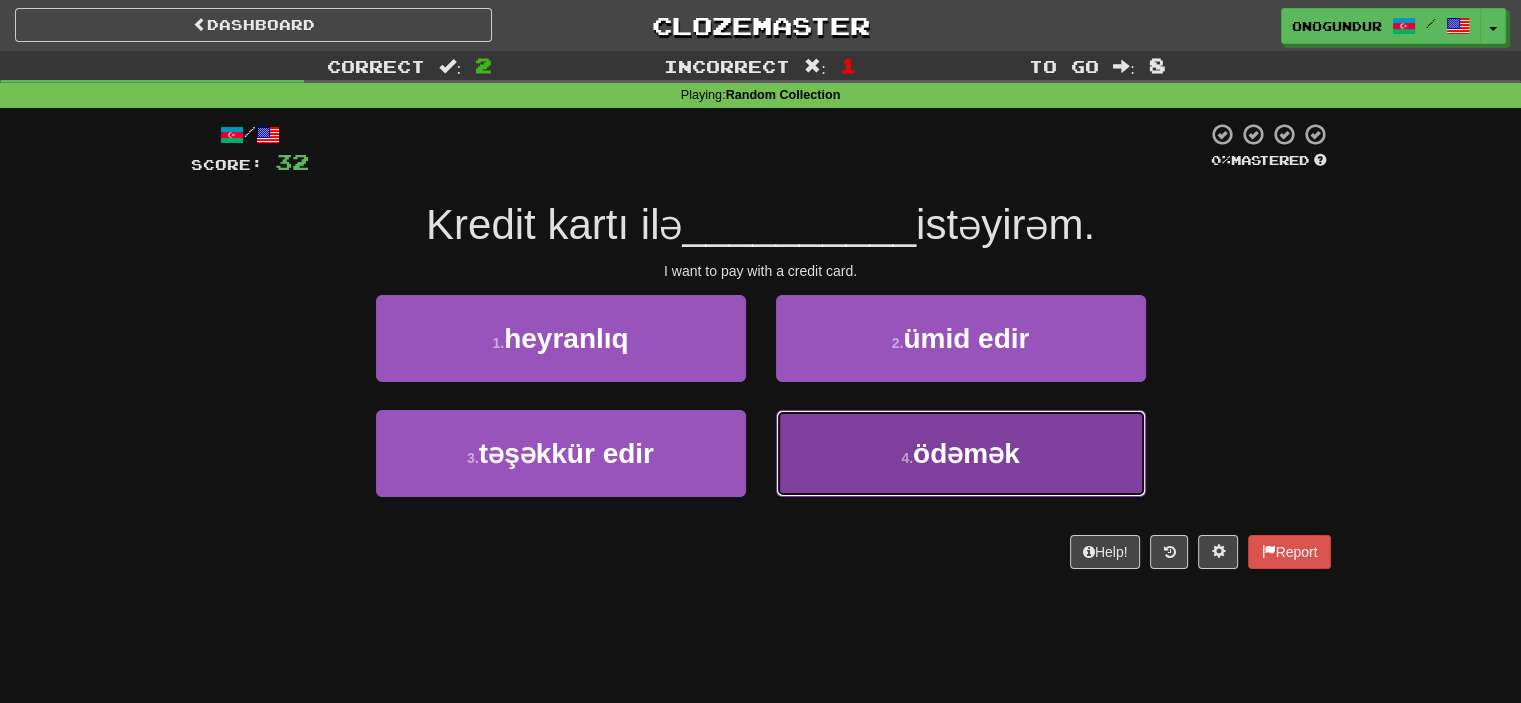 click on "4 .  ödəmək" at bounding box center (961, 453) 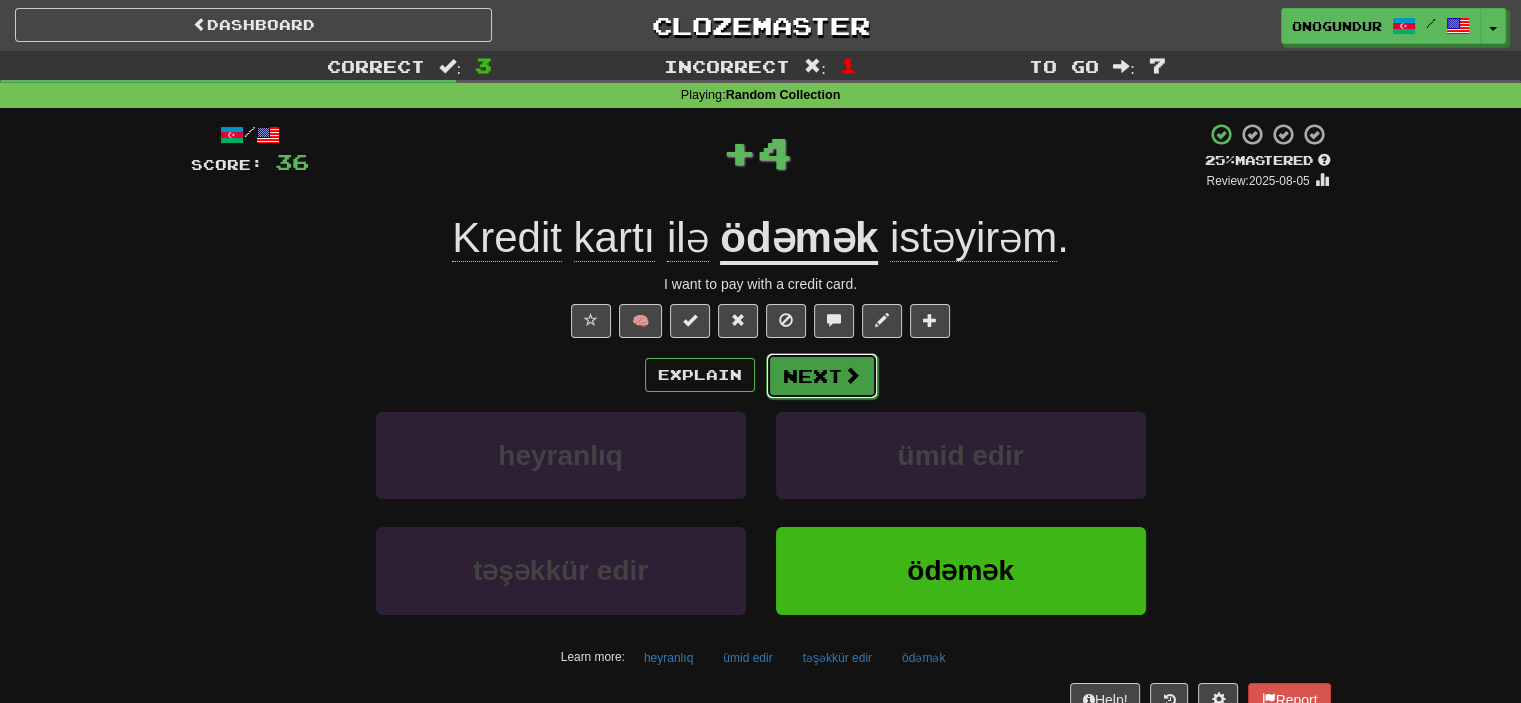 click on "Next" at bounding box center [822, 376] 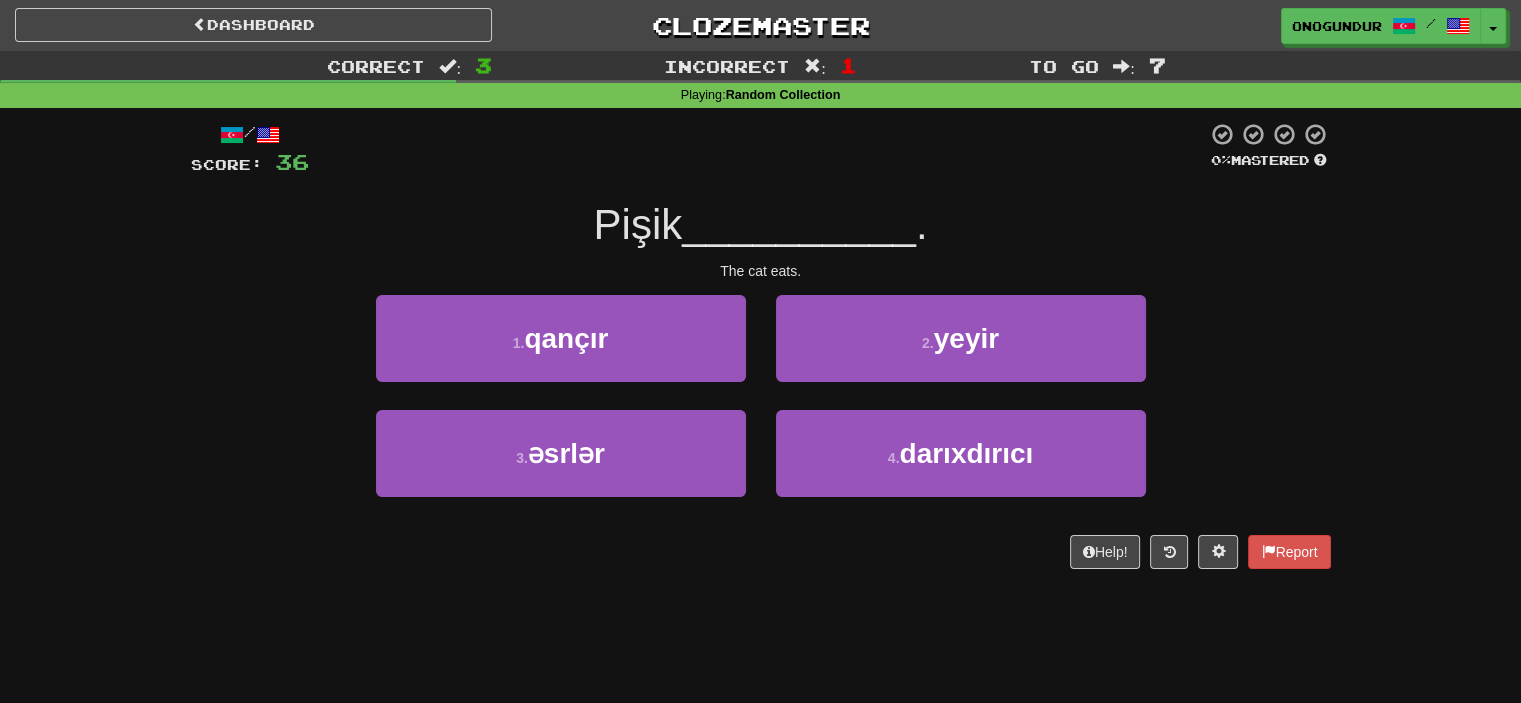 click on "Help!  Report" at bounding box center [761, 552] 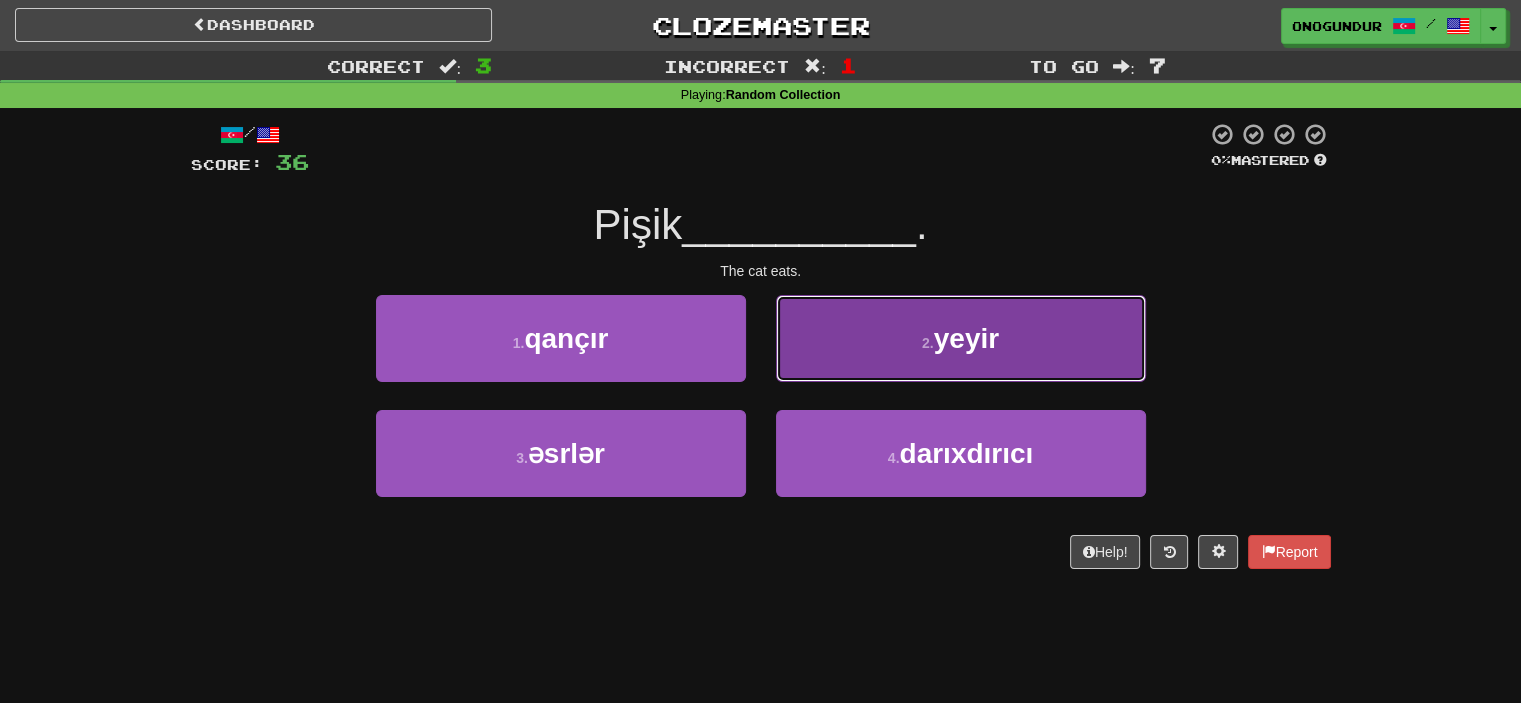 click on "2 .  yeyir" at bounding box center (961, 338) 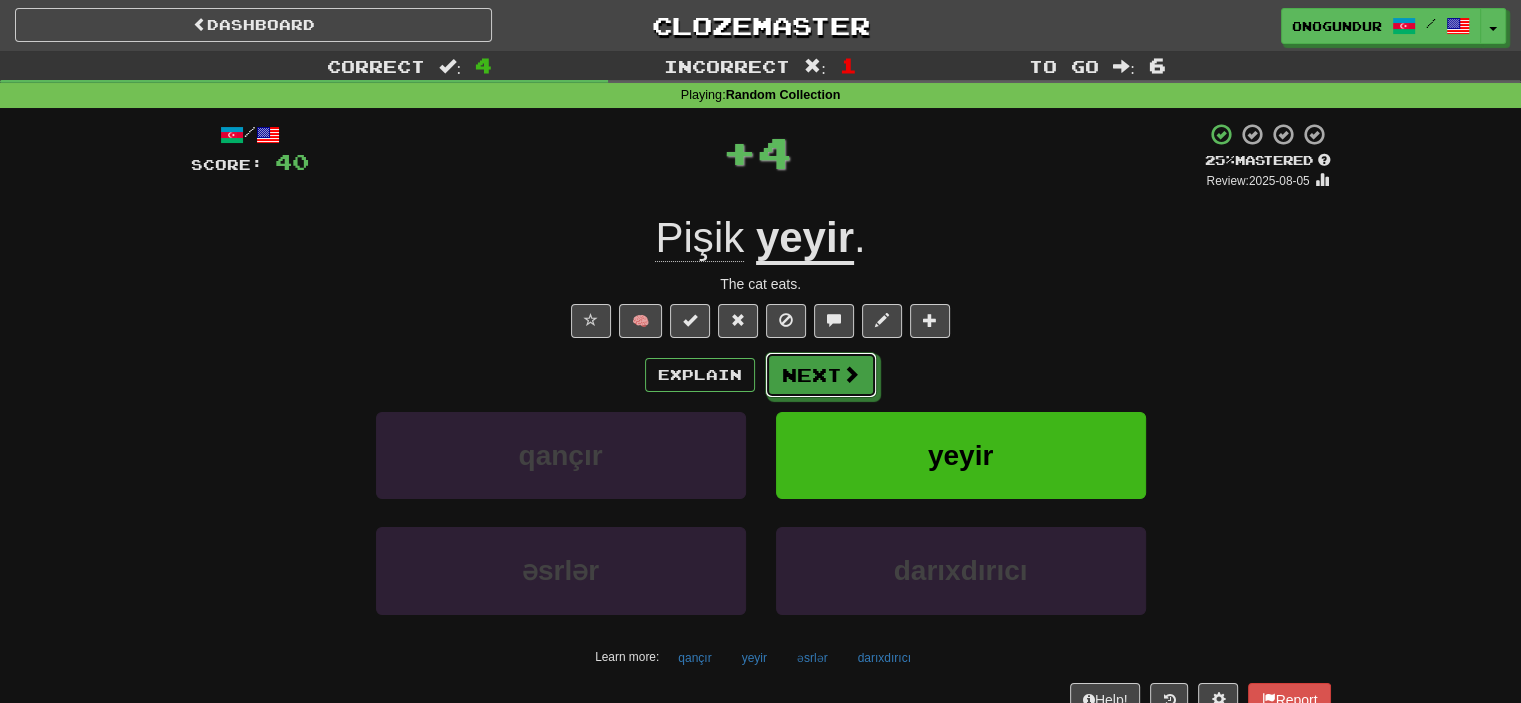 click on "Next" at bounding box center (821, 375) 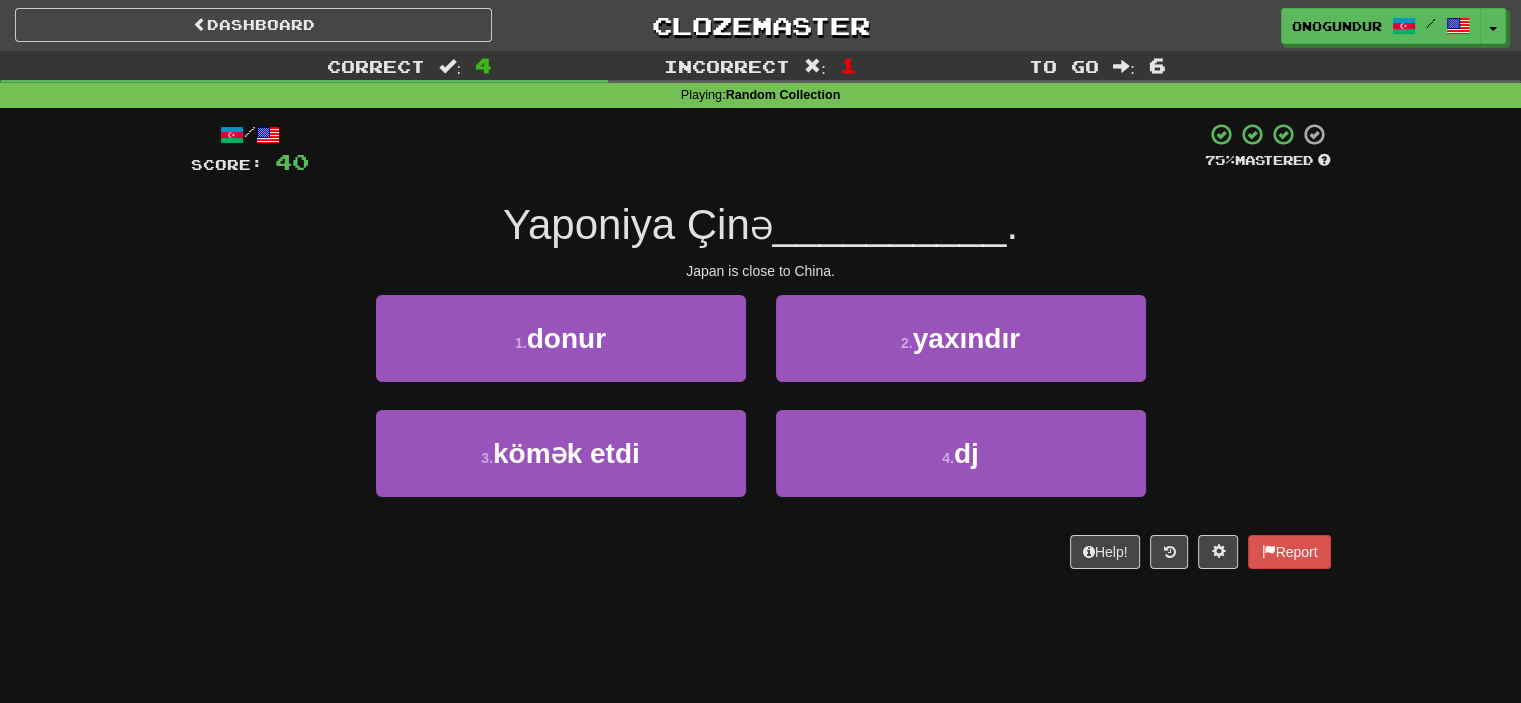 click on "Dashboard
Clozemaster
onogundur
/
Toggle Dropdown
Dashboard
Leaderboard
Activity Feed
Notifications
Profile
Discussions
Azərbaycanca
/
English
Streak:
19
Review:
2,945
Points Today: 0
Català
/
English
Streak:
0
Review:
10
Points Today: 0
Deutsch
/
English
Streak:
0
Review:
1,979
Points Today: 0
Español
/
English
Streak:
0
Review:
1,414
Points Today: 0
Esperanto
/
English
Streak:
0
Review:
1,035
Points Today: 0
Français
/
English
Streak:
0
Review:
19
Points Today: 0
Hrvatski
/
English
Streak:
0
Review:
278
Points Today: 0
Íslenska
/" at bounding box center [760, 351] 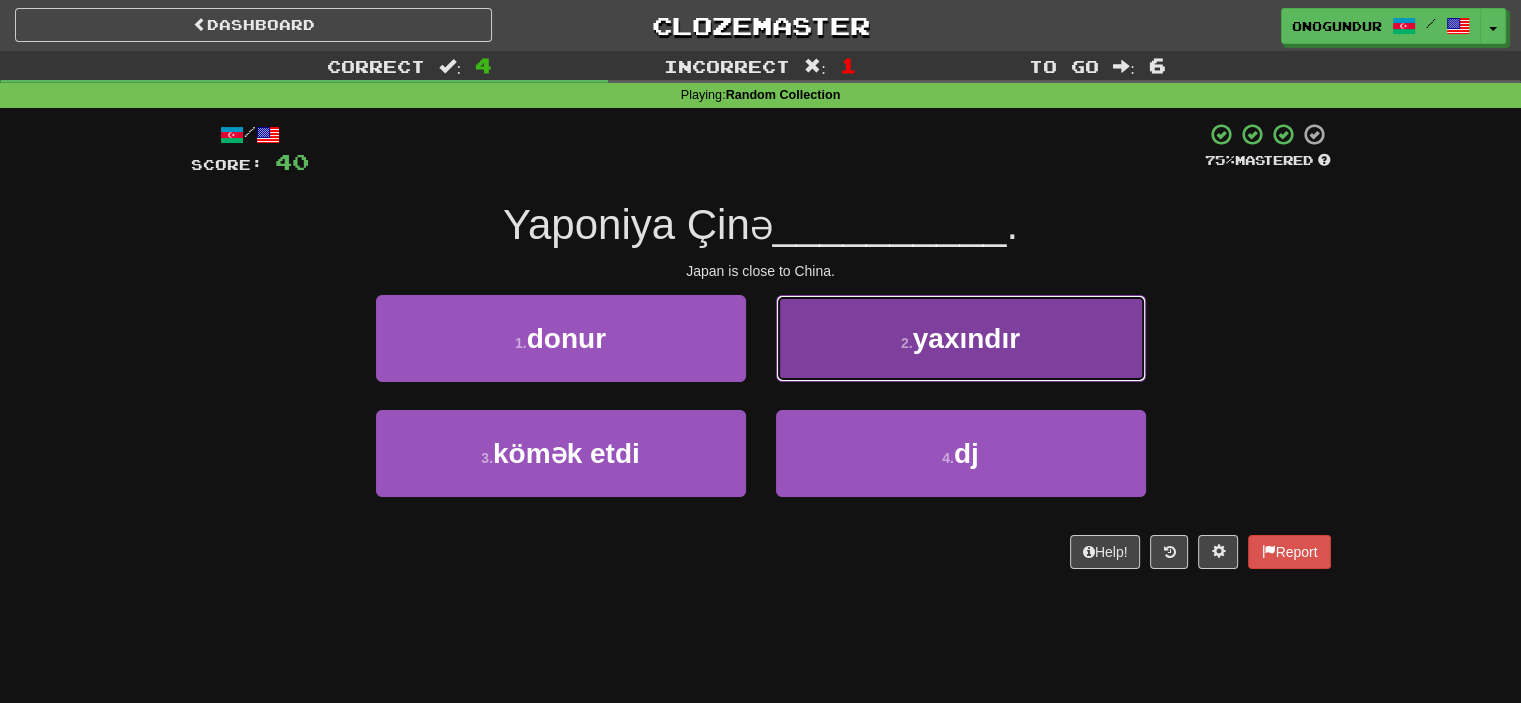 click on "2 .  yaxındır" at bounding box center (961, 338) 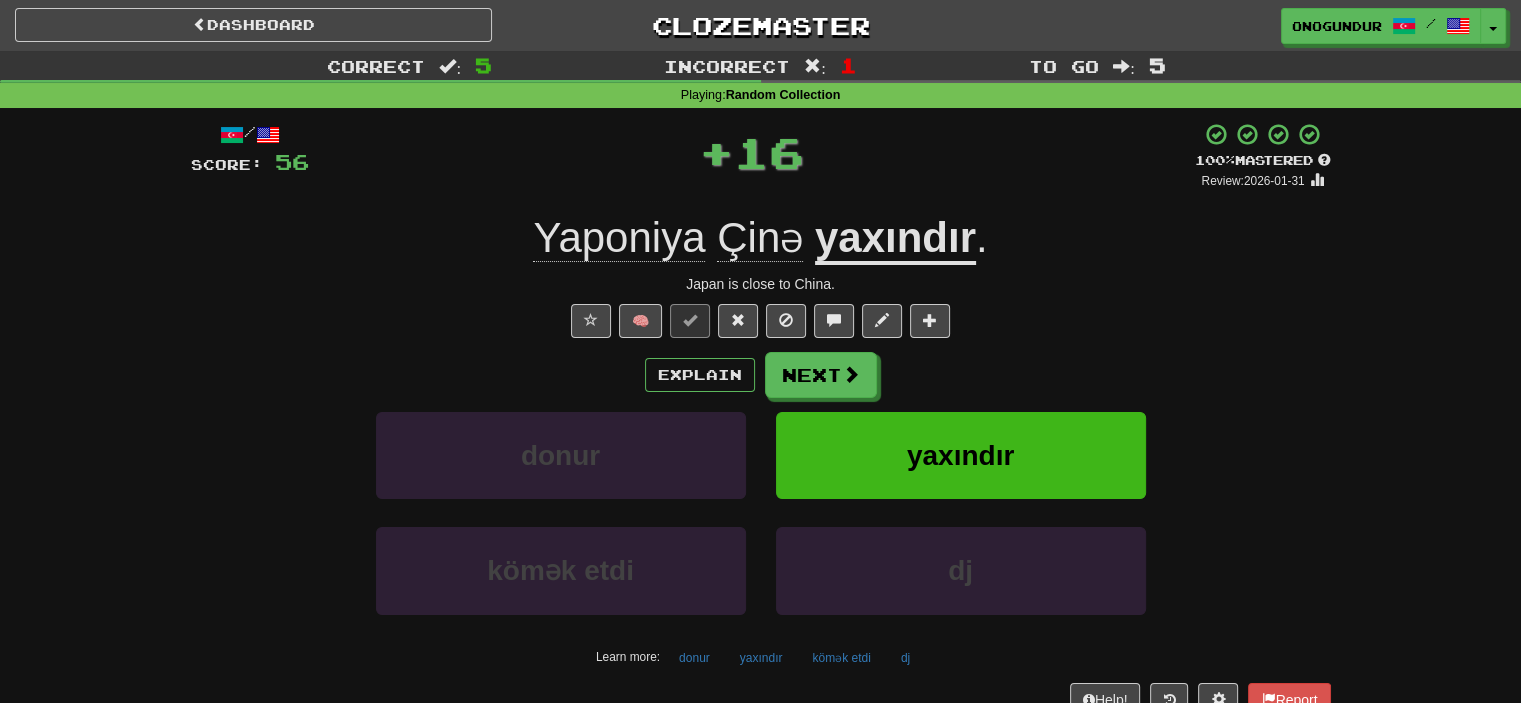 click on "Next" at bounding box center (821, 375) 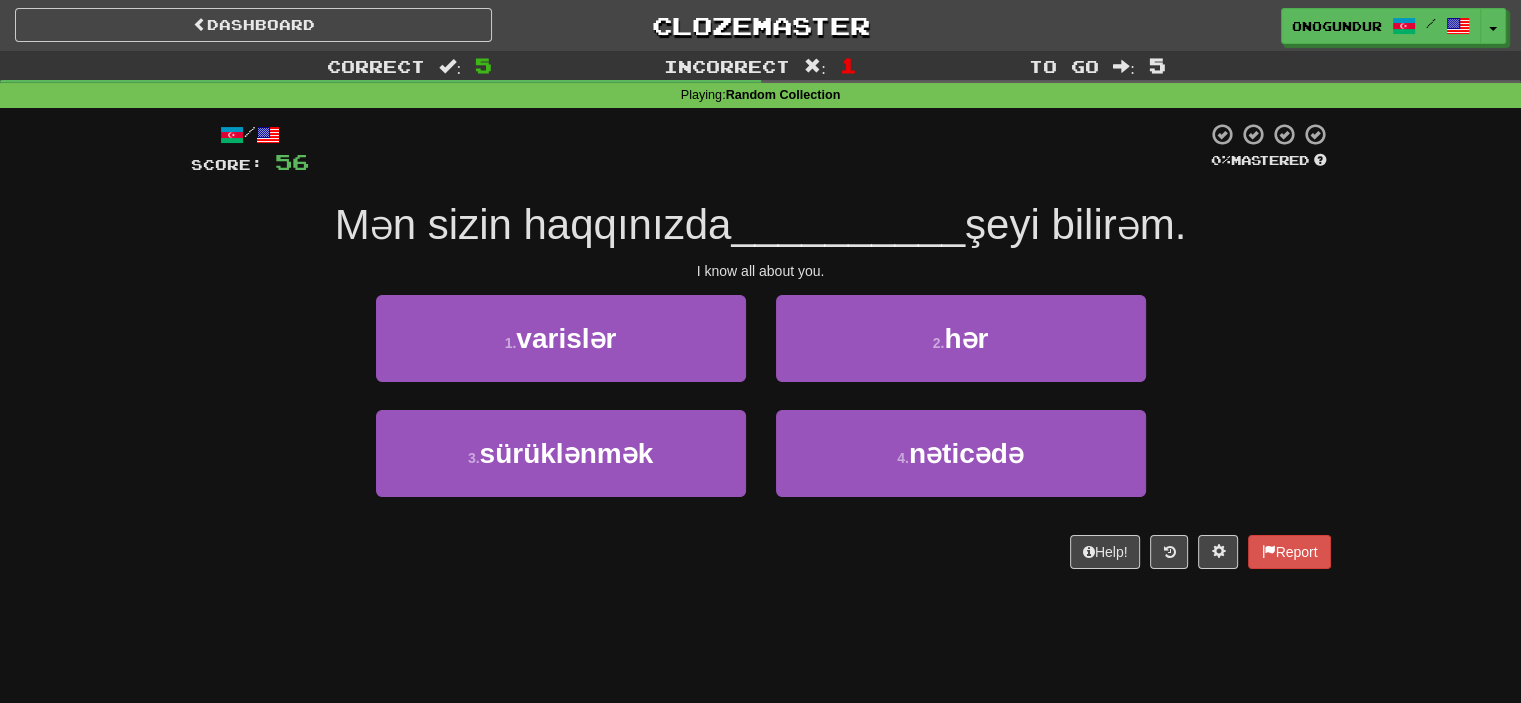 click on "Dashboard
Clozemaster
onogundur
/
Toggle Dropdown
Dashboard
Leaderboard
Activity Feed
Notifications
Profile
Discussions
Azərbaycanca
/
English
Streak:
19
Review:
2,945
Points Today: 0
Català
/
English
Streak:
0
Review:
10
Points Today: 0
Deutsch
/
English
Streak:
0
Review:
1,979
Points Today: 0
Español
/
English
Streak:
0
Review:
1,414
Points Today: 0
Esperanto
/
English
Streak:
0
Review:
1,035
Points Today: 0
Français
/
English
Streak:
0
Review:
19
Points Today: 0
Hrvatski
/
English
Streak:
0
Review:
278
Points Today: 0
Íslenska
/" at bounding box center [760, 351] 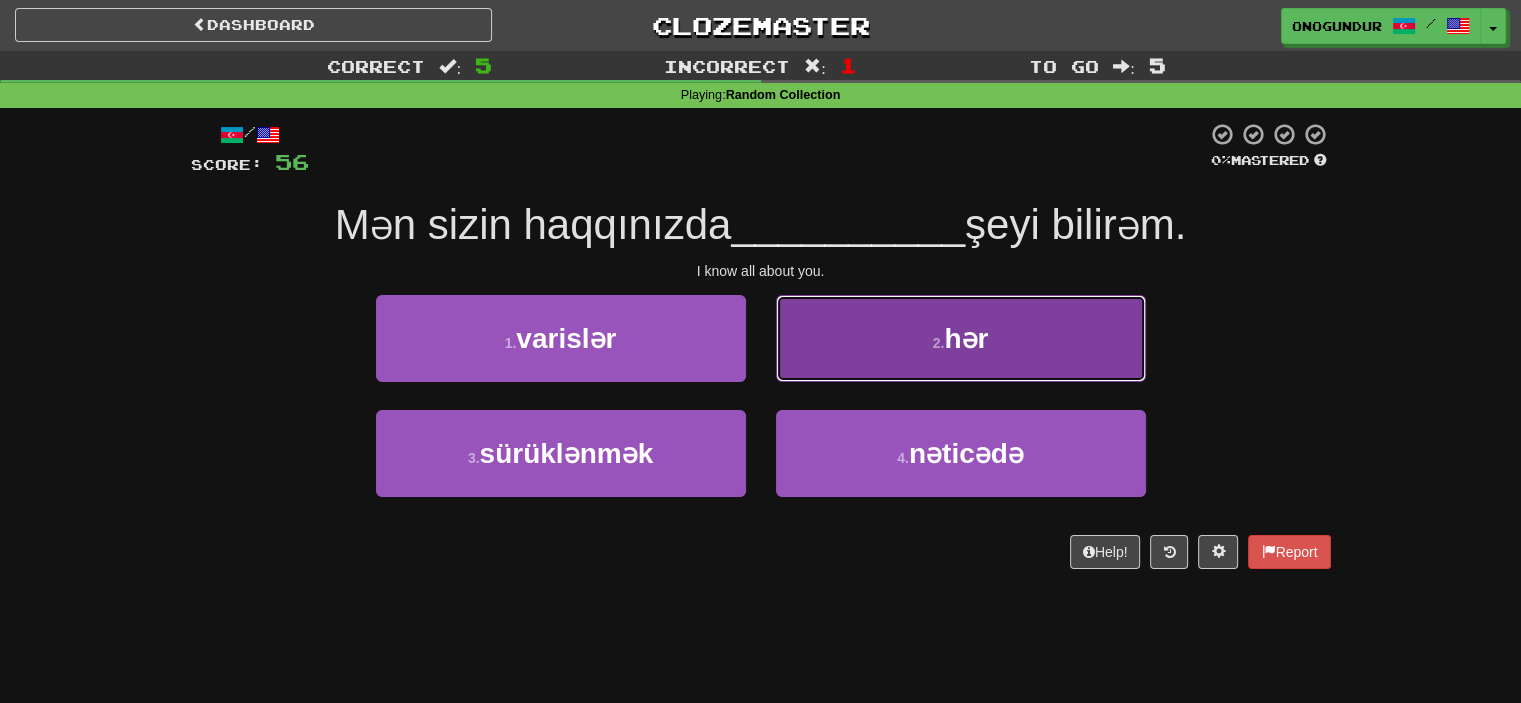 click on "2 .  hər" at bounding box center (961, 338) 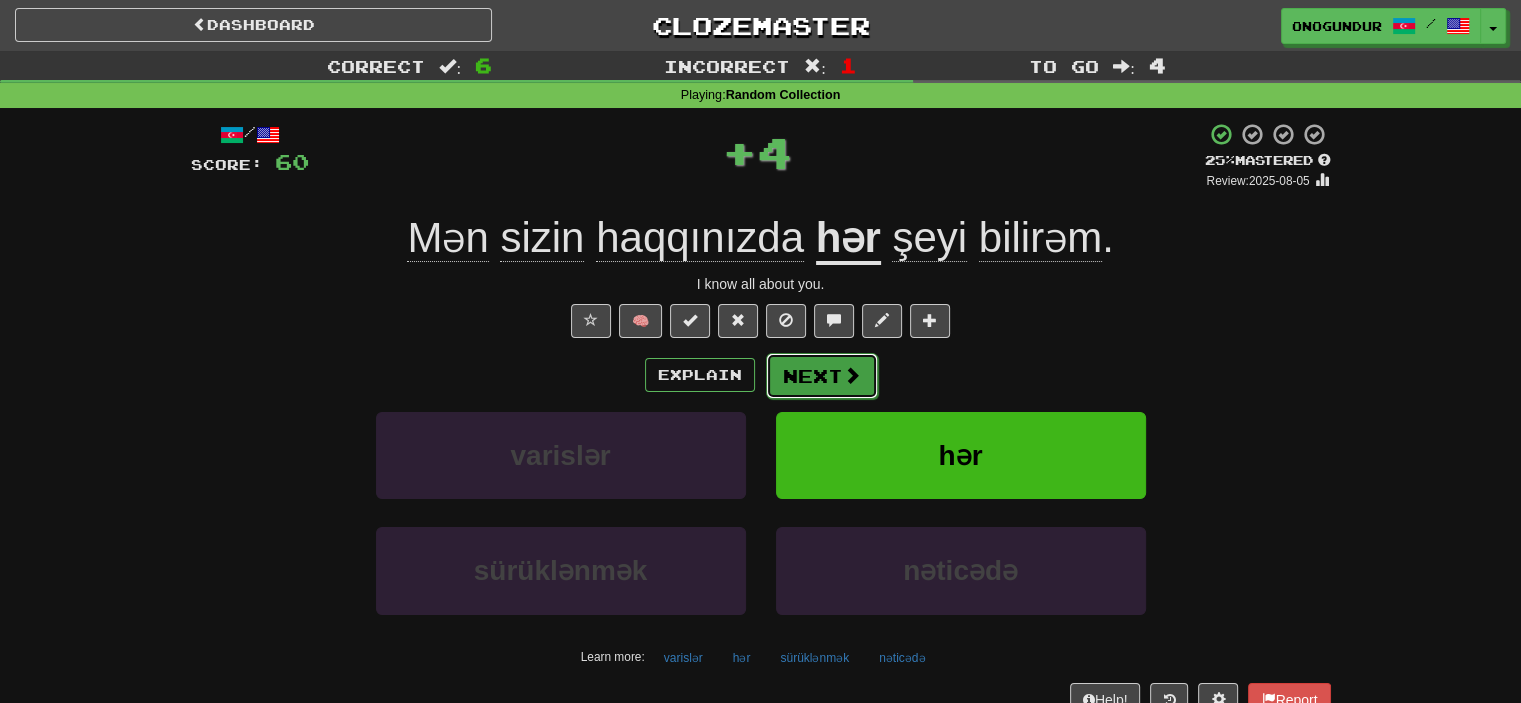 click on "Next" at bounding box center (822, 376) 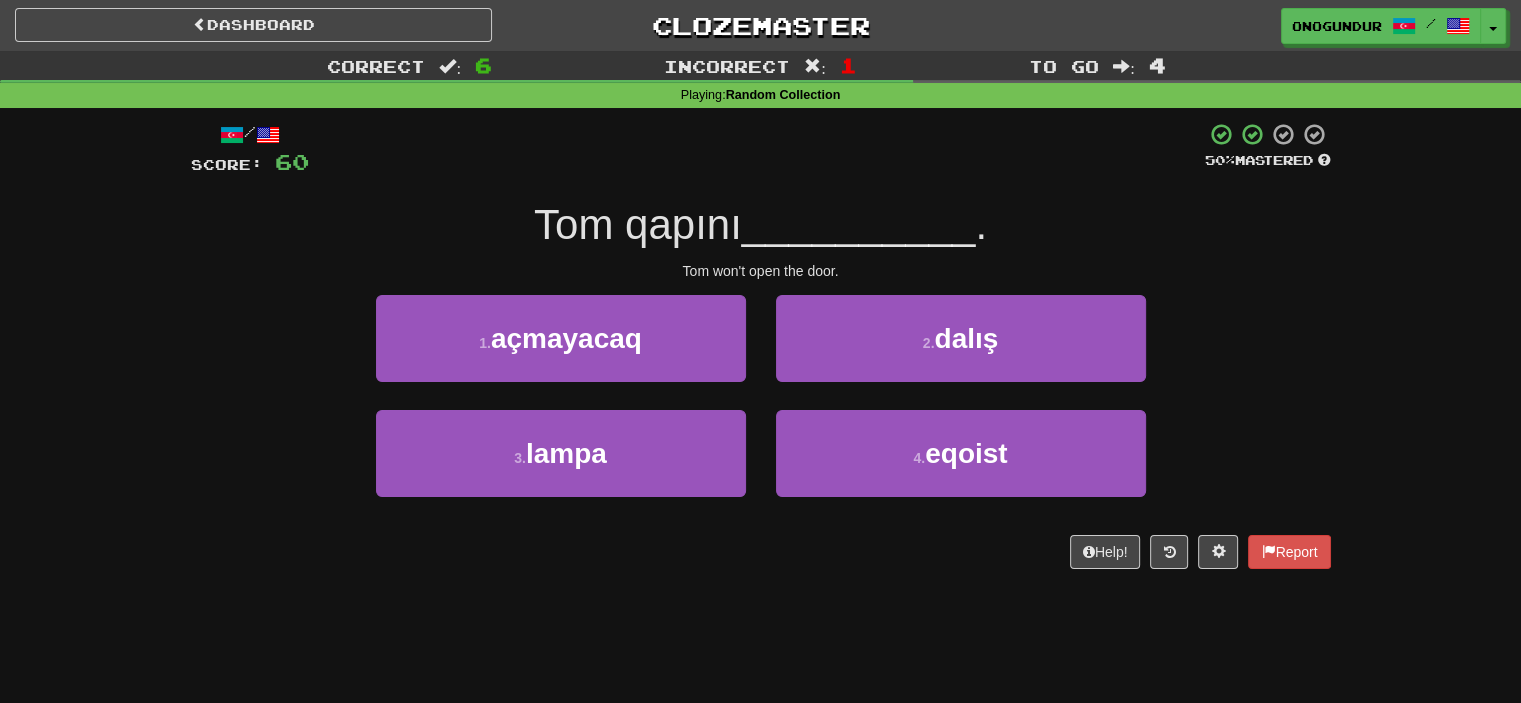 click on "Help!  Report" at bounding box center (761, 552) 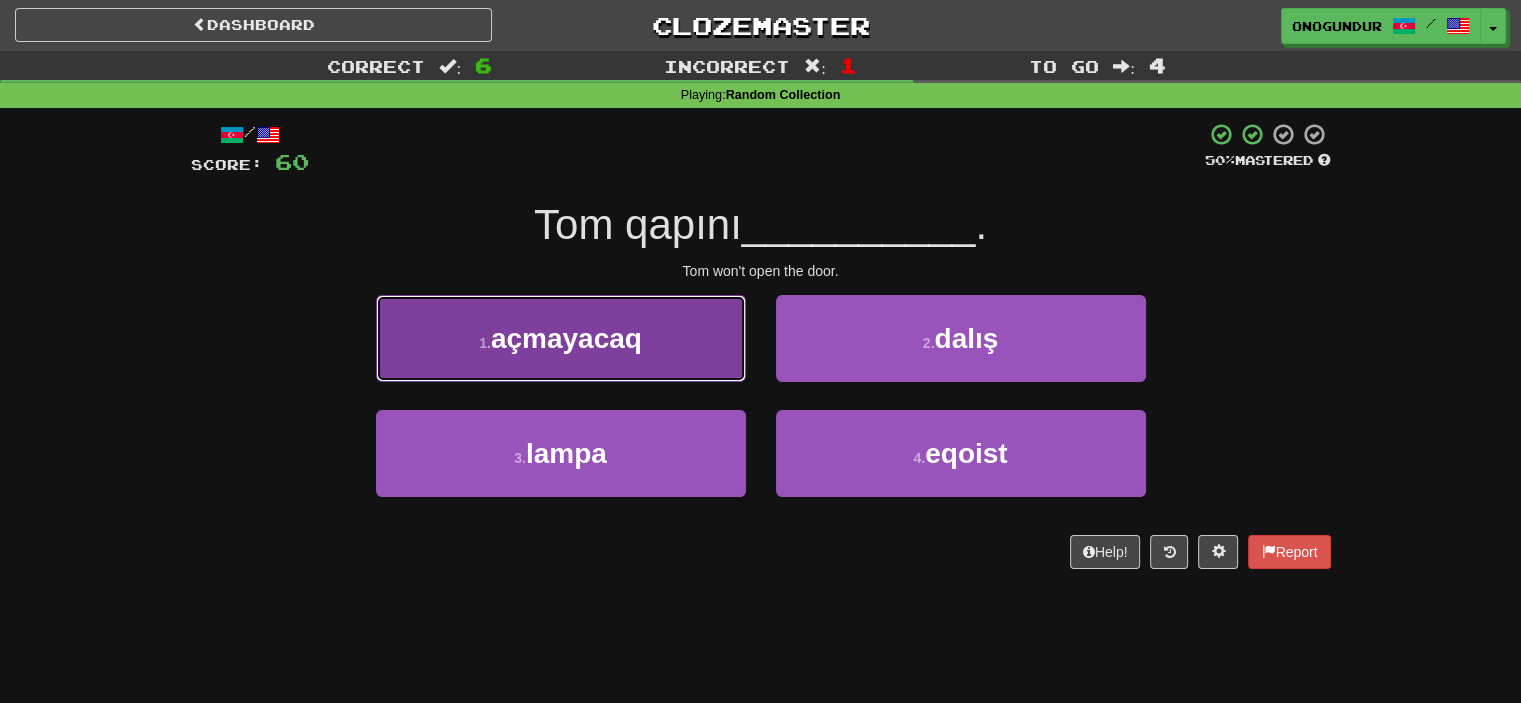 click on "1 .  açmayacaq" at bounding box center [561, 338] 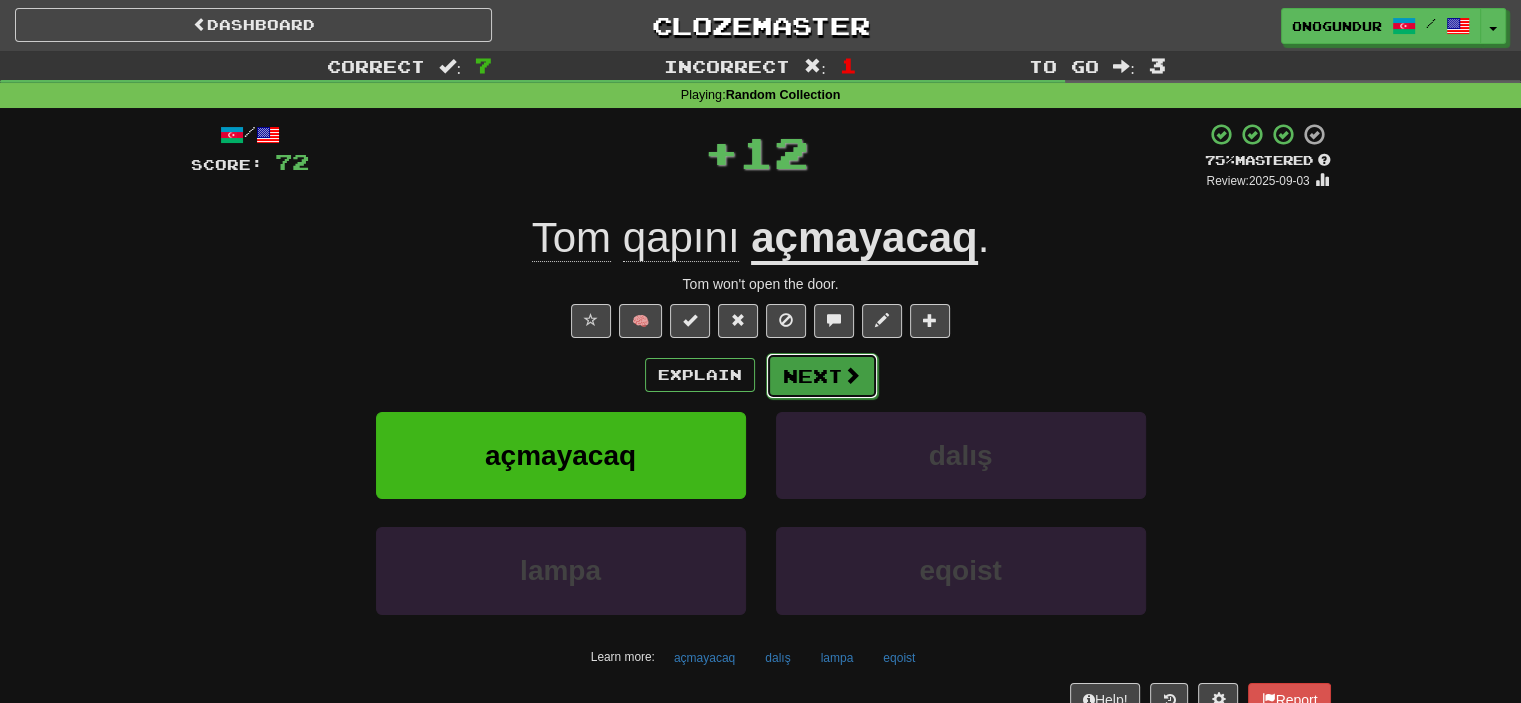 click on "Next" at bounding box center [822, 376] 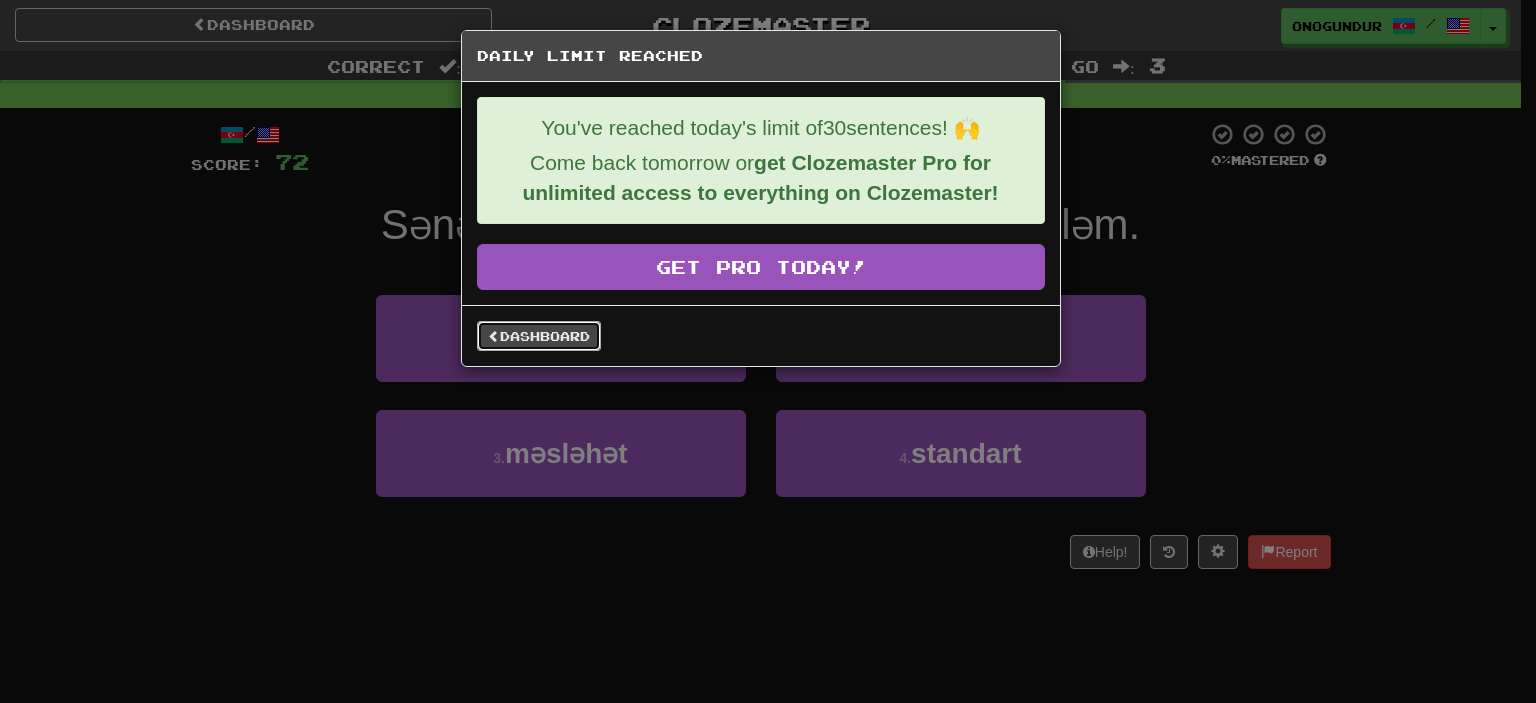 click on "Dashboard" at bounding box center [539, 336] 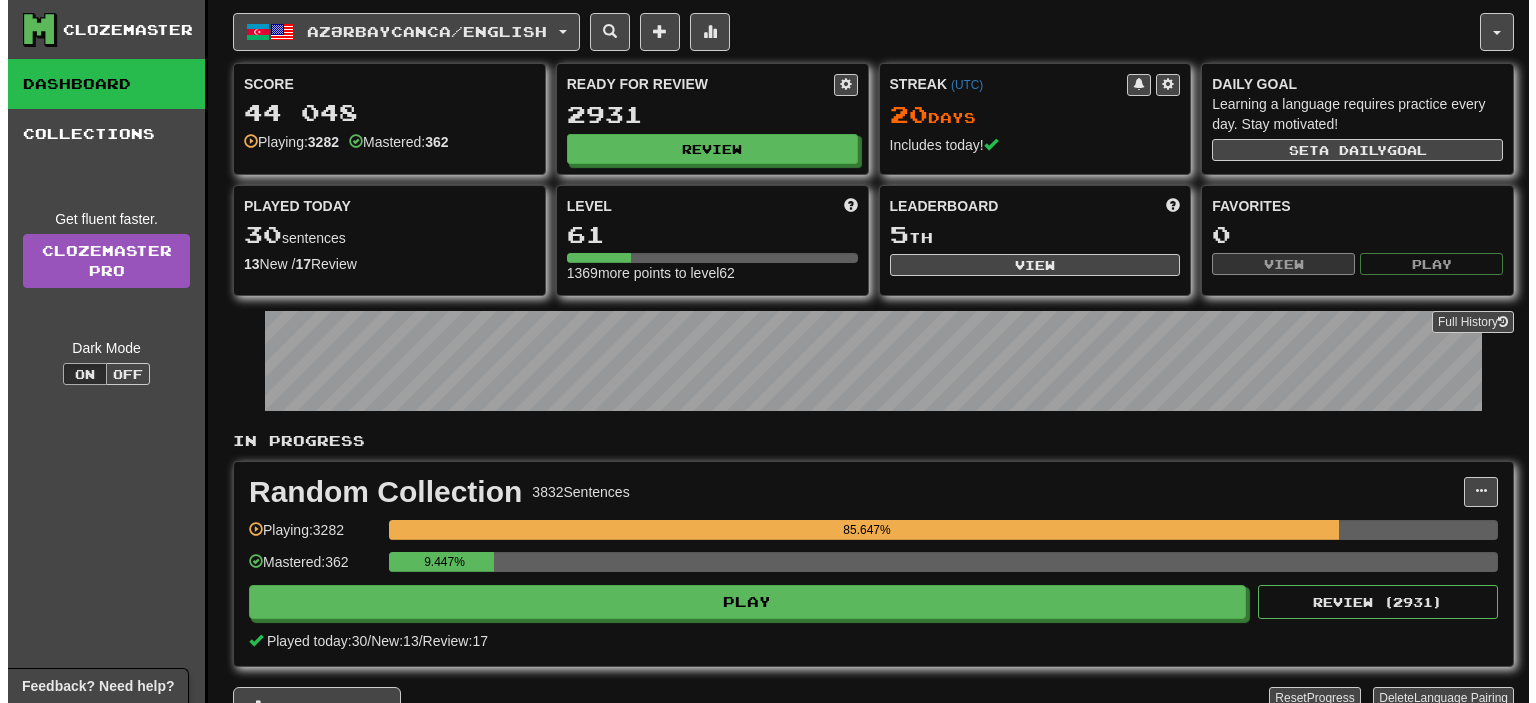 scroll, scrollTop: 0, scrollLeft: 0, axis: both 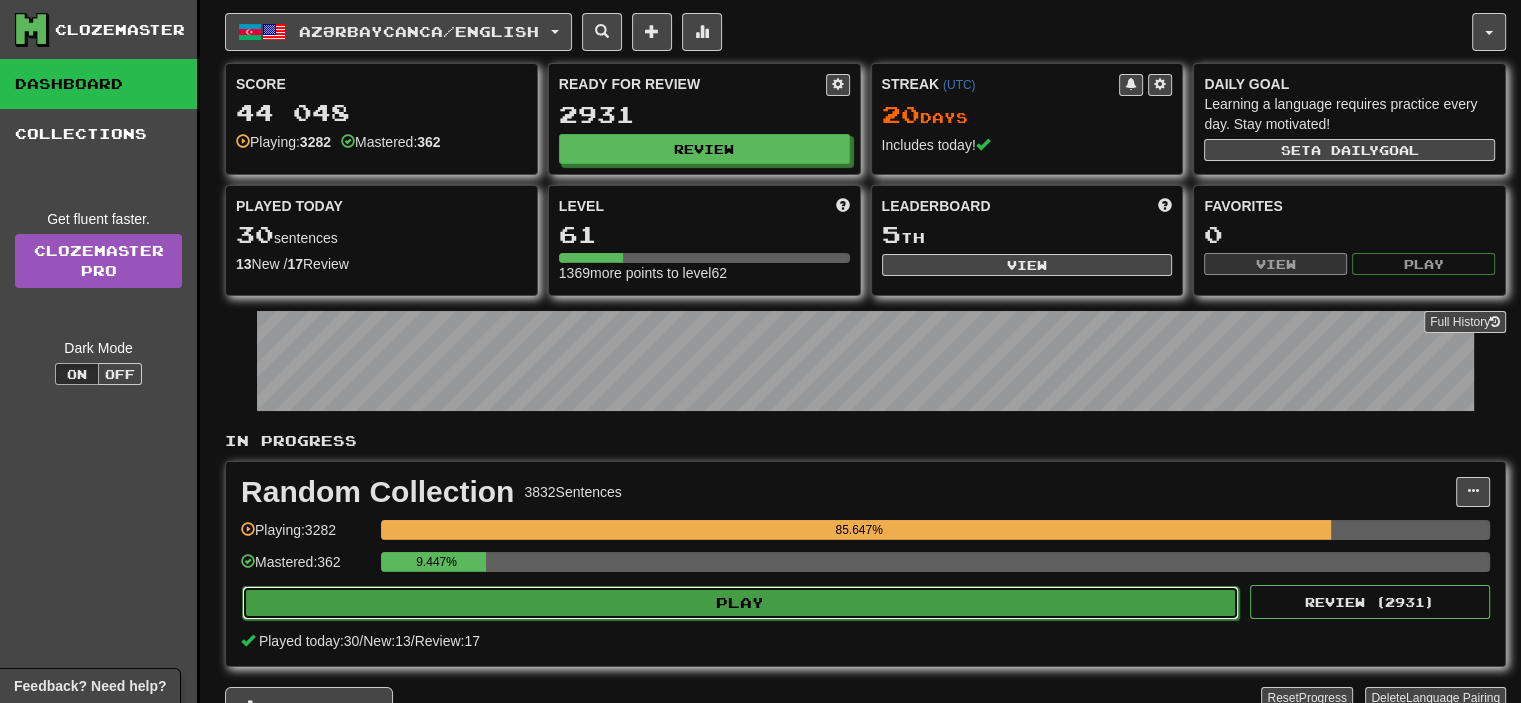 click on "Play" 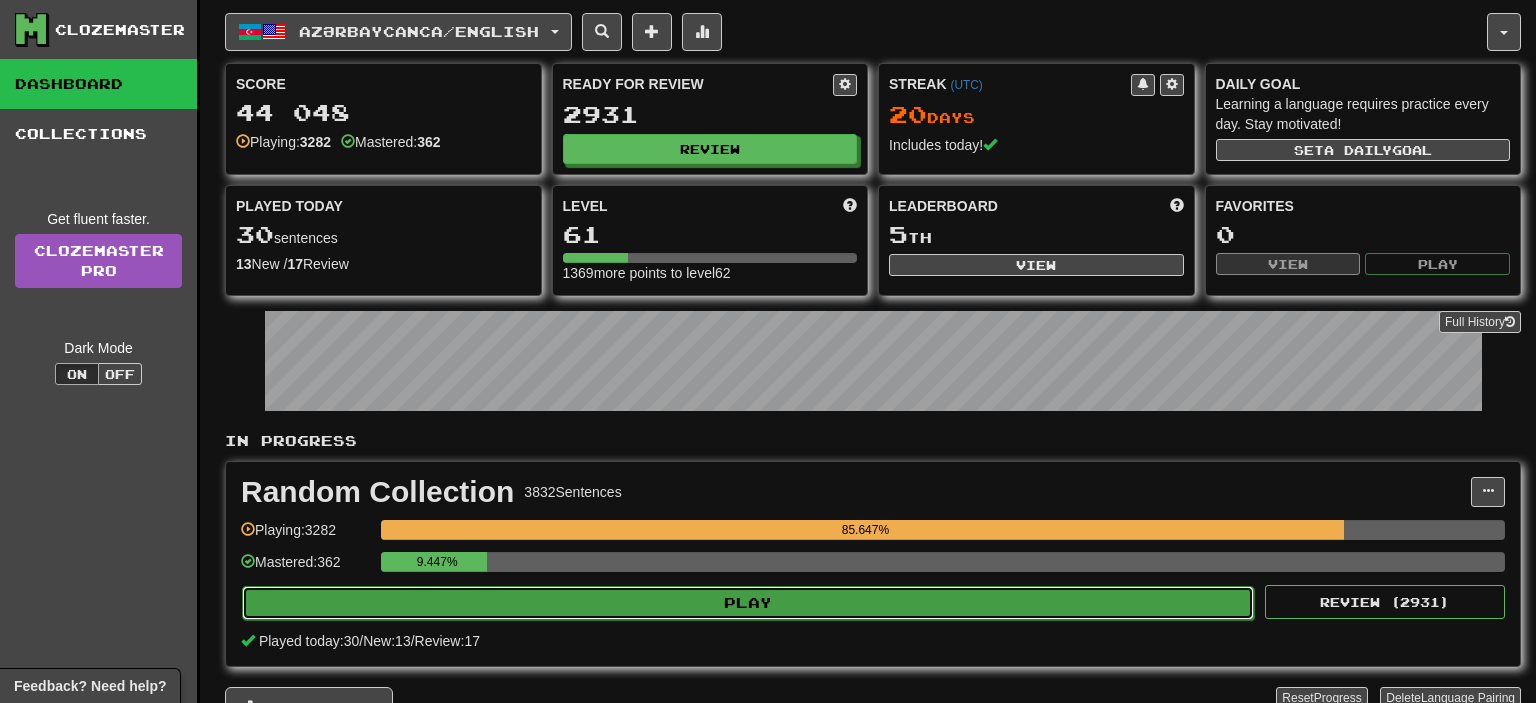 select on "**" 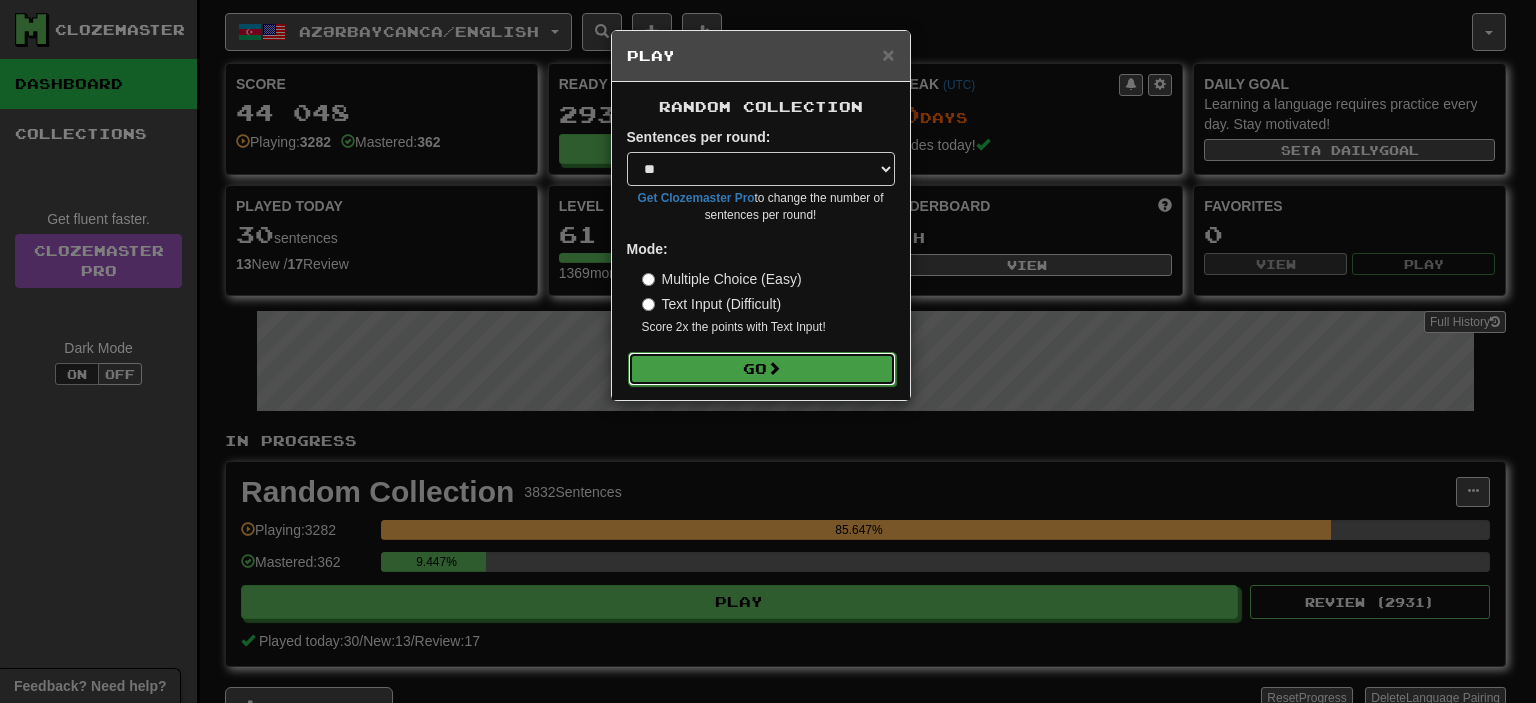click on "Go" at bounding box center (762, 369) 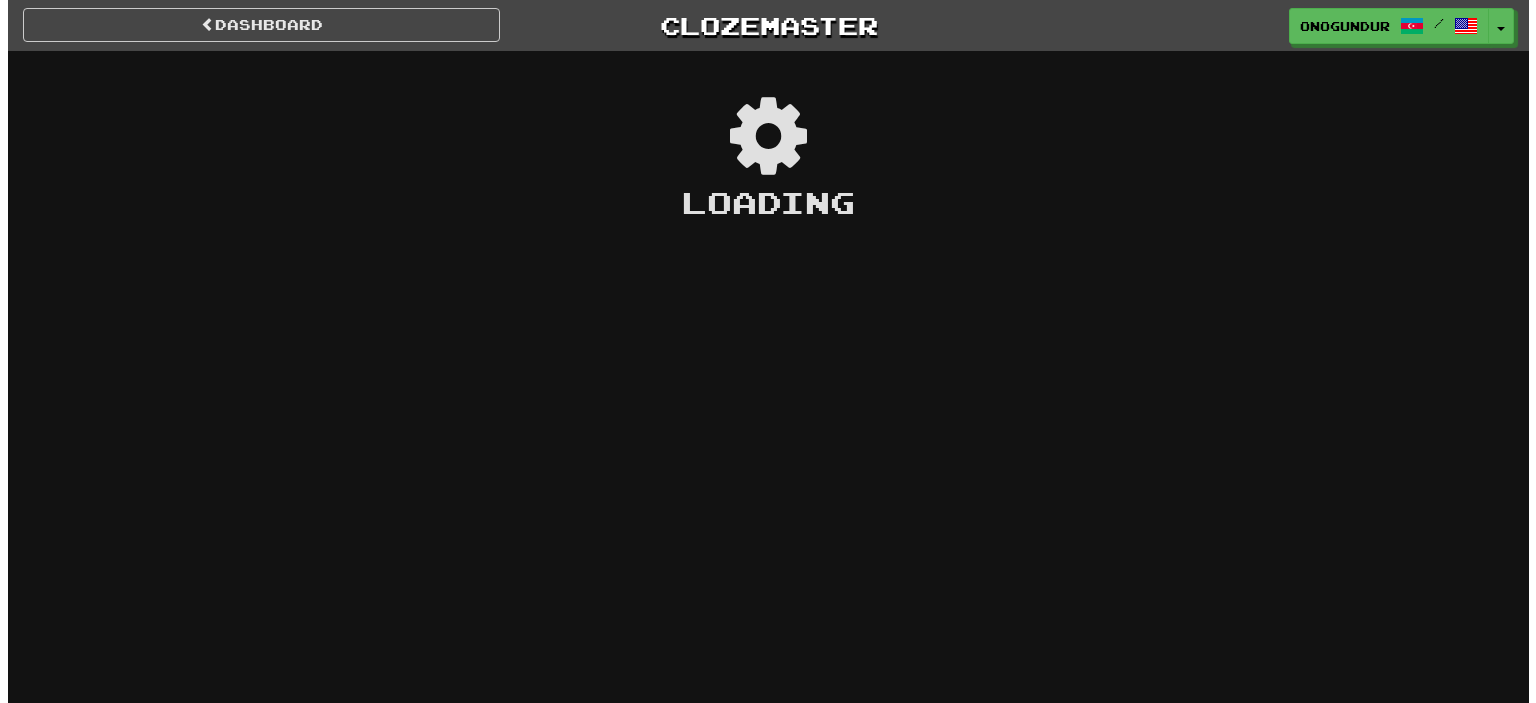 scroll, scrollTop: 0, scrollLeft: 0, axis: both 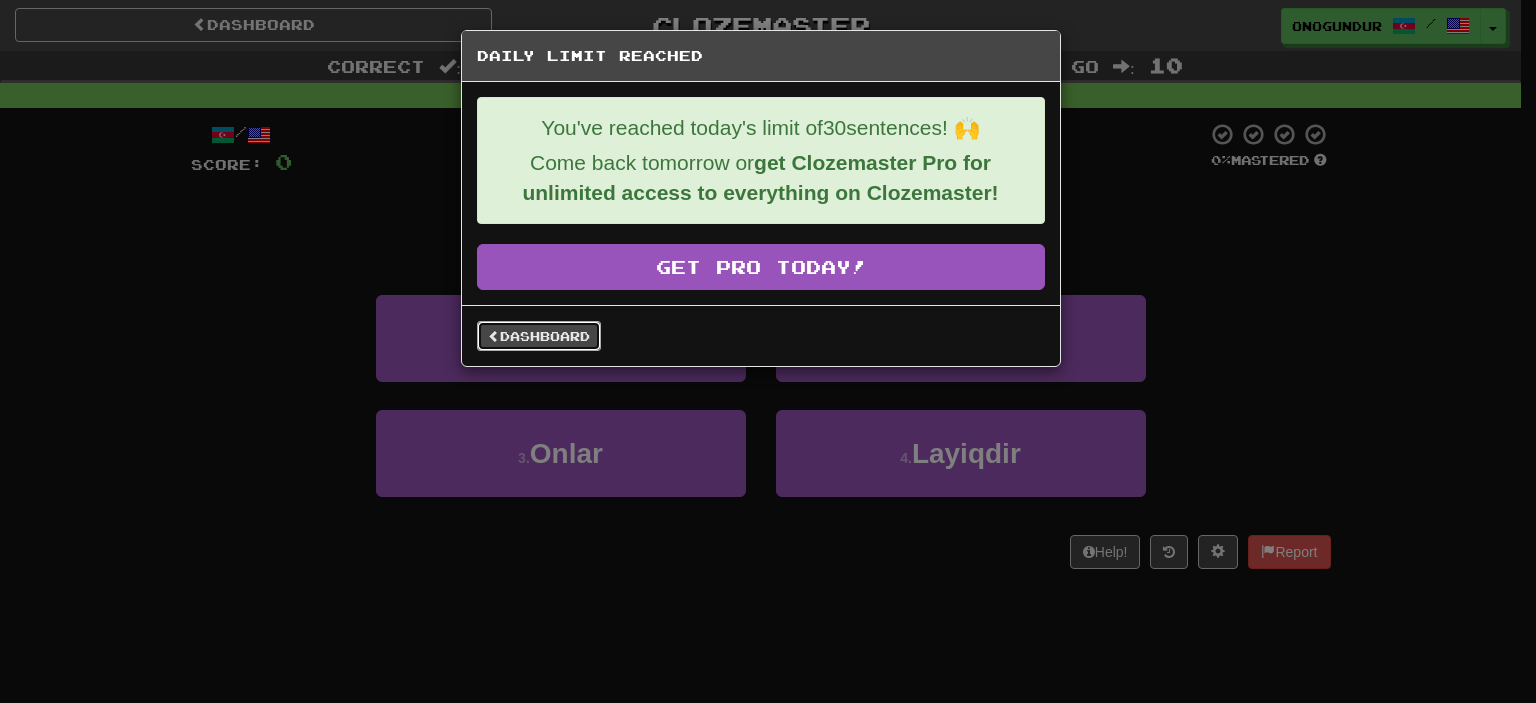 click on "Dashboard" at bounding box center [539, 336] 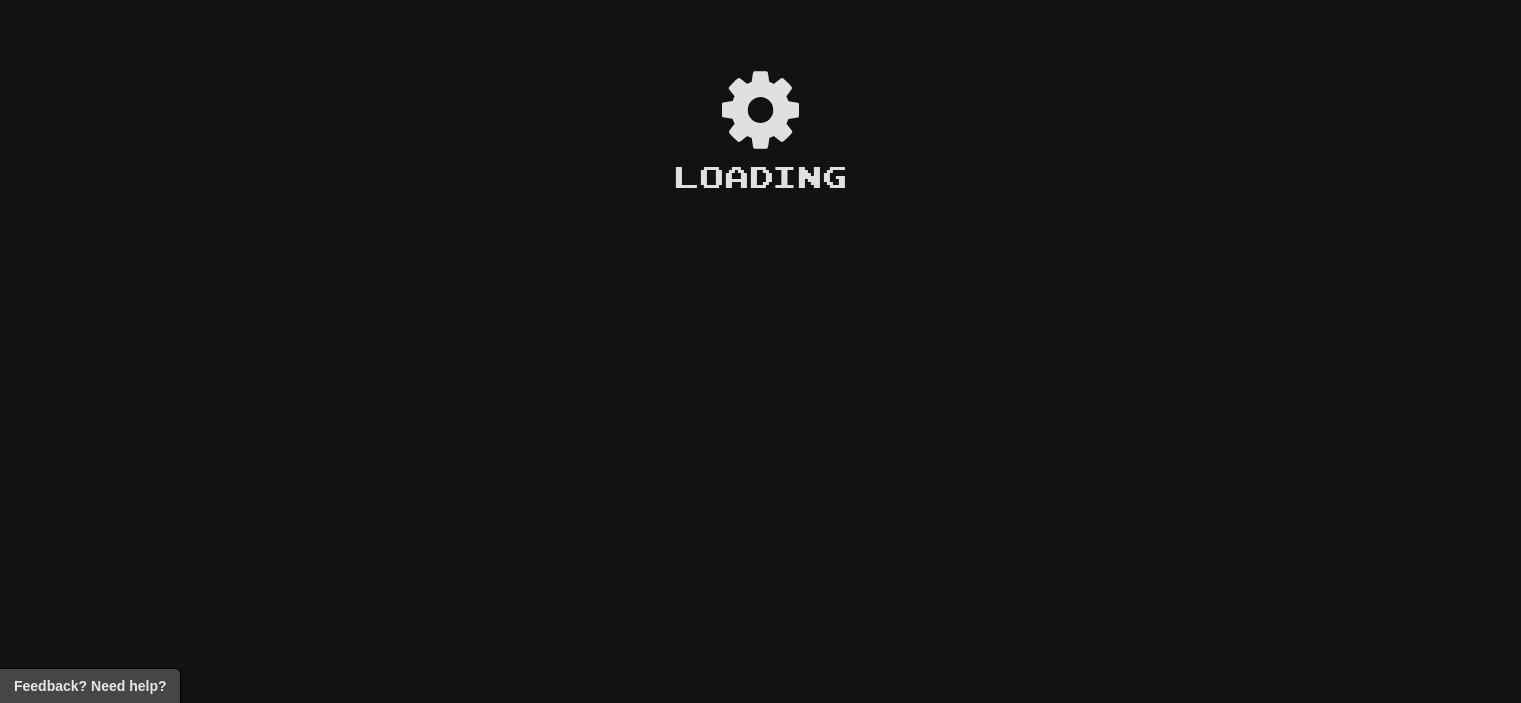 scroll, scrollTop: 0, scrollLeft: 0, axis: both 